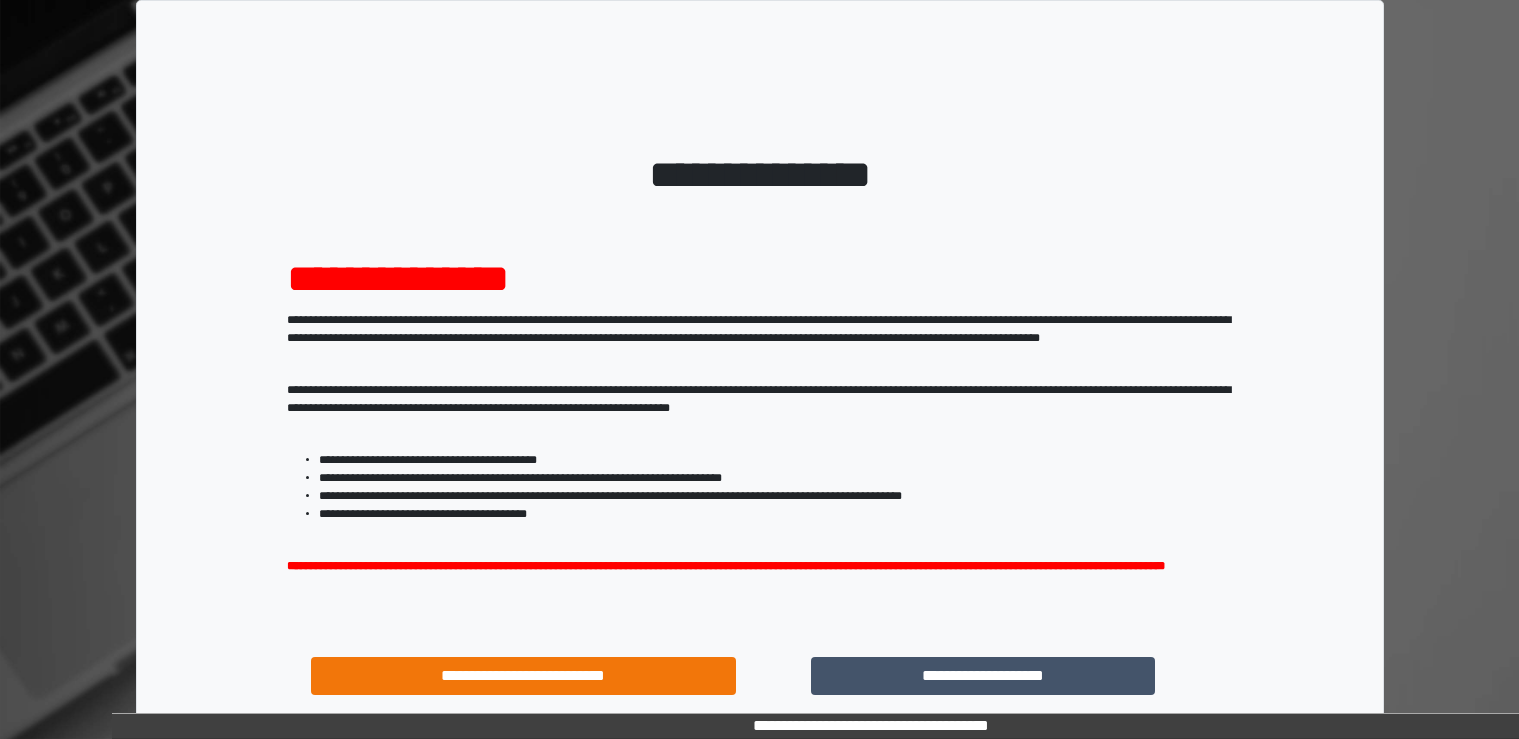 scroll, scrollTop: 0, scrollLeft: 0, axis: both 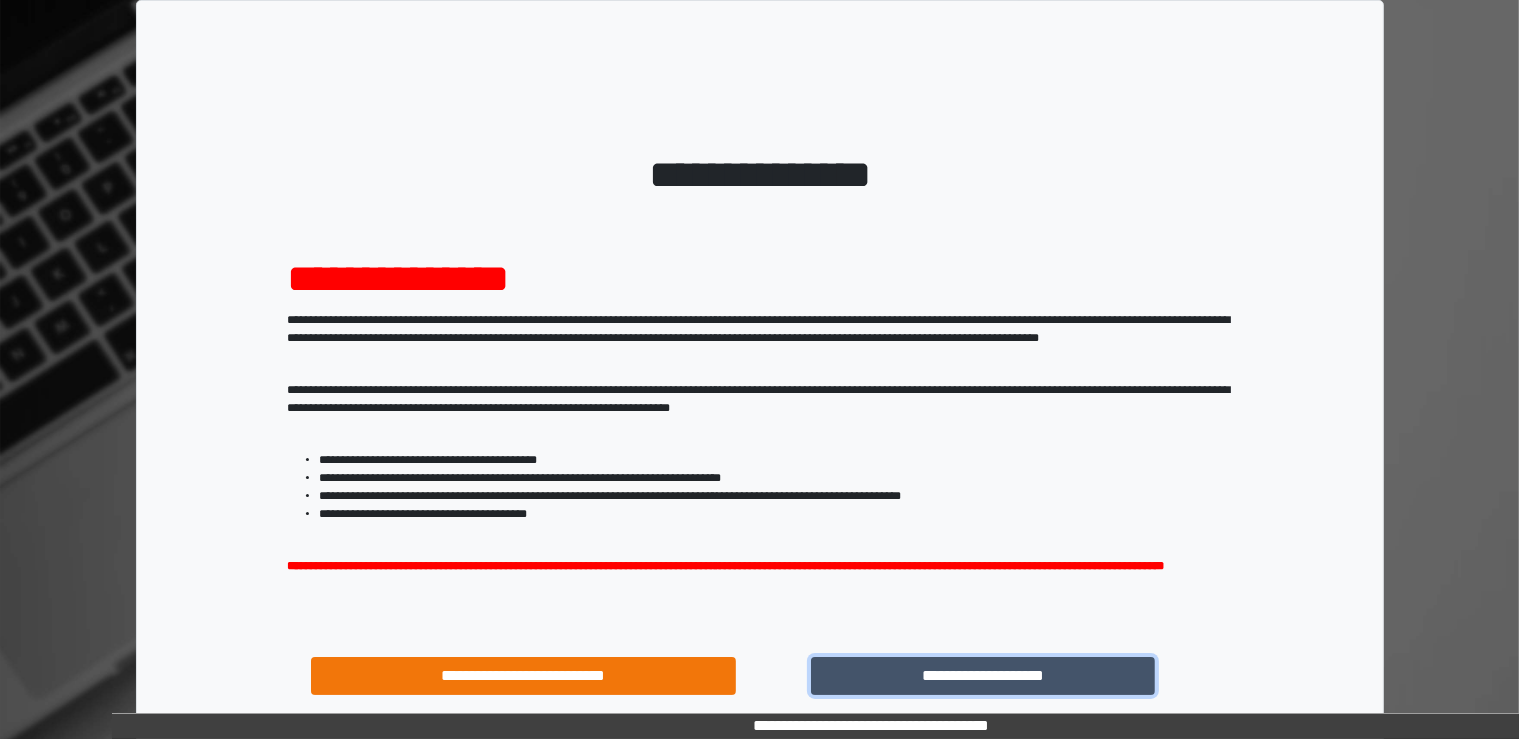 click on "**********" at bounding box center [983, 676] 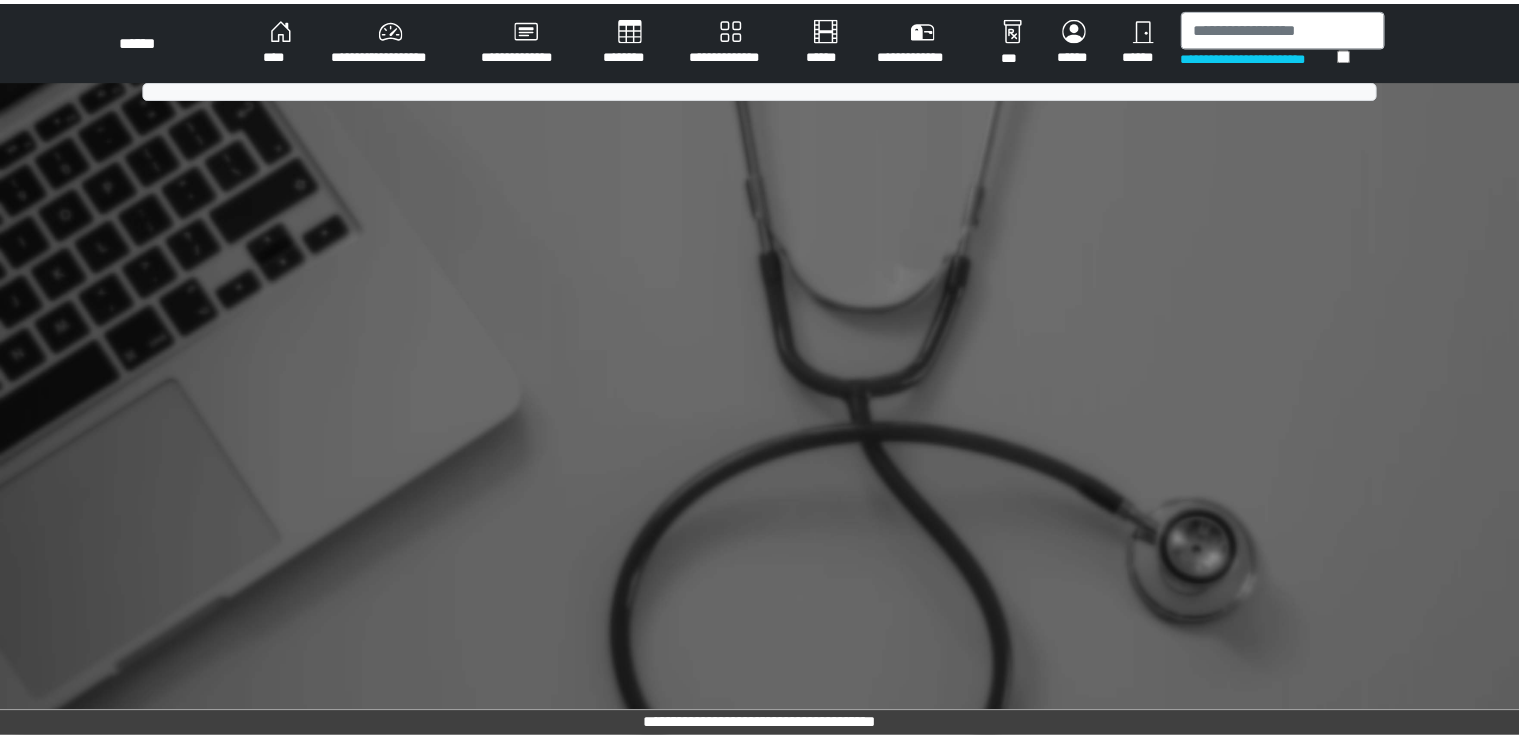 scroll, scrollTop: 0, scrollLeft: 0, axis: both 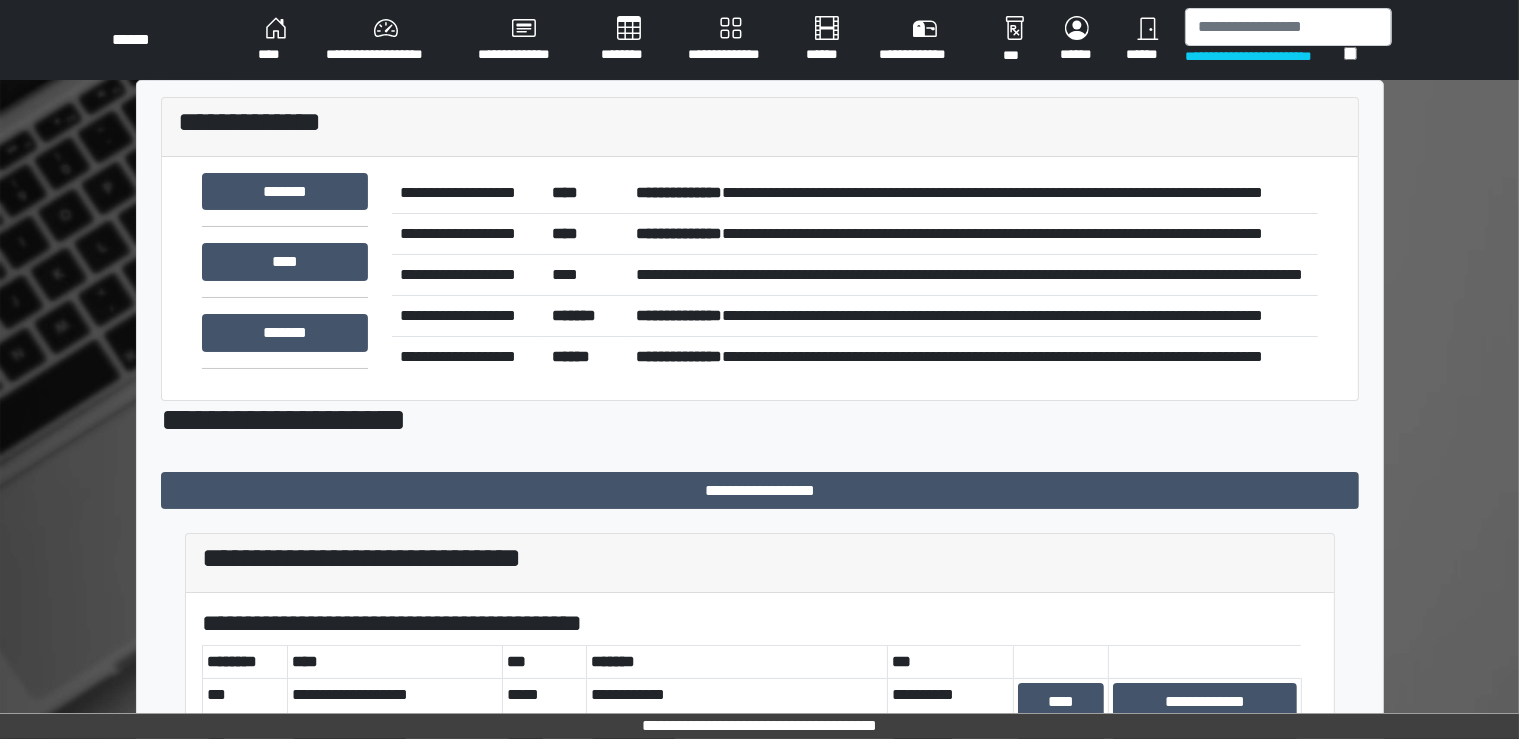 click on "****" at bounding box center [276, 40] 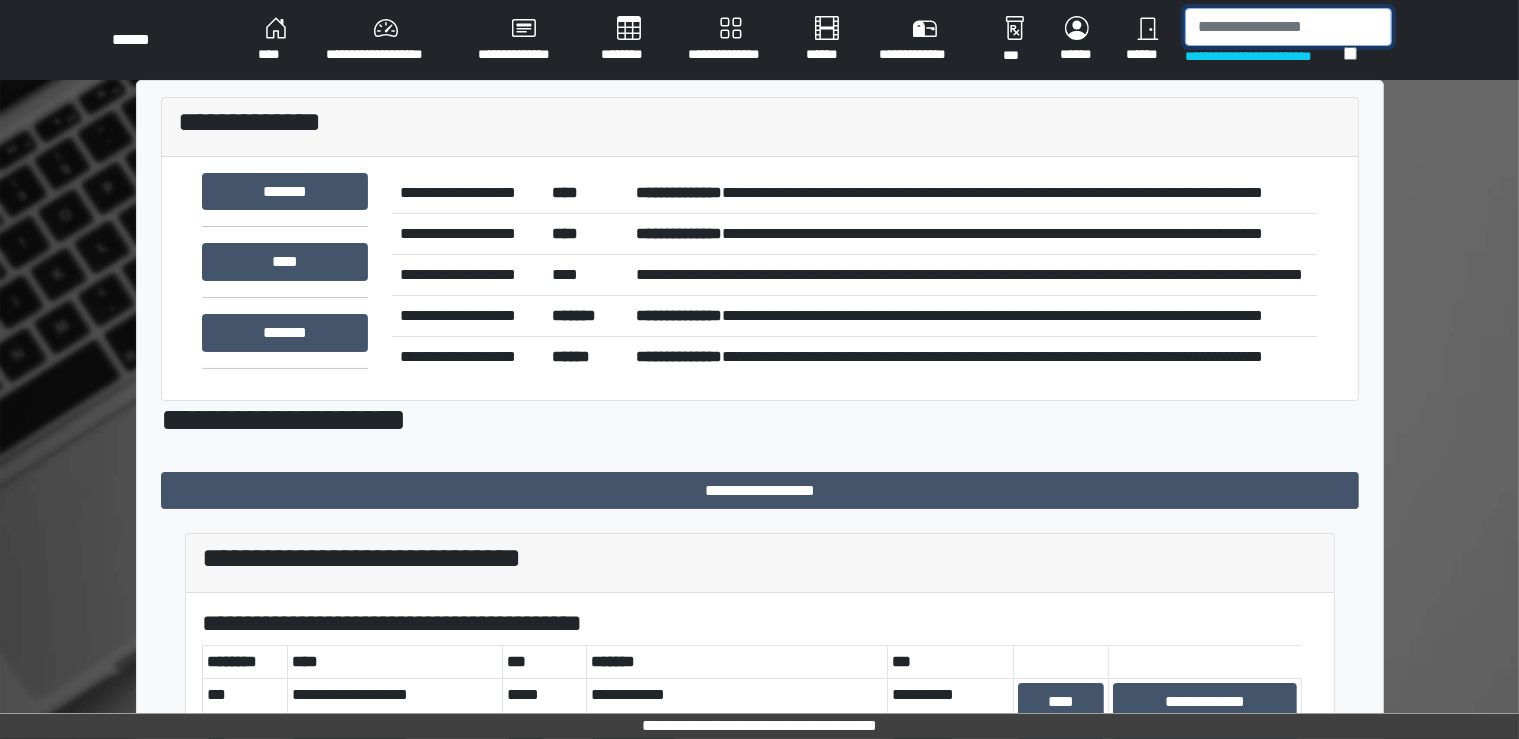 click at bounding box center [1288, 27] 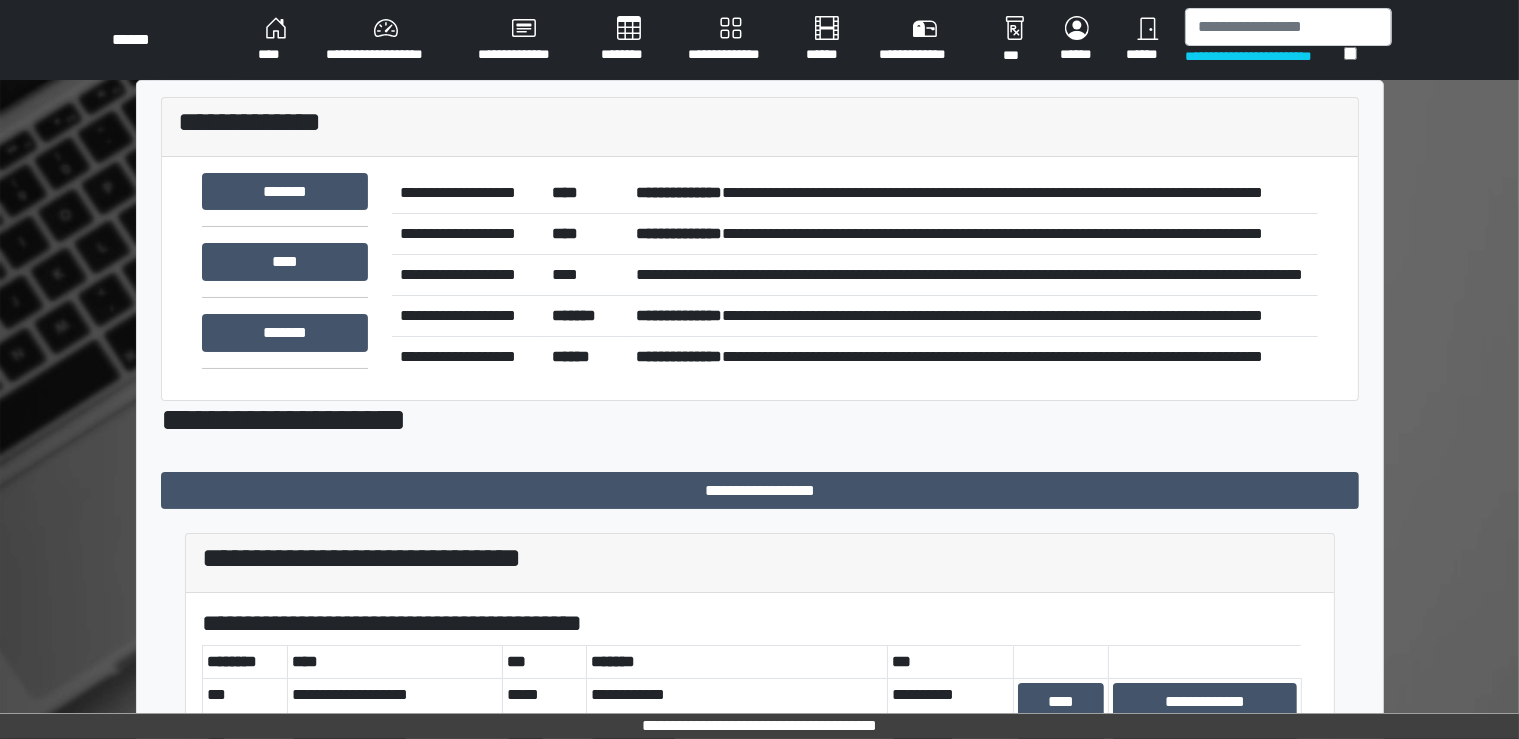 click on "****" at bounding box center (276, 40) 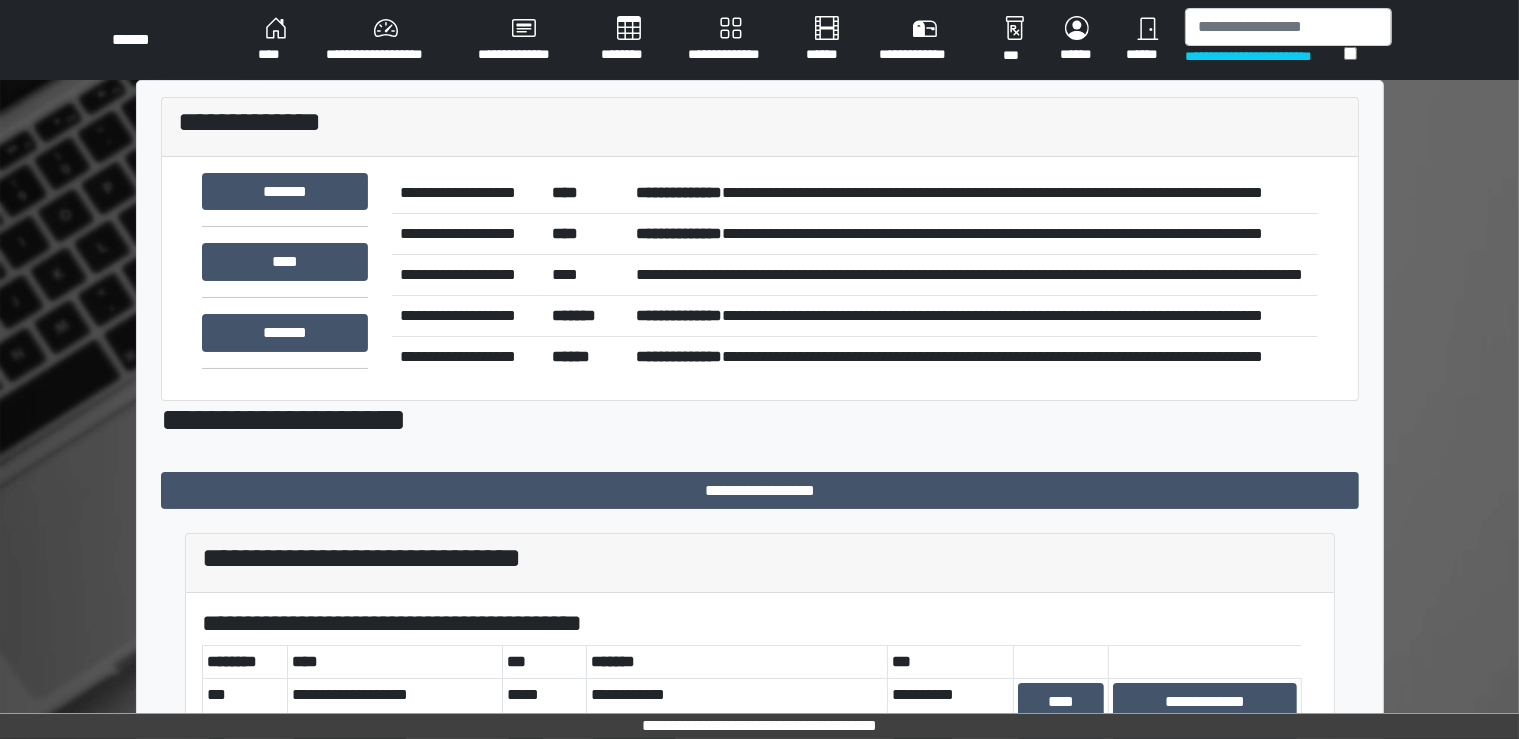 click on "**********" at bounding box center [1264, 56] 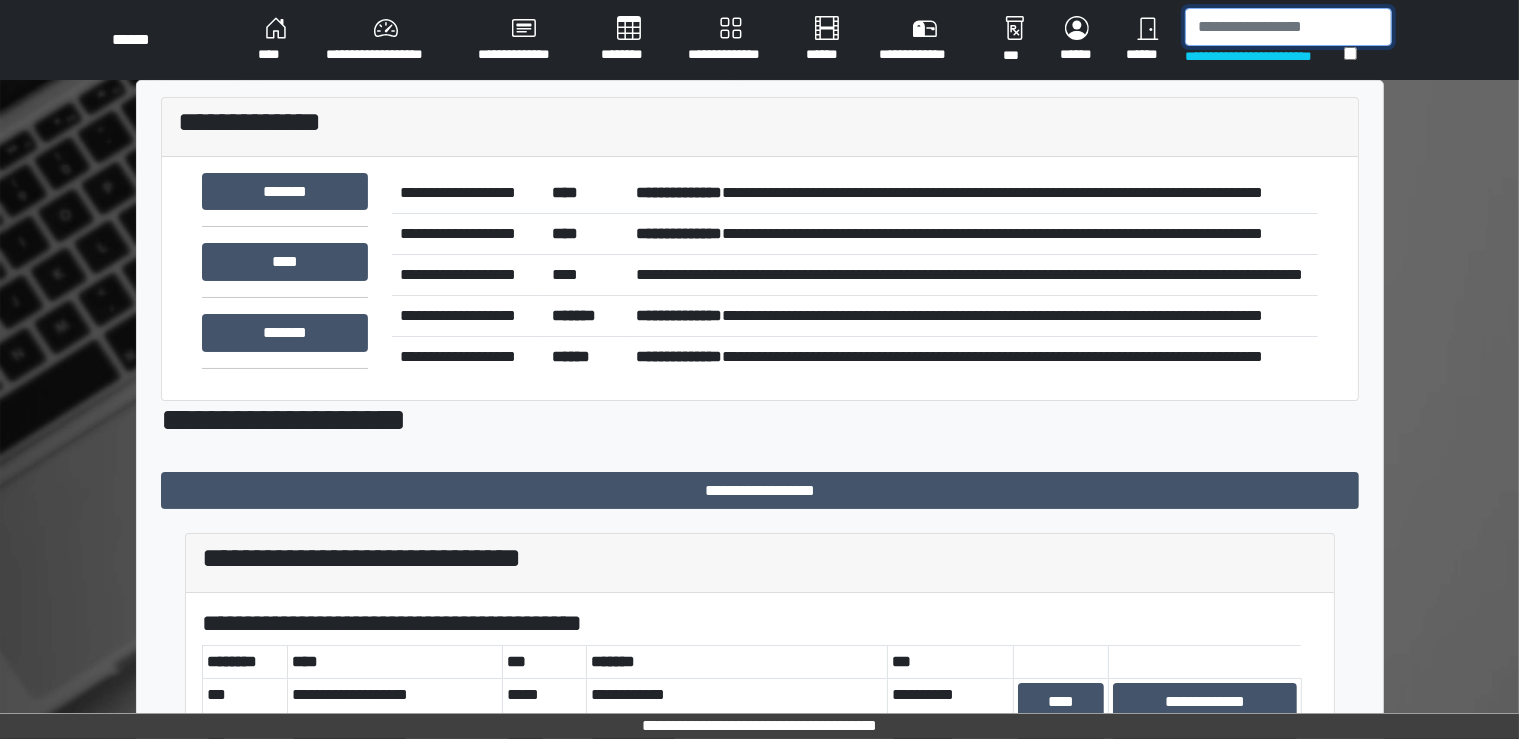click at bounding box center (1288, 27) 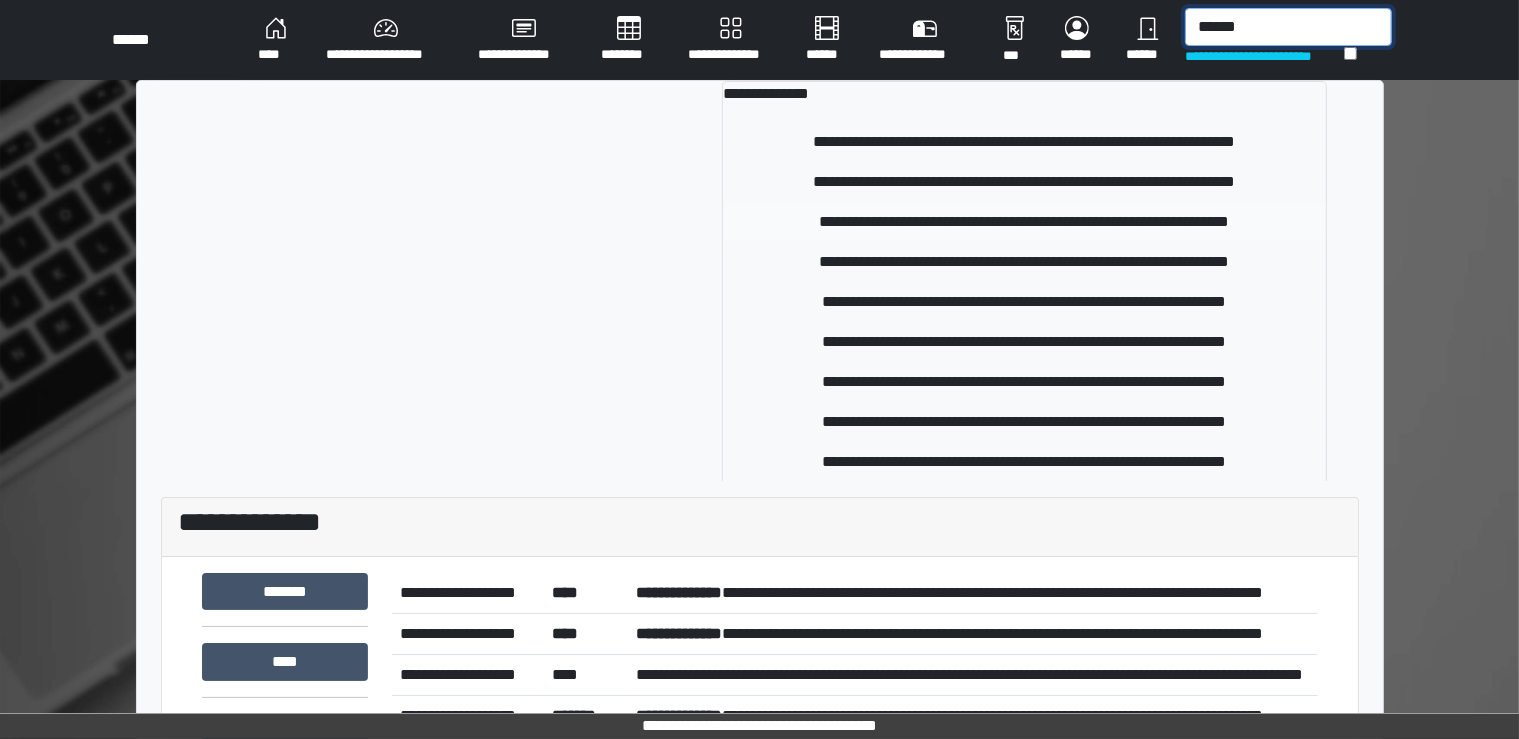 type on "******" 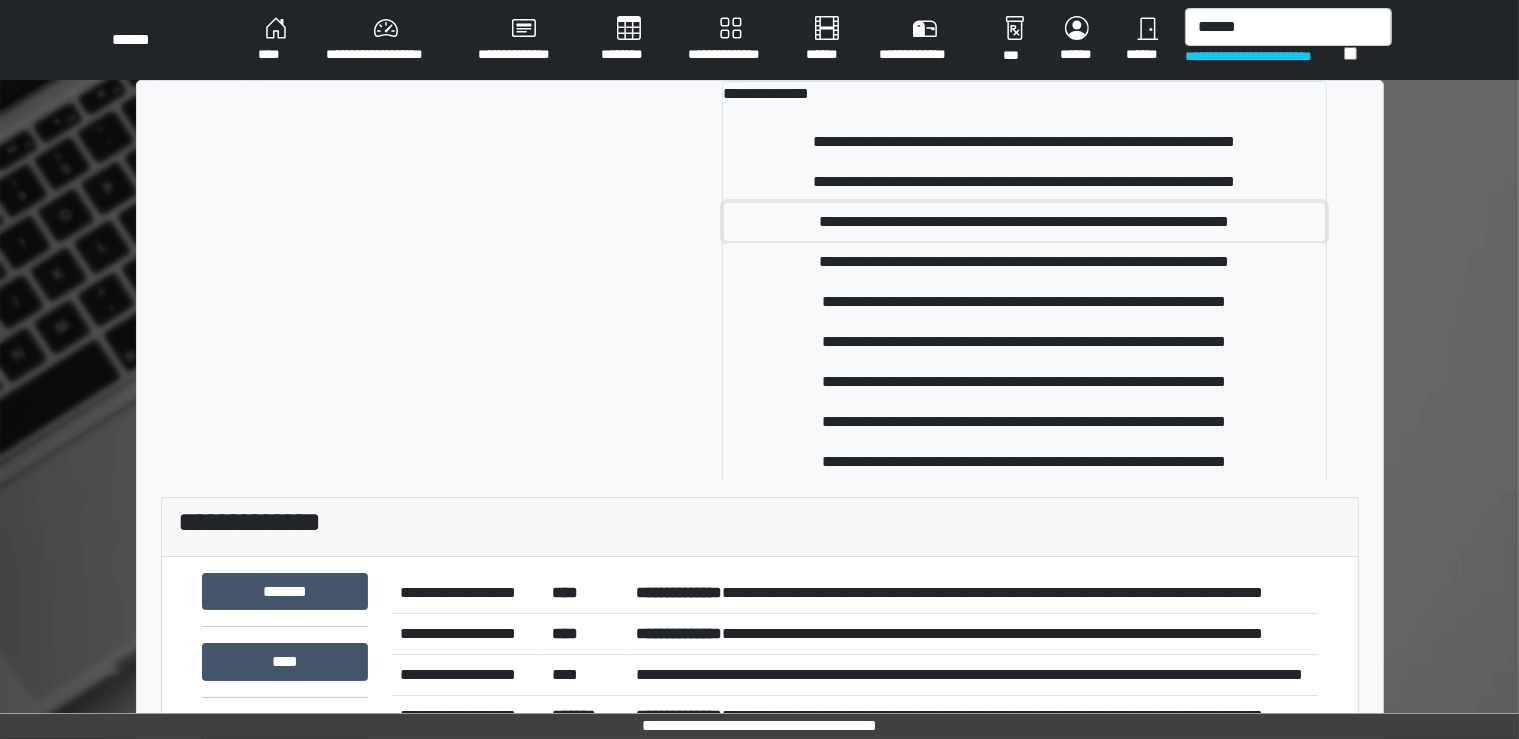 click on "**********" at bounding box center (1024, 222) 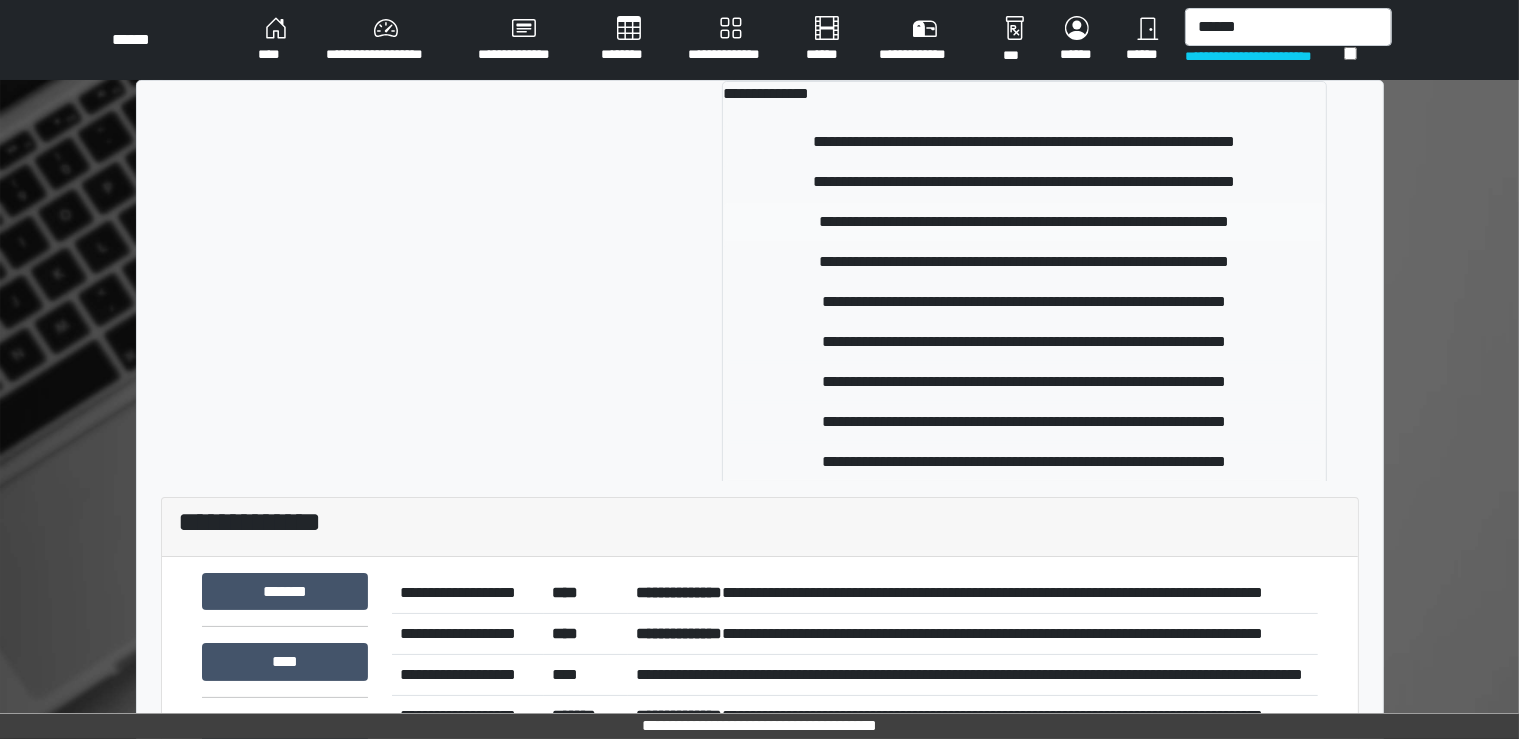 type 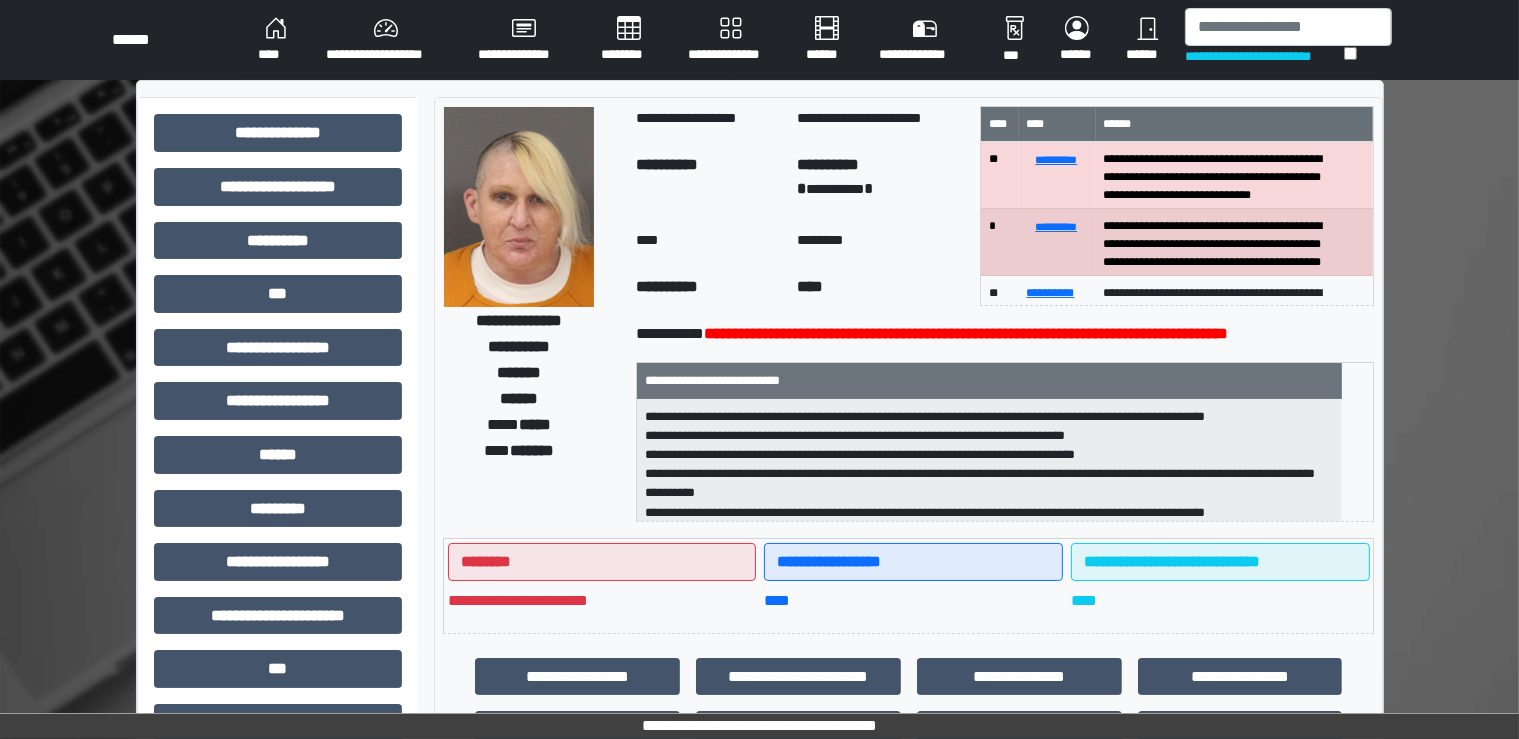 scroll, scrollTop: 121, scrollLeft: 0, axis: vertical 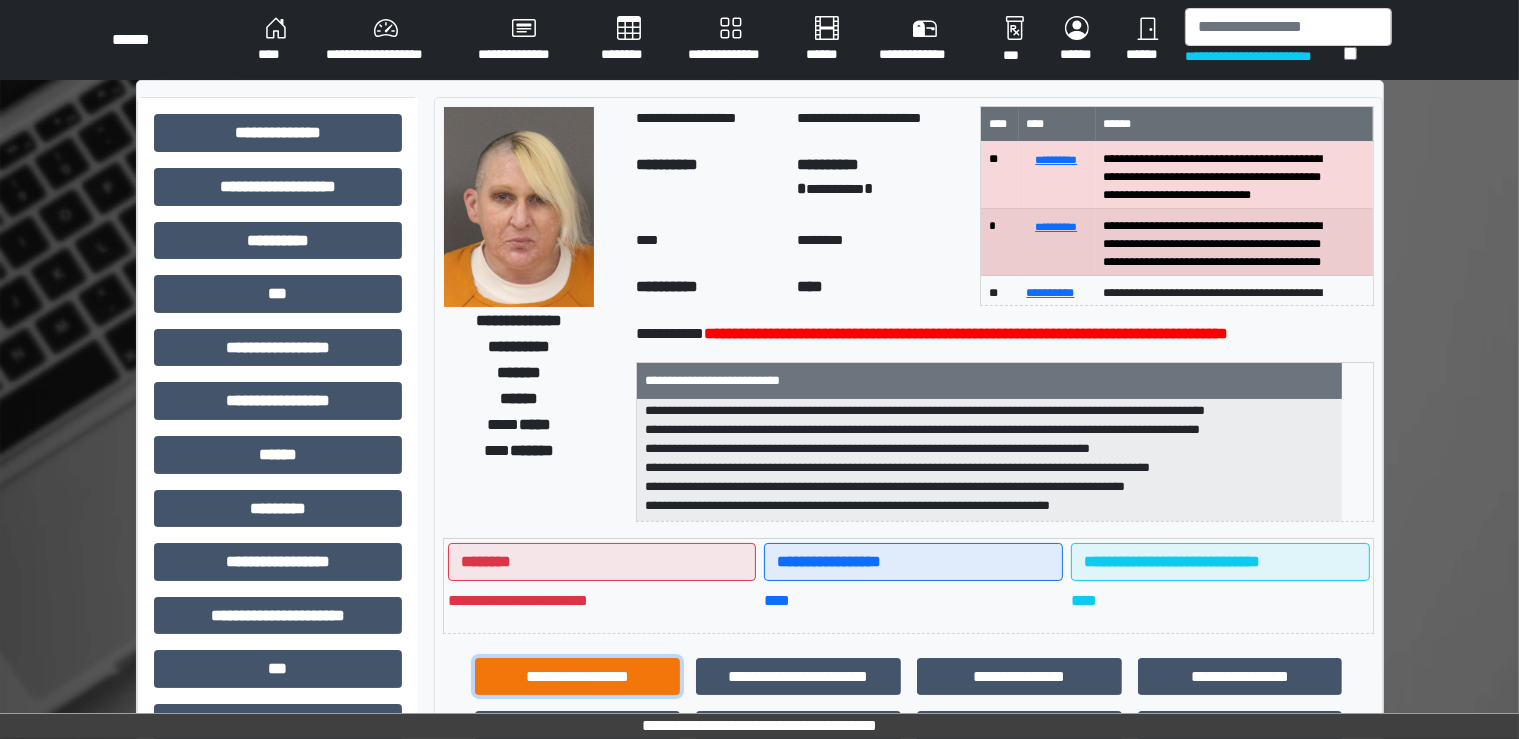 drag, startPoint x: 614, startPoint y: 668, endPoint x: 581, endPoint y: 674, distance: 33.54102 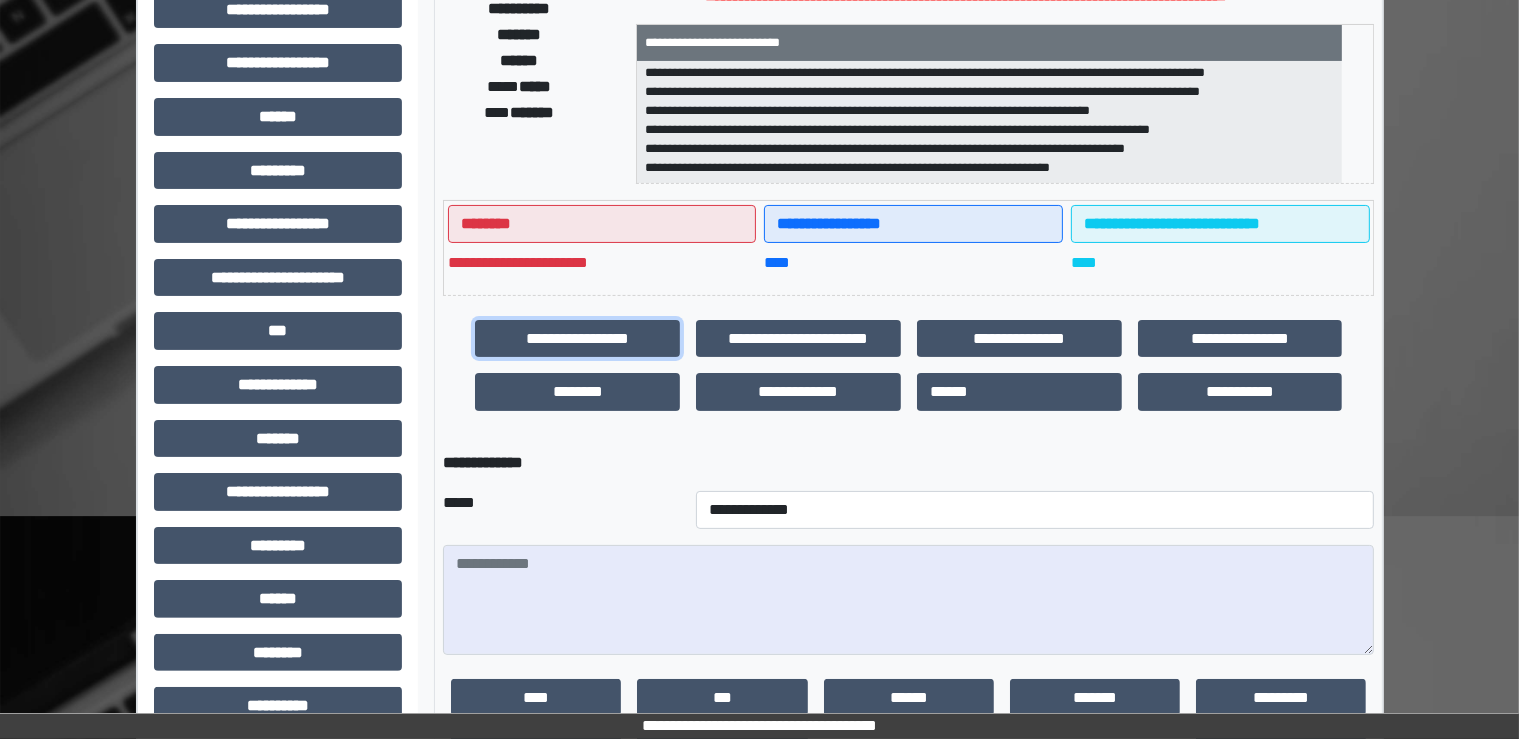 scroll, scrollTop: 340, scrollLeft: 0, axis: vertical 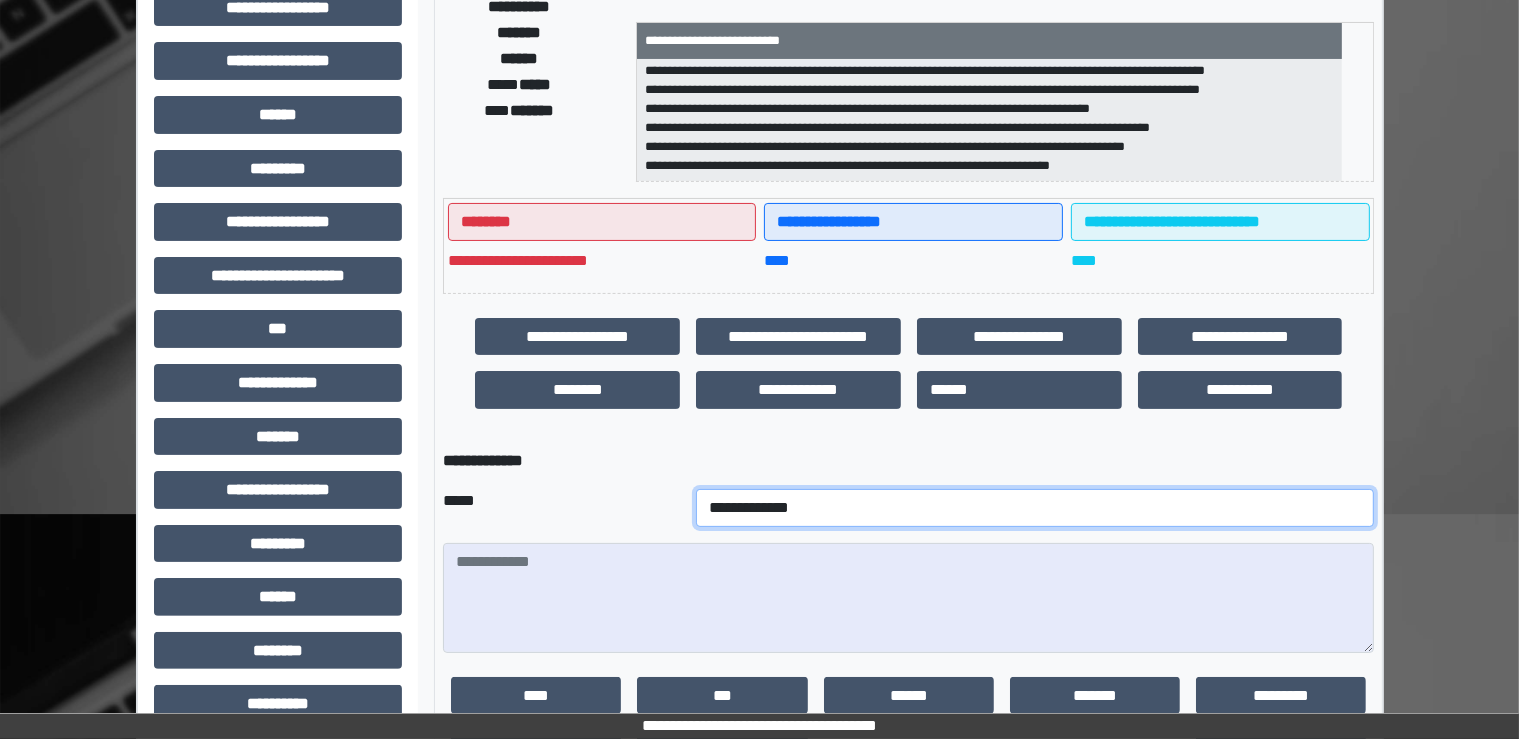 click on "**********" at bounding box center [1035, 508] 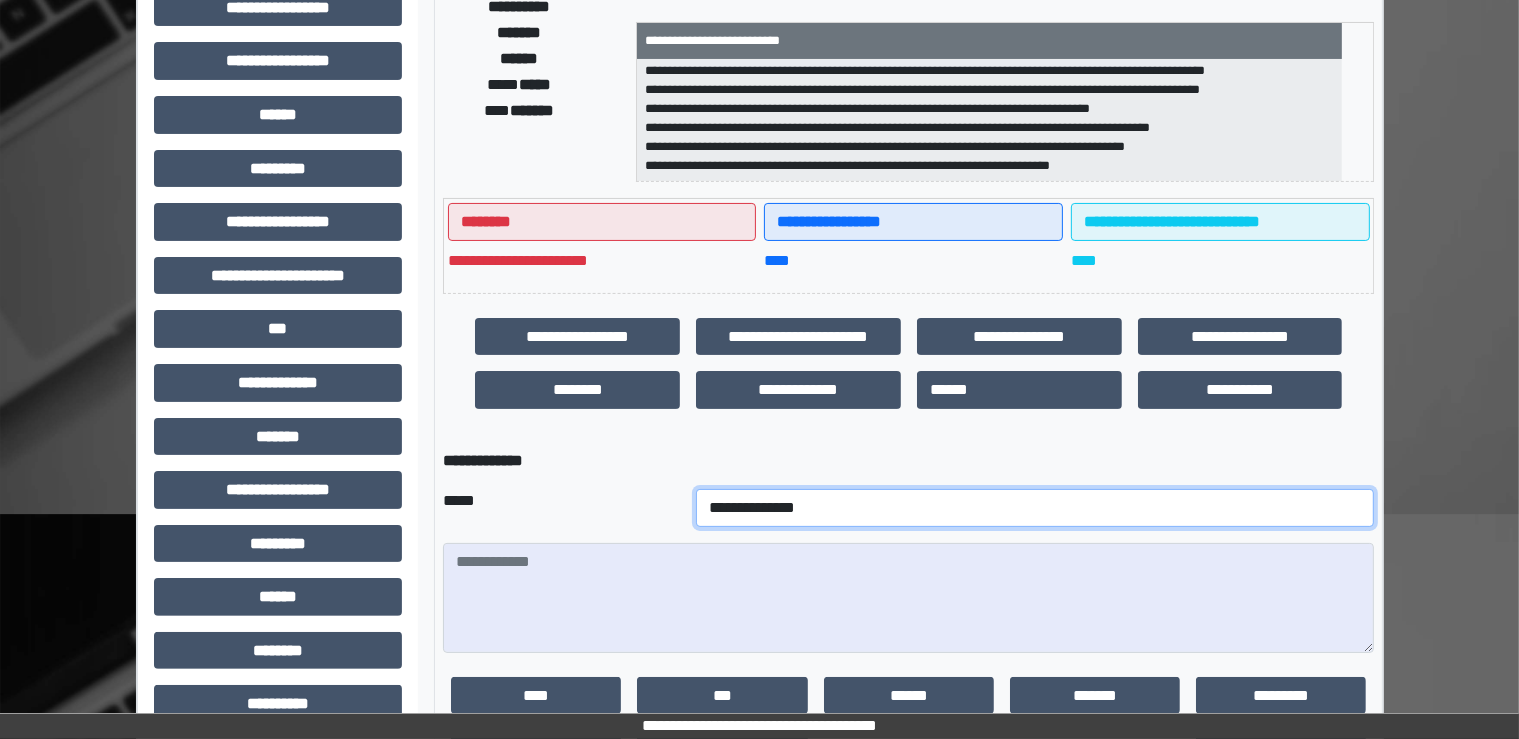 click on "**********" at bounding box center (1035, 508) 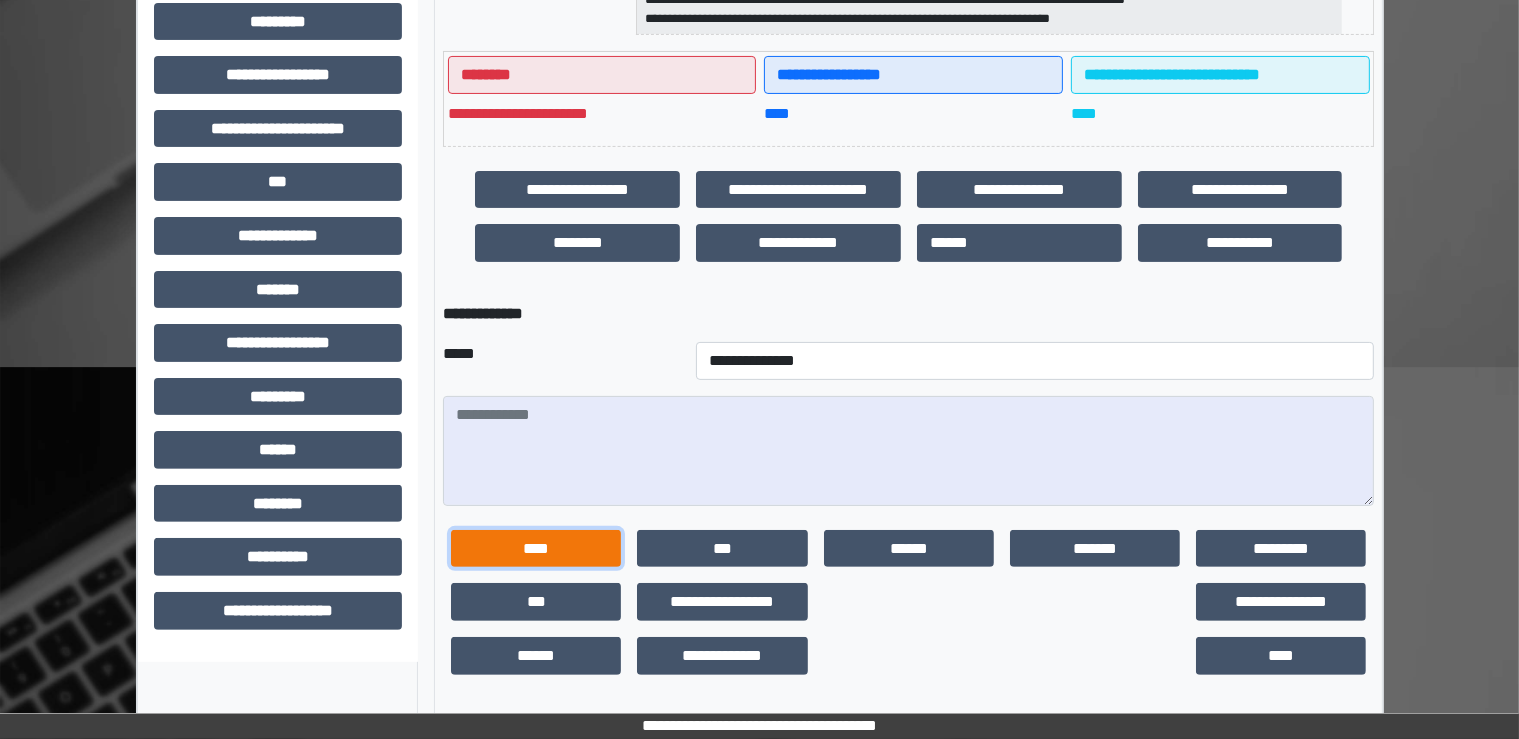 click on "****" at bounding box center (536, 549) 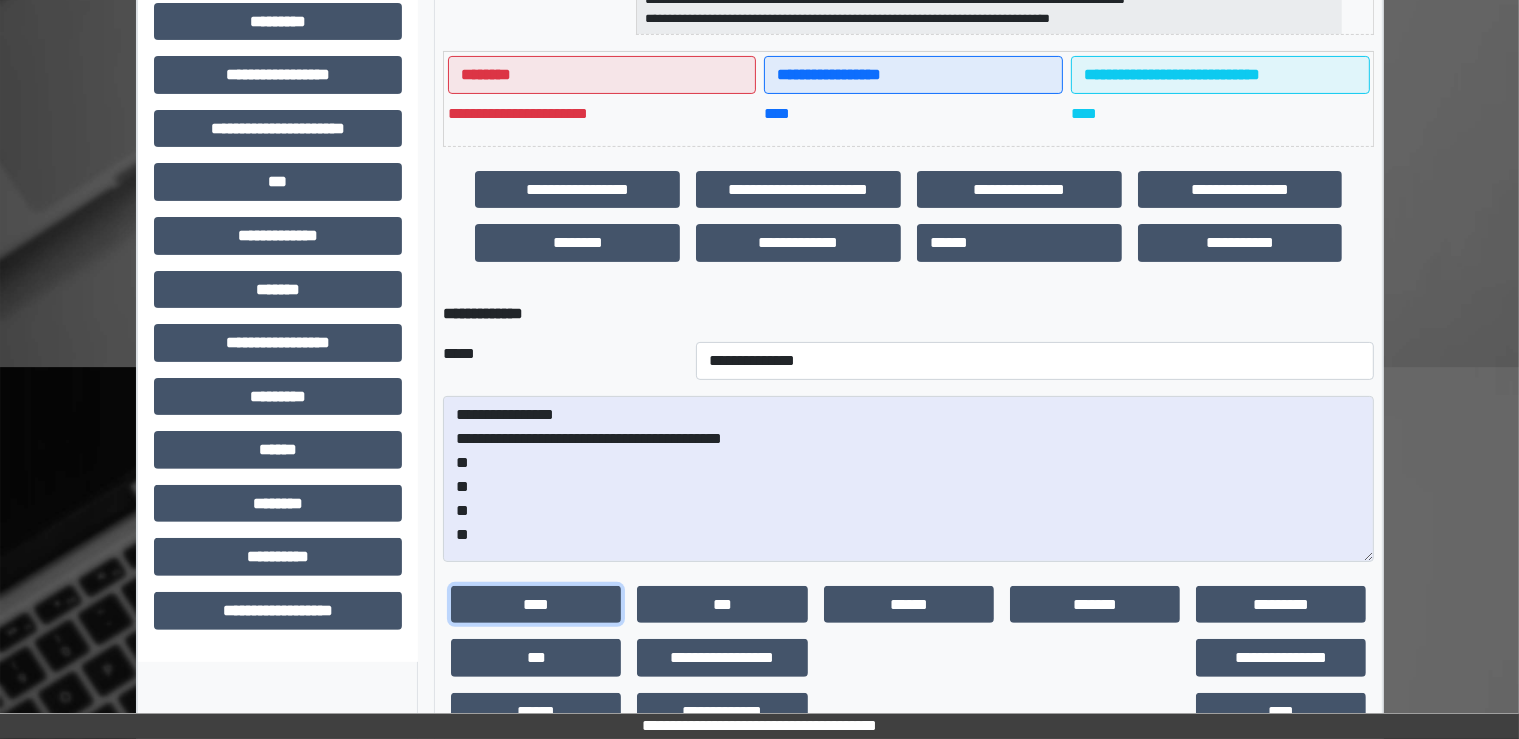 drag, startPoint x: 1365, startPoint y: 495, endPoint x: 1364, endPoint y: 578, distance: 83.00603 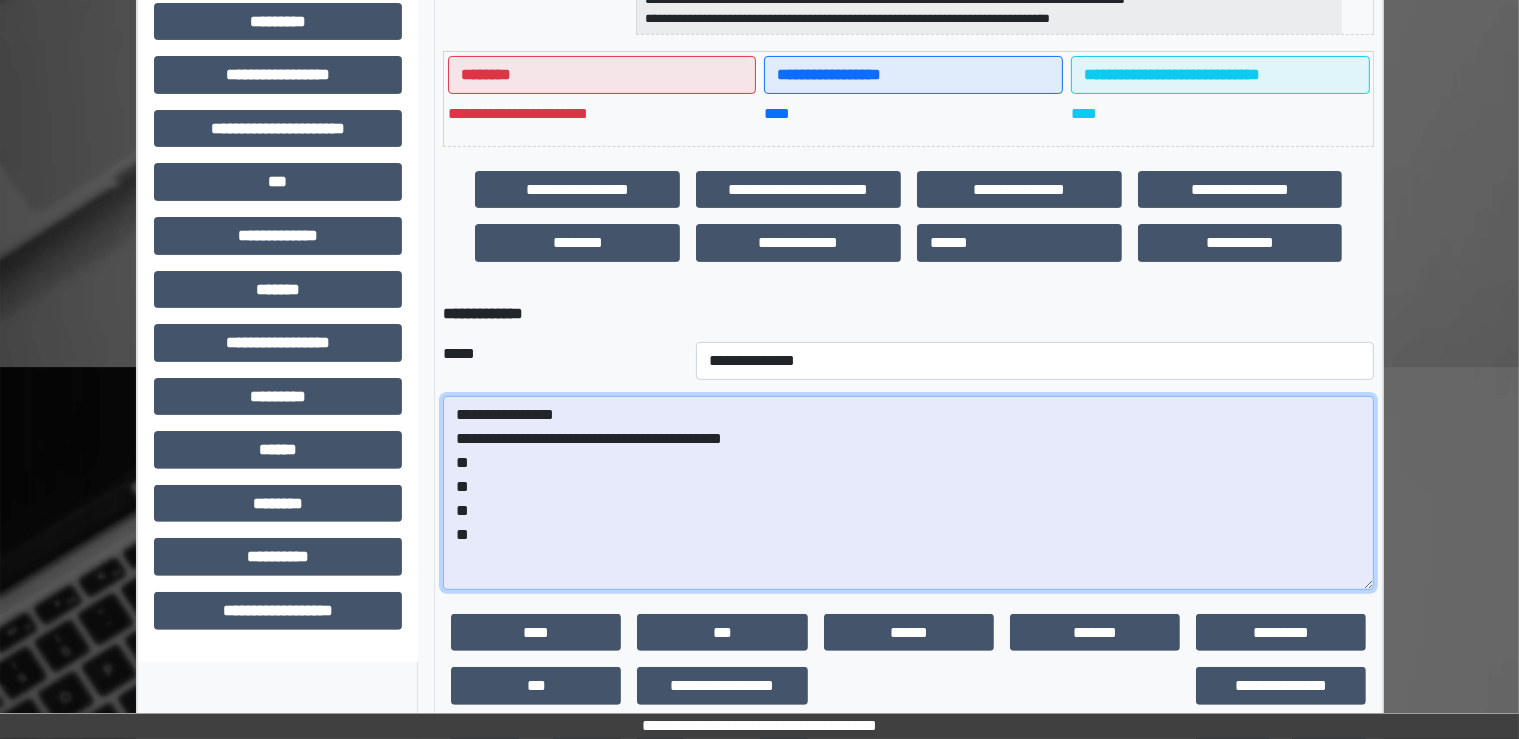 drag, startPoint x: 459, startPoint y: 466, endPoint x: 500, endPoint y: 568, distance: 109.9318 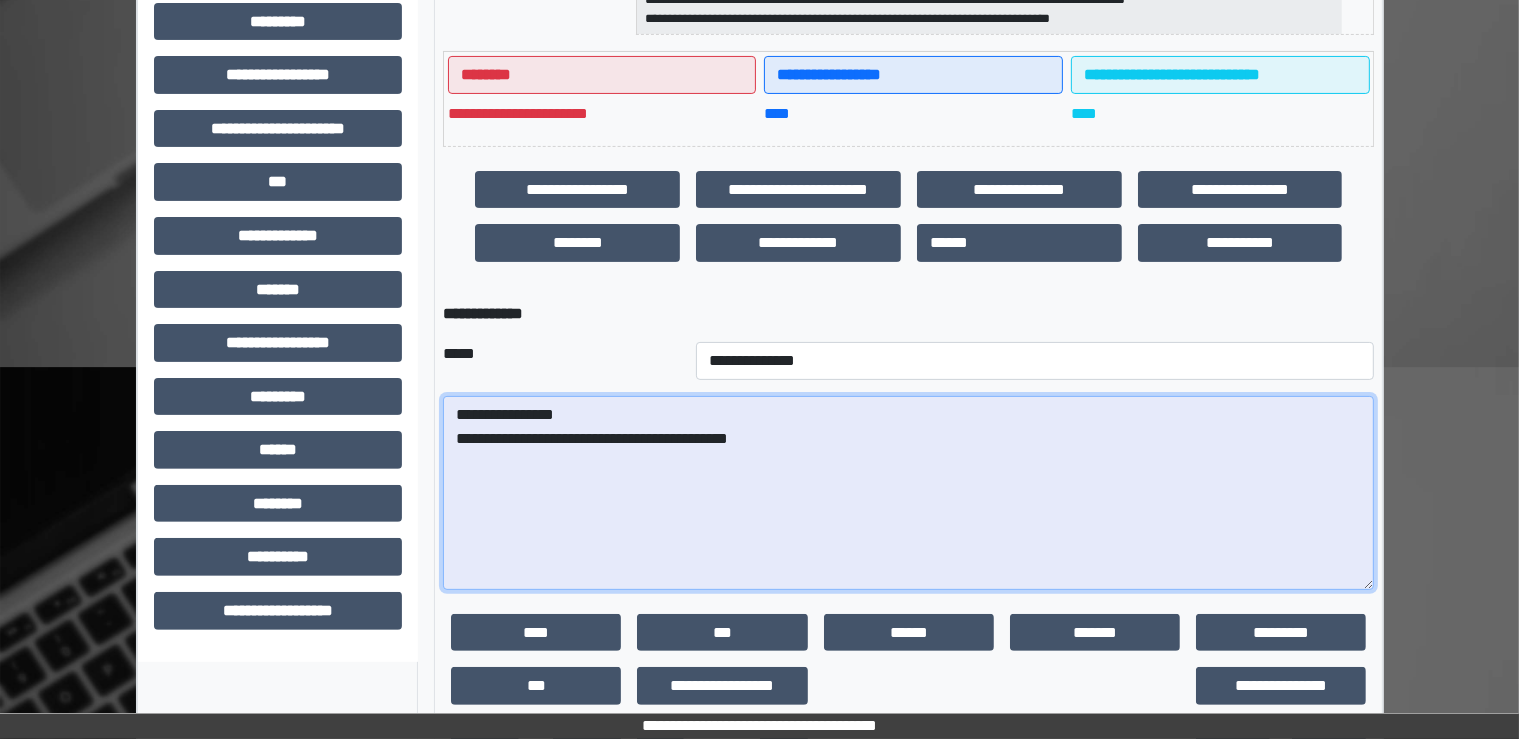paste on "**********" 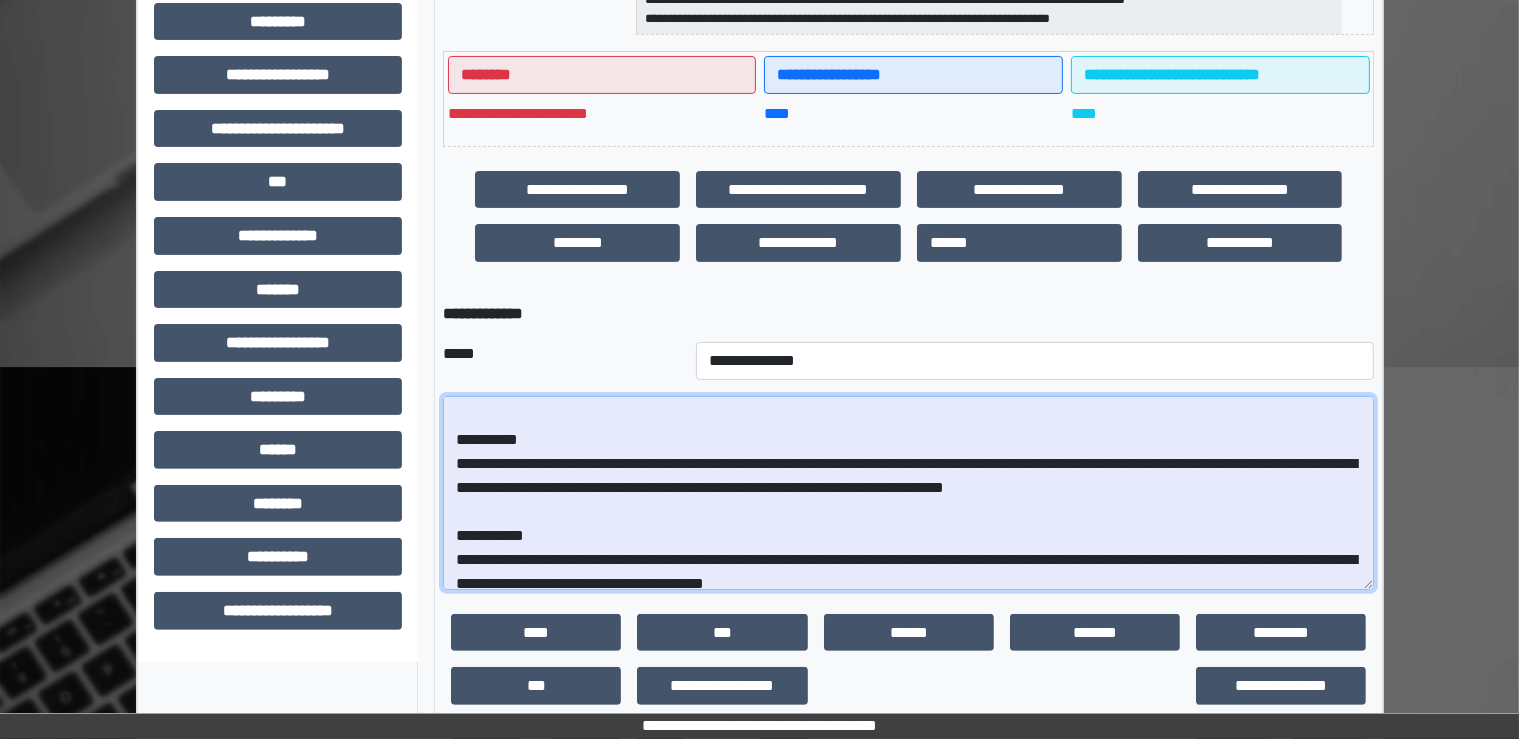 scroll, scrollTop: 0, scrollLeft: 0, axis: both 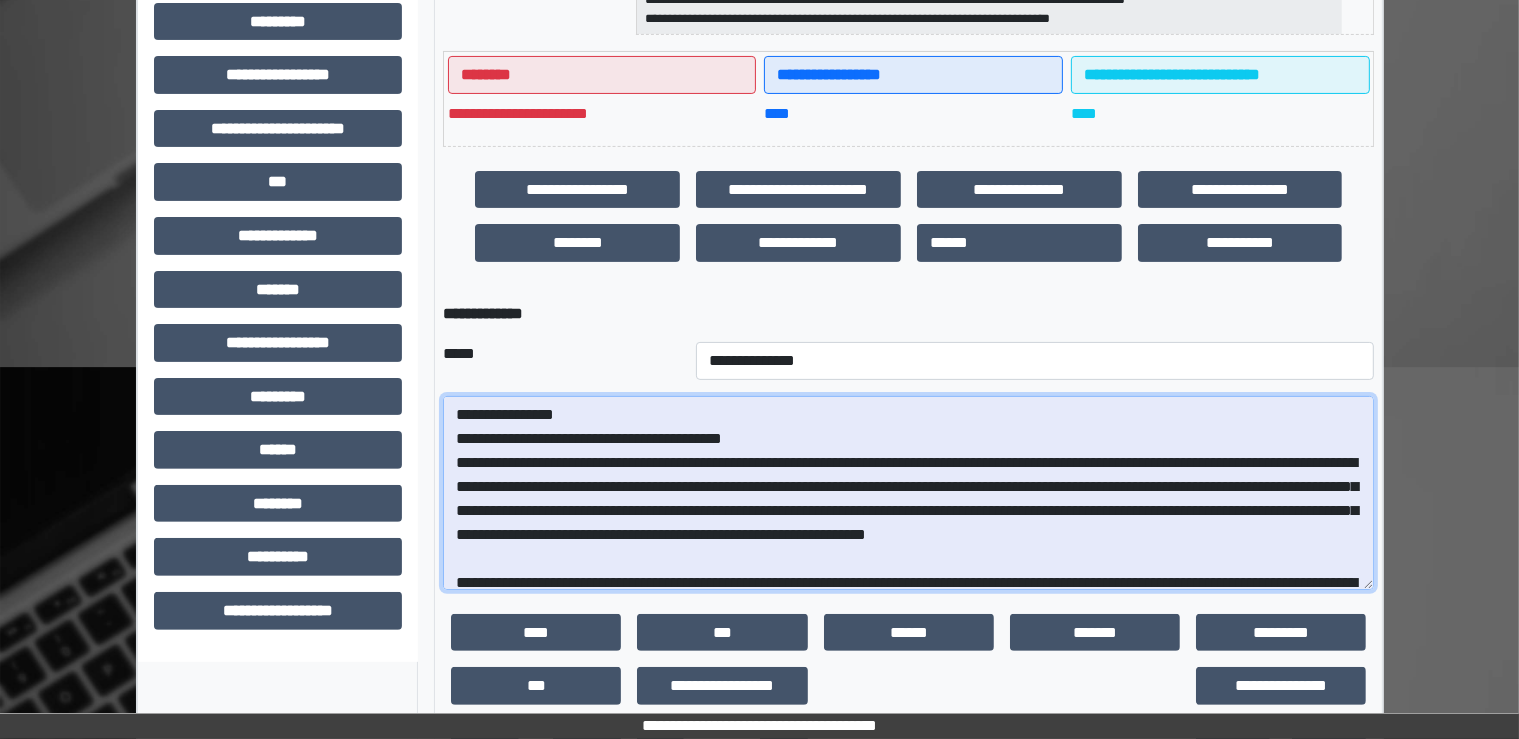 click at bounding box center (908, 493) 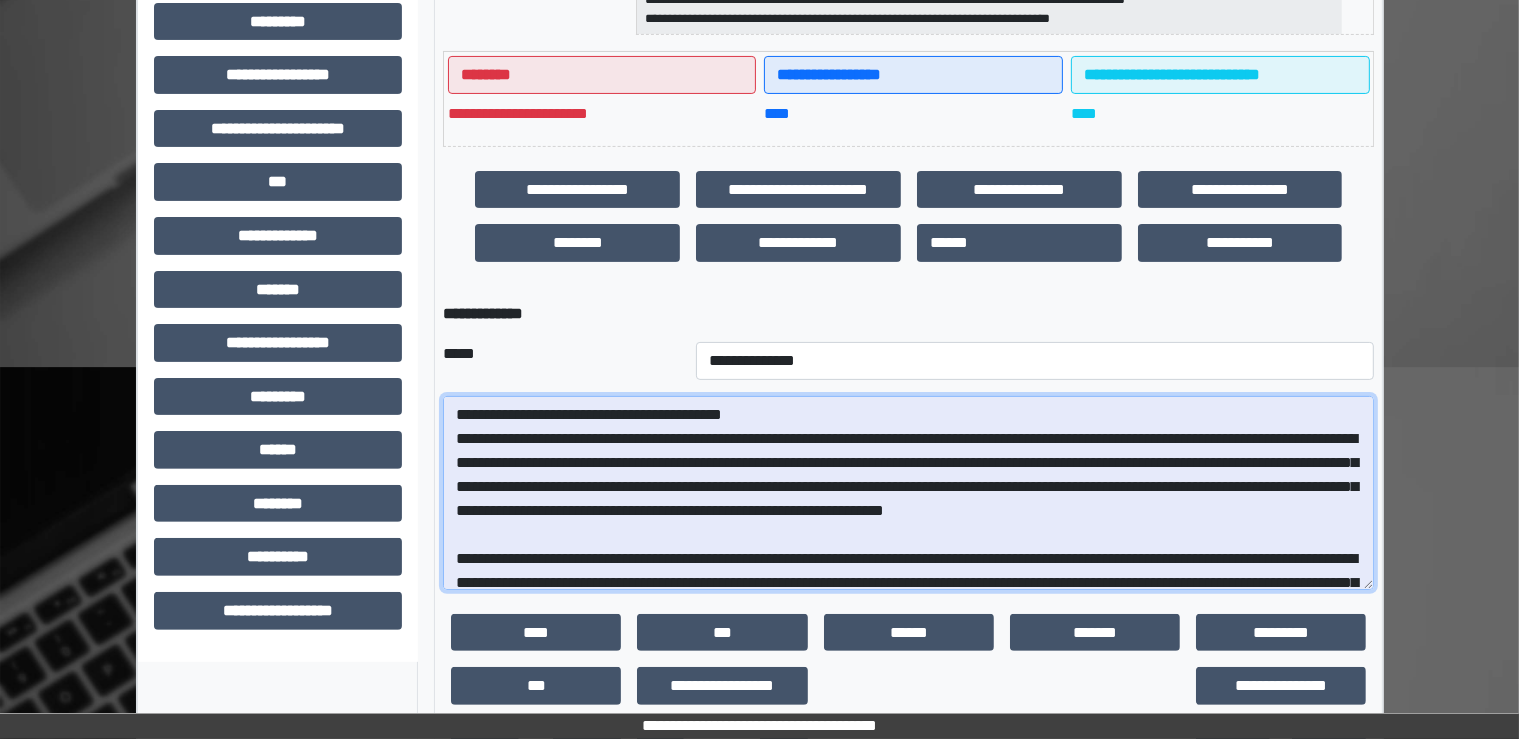 scroll, scrollTop: 32, scrollLeft: 0, axis: vertical 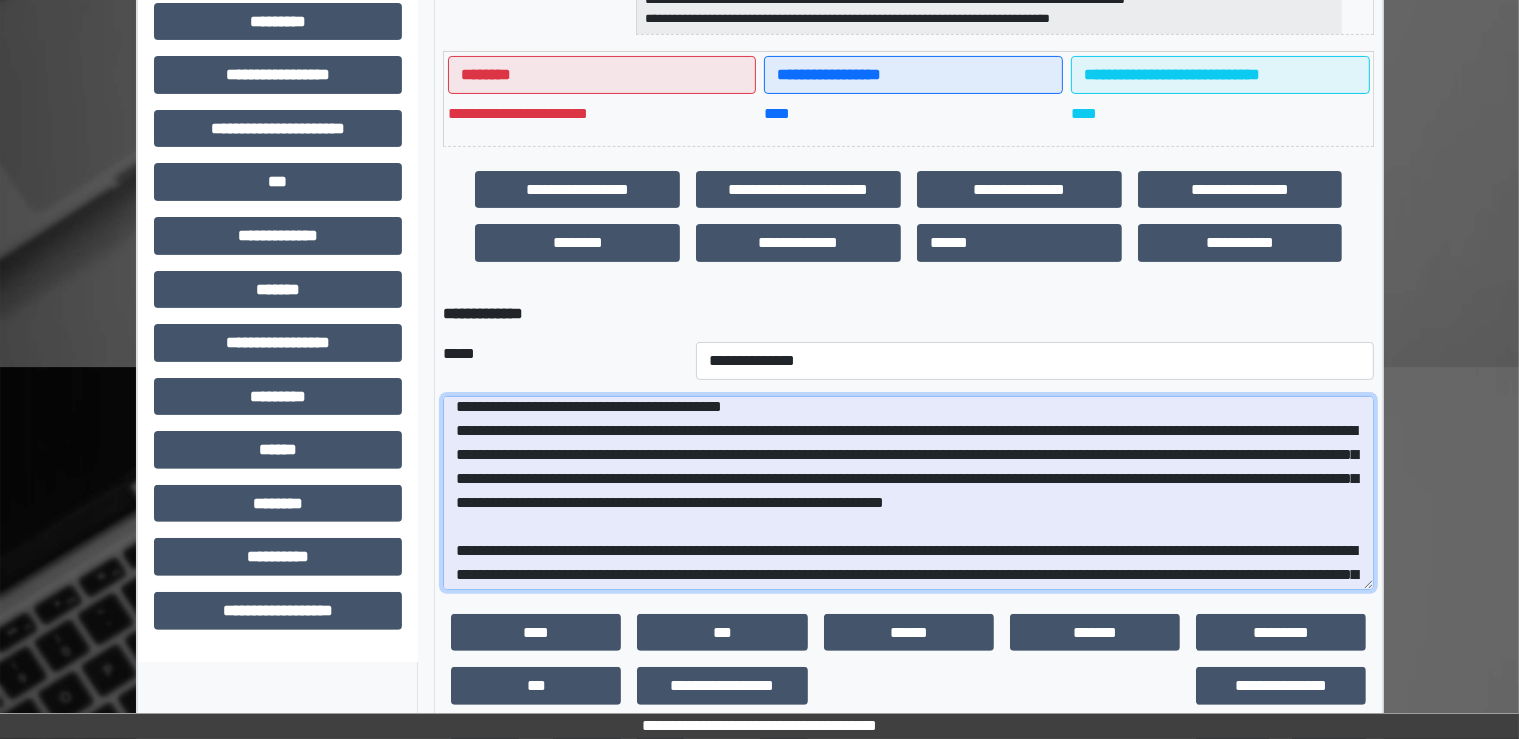 click at bounding box center [908, 493] 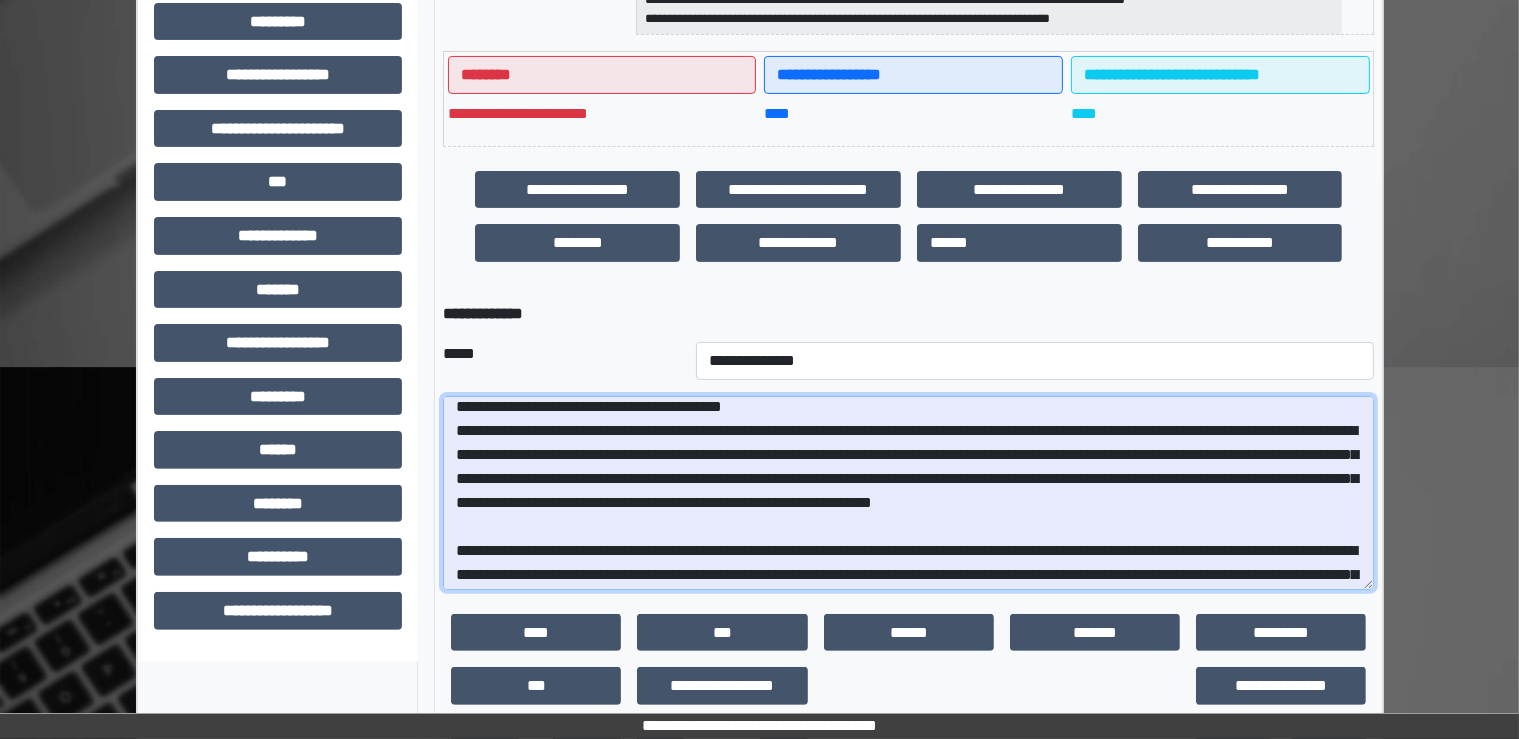 click at bounding box center [908, 493] 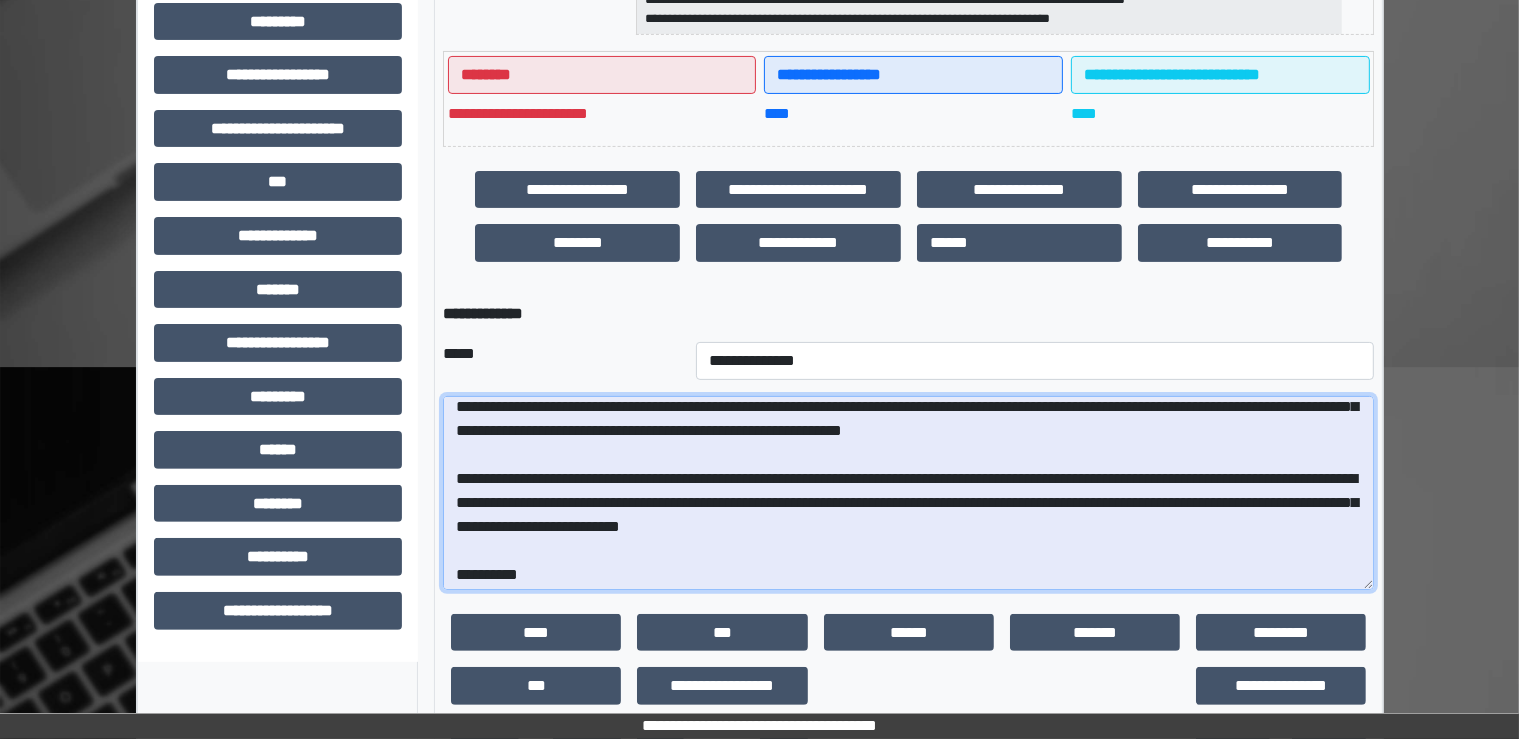 scroll, scrollTop: 104, scrollLeft: 0, axis: vertical 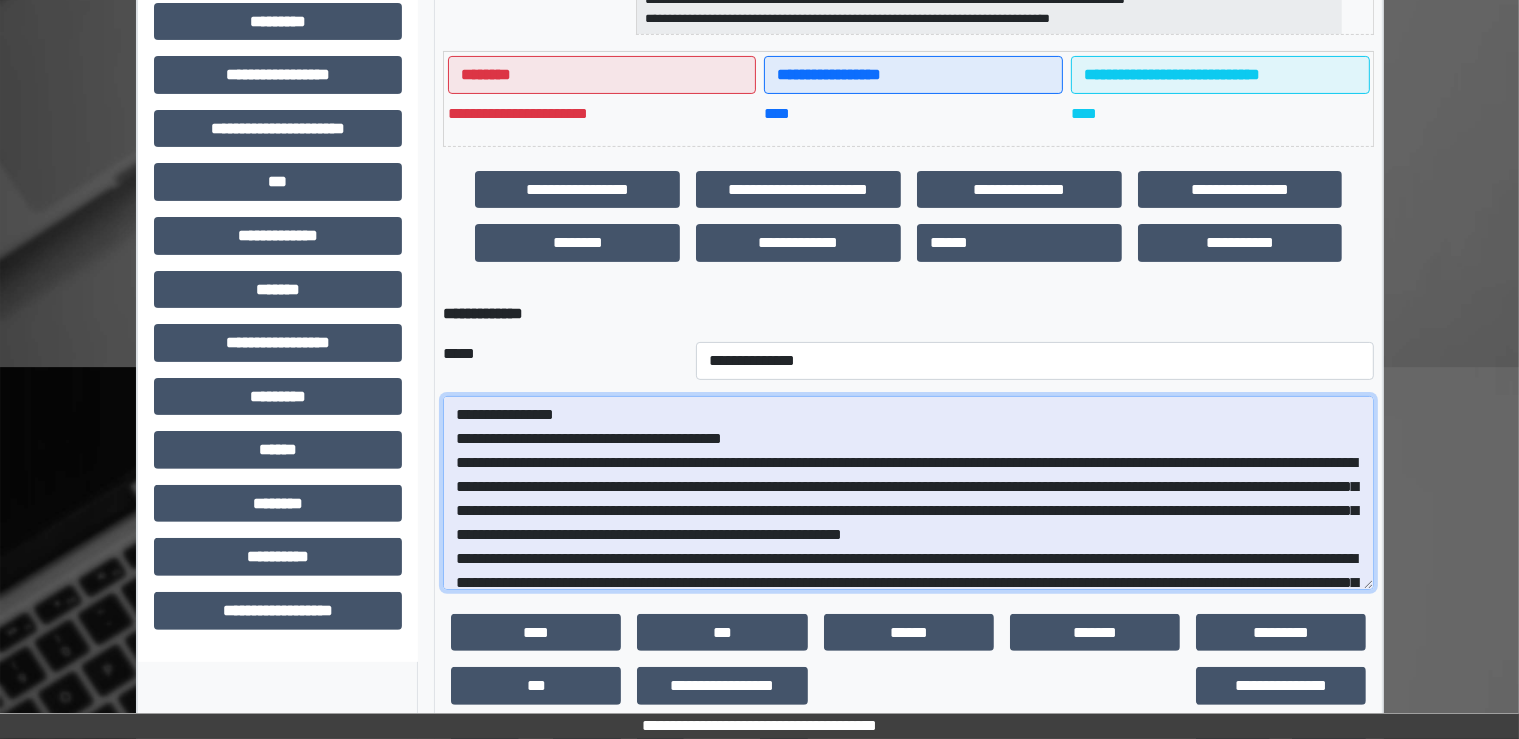 click at bounding box center (908, 493) 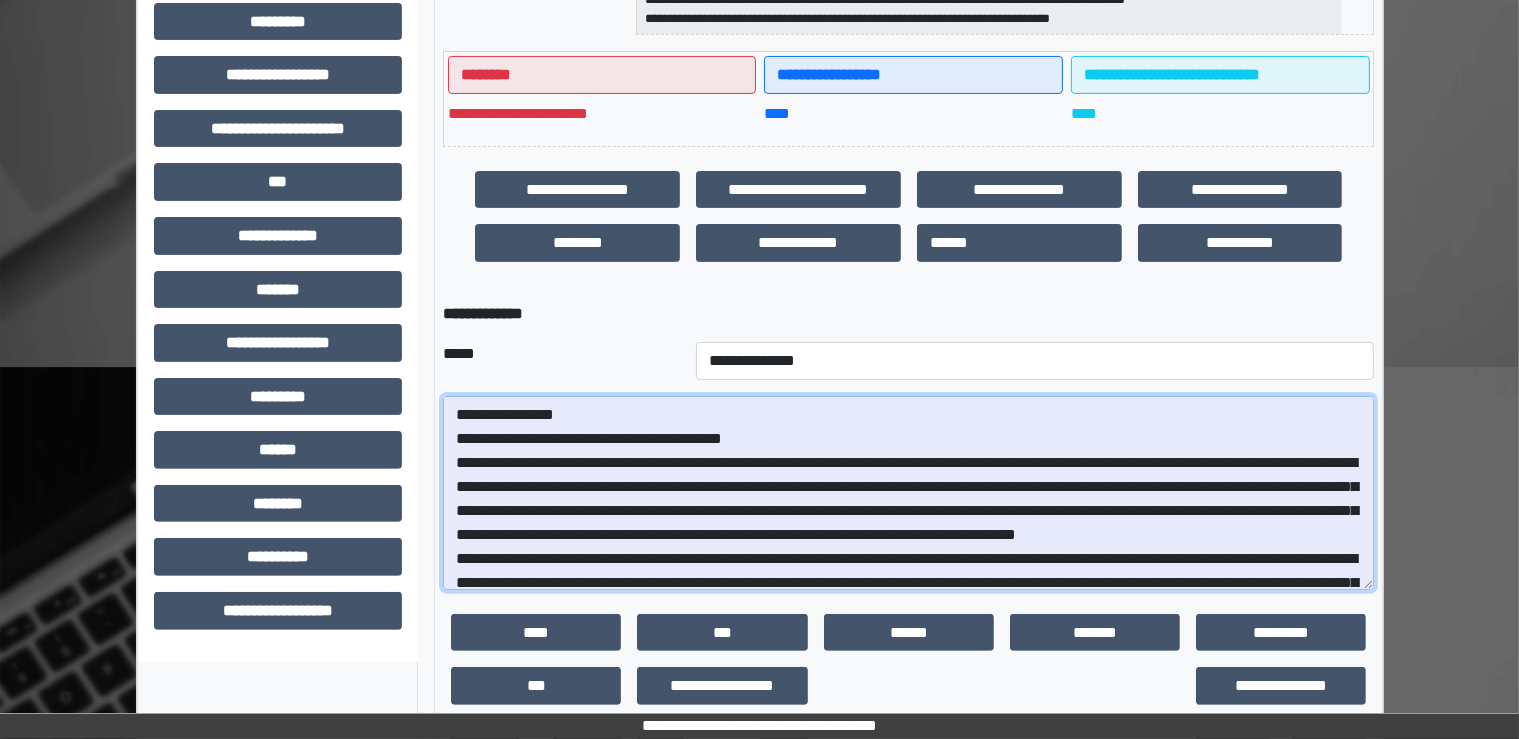 click at bounding box center (908, 493) 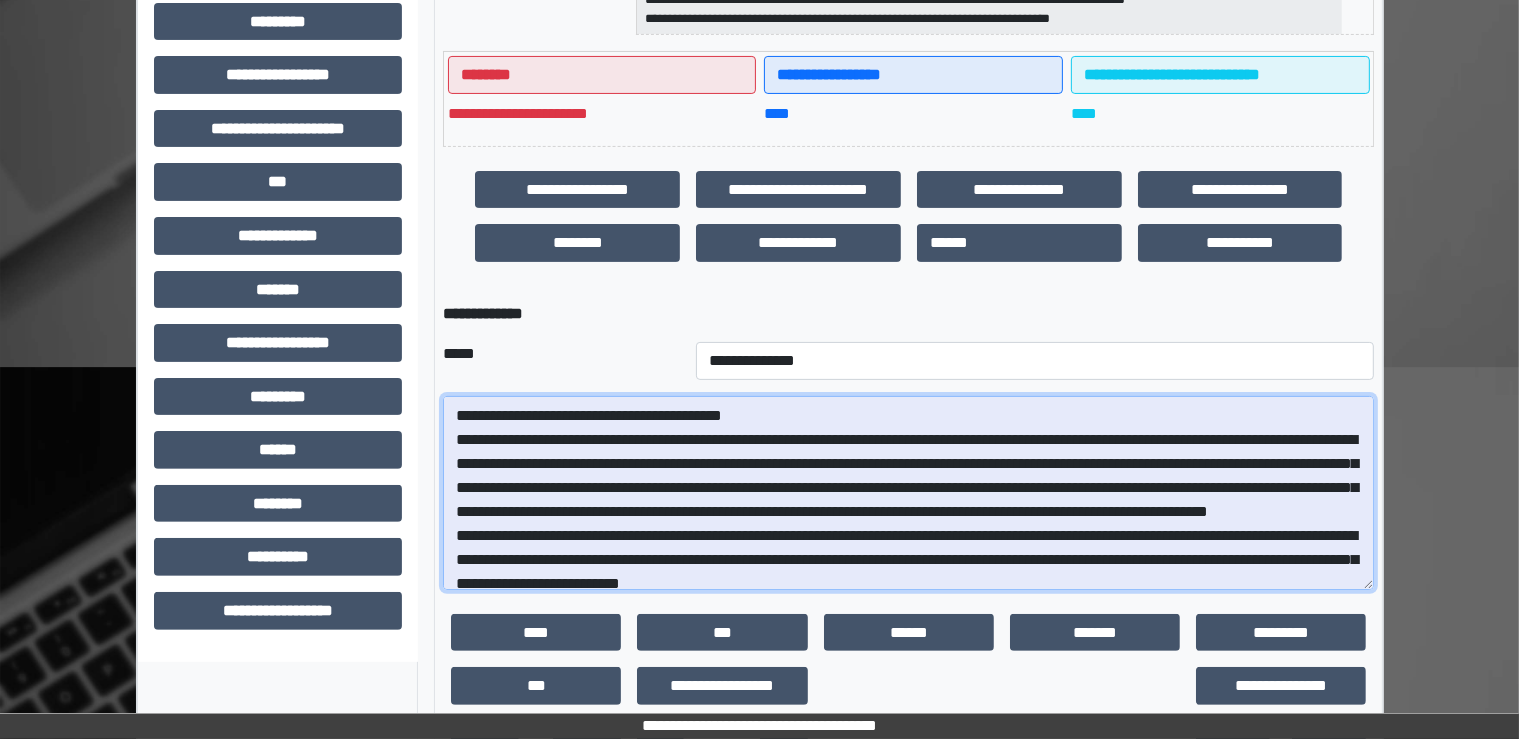 scroll, scrollTop: 24, scrollLeft: 0, axis: vertical 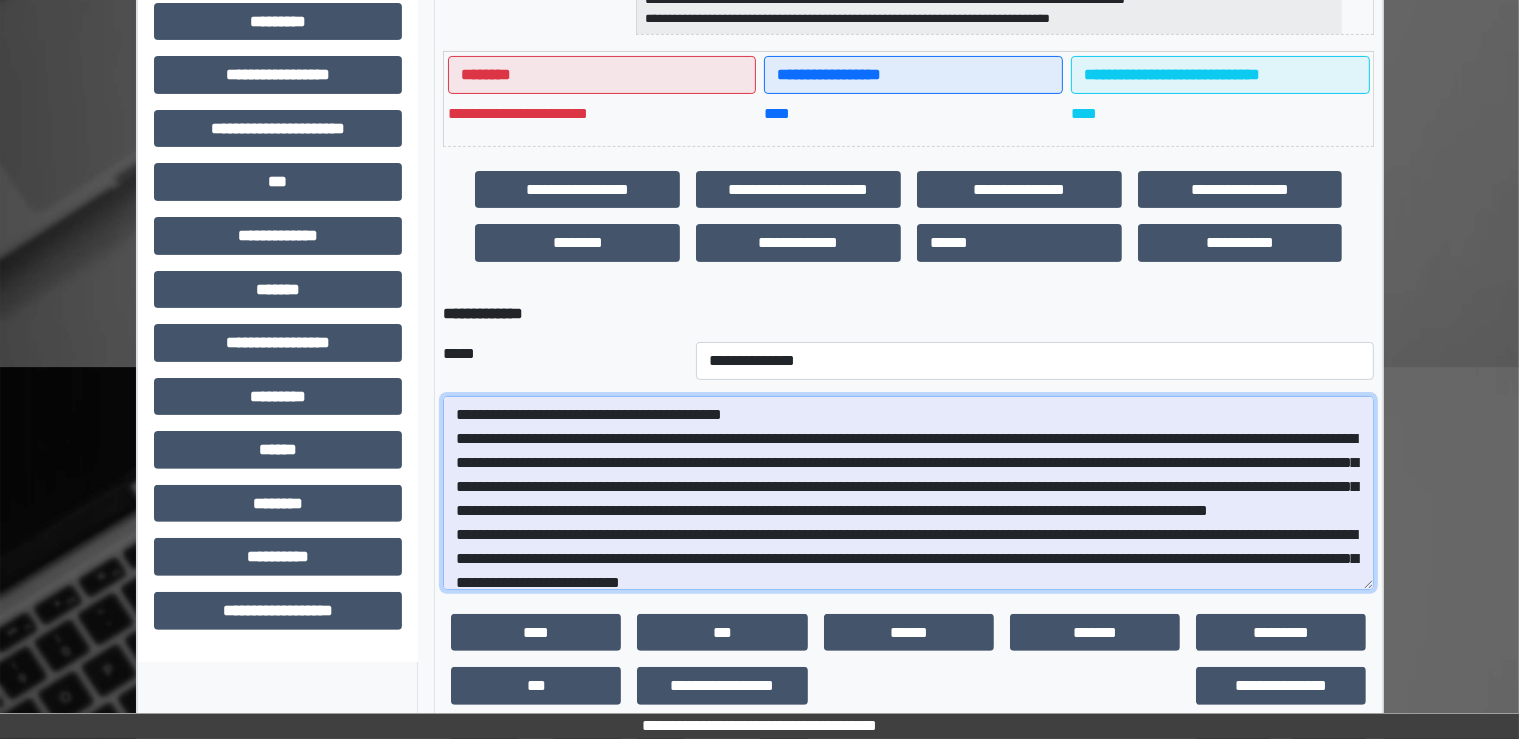 click at bounding box center (908, 493) 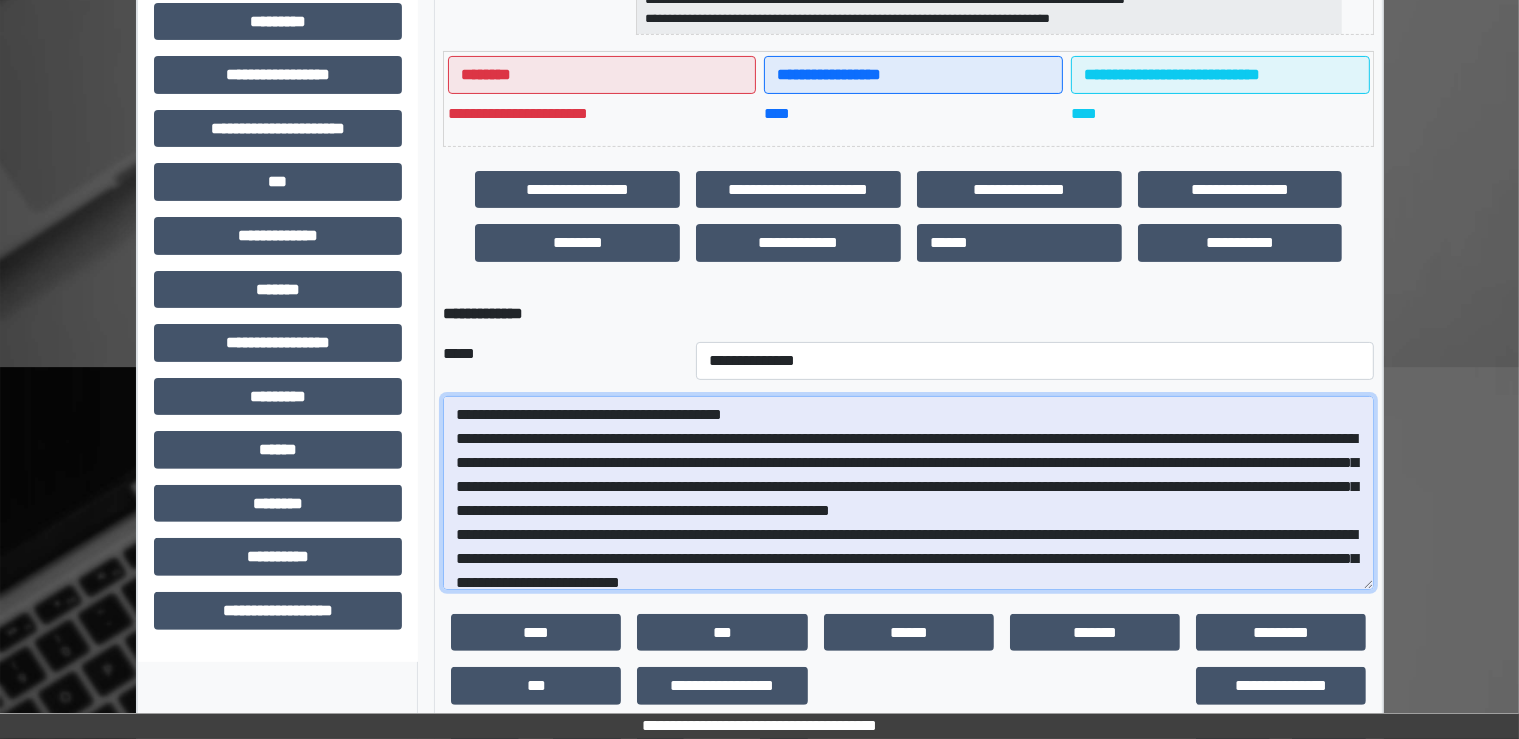 click at bounding box center (908, 493) 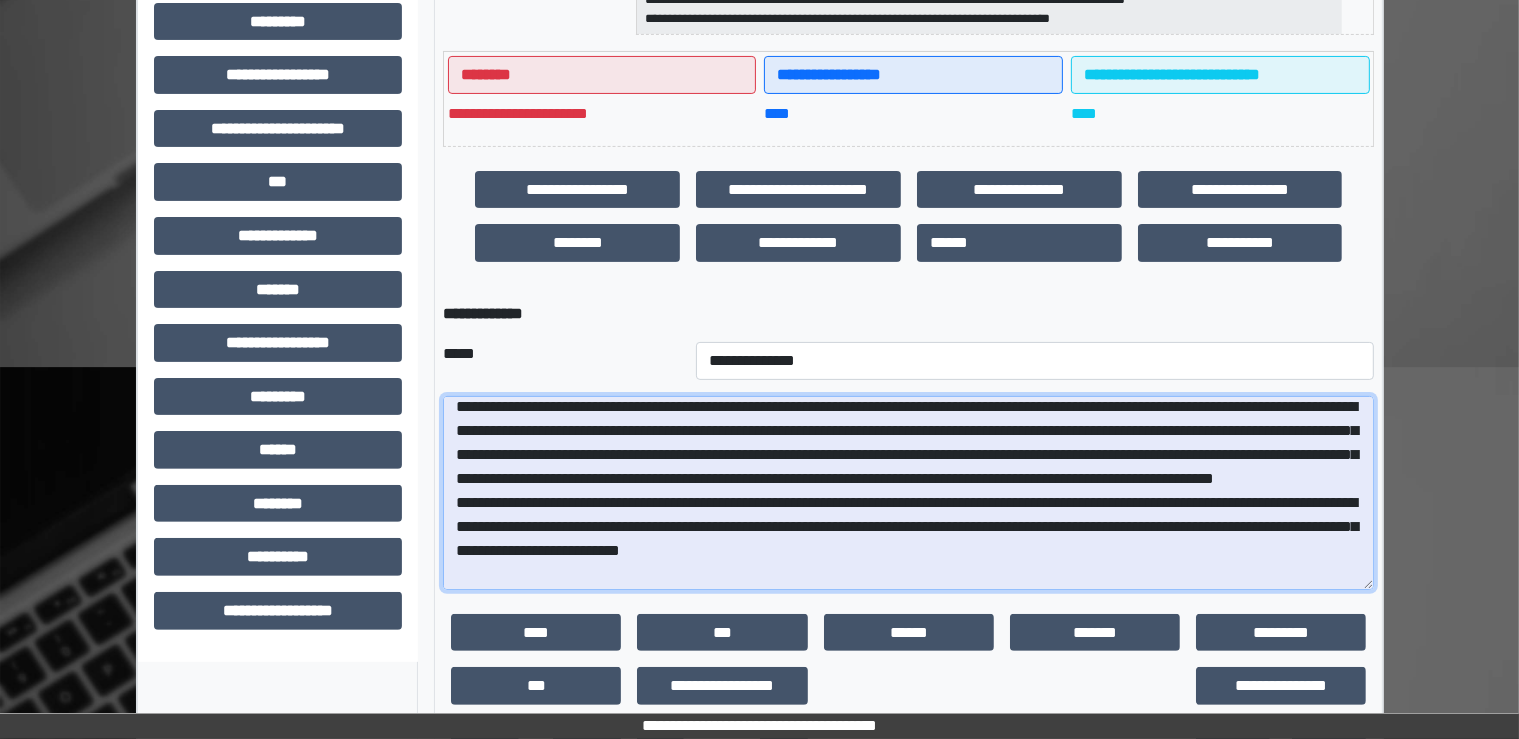 scroll, scrollTop: 58, scrollLeft: 0, axis: vertical 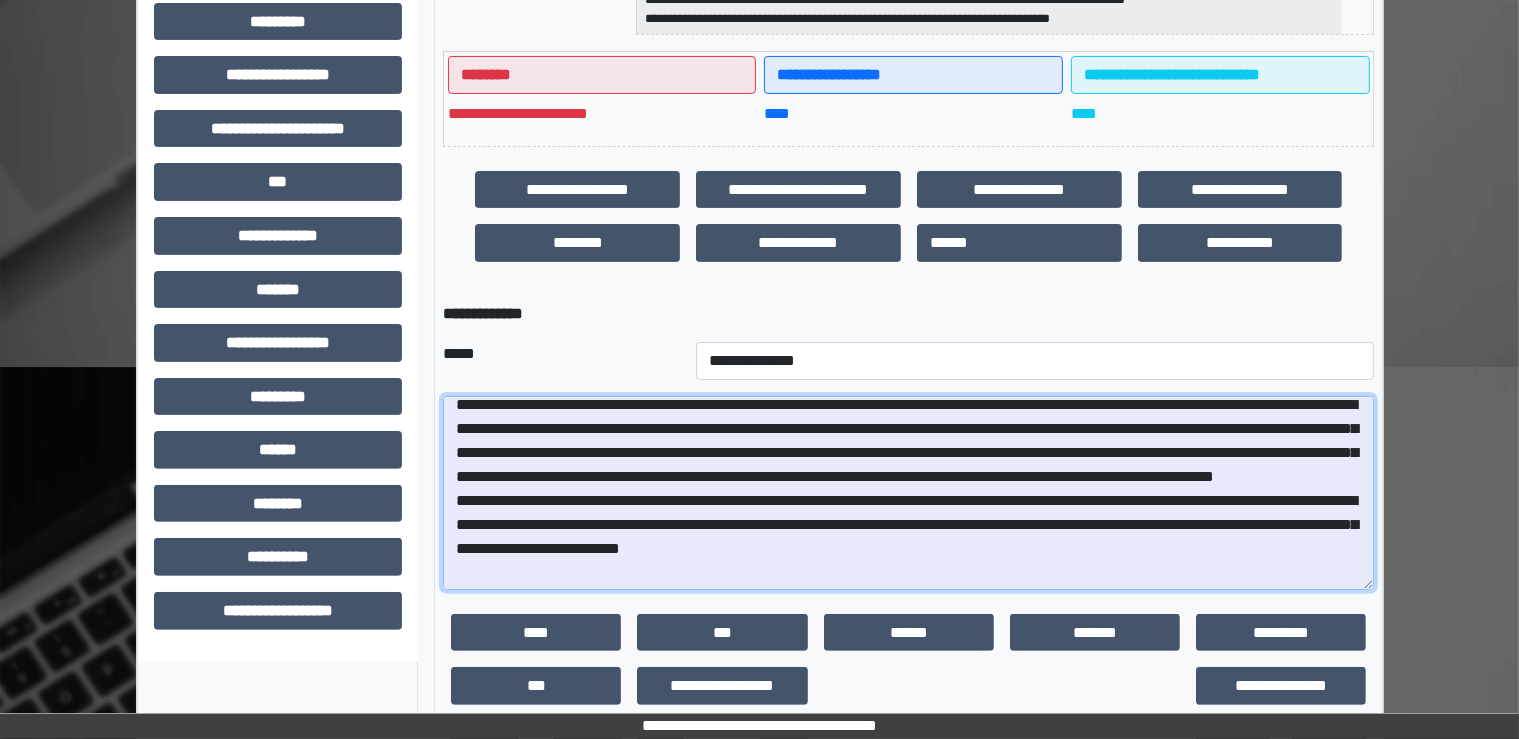 click at bounding box center [908, 493] 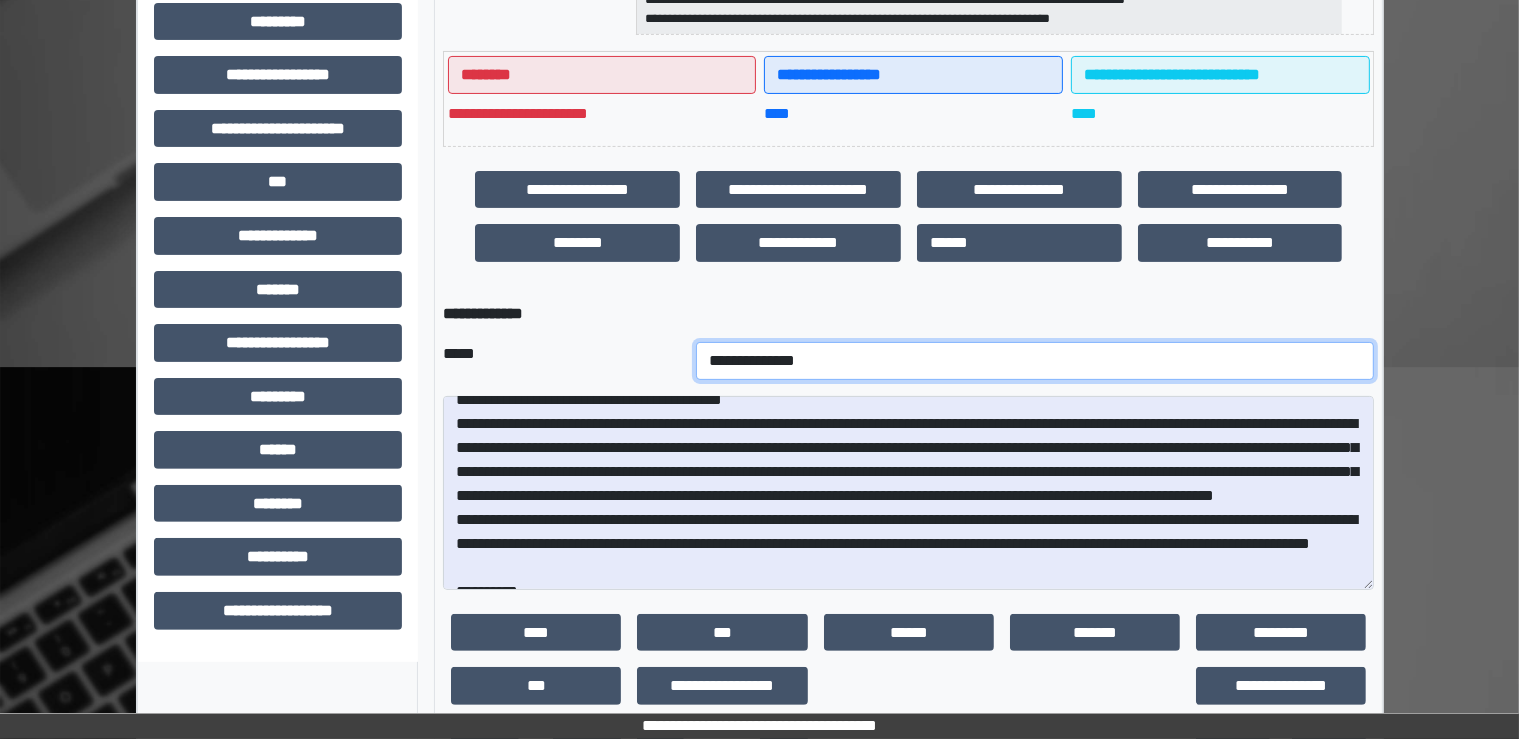 scroll, scrollTop: 42, scrollLeft: 0, axis: vertical 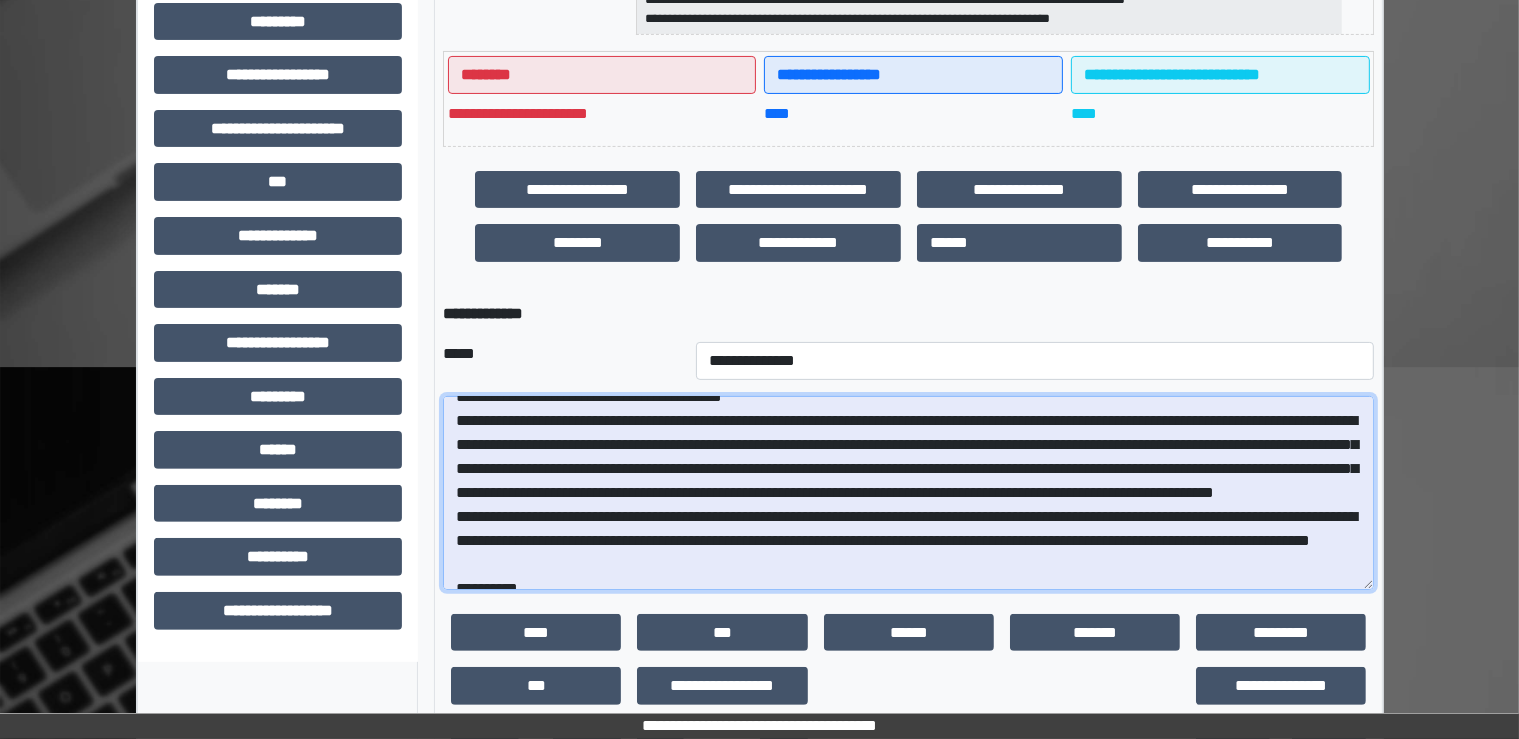 drag, startPoint x: 700, startPoint y: 377, endPoint x: 619, endPoint y: 468, distance: 121.82774 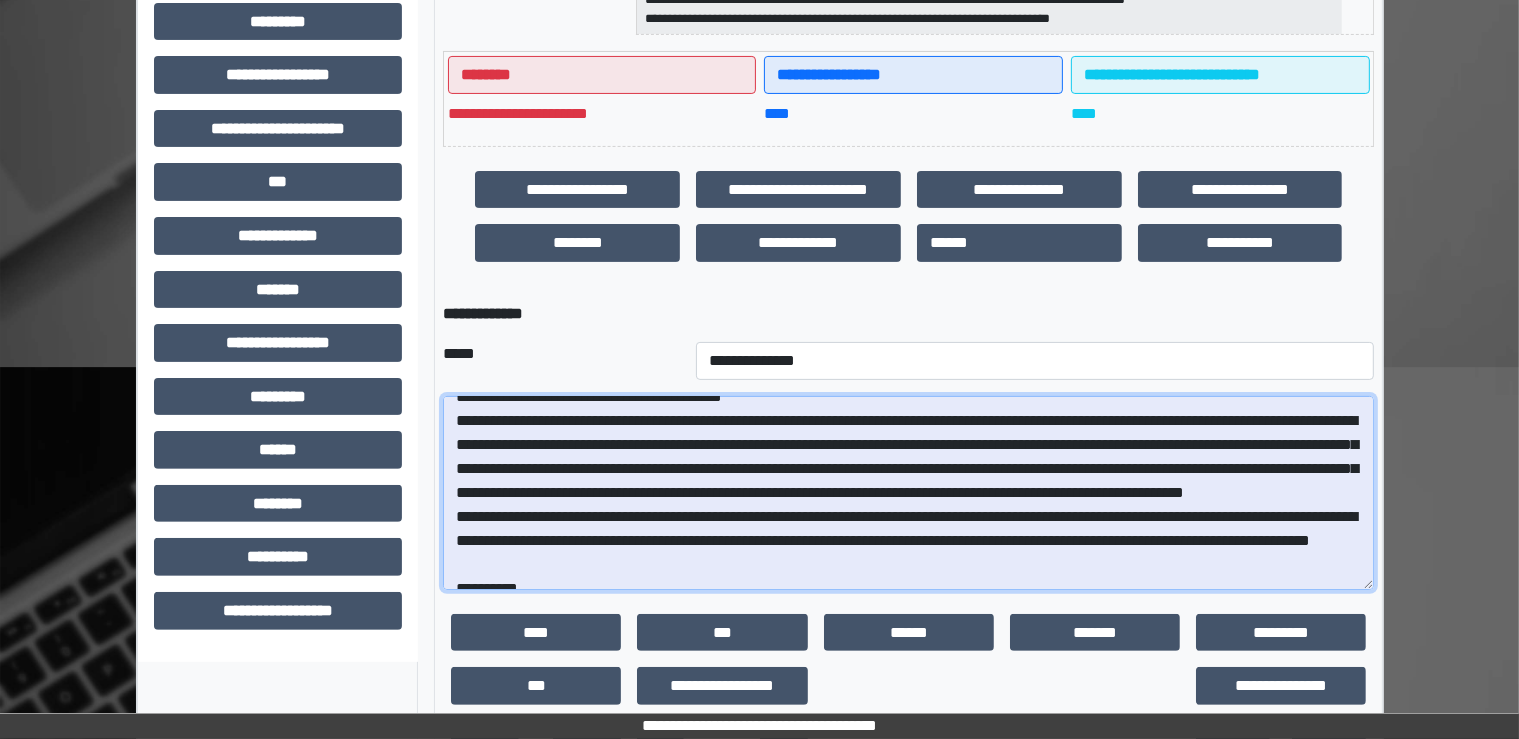 click at bounding box center [908, 493] 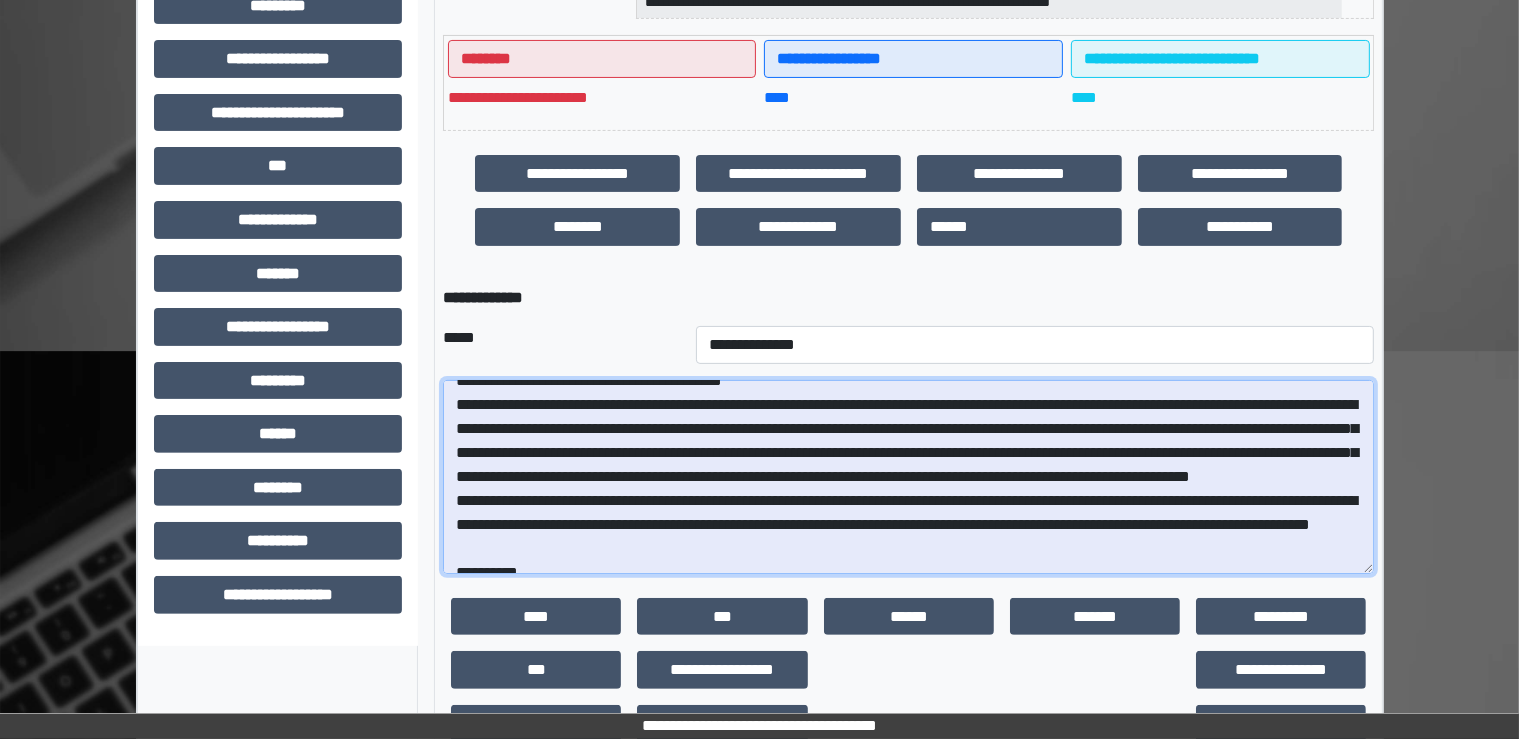 scroll, scrollTop: 504, scrollLeft: 0, axis: vertical 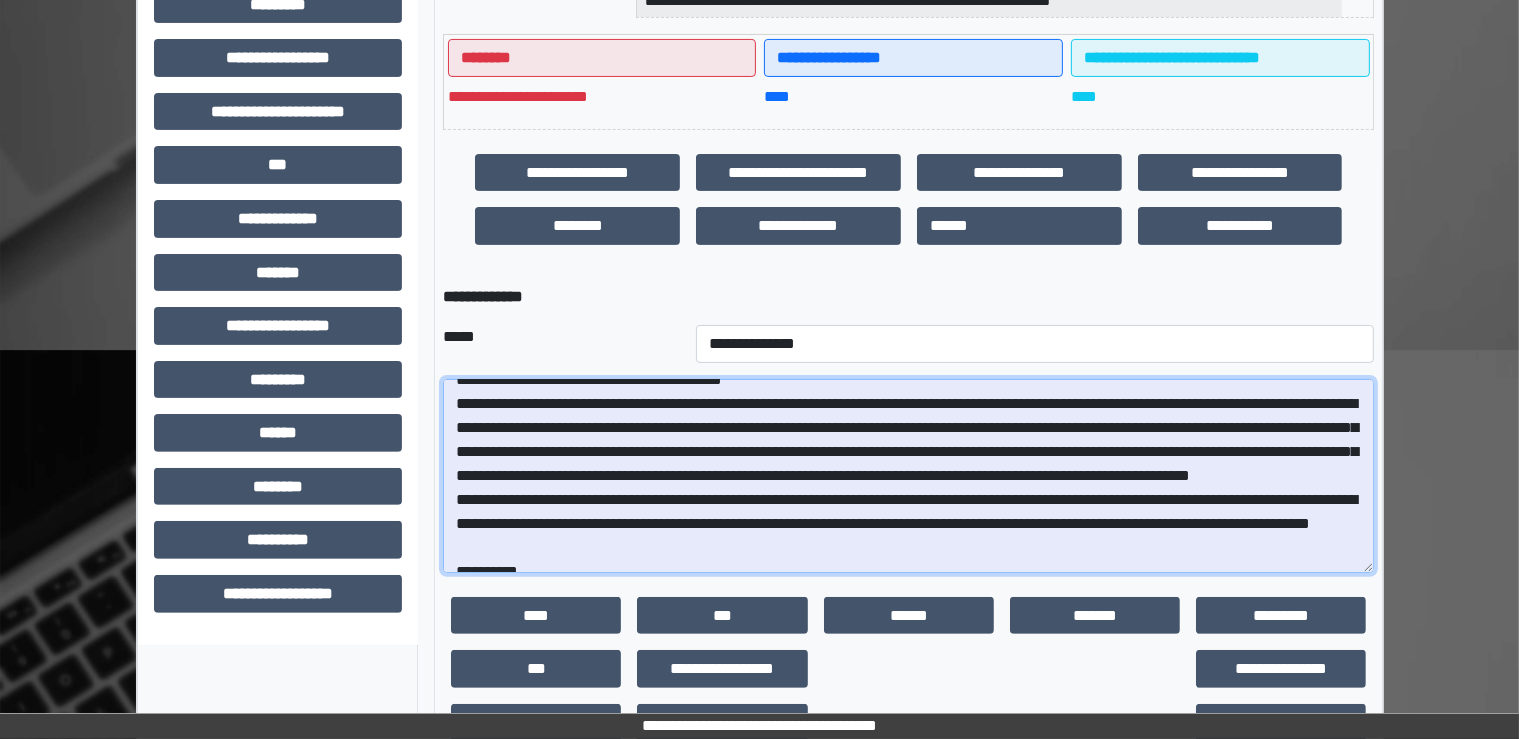 click at bounding box center (908, 476) 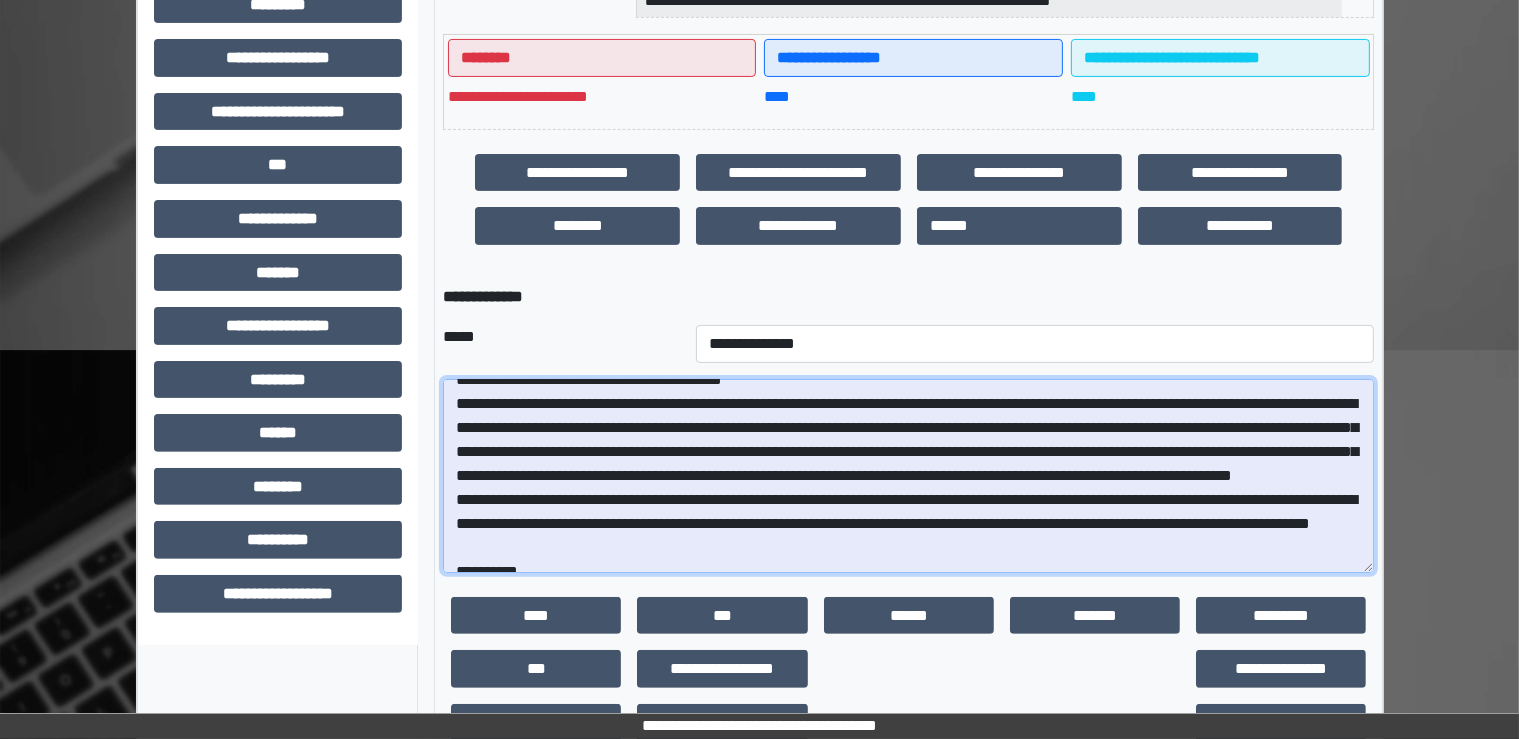 click at bounding box center [908, 476] 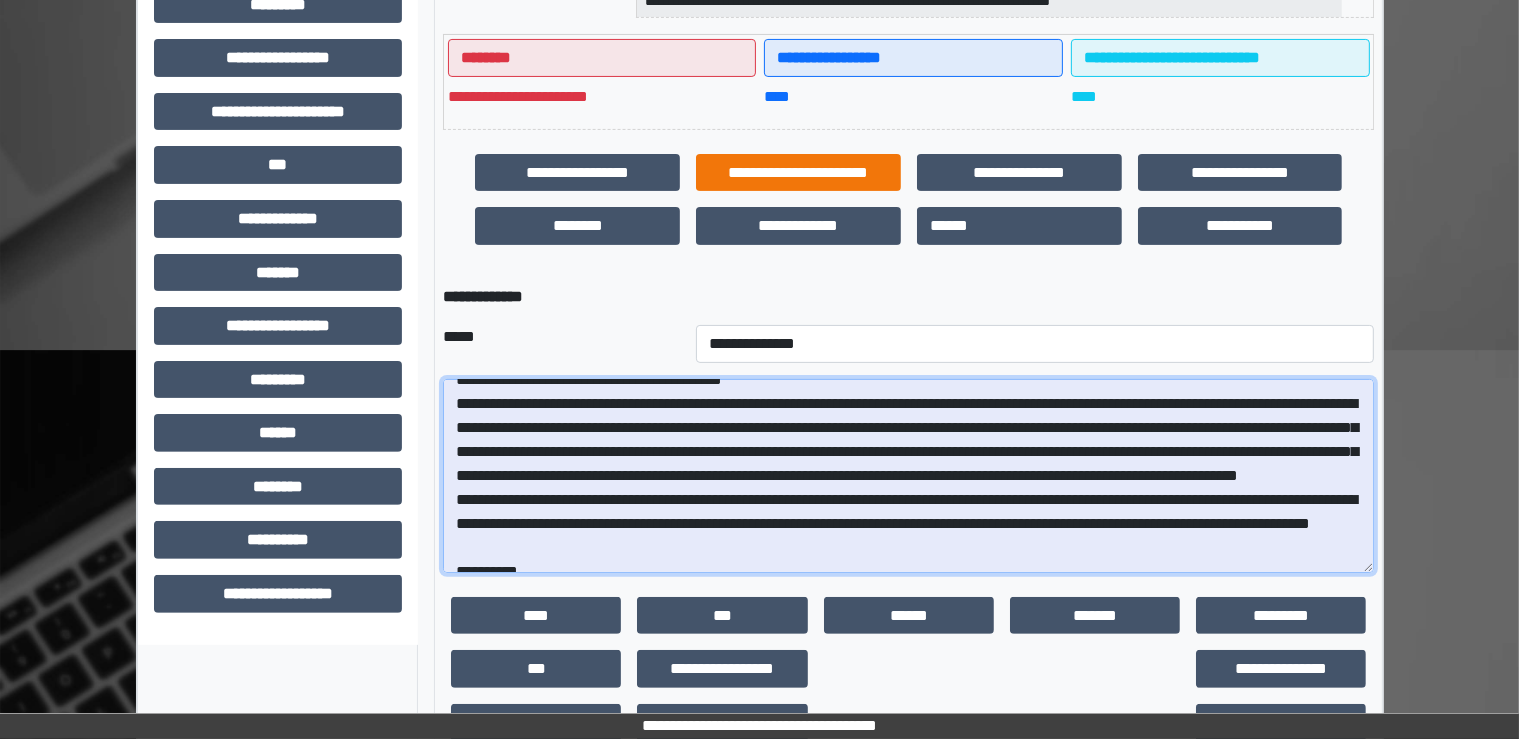 type on "**********" 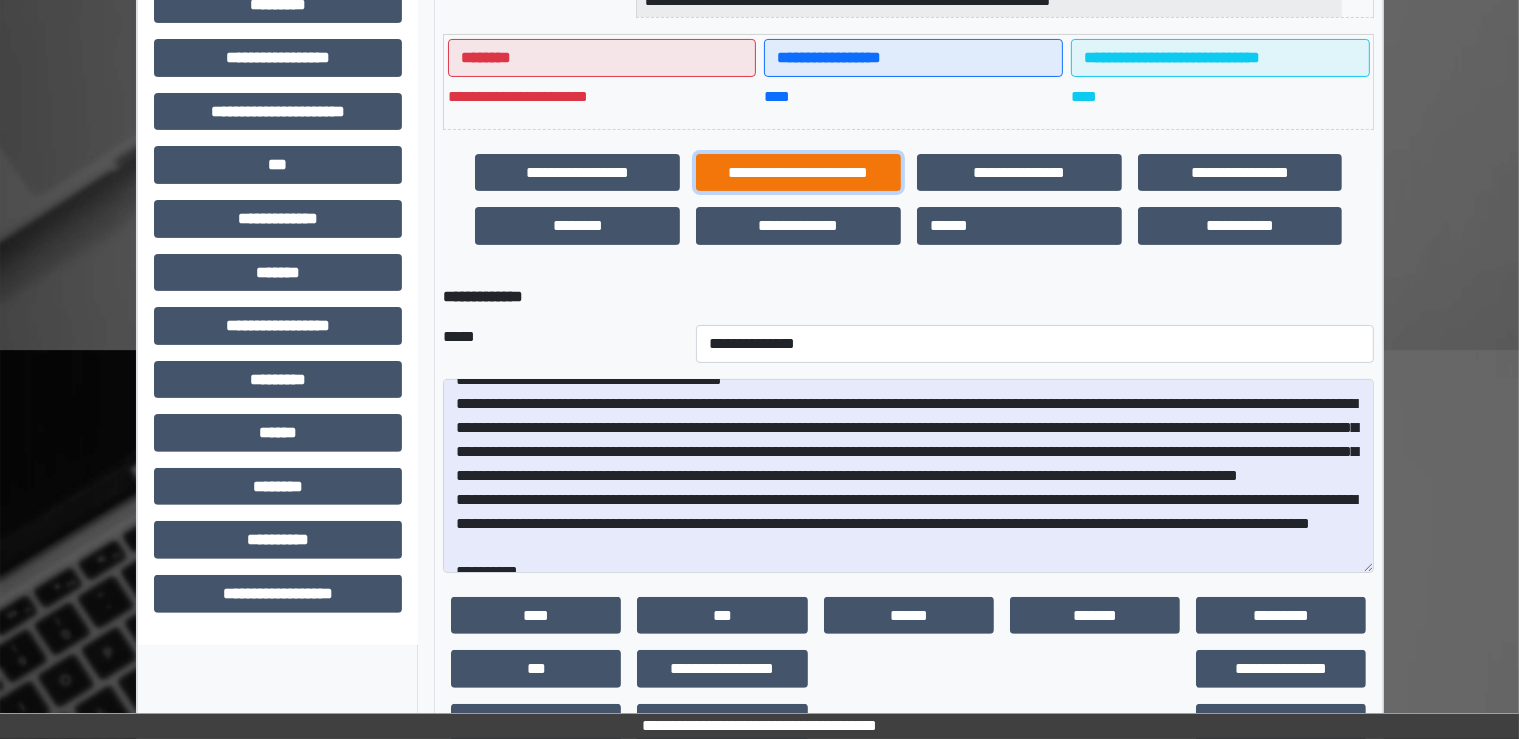 click on "**********" at bounding box center [798, 173] 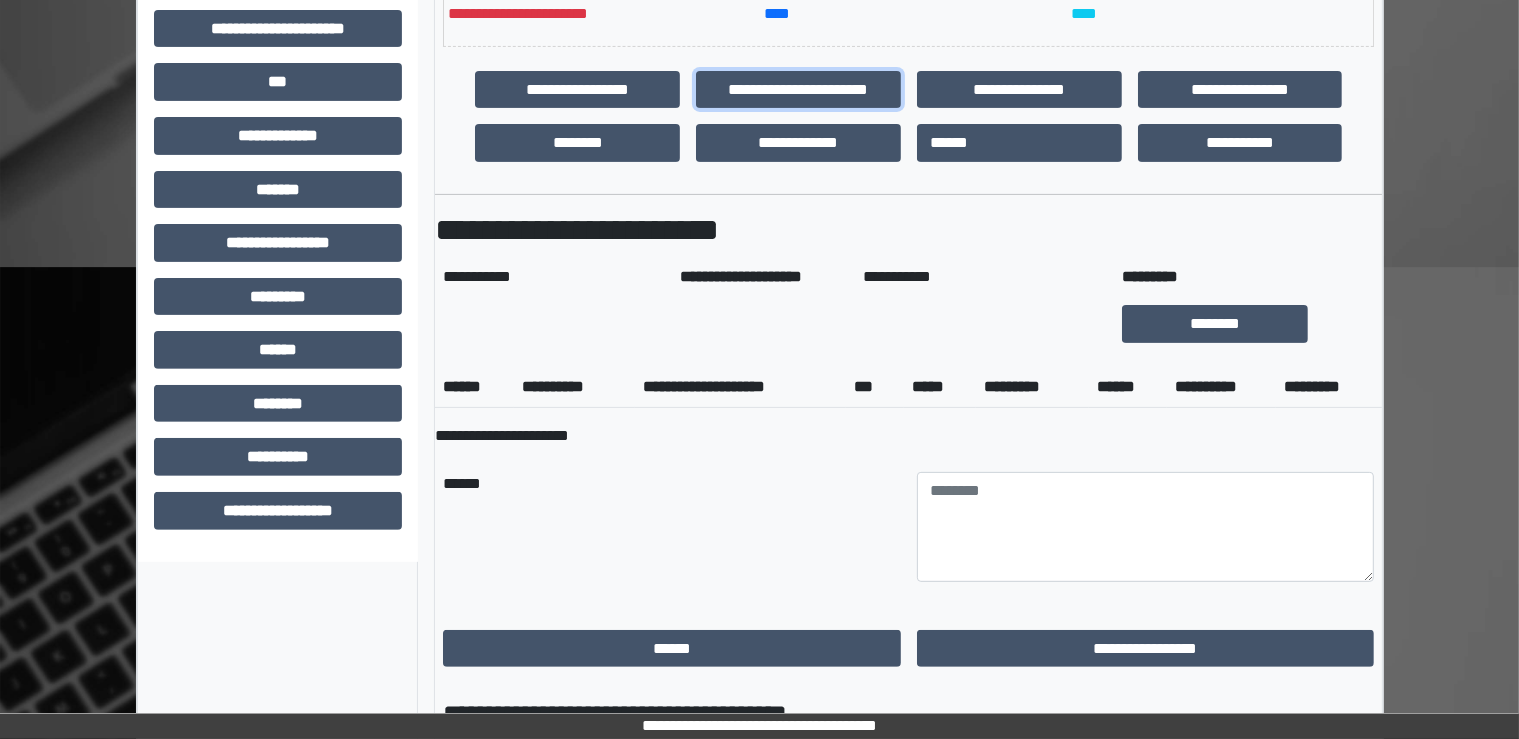 scroll, scrollTop: 366, scrollLeft: 0, axis: vertical 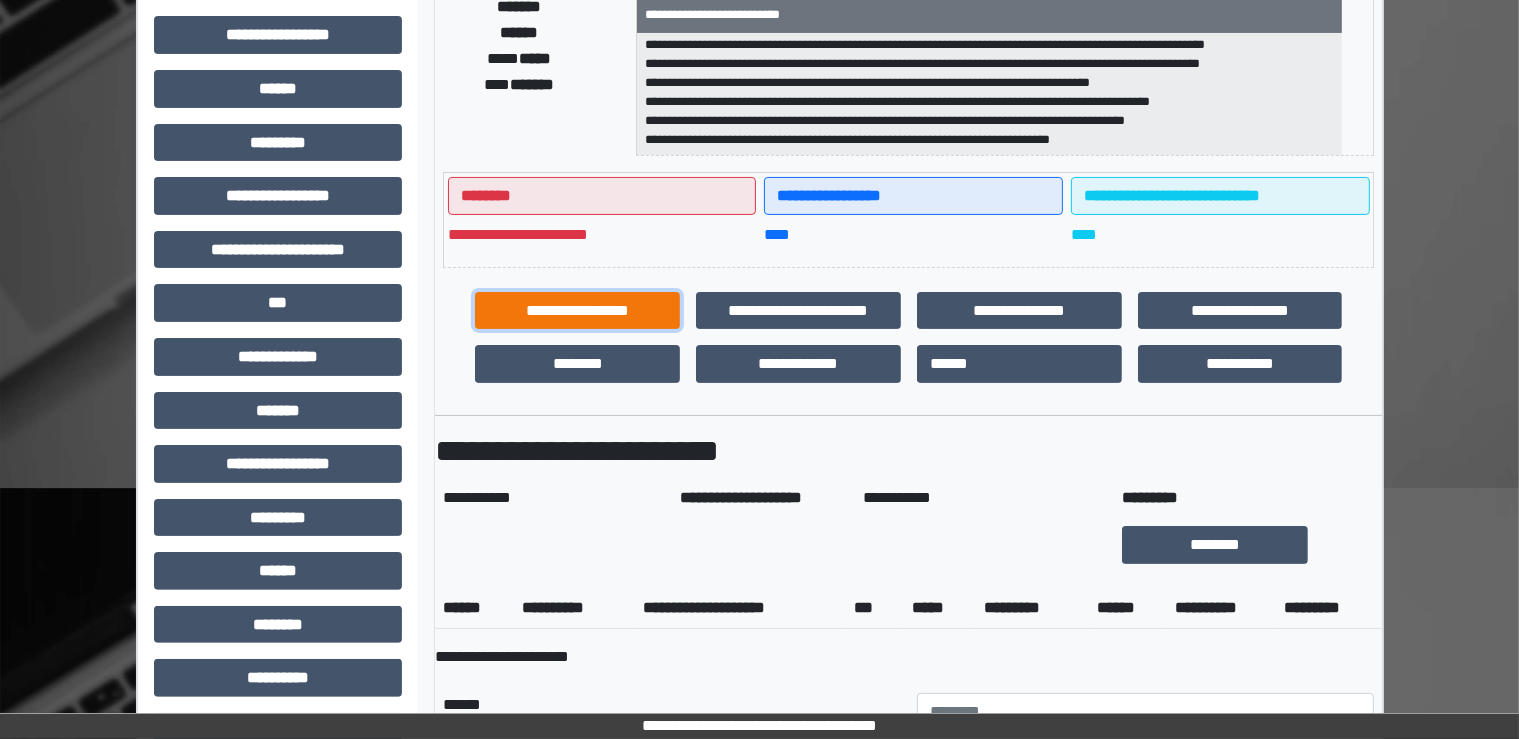 click on "**********" at bounding box center [577, 311] 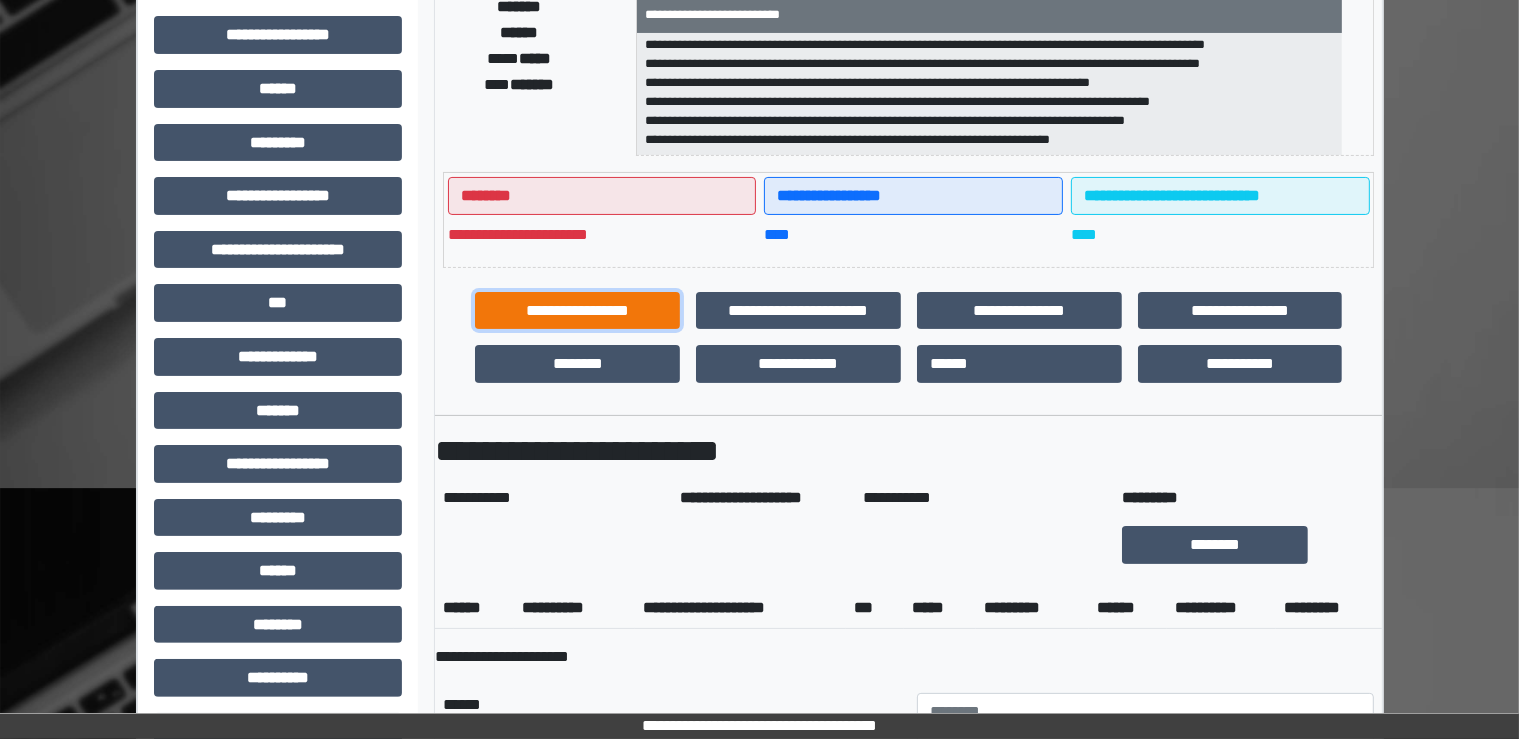 click on "**********" at bounding box center (577, 311) 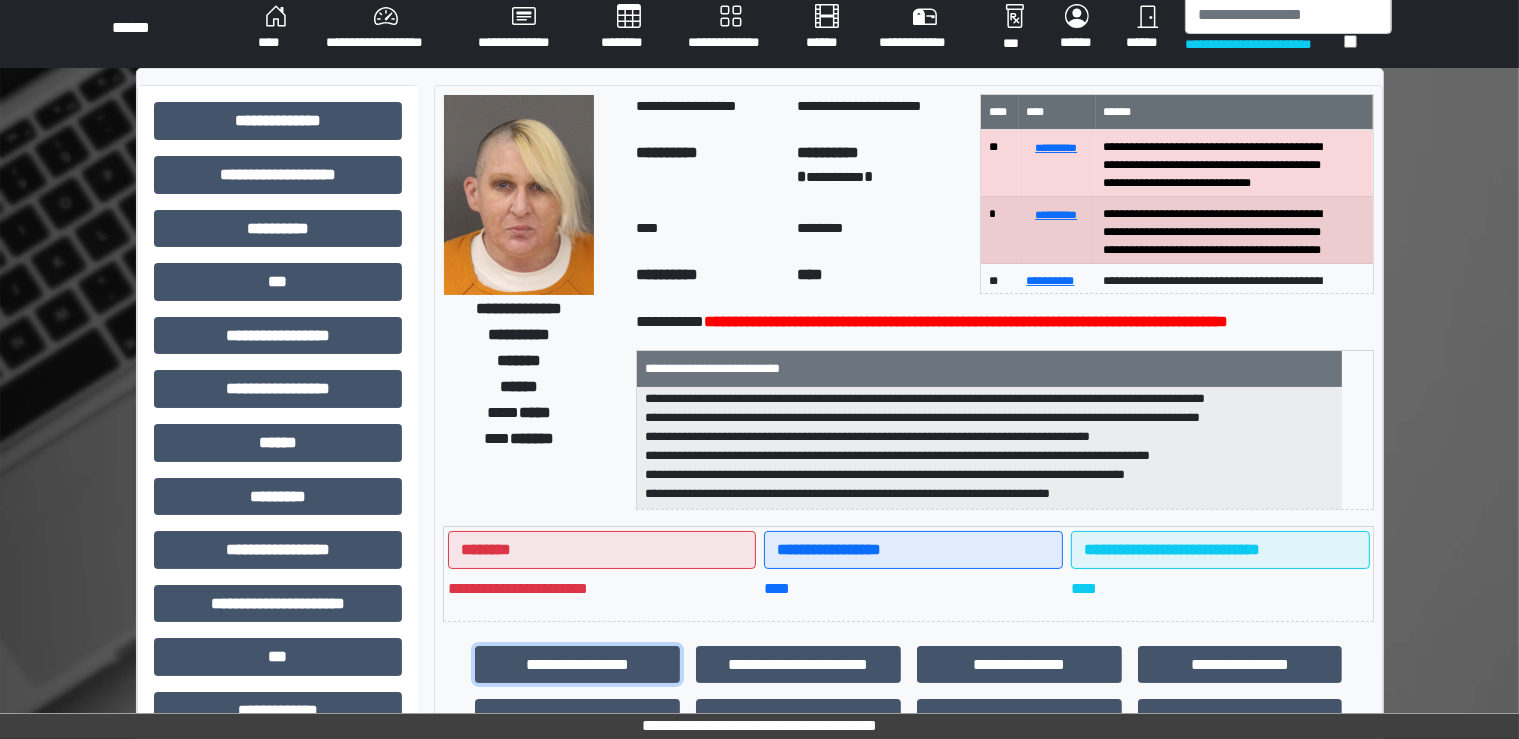 scroll, scrollTop: 0, scrollLeft: 0, axis: both 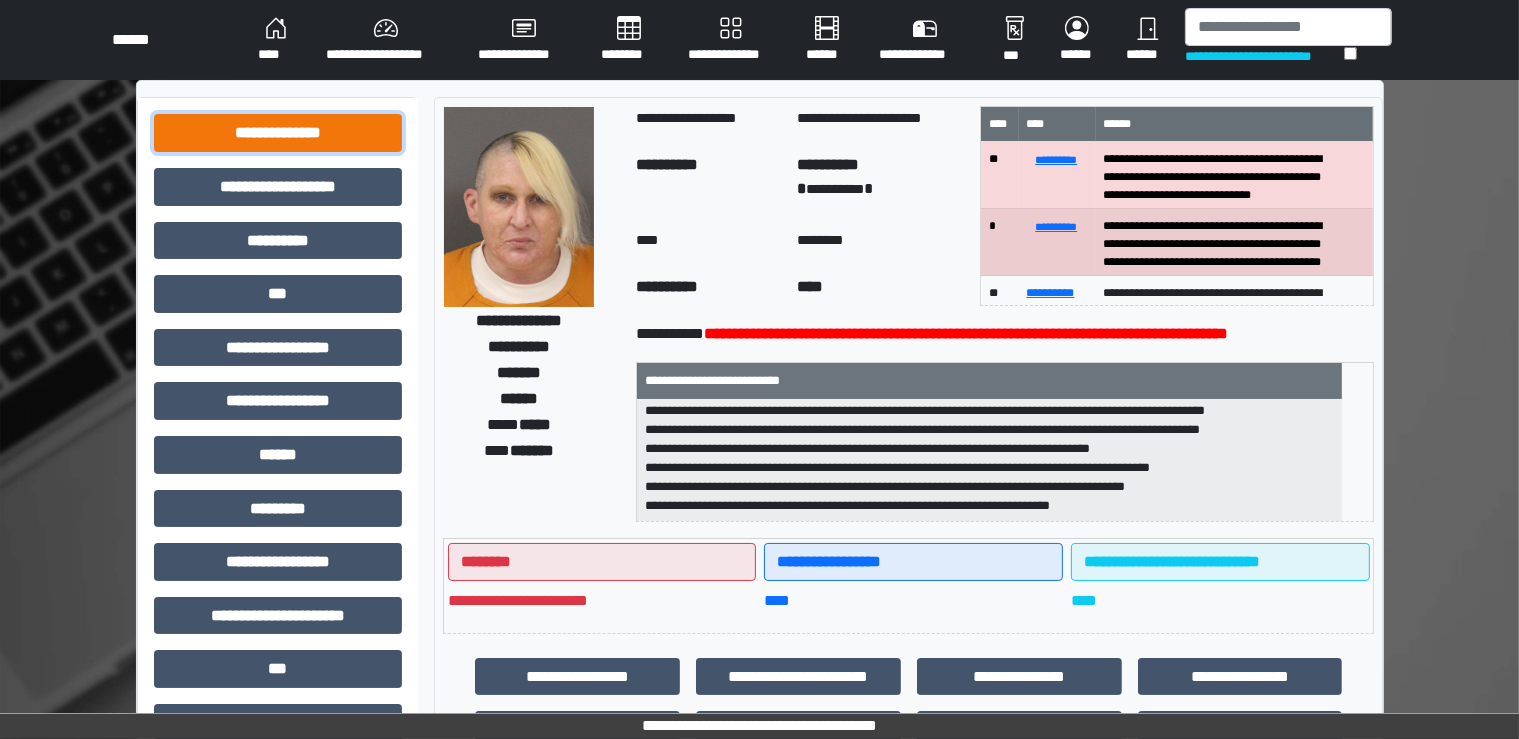 click on "**********" at bounding box center [278, 133] 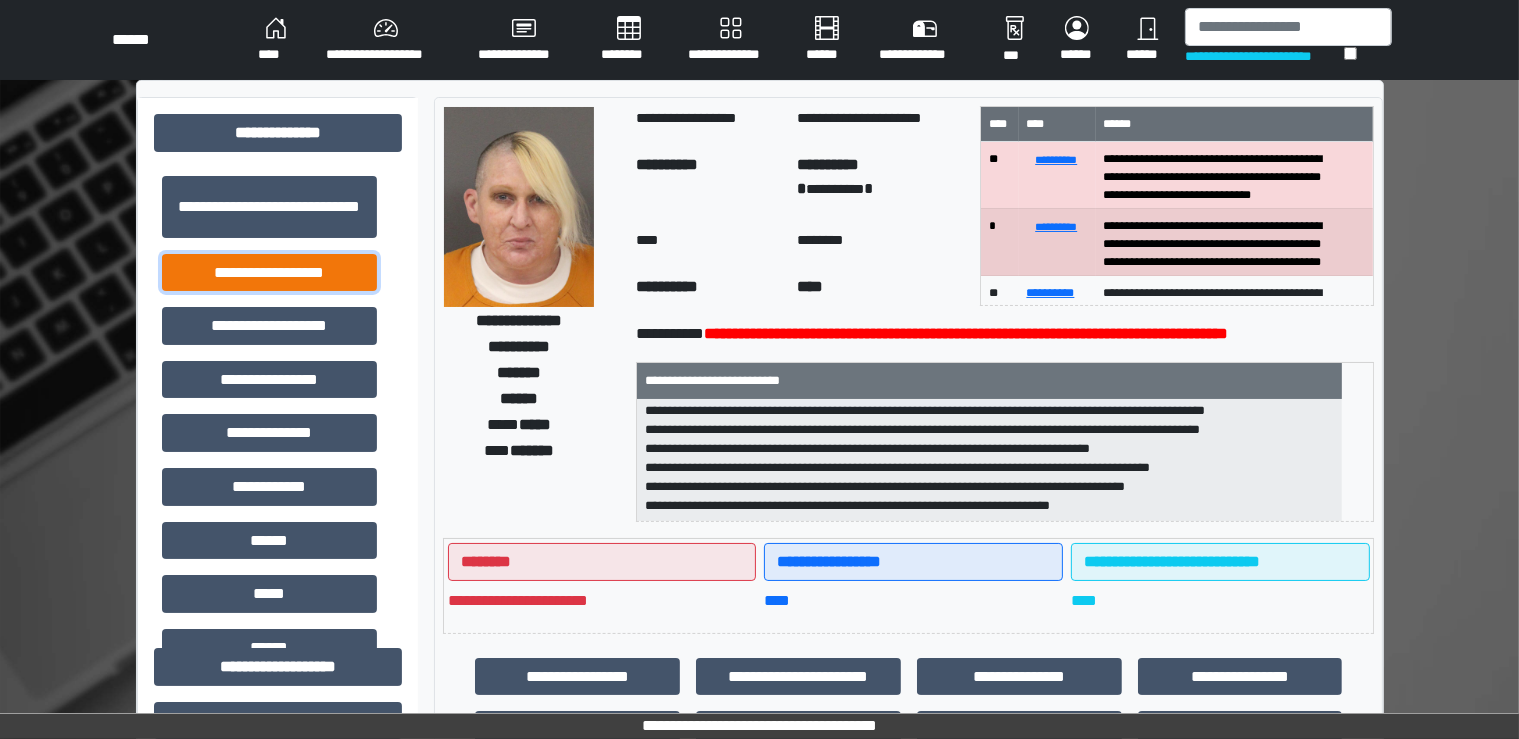 click on "**********" at bounding box center [269, 273] 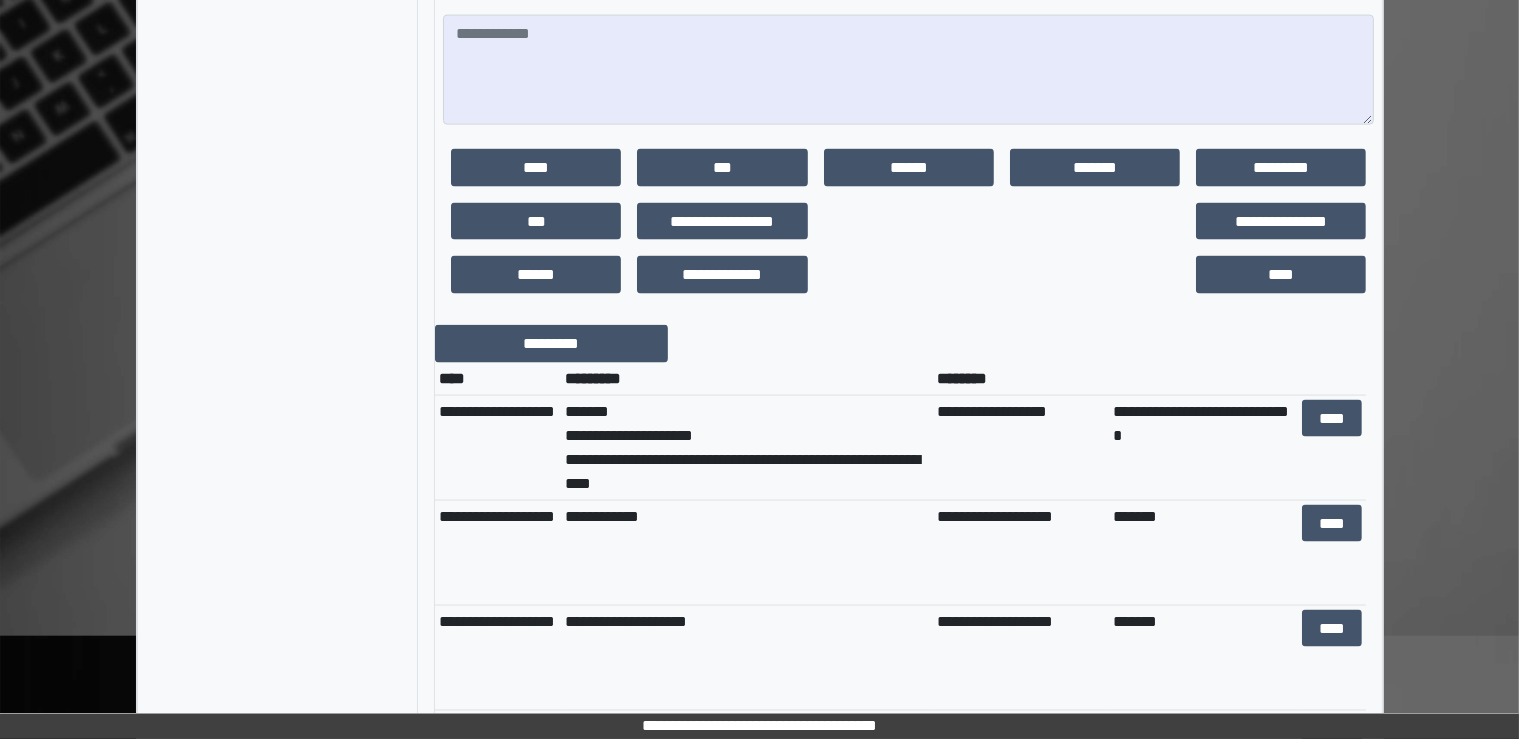 scroll, scrollTop: 3130, scrollLeft: 0, axis: vertical 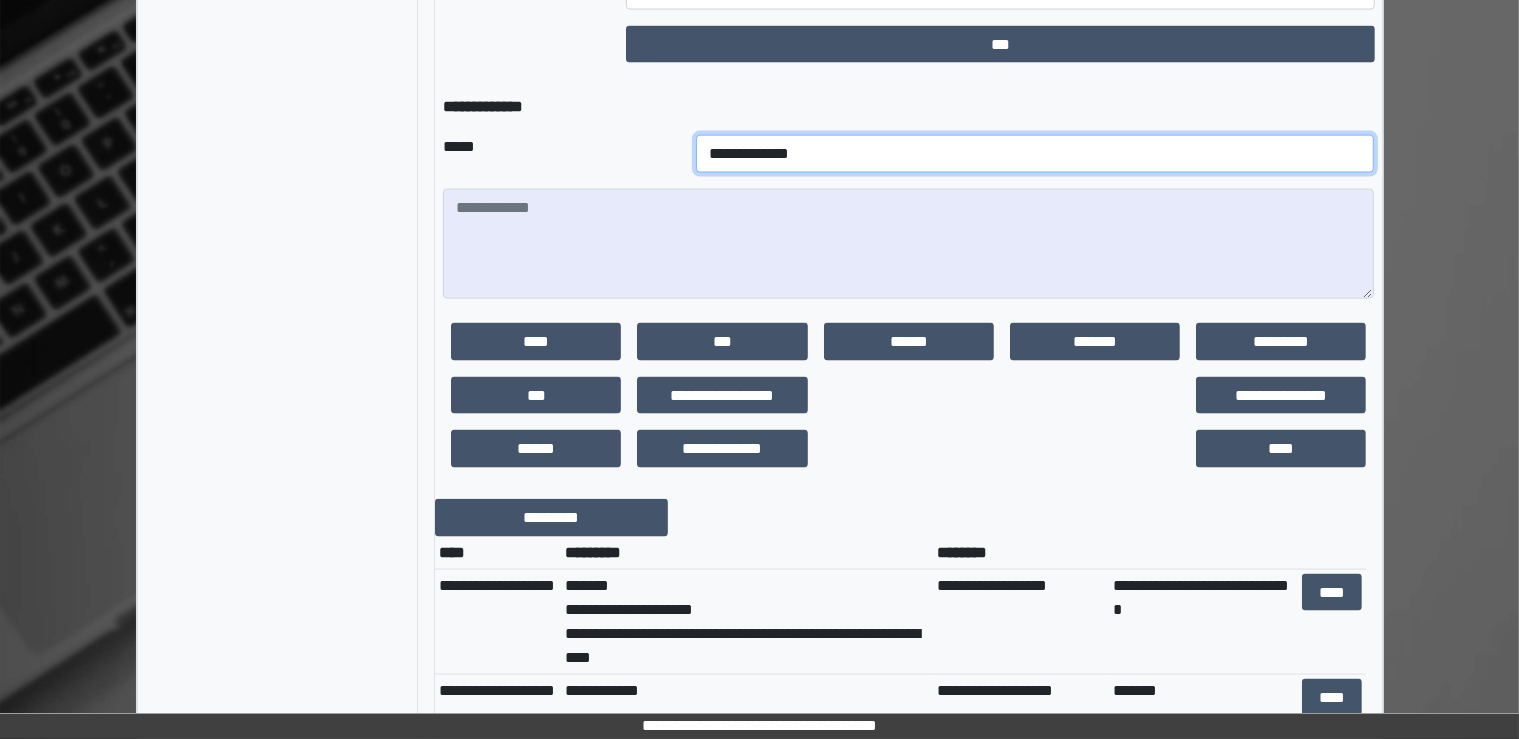 click on "**********" at bounding box center (1035, 154) 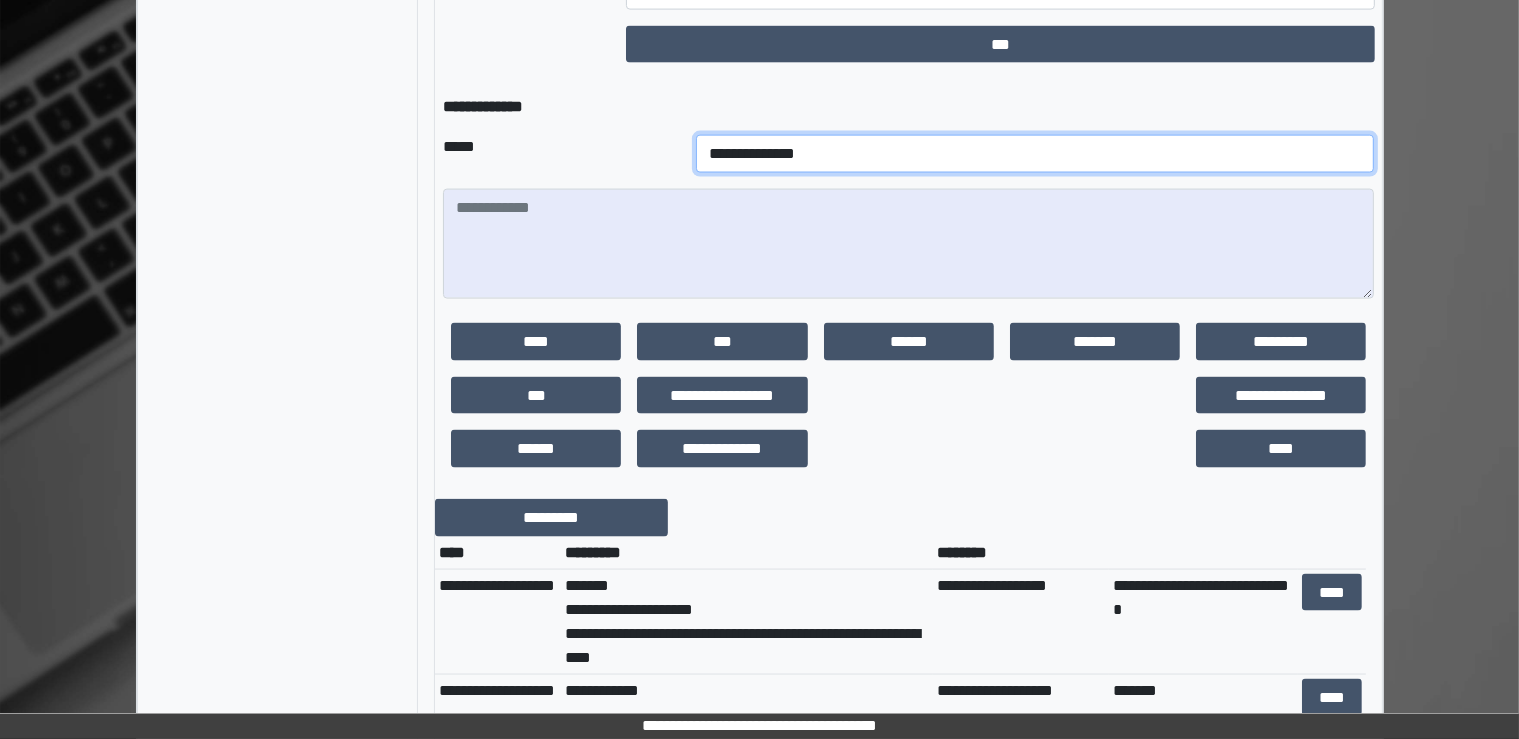 click on "**********" at bounding box center [1035, 154] 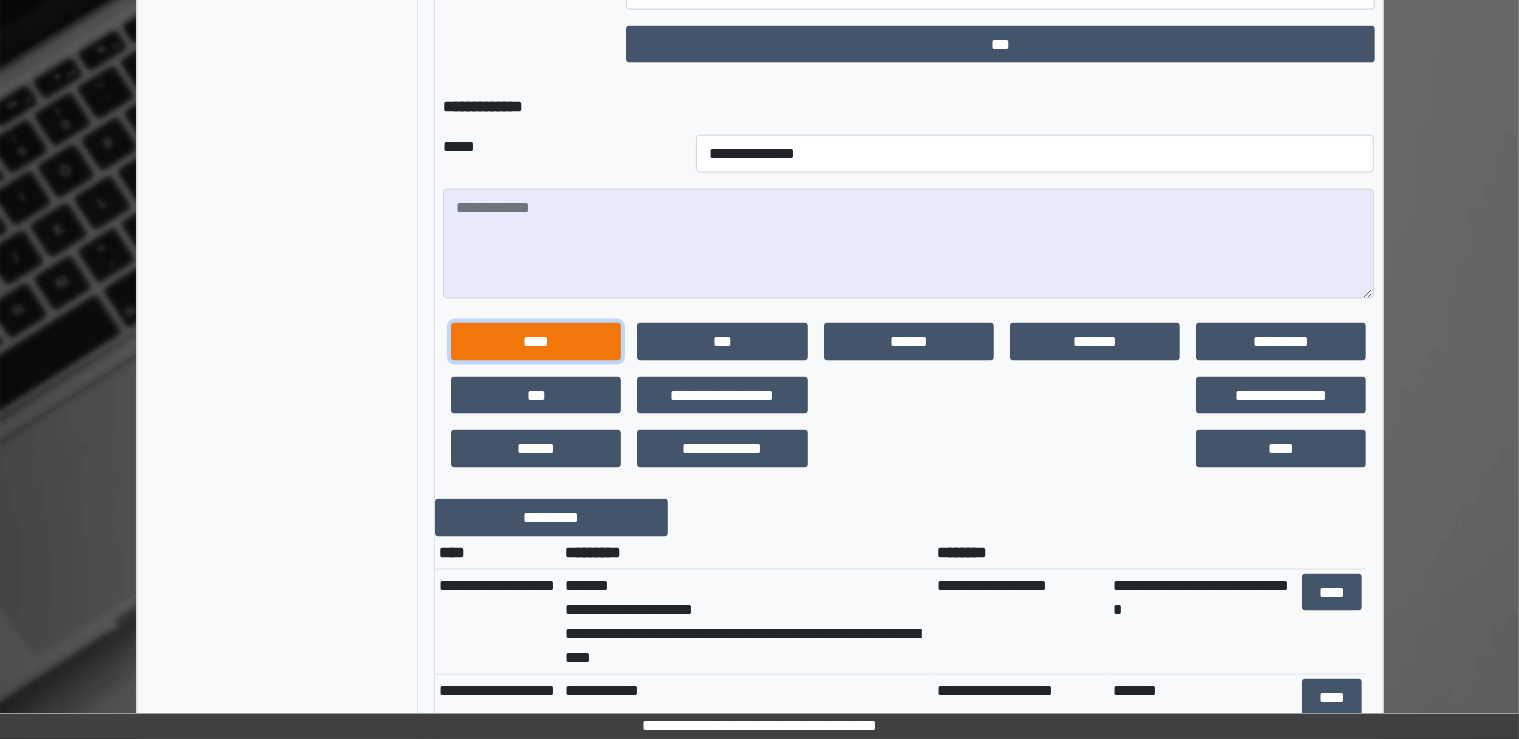 click on "****" at bounding box center (536, 342) 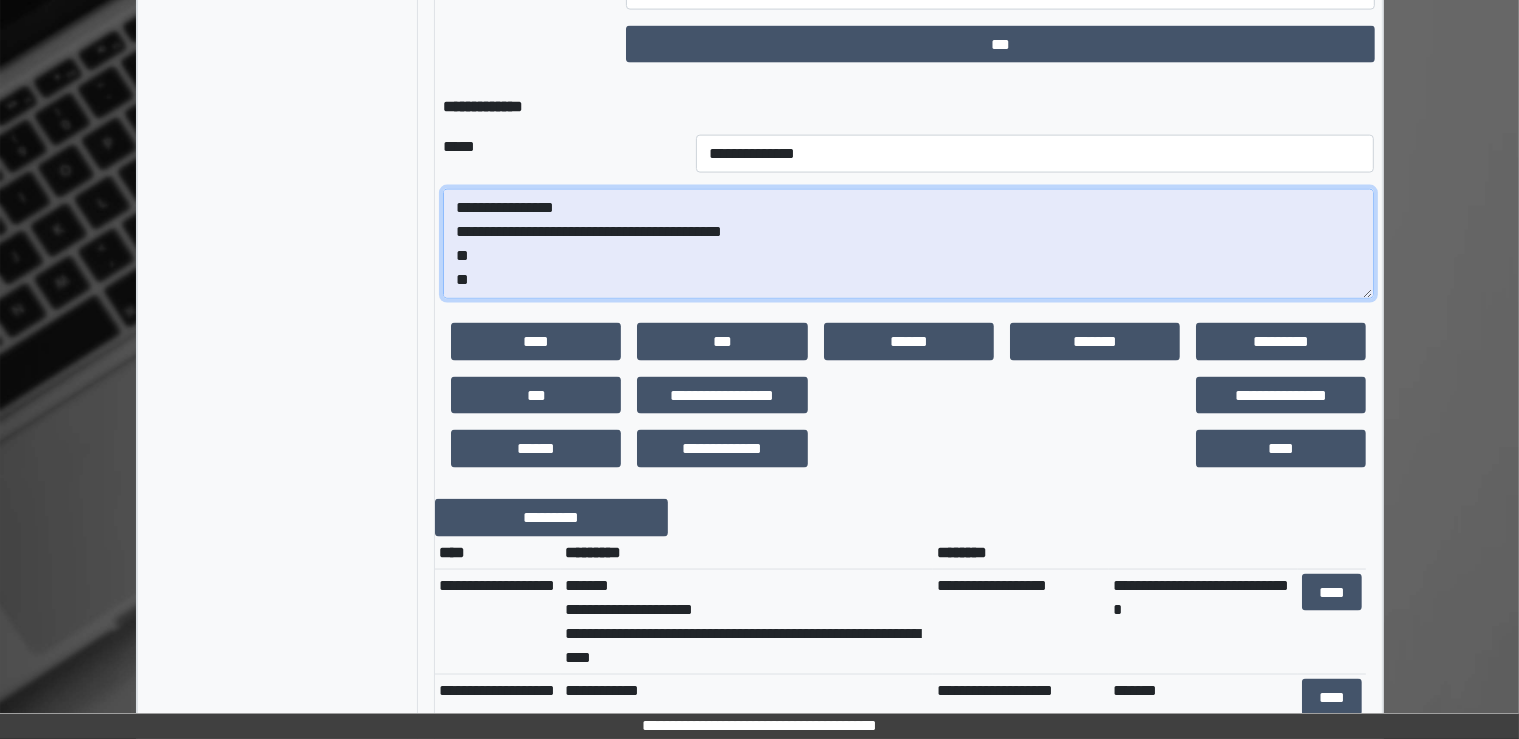 scroll, scrollTop: 48, scrollLeft: 0, axis: vertical 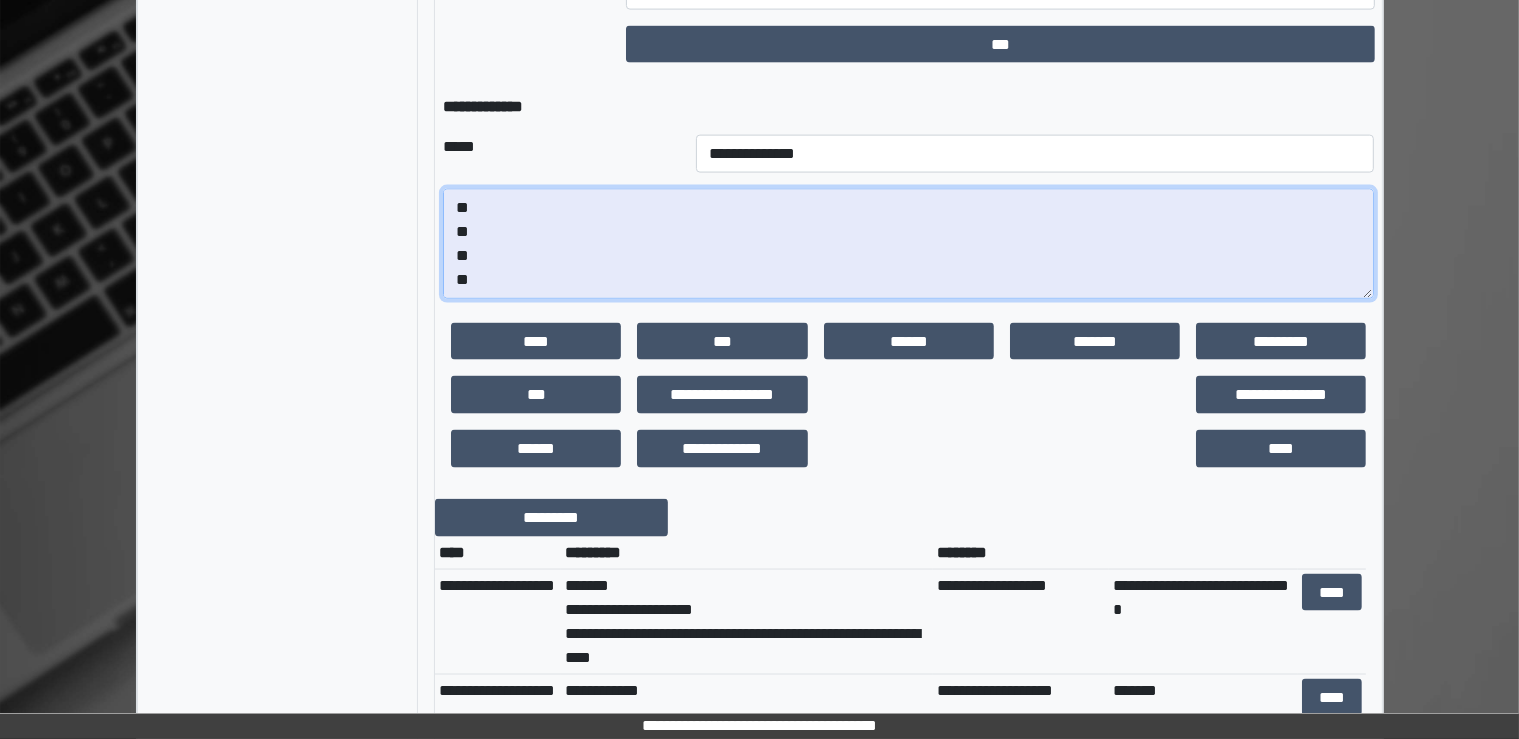 drag, startPoint x: 452, startPoint y: 247, endPoint x: 500, endPoint y: 307, distance: 76.837494 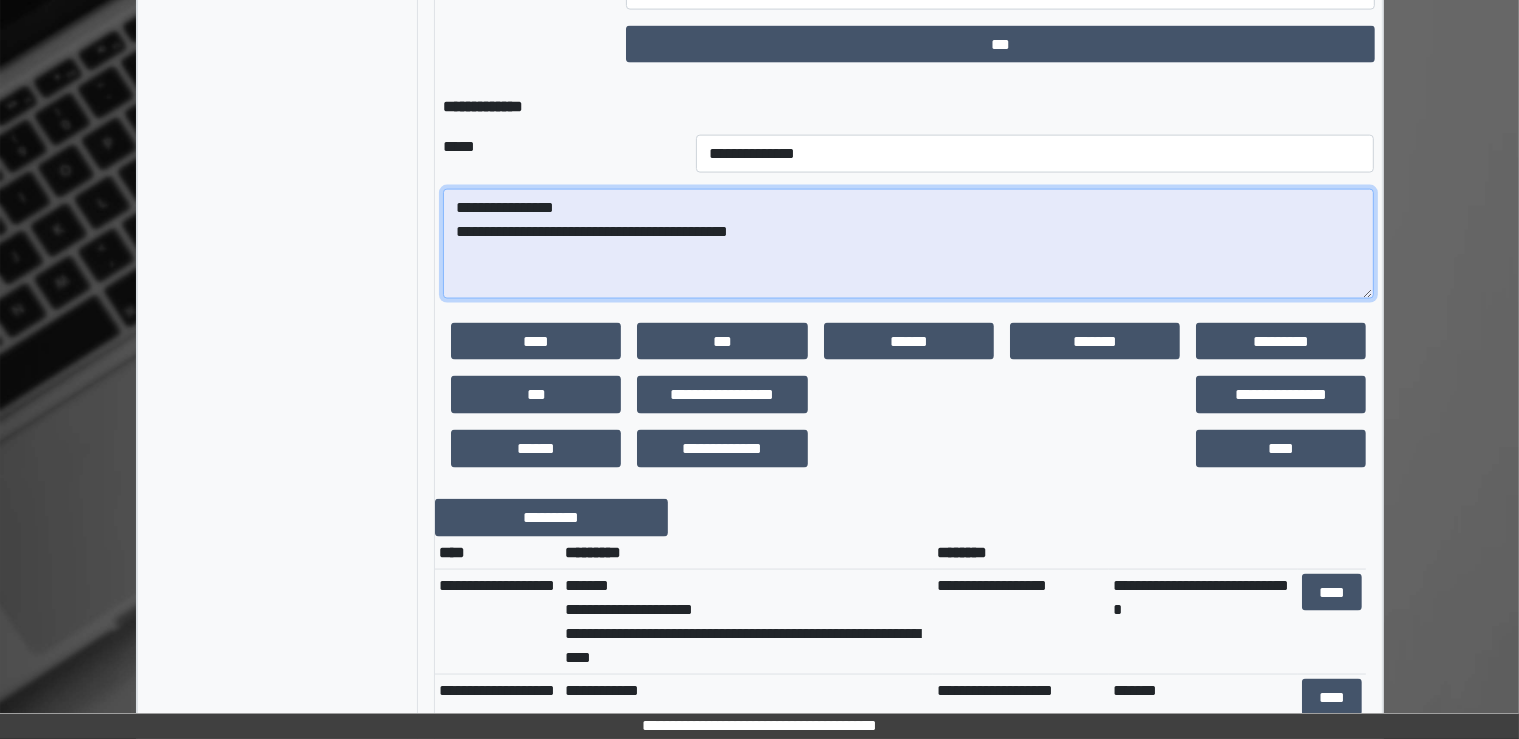 scroll, scrollTop: 0, scrollLeft: 0, axis: both 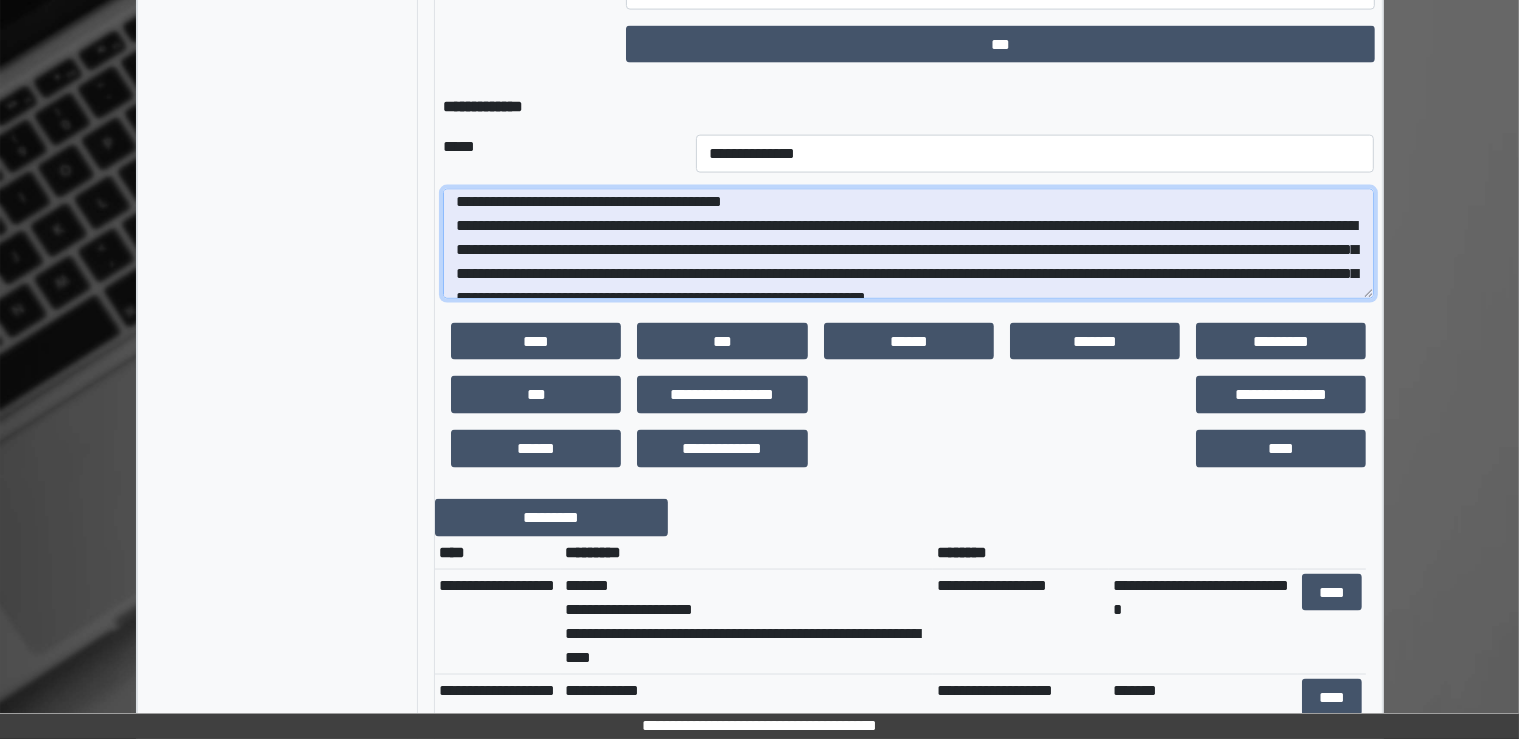 click at bounding box center [908, 244] 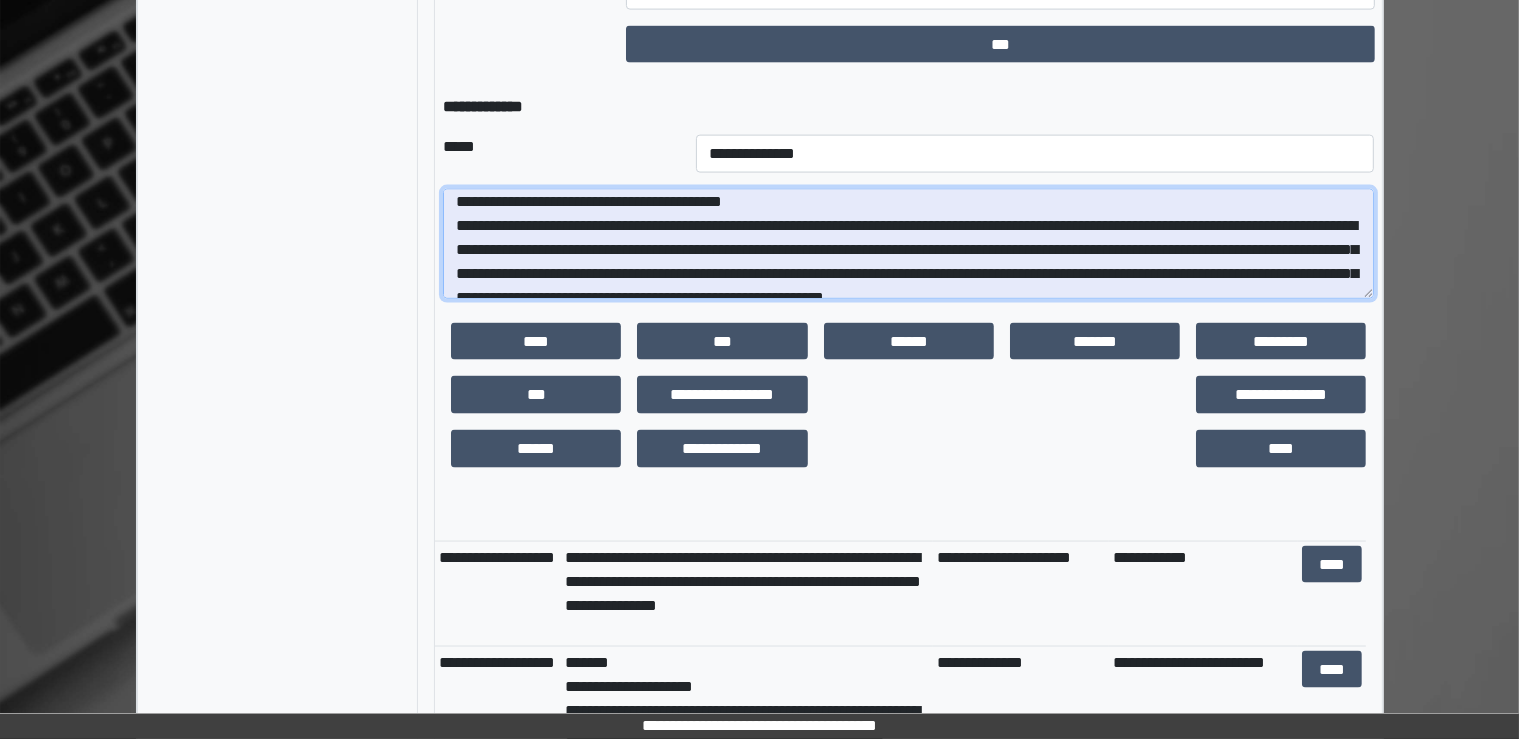 scroll, scrollTop: 604, scrollLeft: 0, axis: vertical 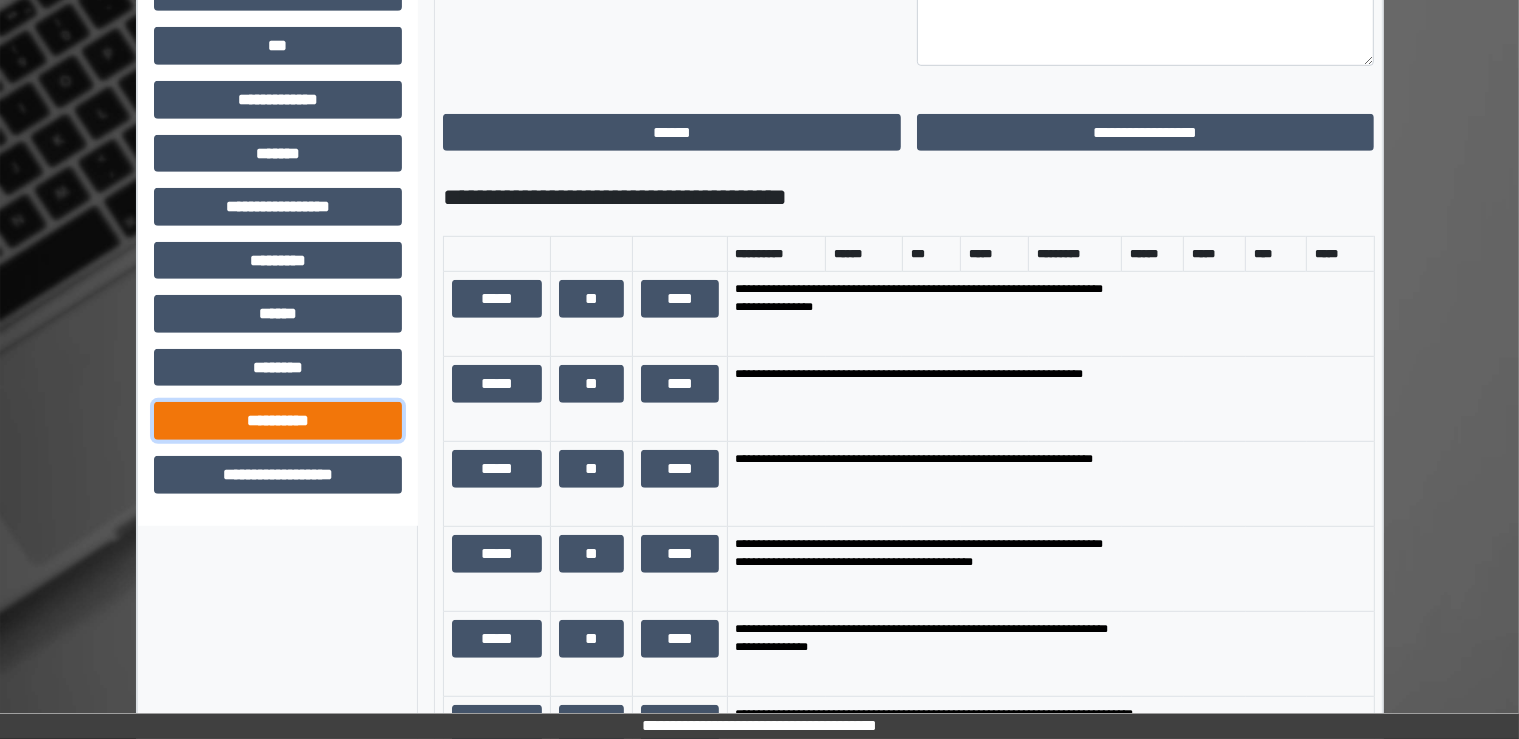 click on "**********" at bounding box center [278, 421] 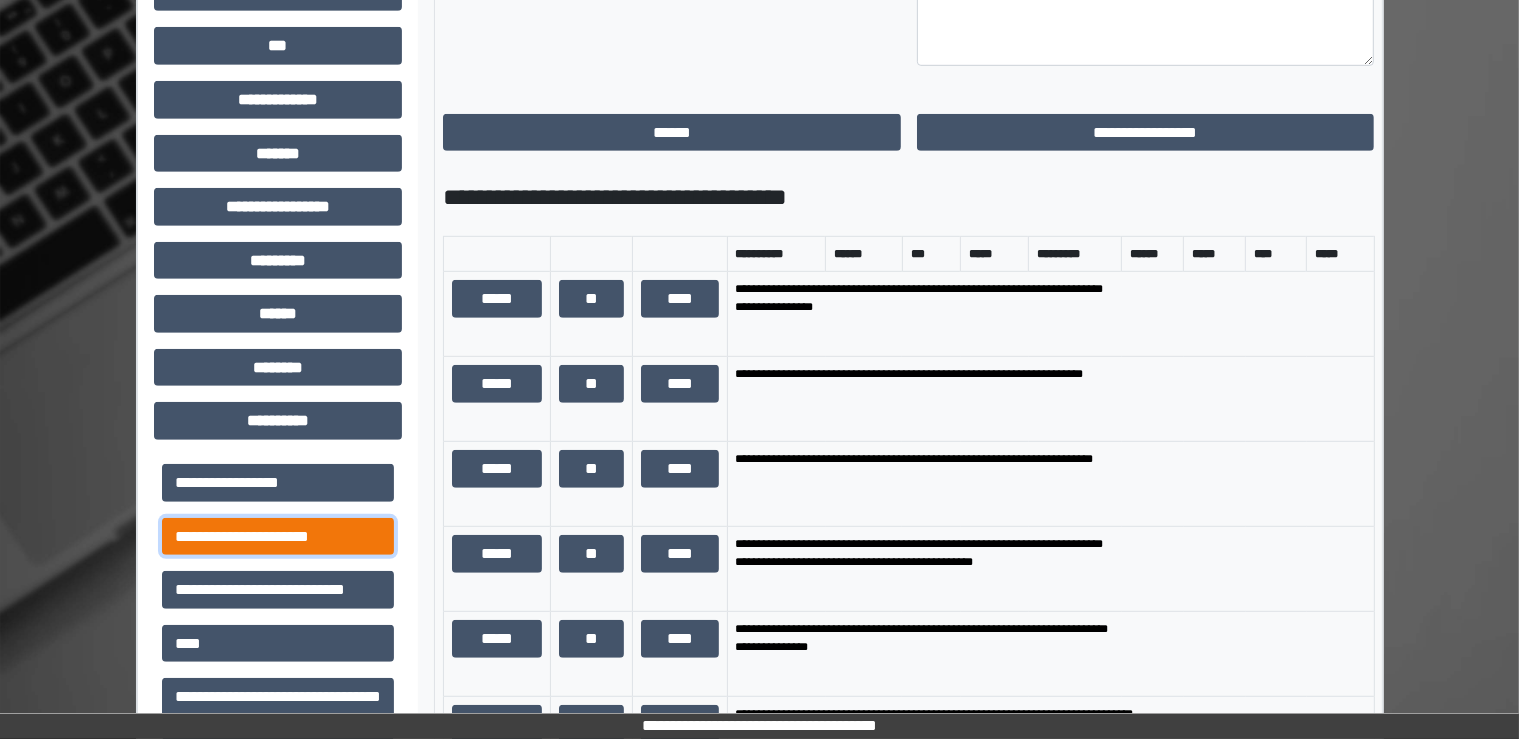click on "**********" at bounding box center (278, 537) 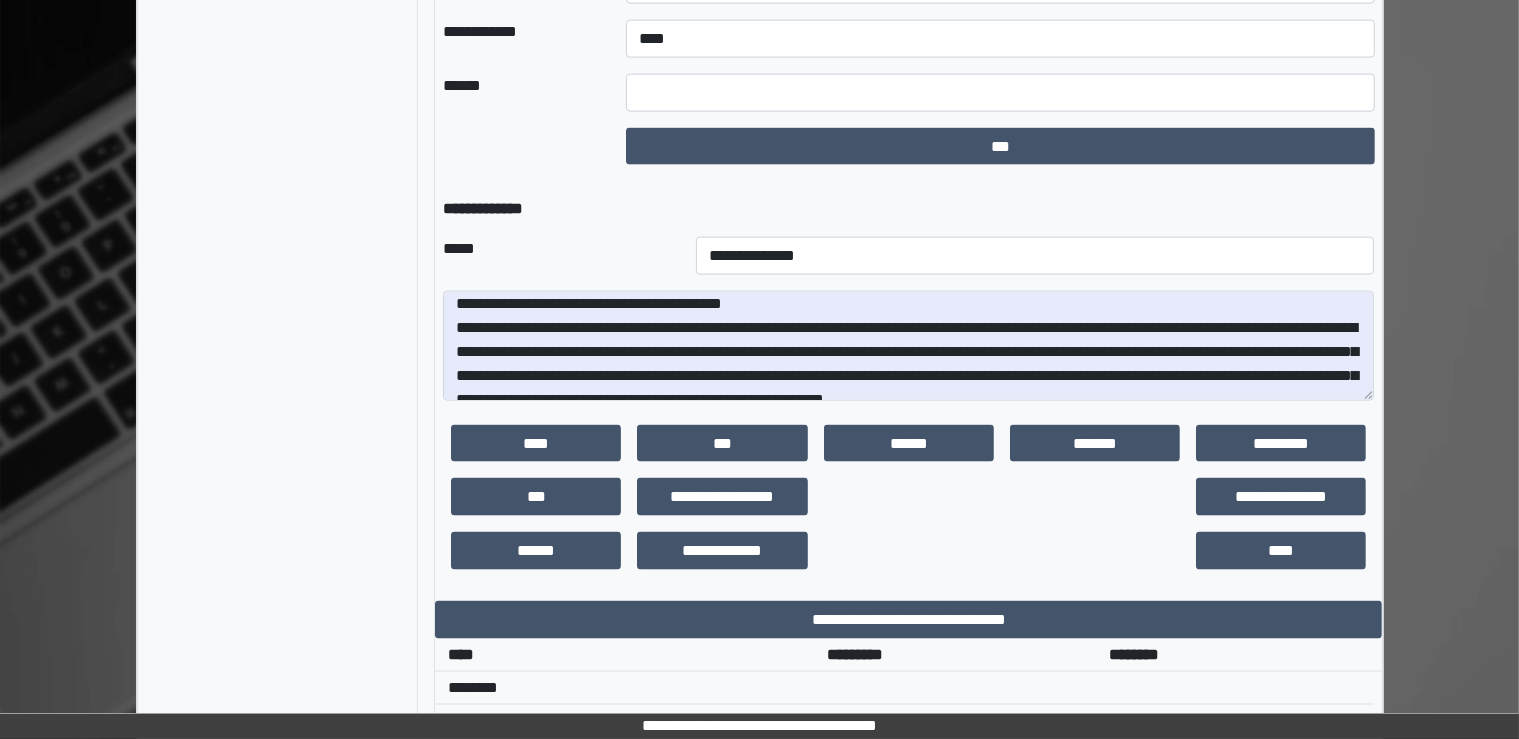 scroll, scrollTop: 2851, scrollLeft: 0, axis: vertical 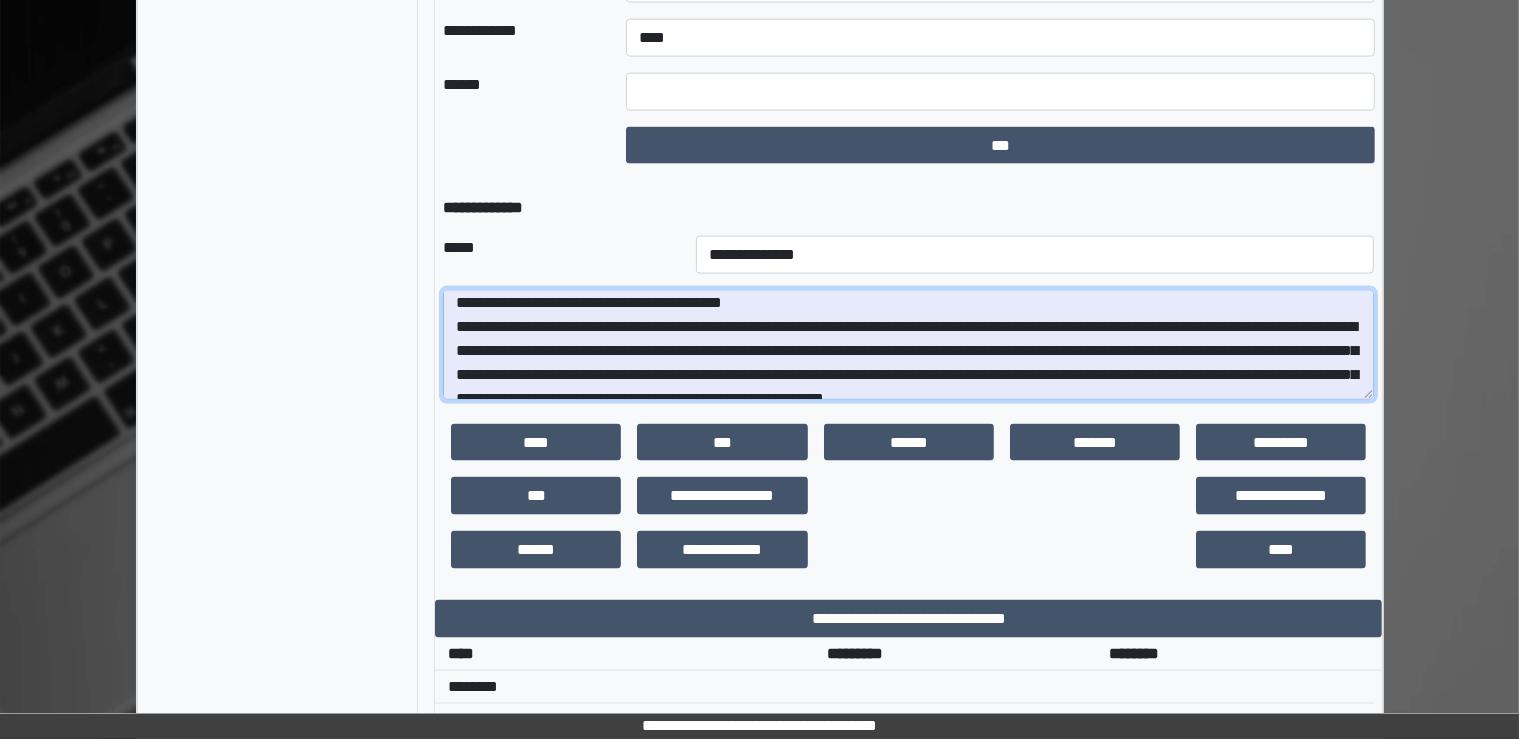click at bounding box center [908, 345] 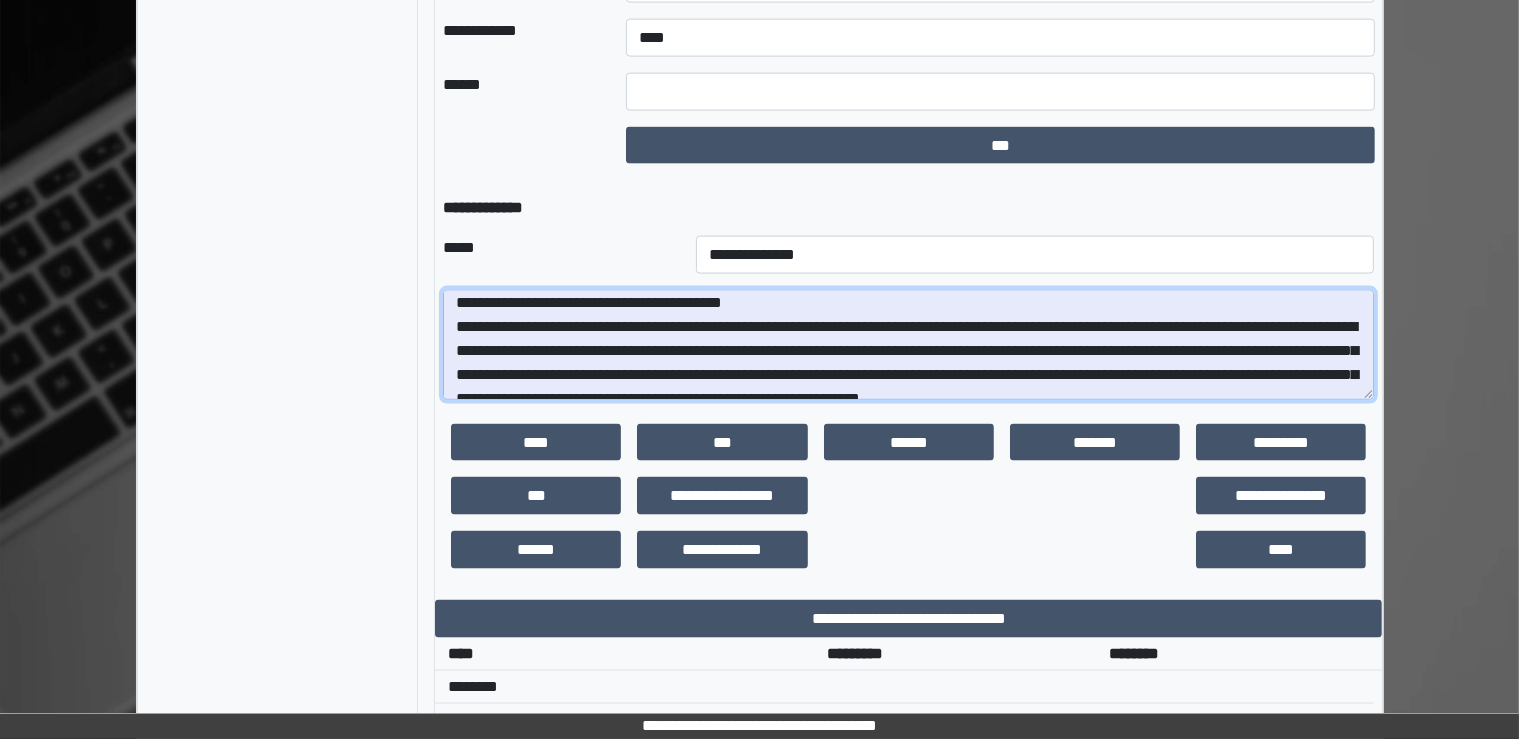 scroll, scrollTop: 2927, scrollLeft: 0, axis: vertical 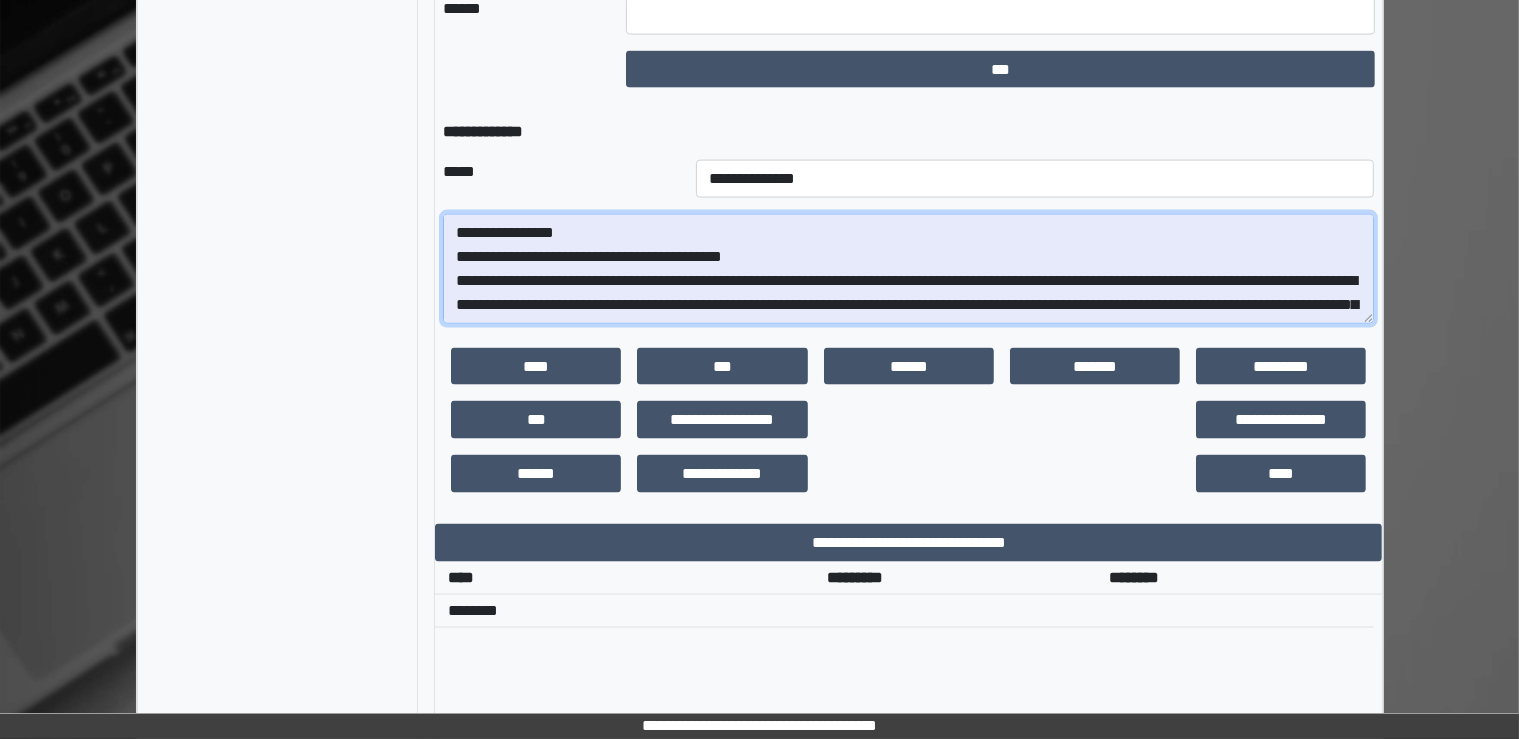 click at bounding box center [908, 269] 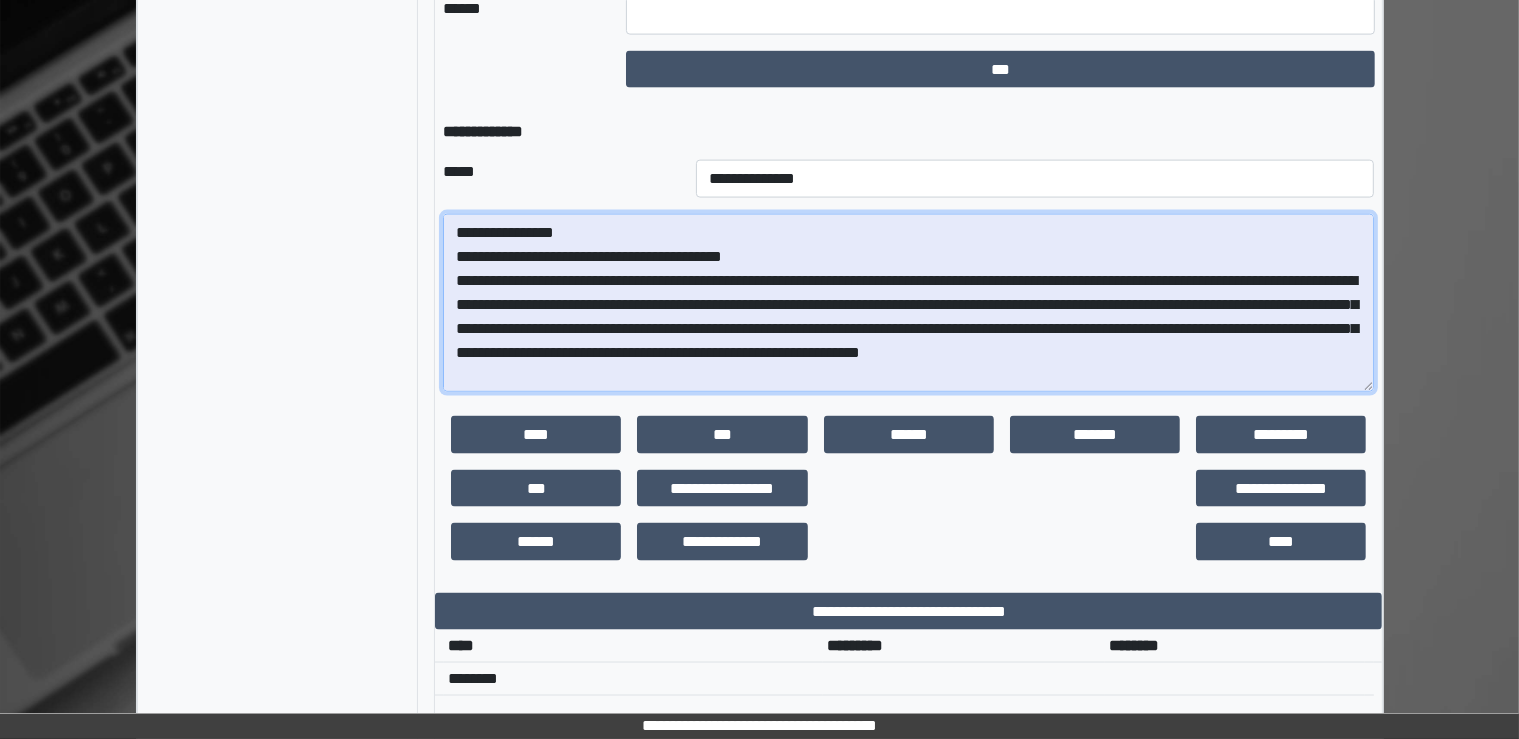 drag, startPoint x: 1357, startPoint y: 312, endPoint x: 1402, endPoint y: 532, distance: 224.55511 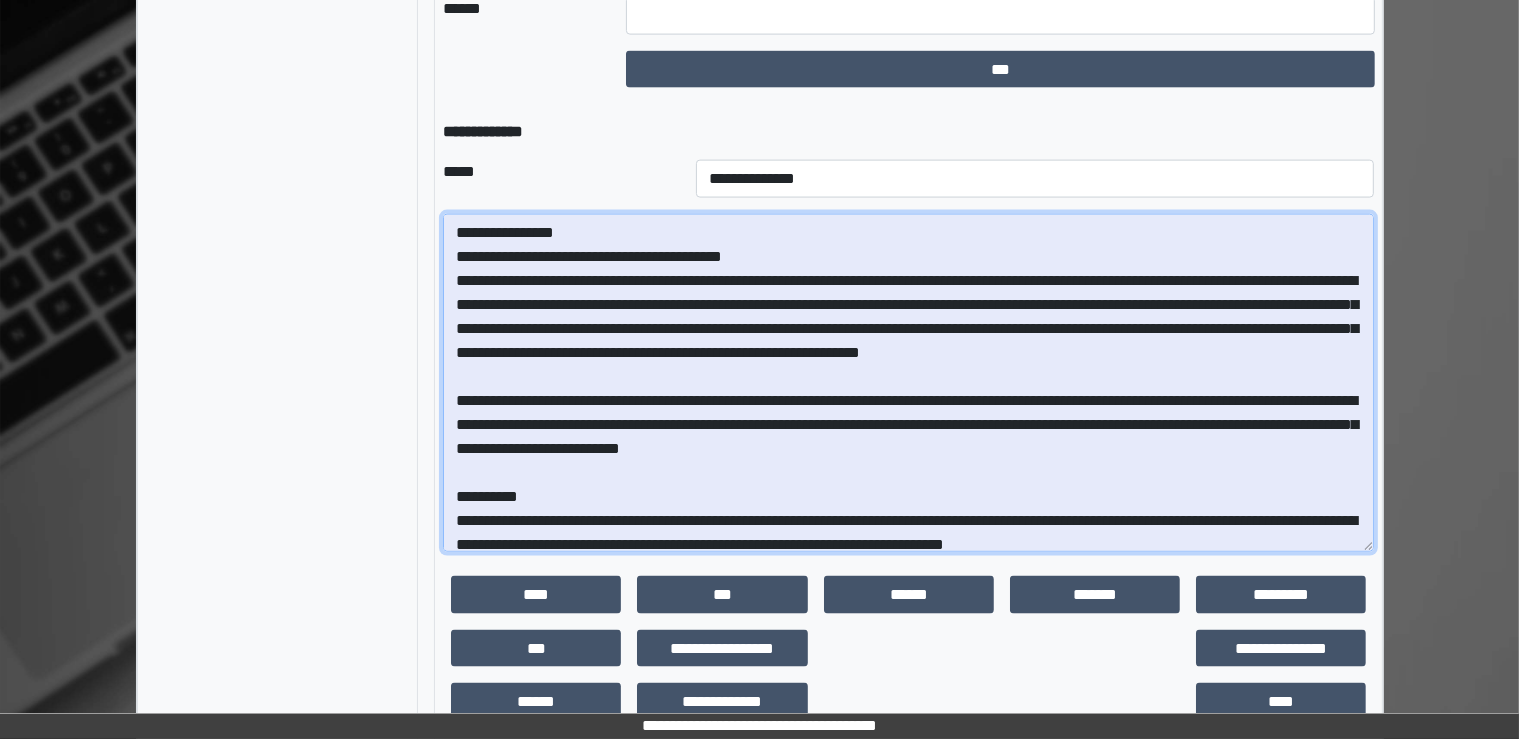 click at bounding box center (908, 383) 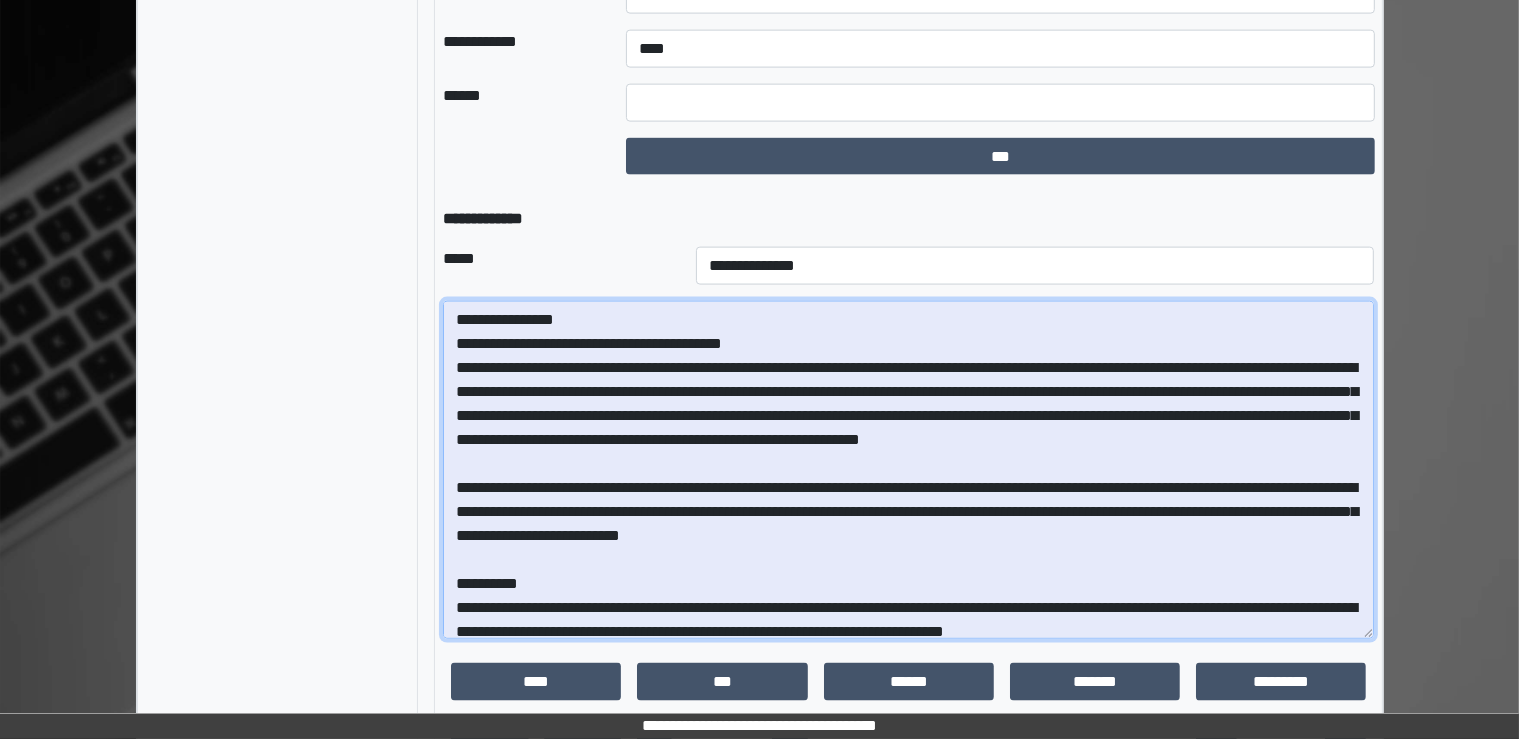 scroll, scrollTop: 2839, scrollLeft: 0, axis: vertical 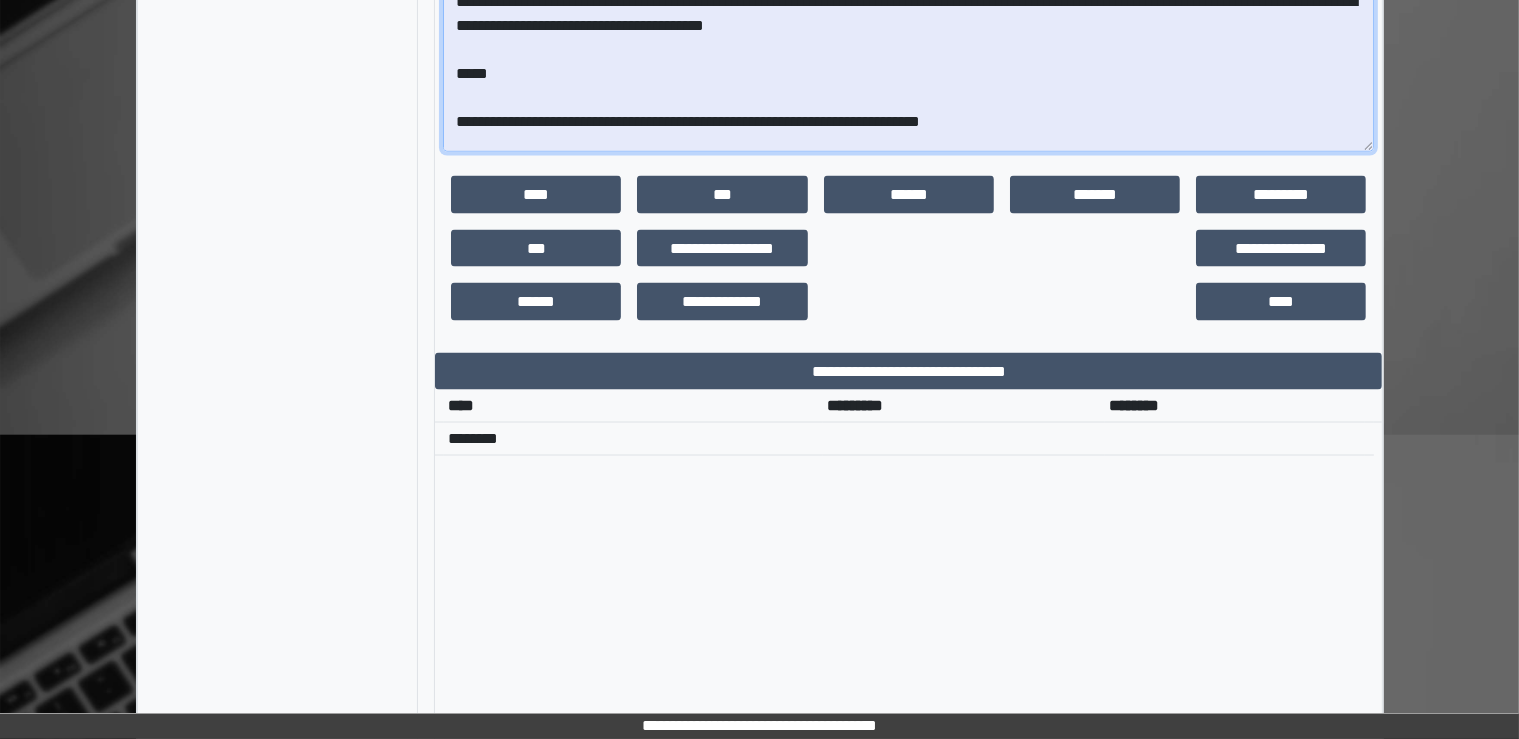 click at bounding box center (908, -17) 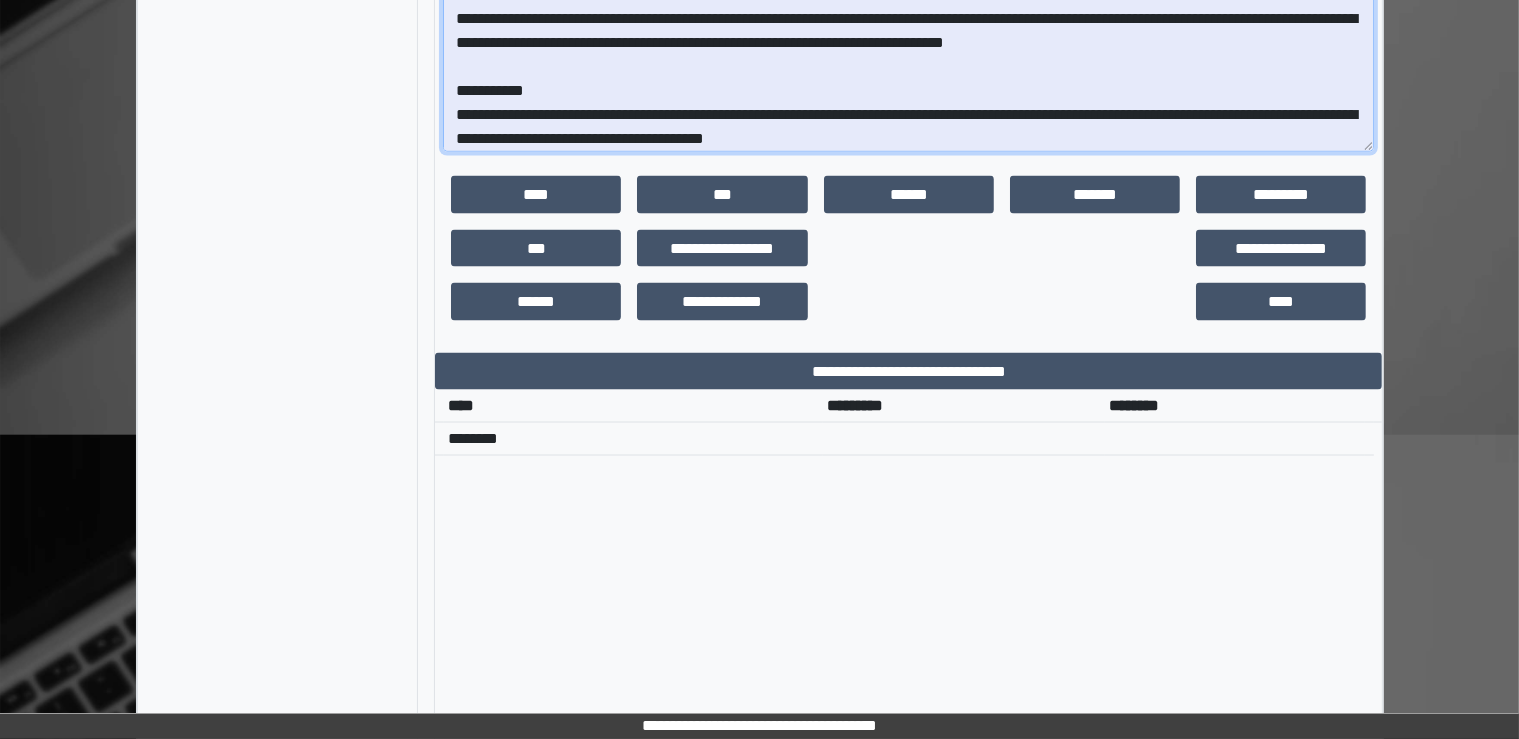 scroll, scrollTop: 103, scrollLeft: 0, axis: vertical 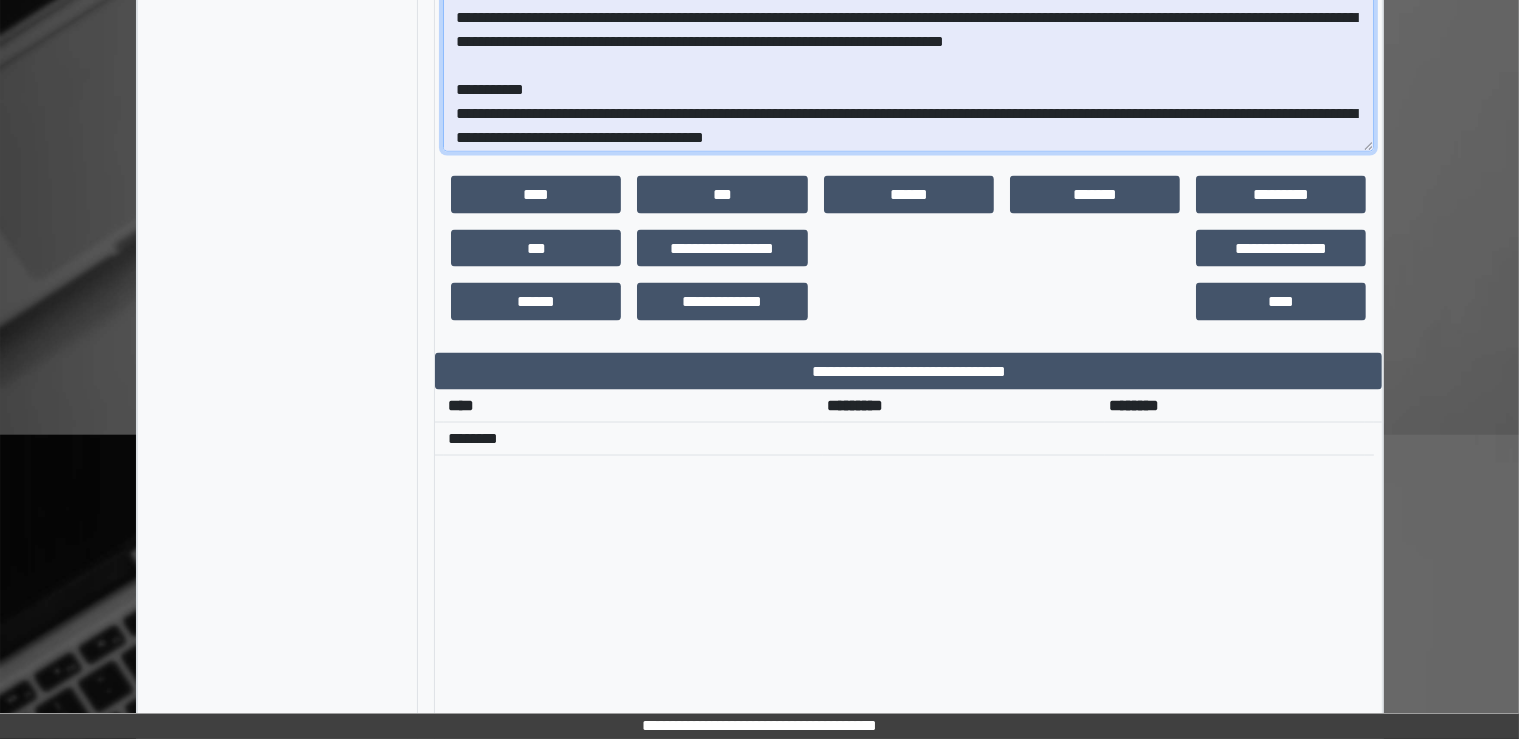click at bounding box center (908, -17) 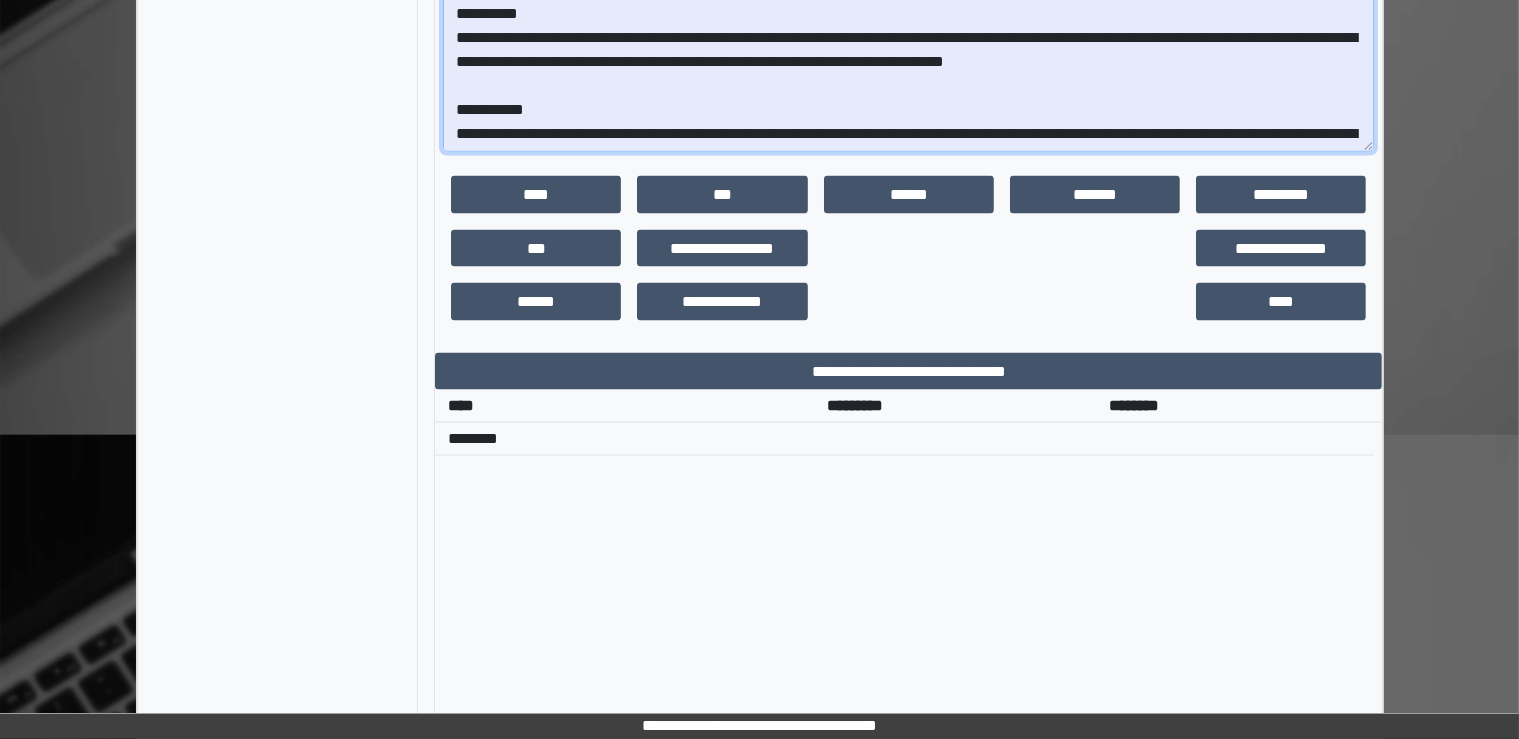 scroll, scrollTop: 82, scrollLeft: 0, axis: vertical 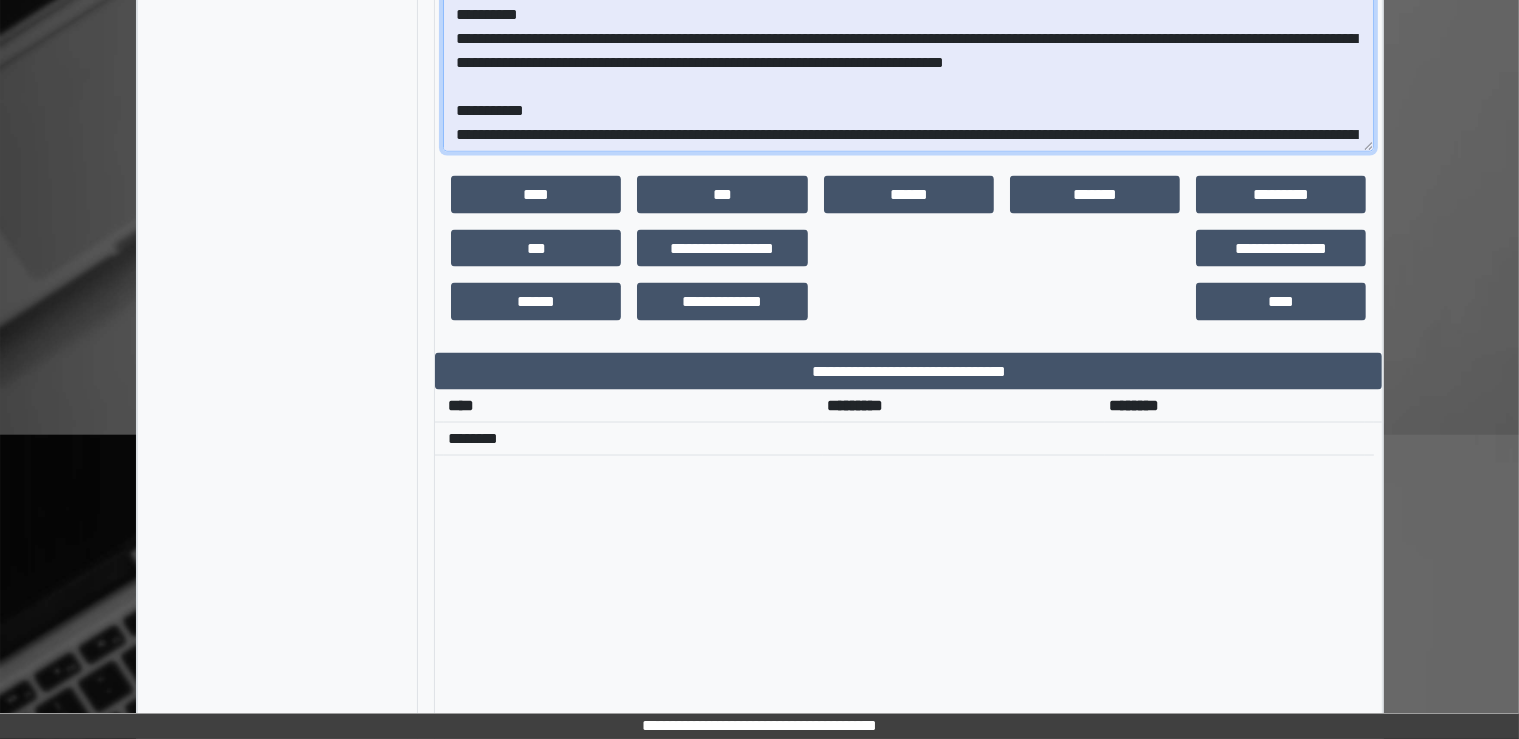 click at bounding box center (908, -17) 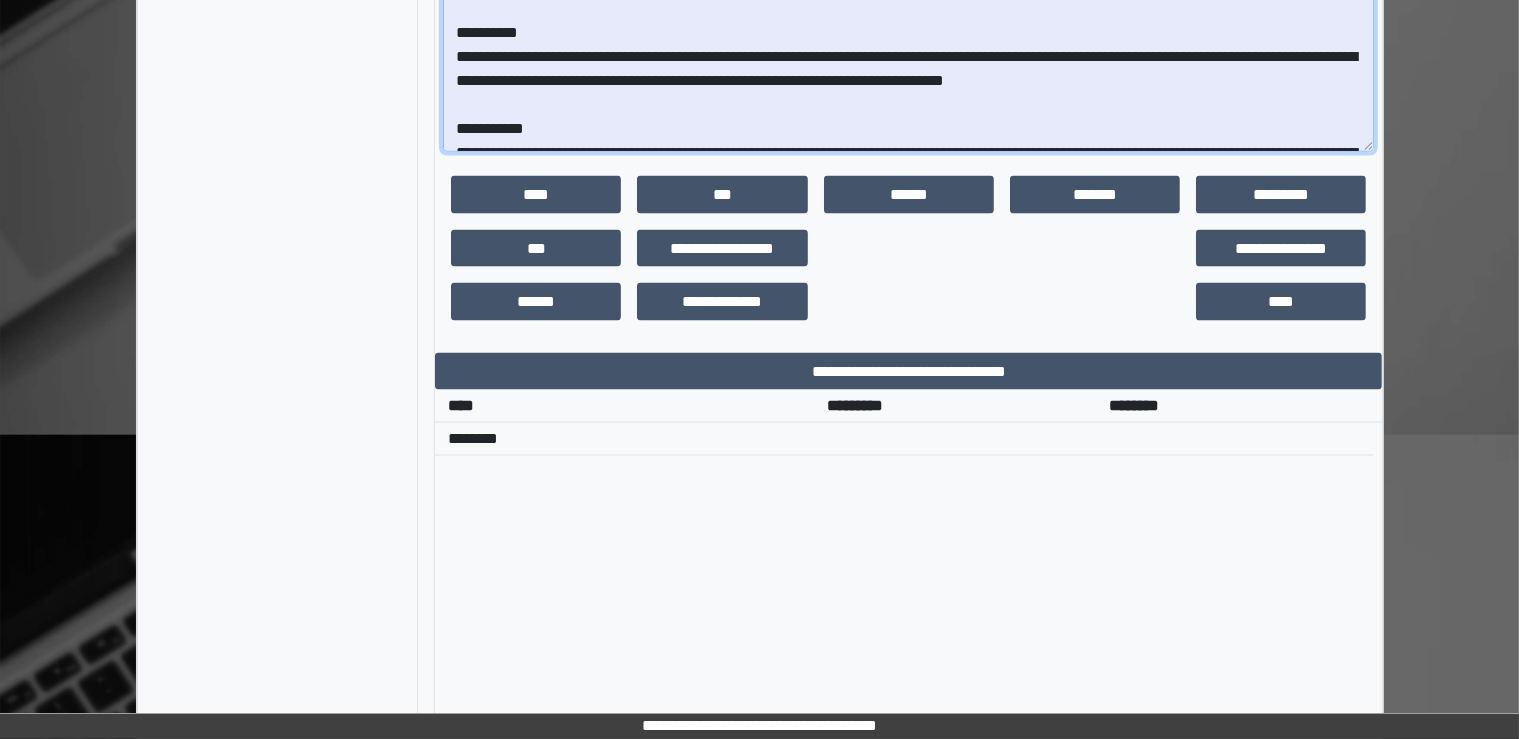 scroll, scrollTop: 64, scrollLeft: 0, axis: vertical 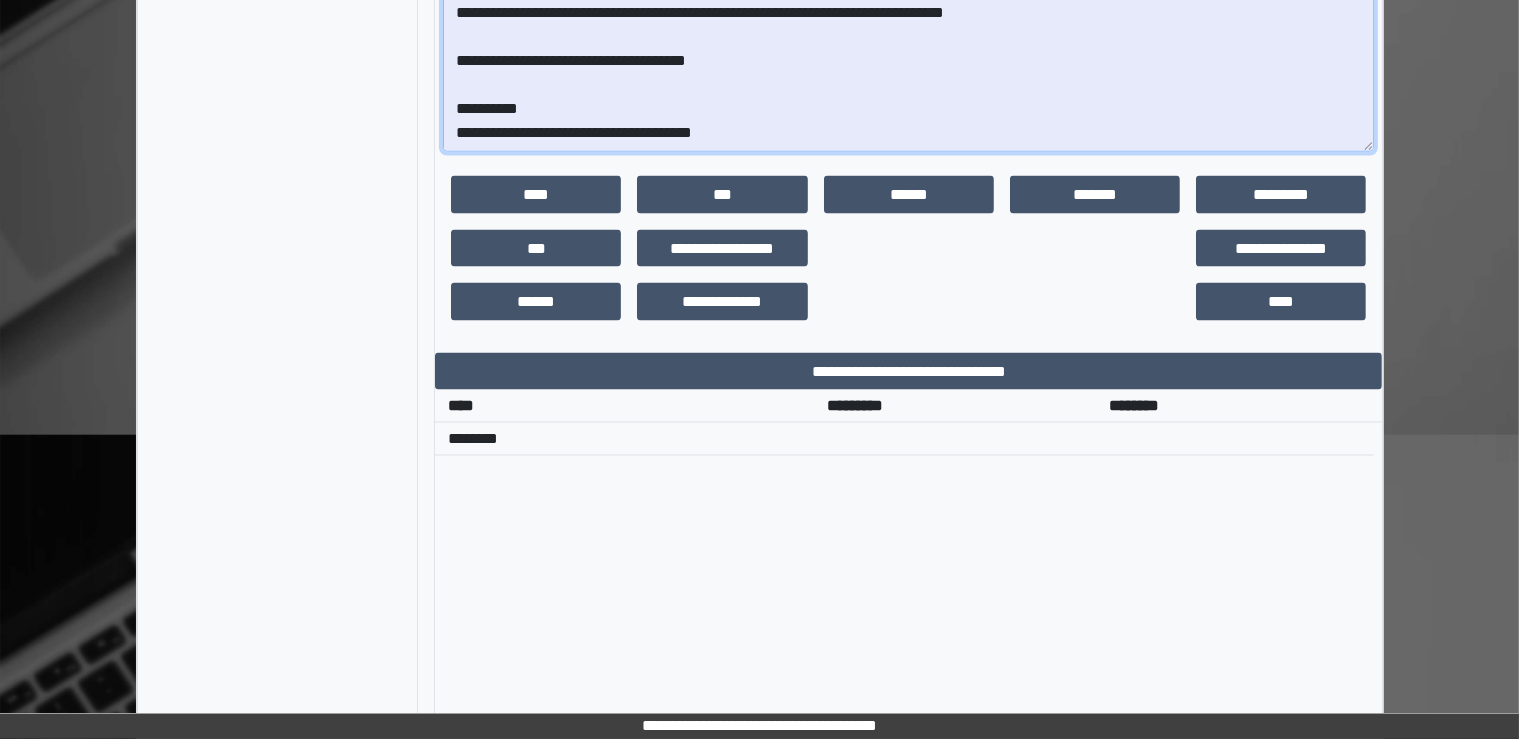 click at bounding box center (908, -17) 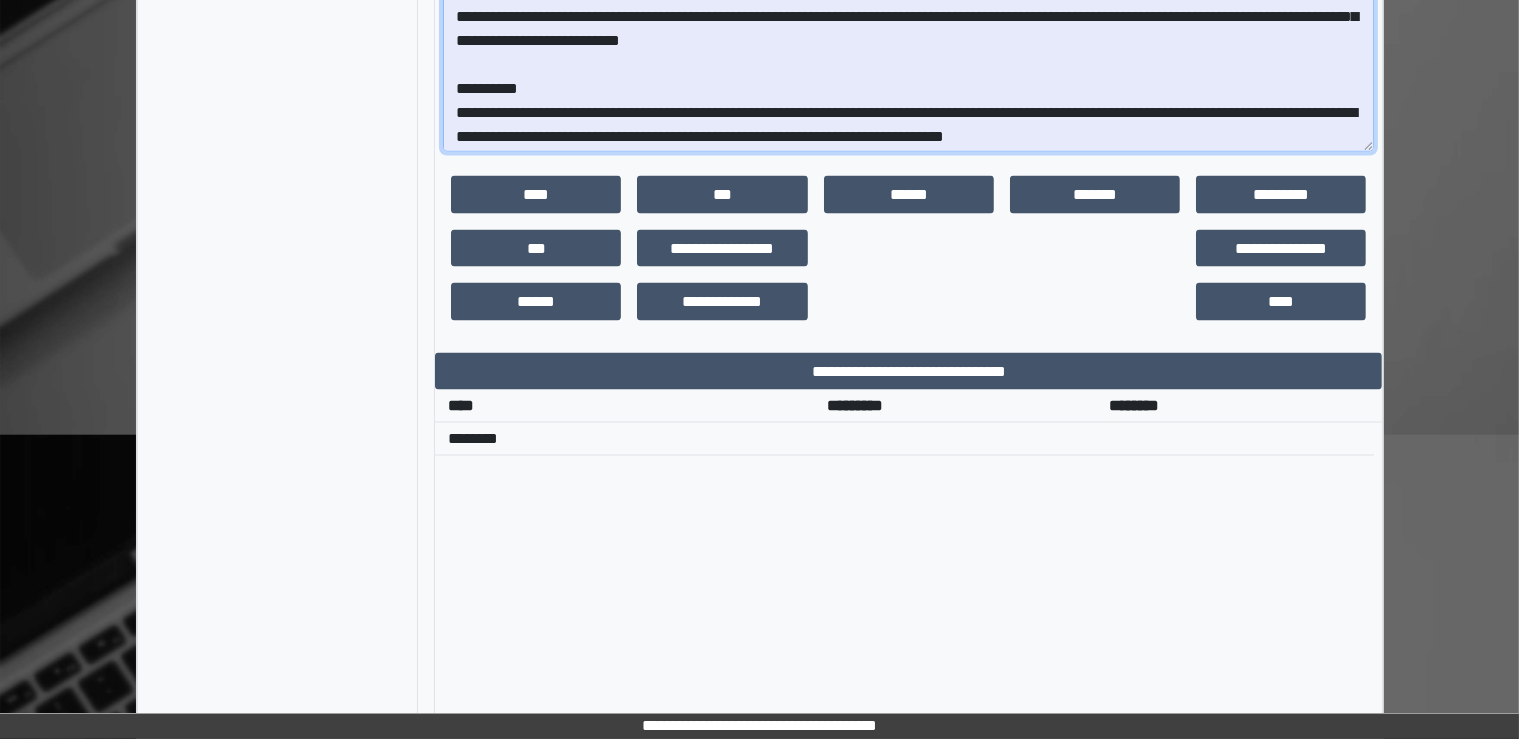 scroll, scrollTop: 5, scrollLeft: 0, axis: vertical 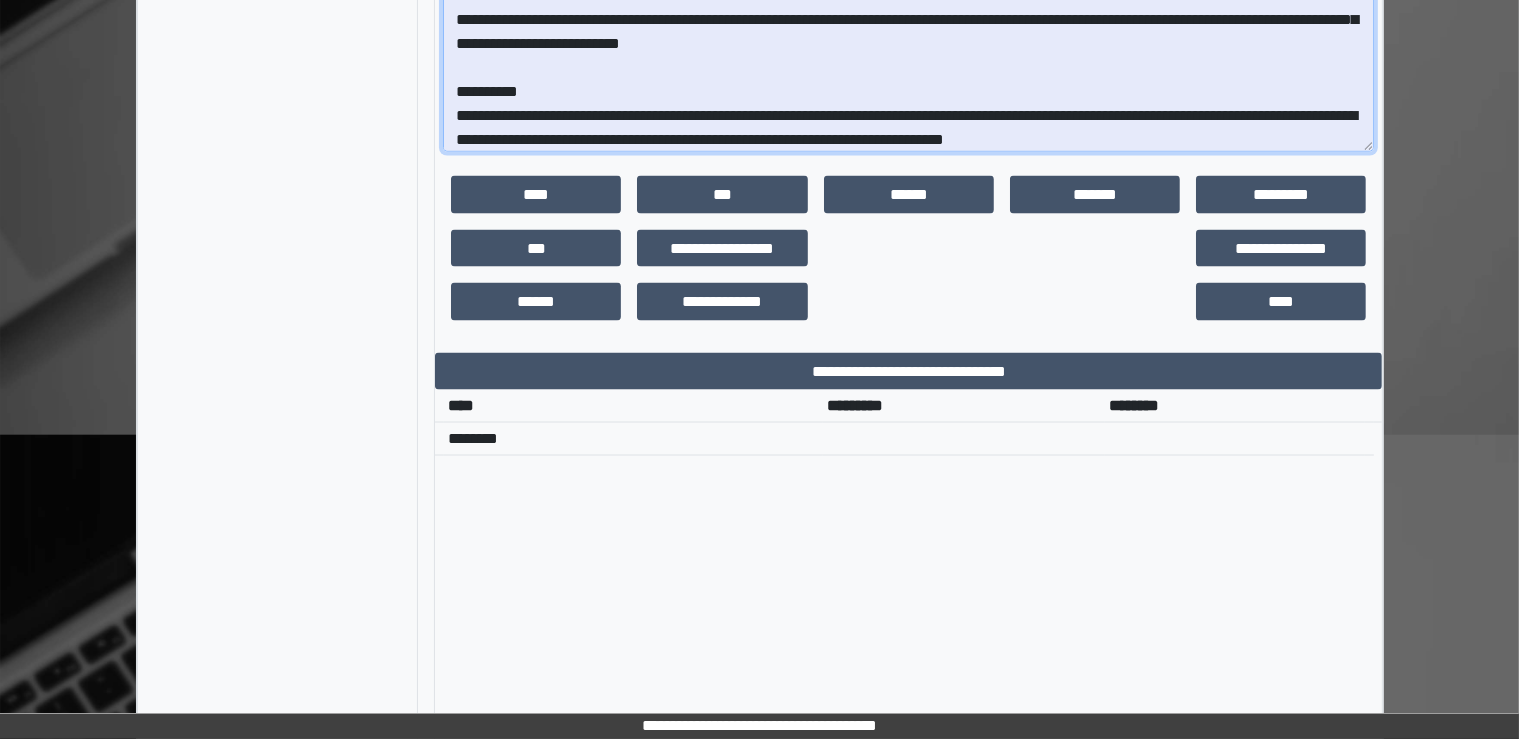 drag, startPoint x: 1344, startPoint y: 143, endPoint x: 1302, endPoint y: 96, distance: 63.03174 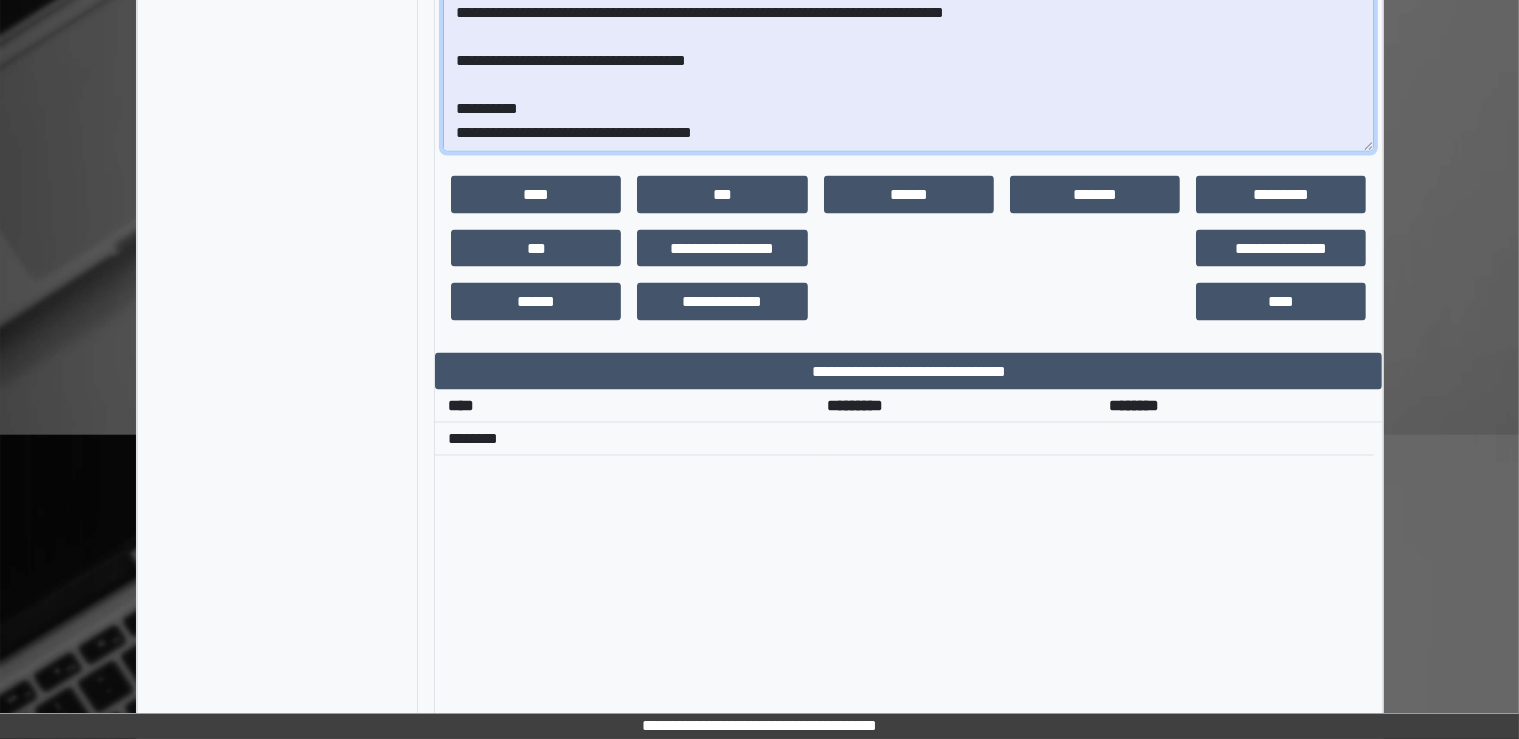 scroll, scrollTop: 0, scrollLeft: 0, axis: both 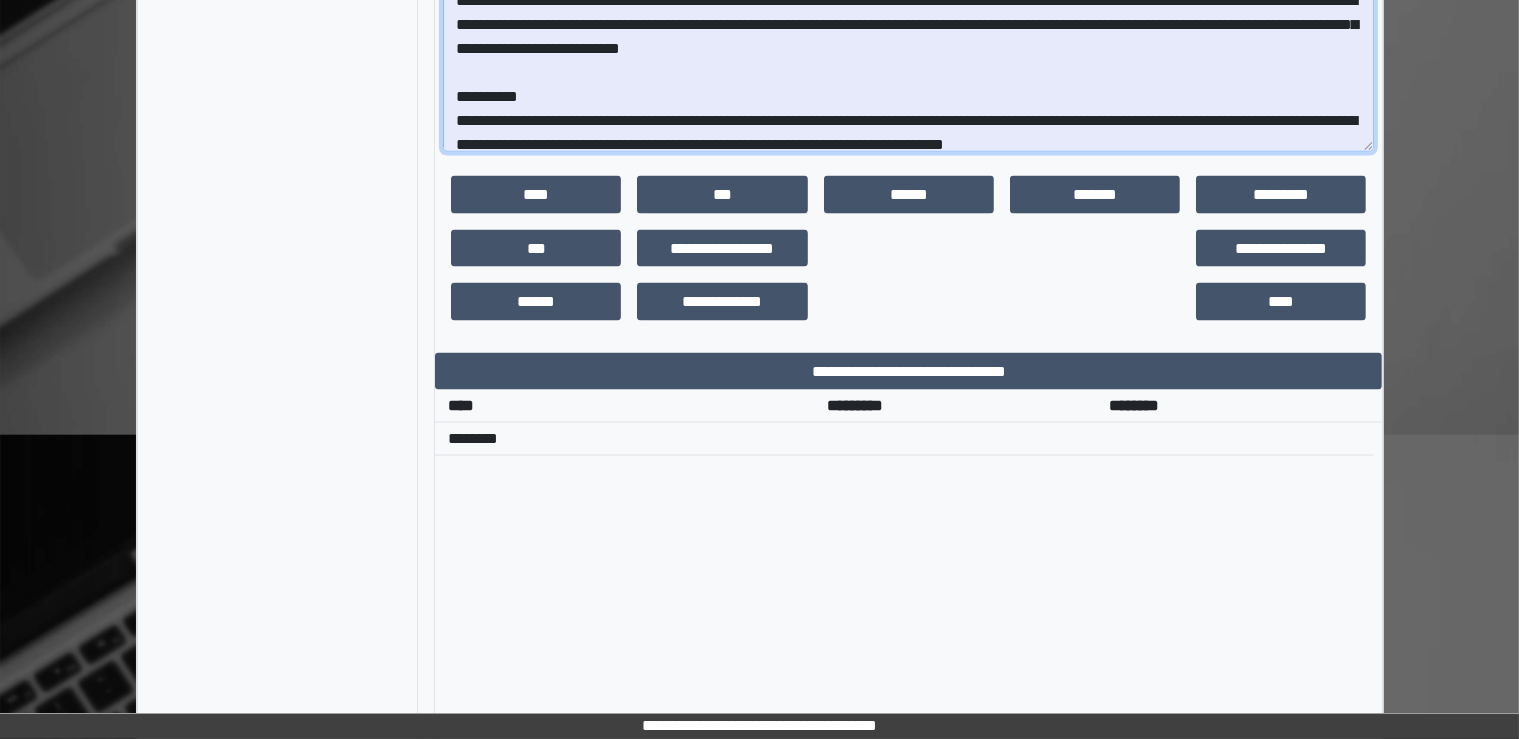click at bounding box center (908, -17) 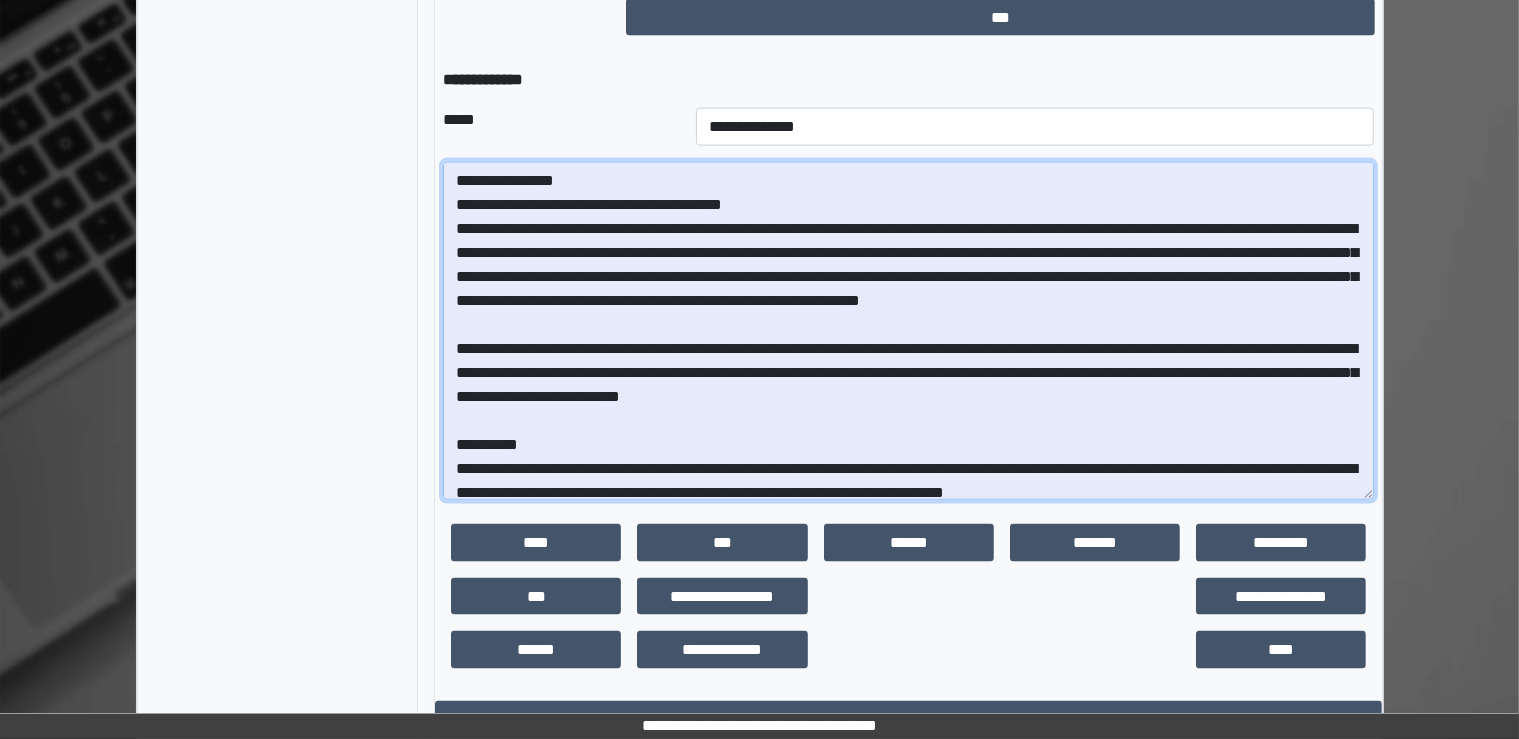 scroll, scrollTop: 2980, scrollLeft: 0, axis: vertical 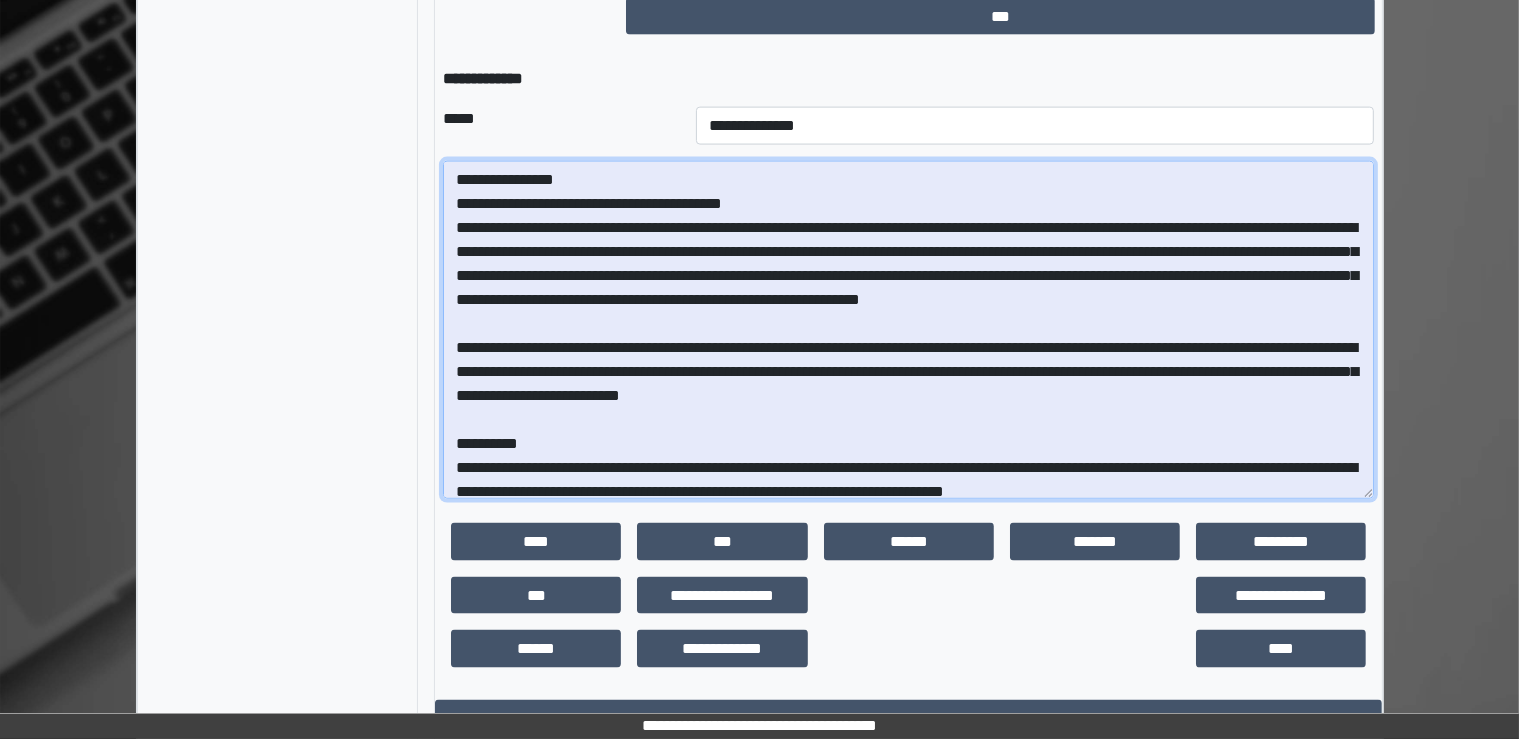 click at bounding box center (908, 330) 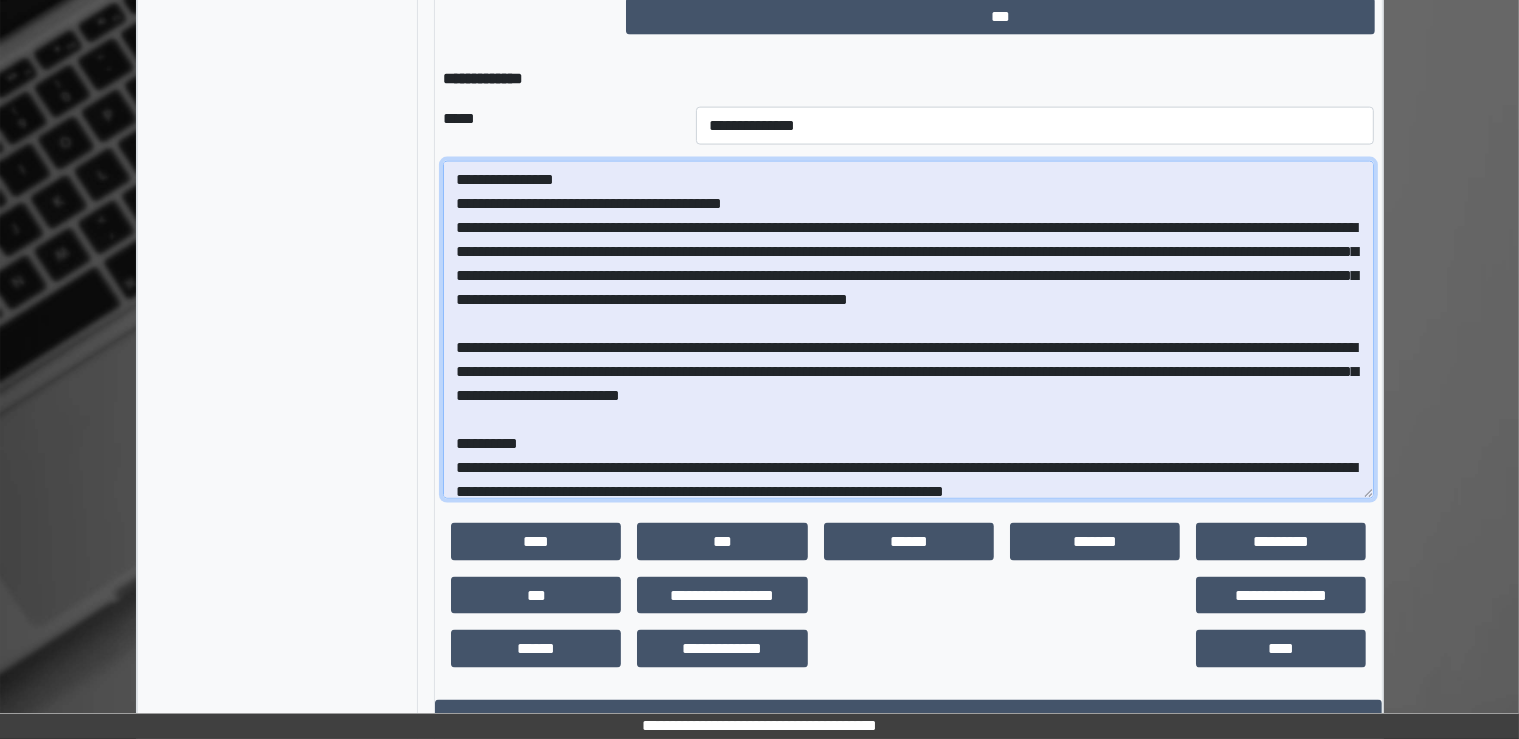 click at bounding box center (908, 330) 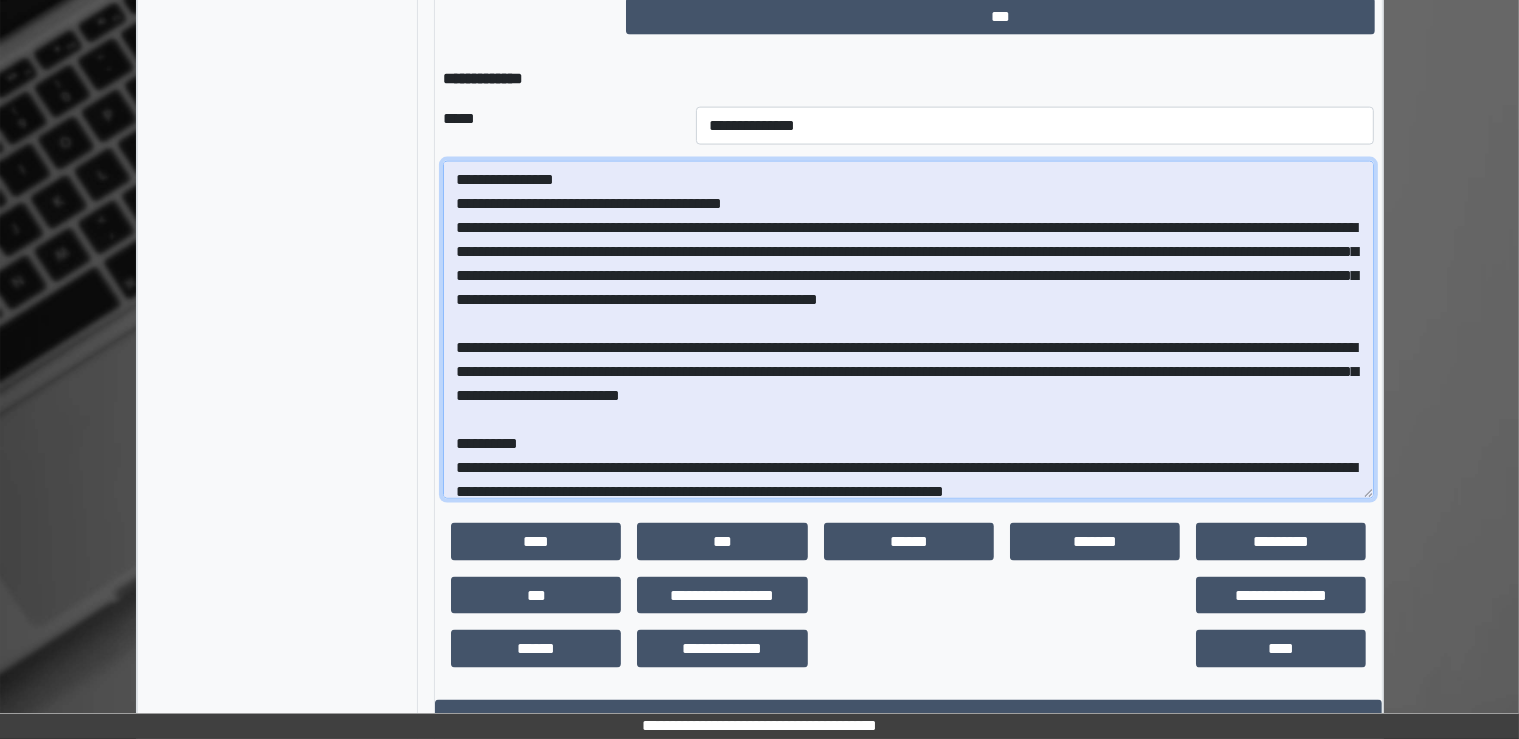 click at bounding box center [908, 330] 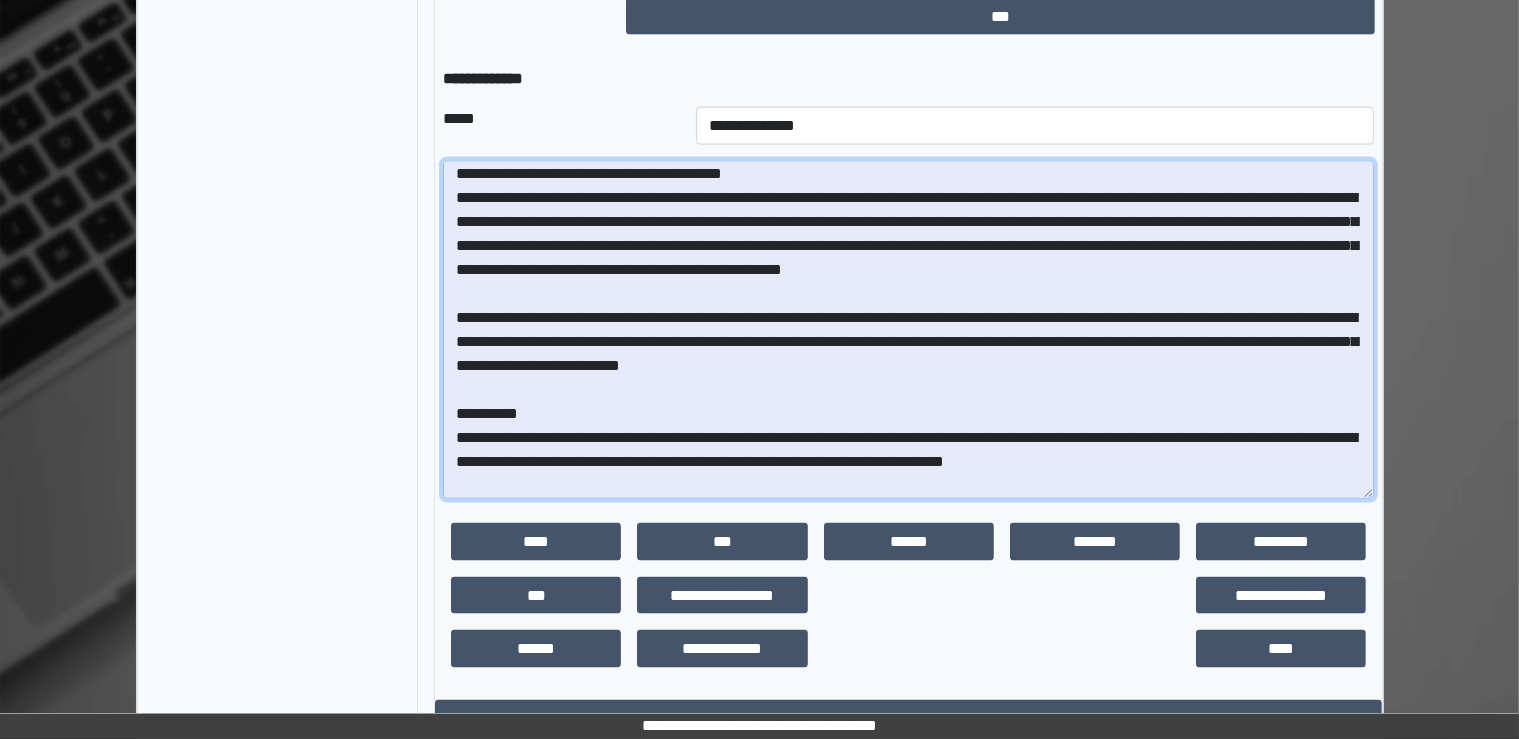 scroll, scrollTop: 31, scrollLeft: 0, axis: vertical 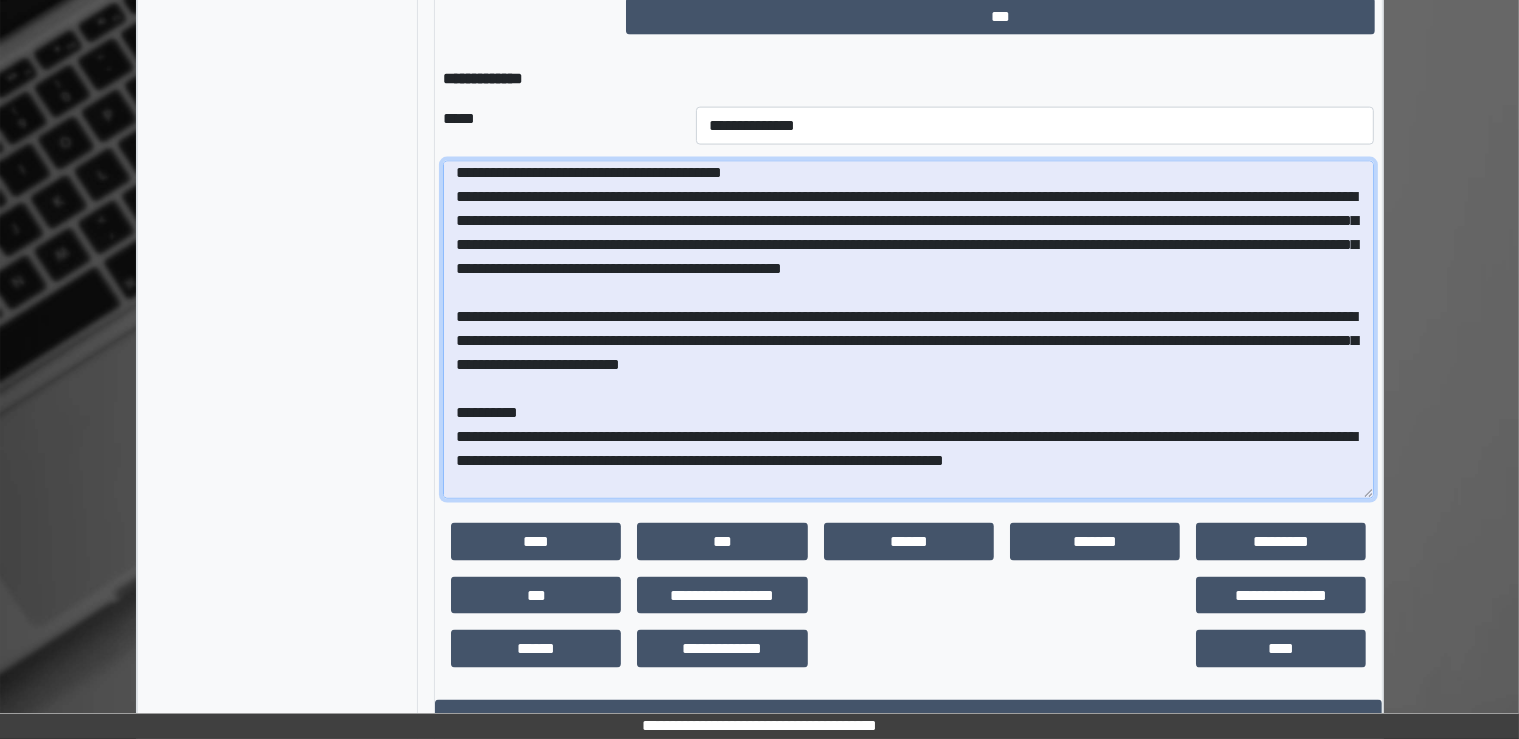 click at bounding box center (908, 330) 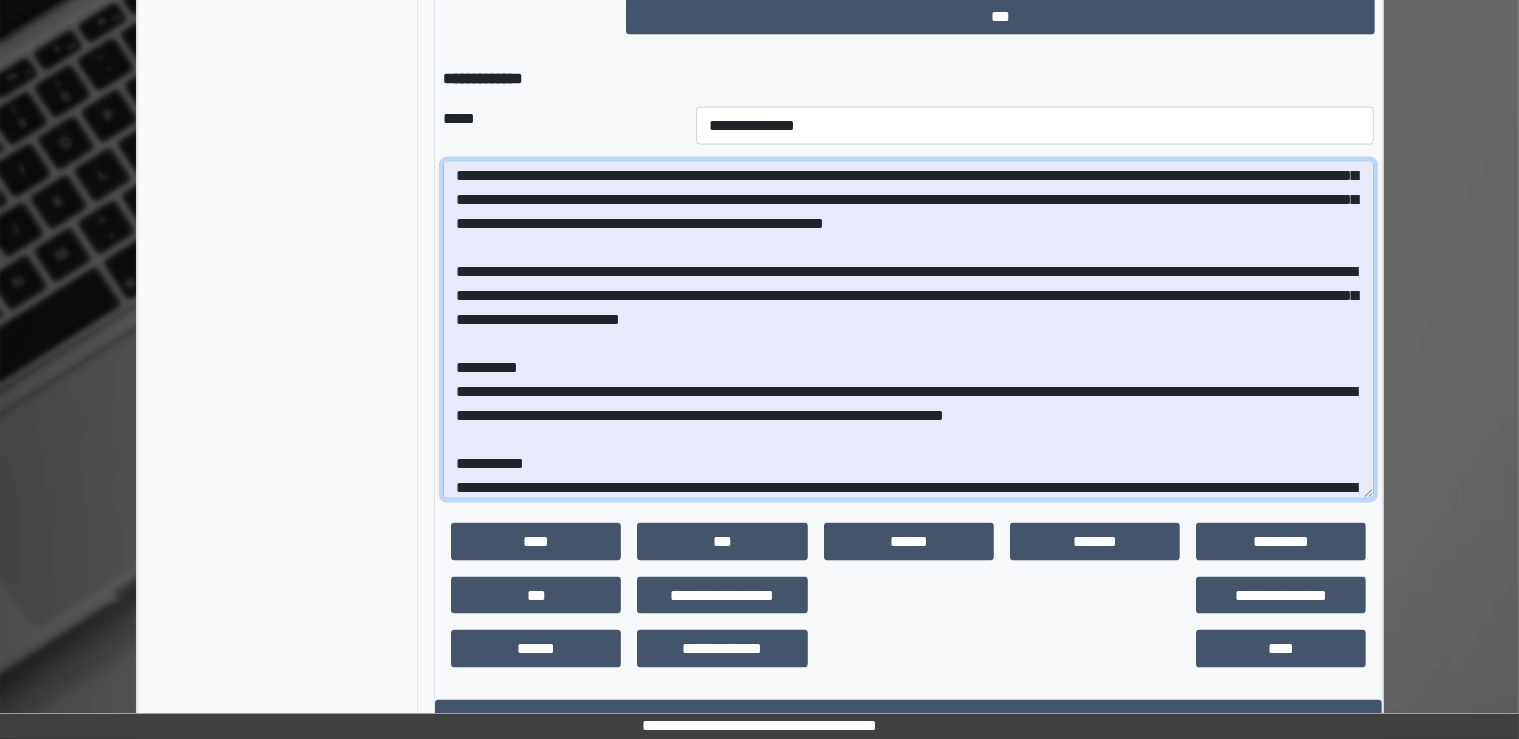 scroll, scrollTop: 84, scrollLeft: 0, axis: vertical 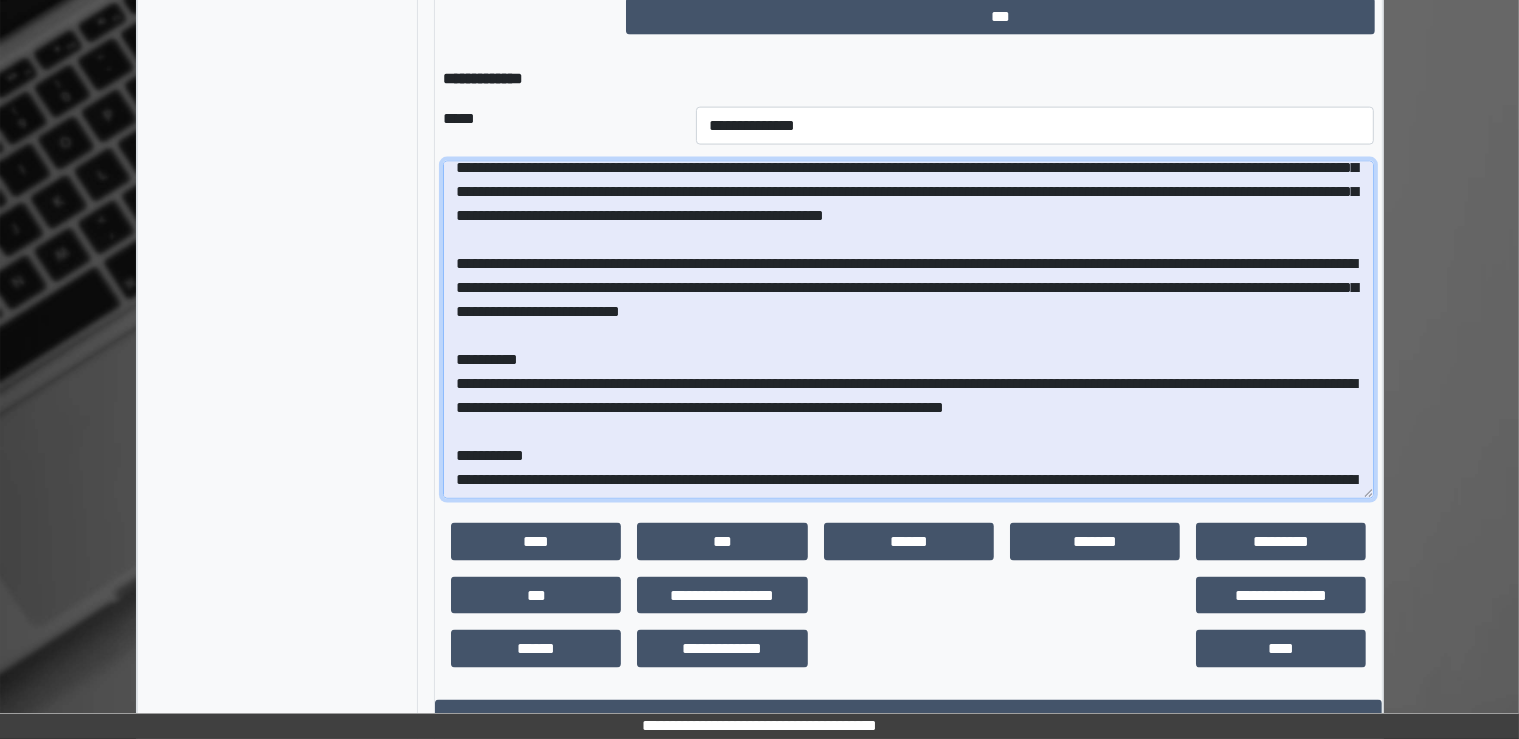 click at bounding box center (908, 330) 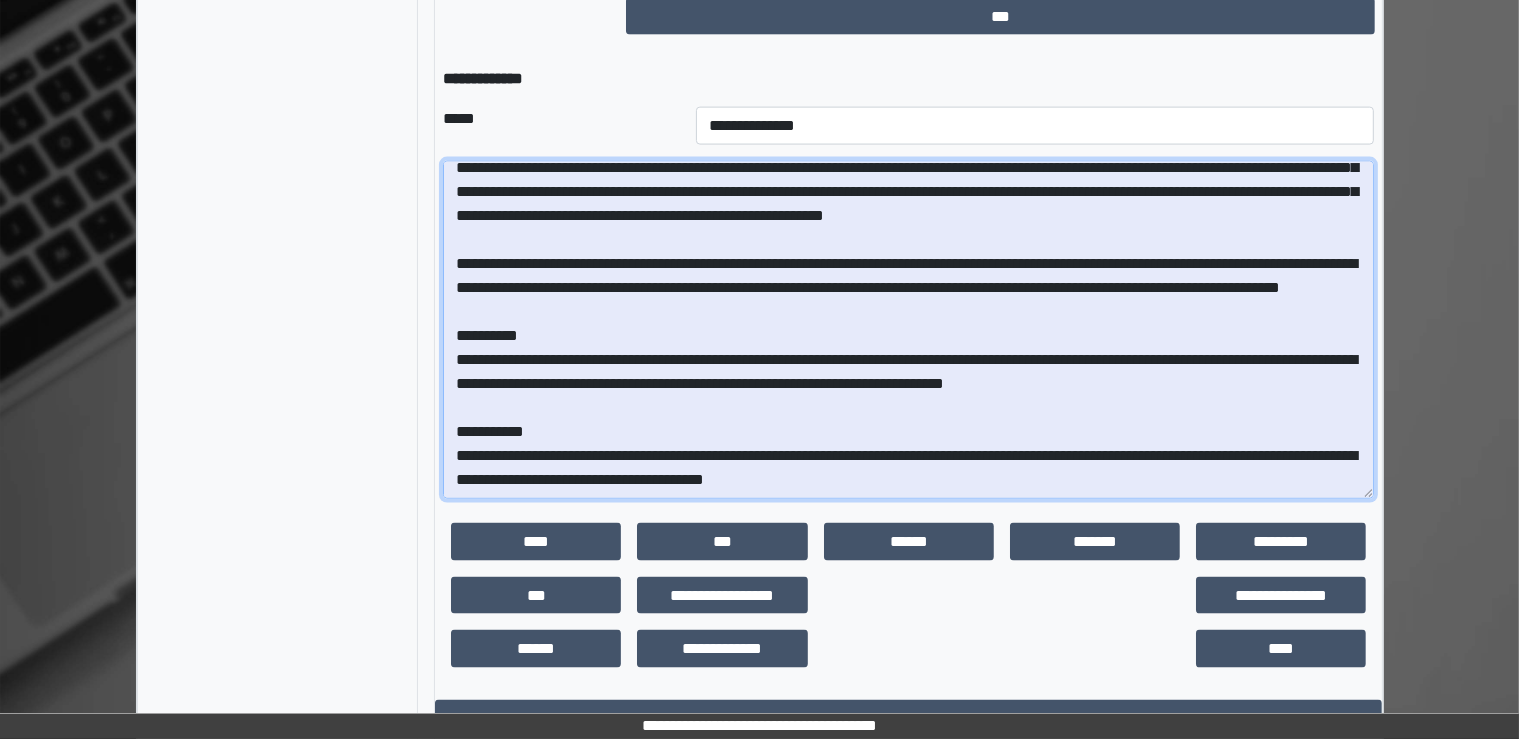 click at bounding box center [908, 330] 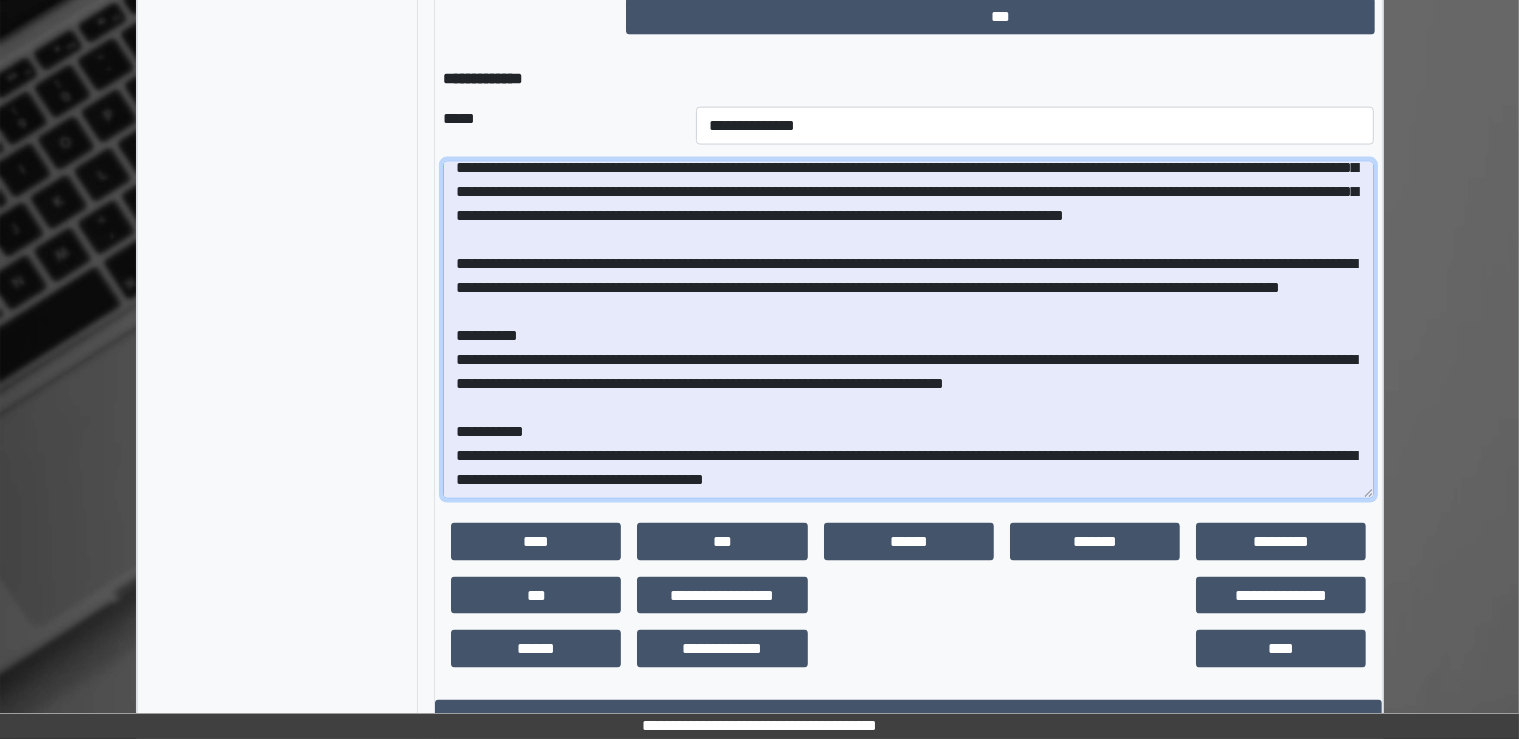 click at bounding box center [908, 330] 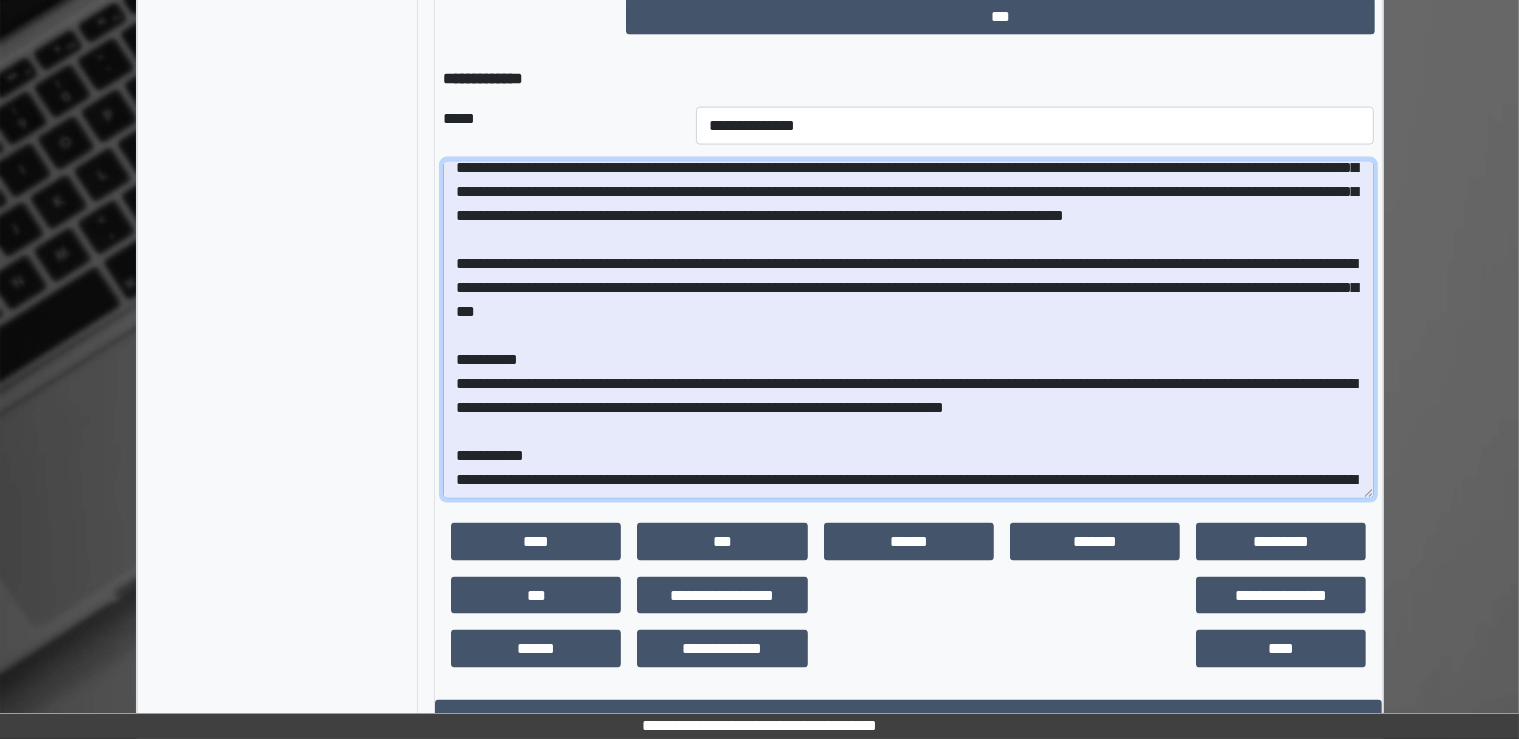 click at bounding box center (908, 330) 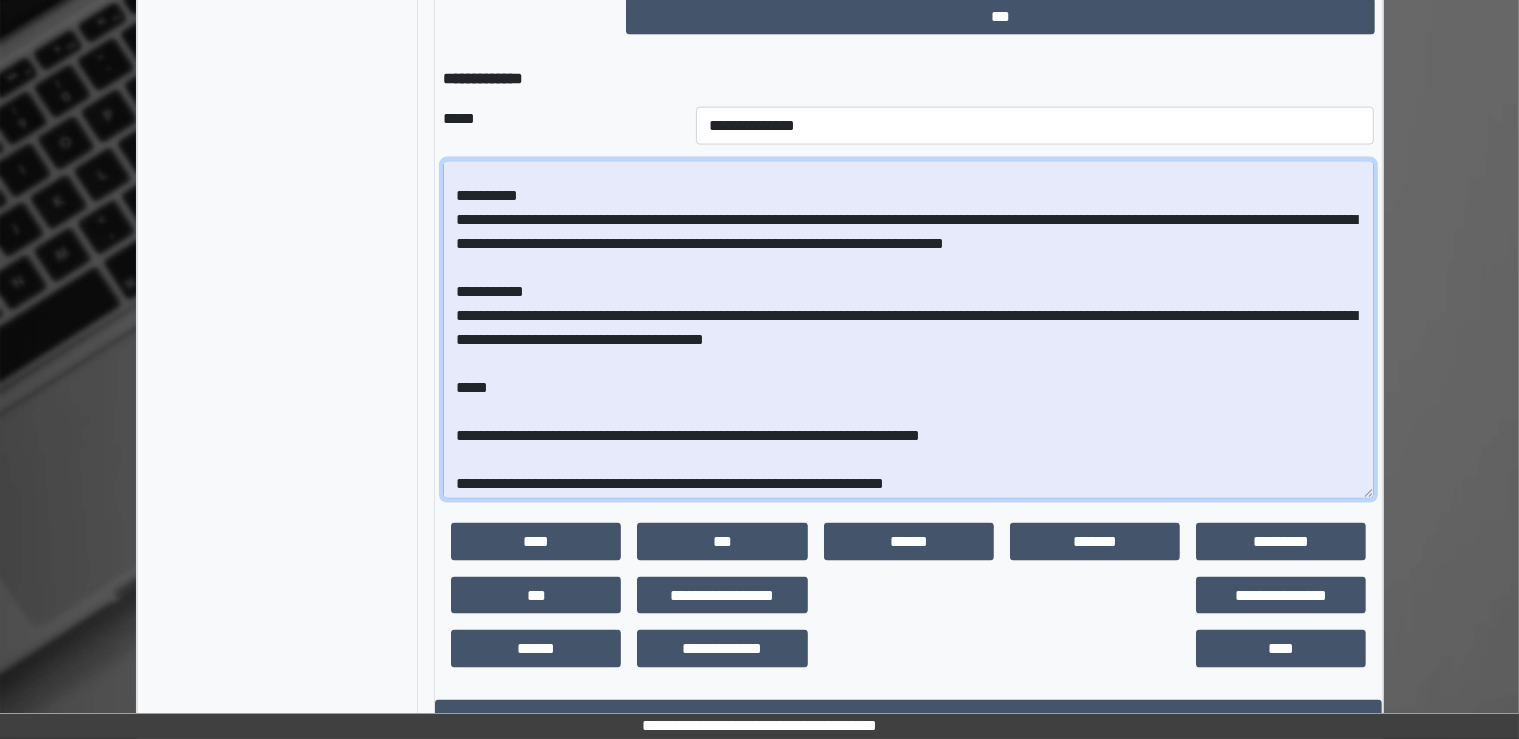 scroll, scrollTop: 246, scrollLeft: 0, axis: vertical 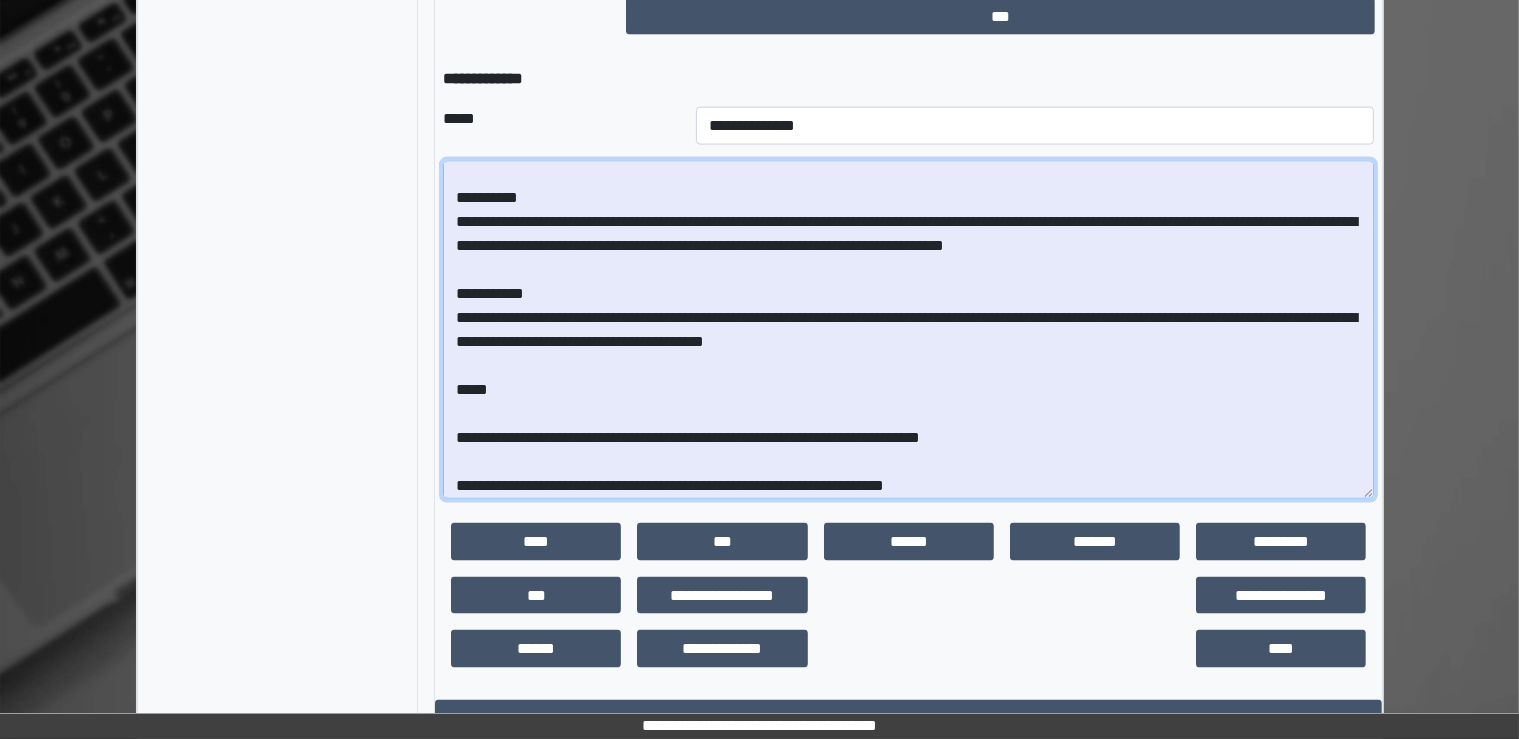 click at bounding box center [908, 330] 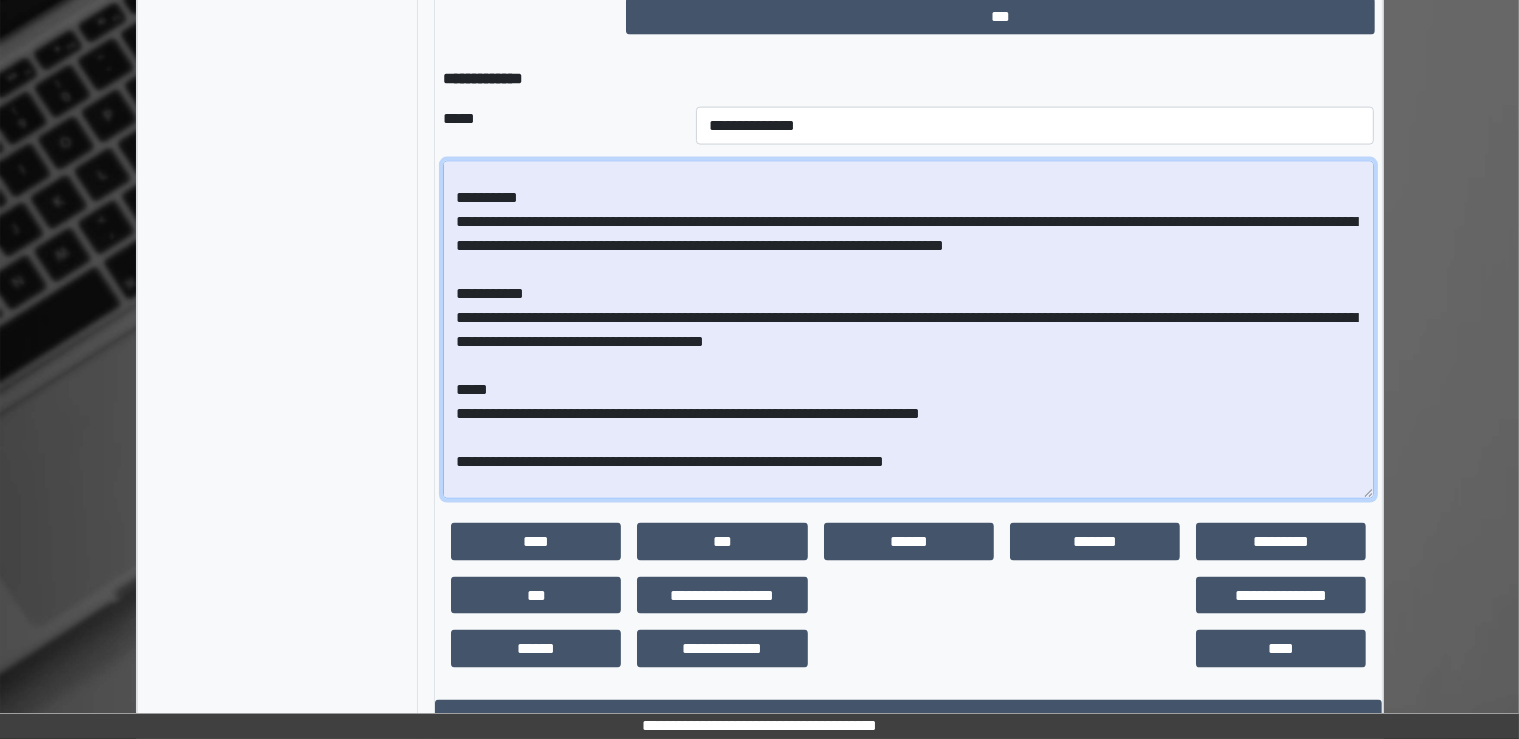click at bounding box center [908, 330] 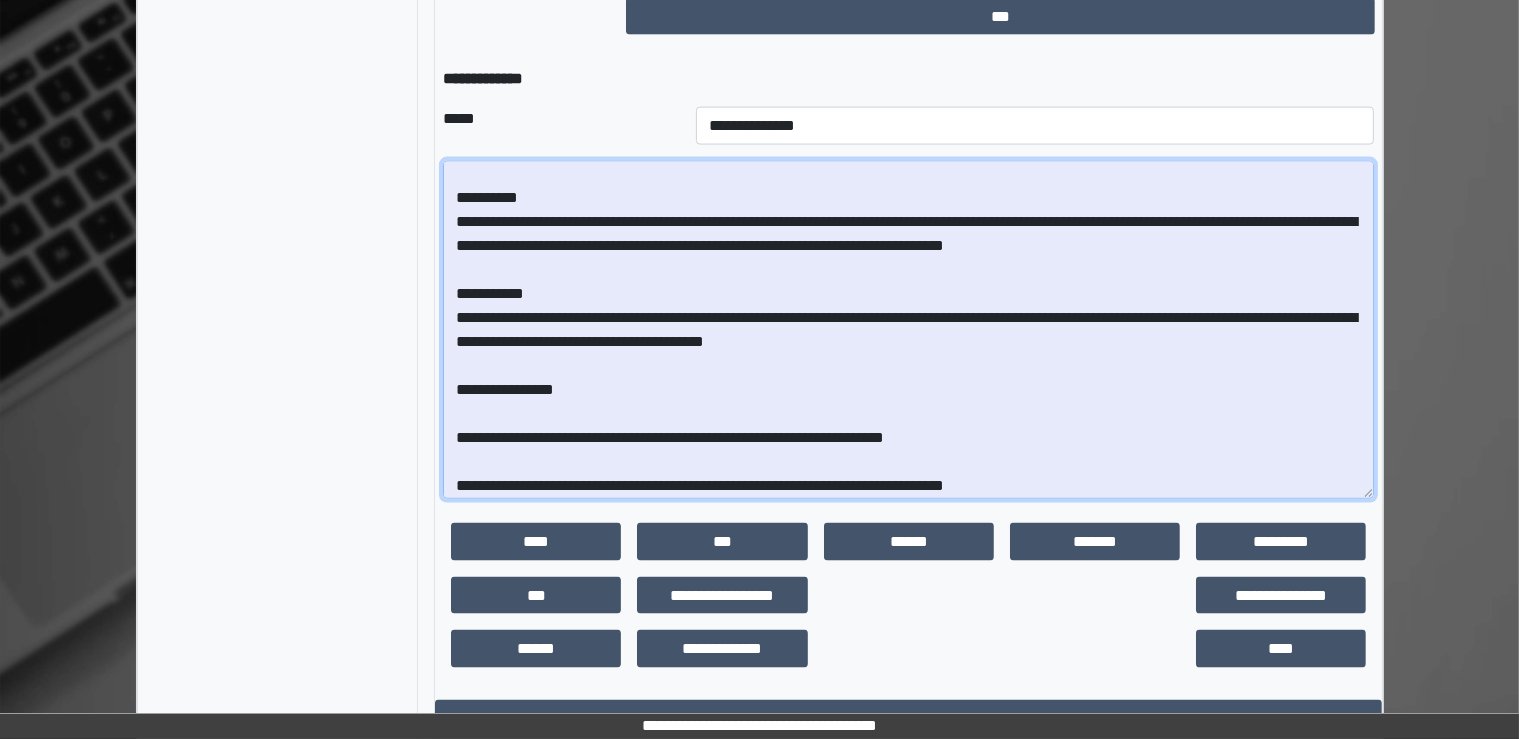 click at bounding box center (908, 330) 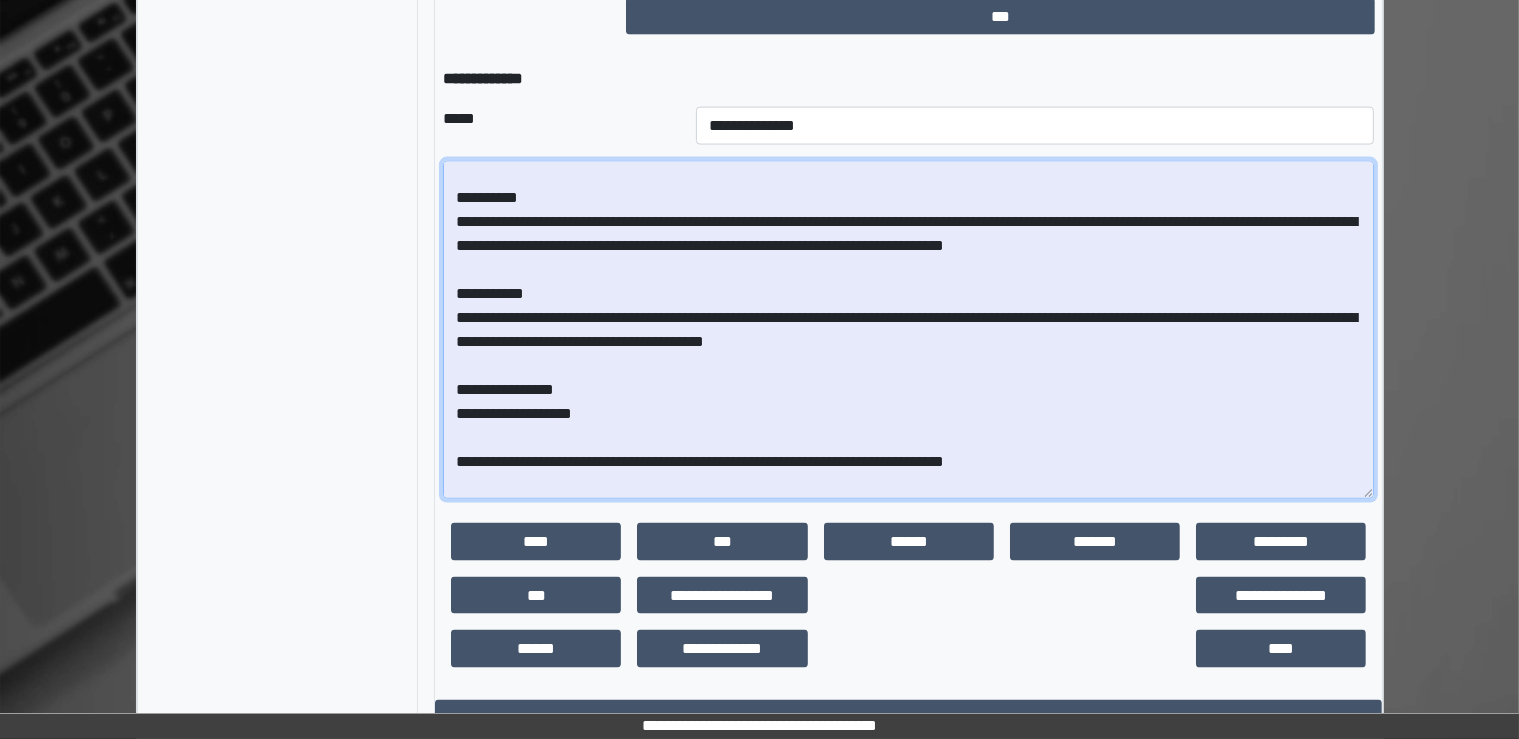 click at bounding box center (908, 330) 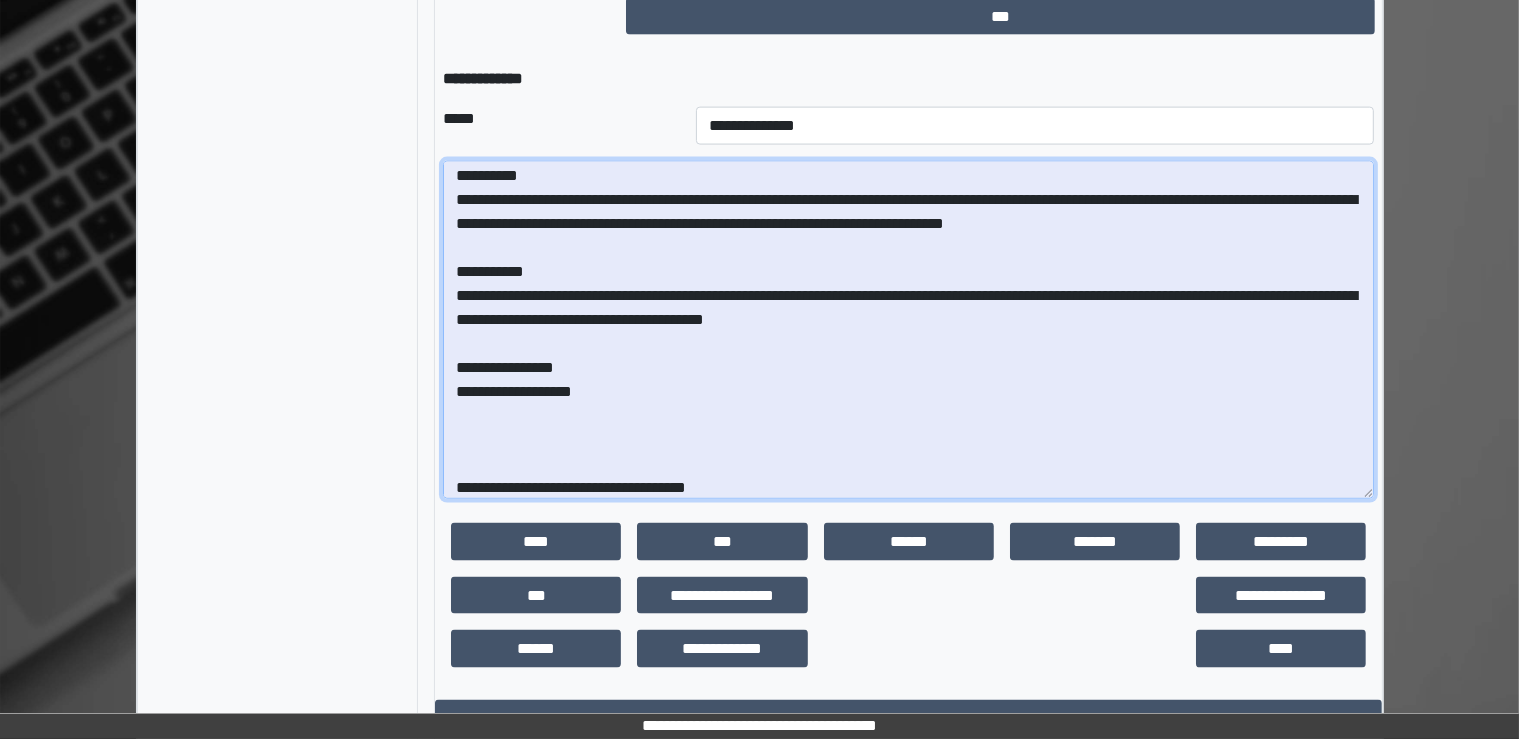 scroll, scrollTop: 272, scrollLeft: 0, axis: vertical 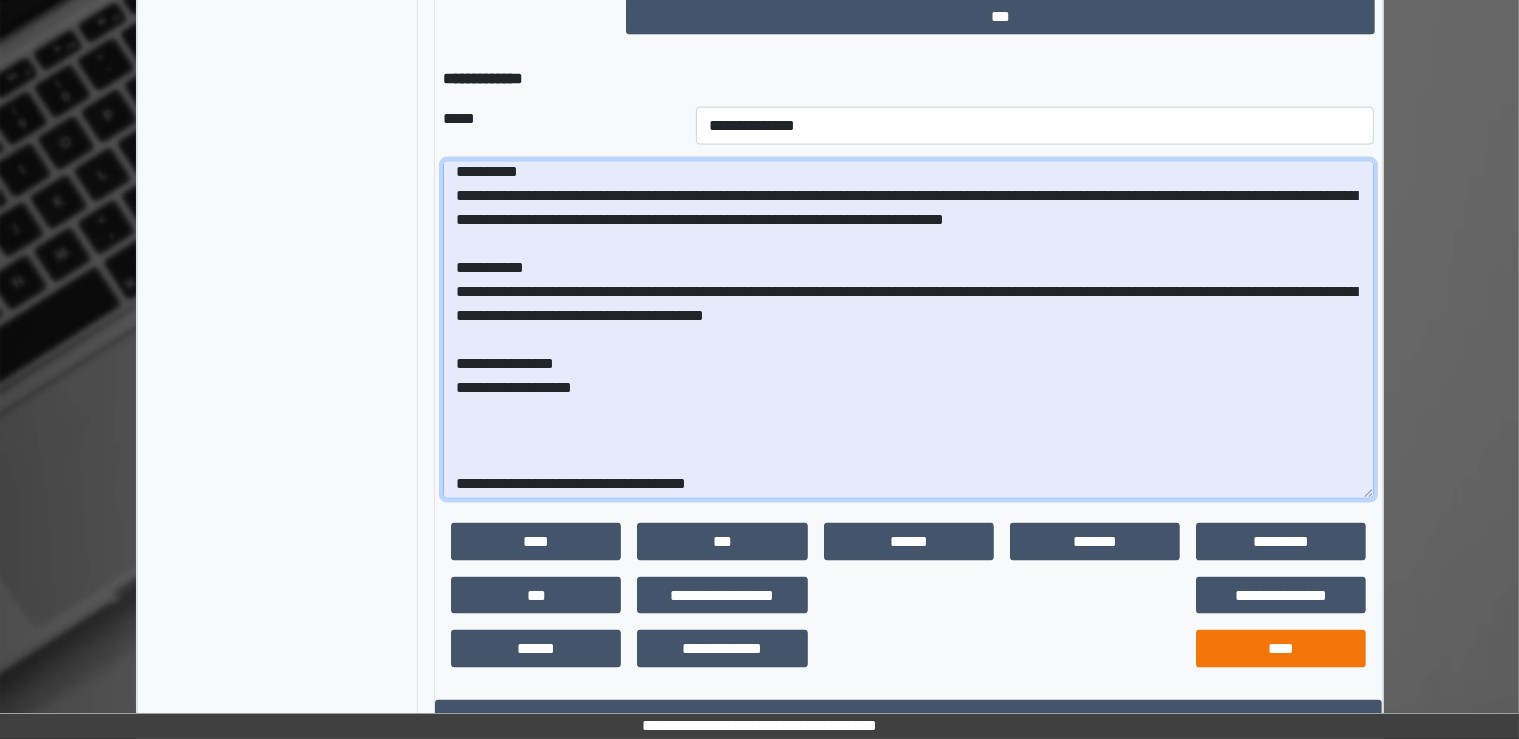 type on "**********" 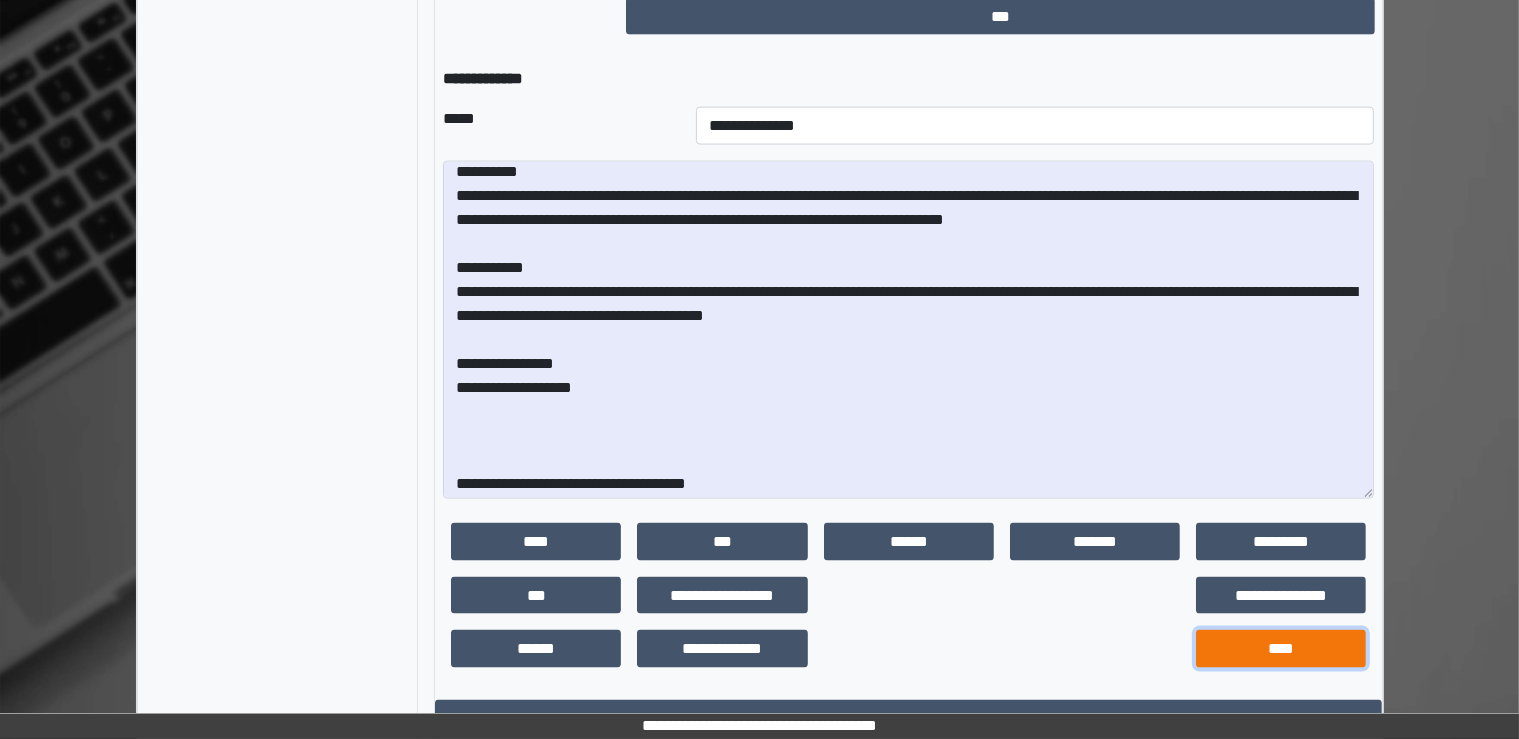 click on "****" at bounding box center (1281, 649) 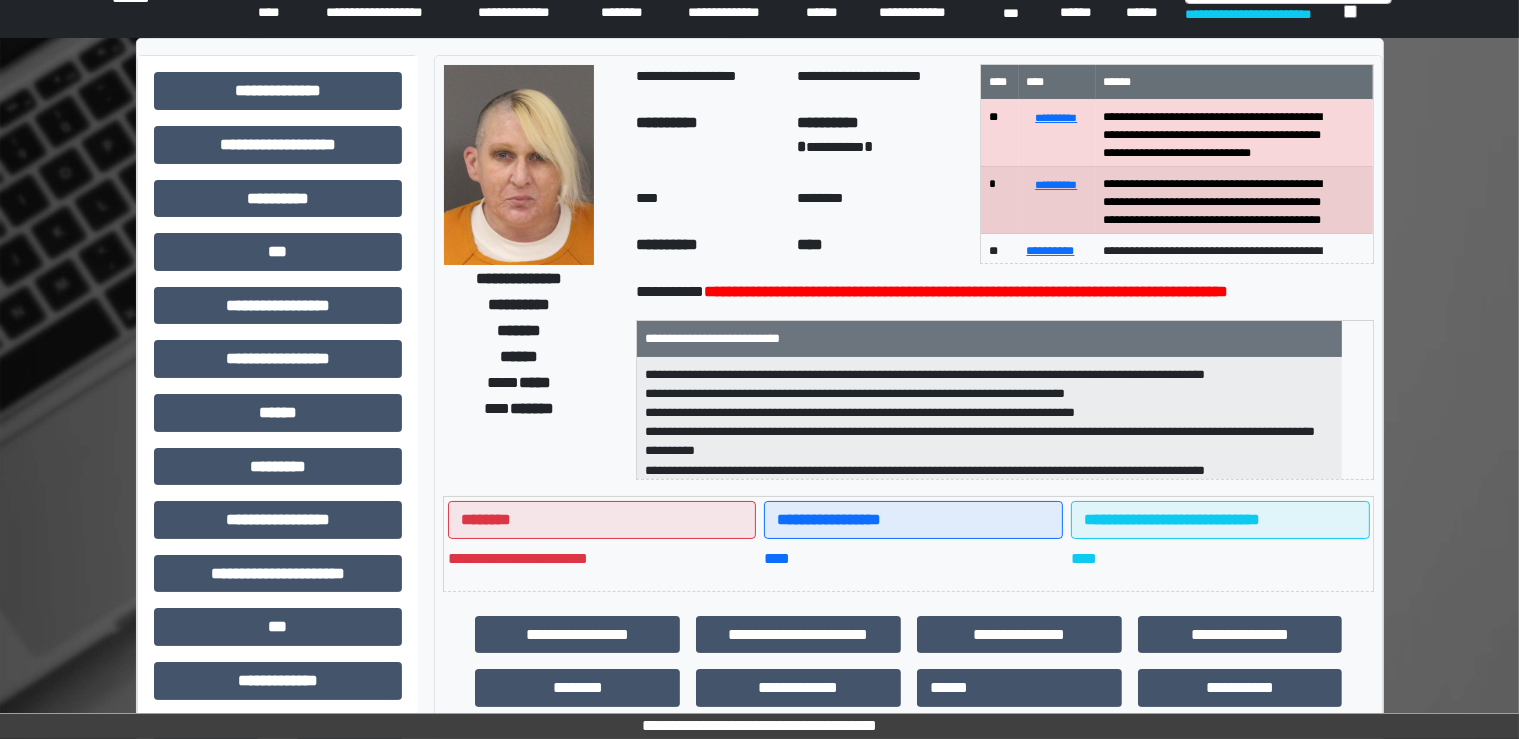 scroll, scrollTop: 0, scrollLeft: 0, axis: both 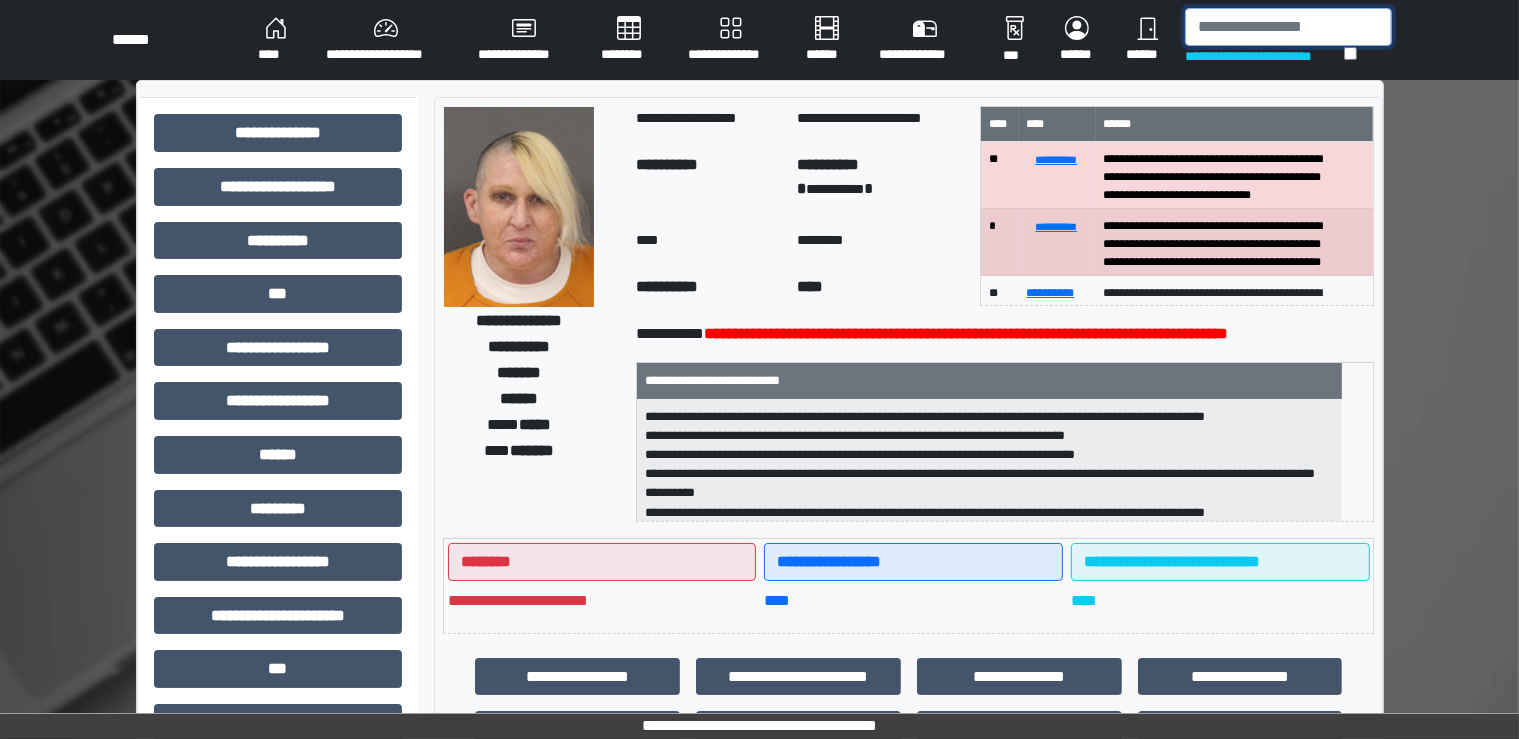 click at bounding box center [1288, 27] 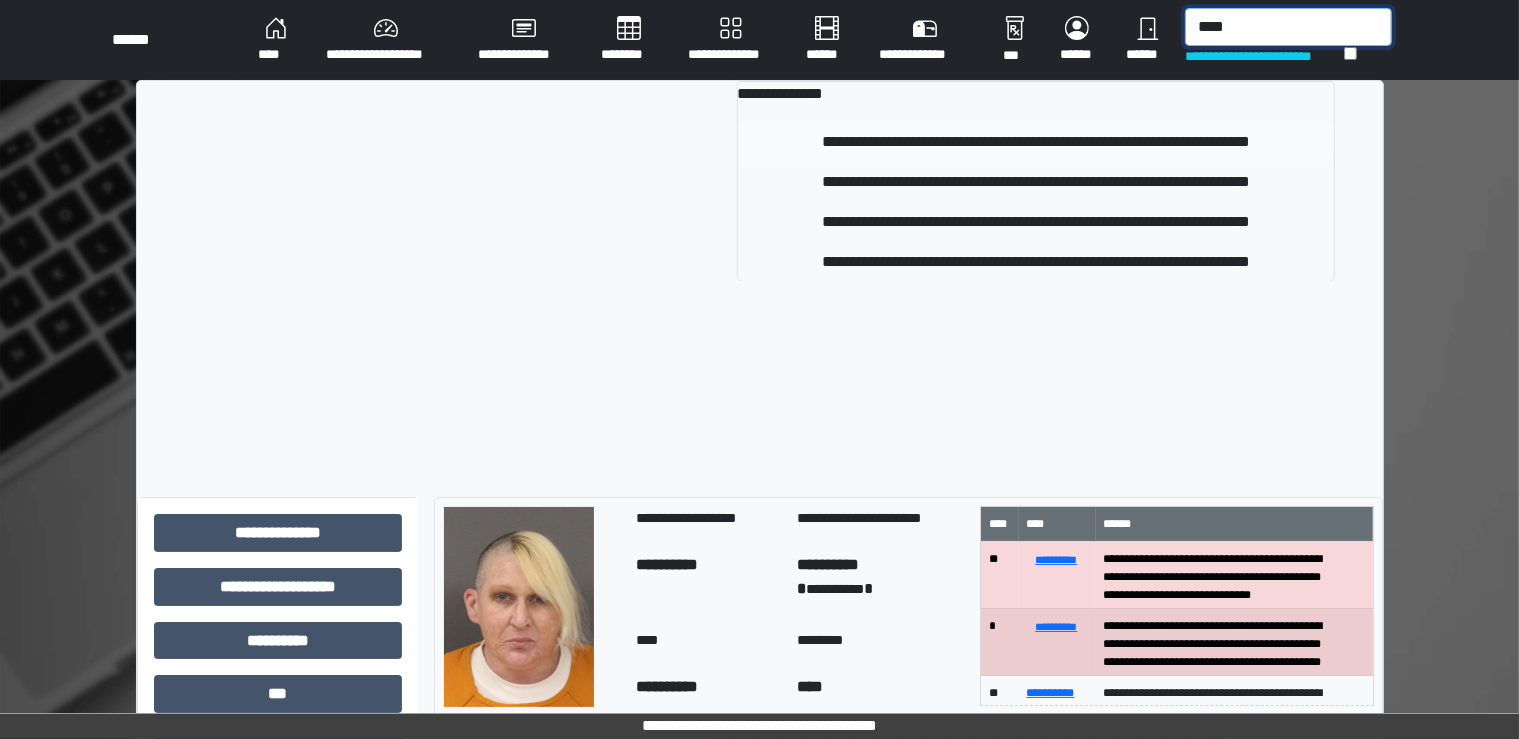 type on "****" 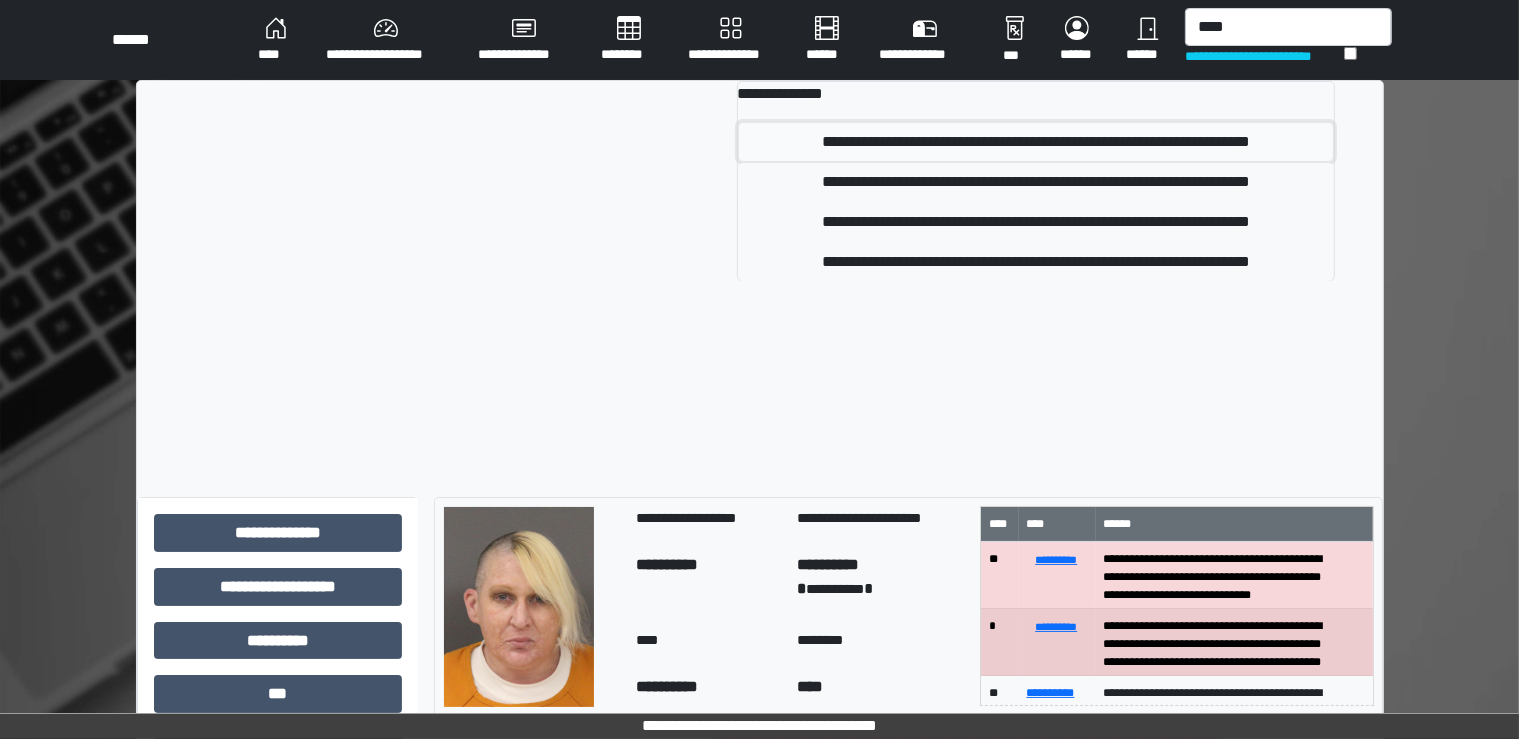 click on "**********" at bounding box center (1036, 142) 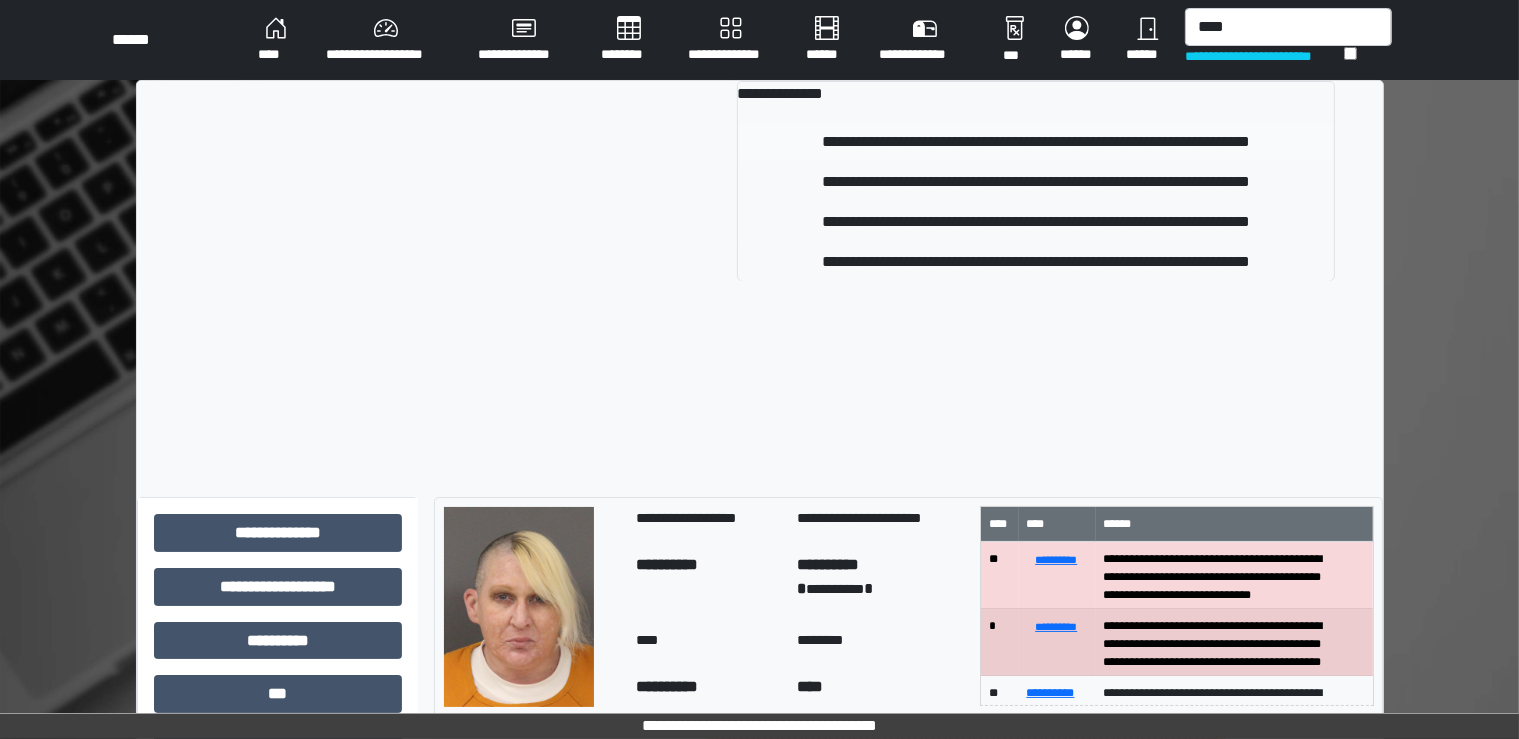 type 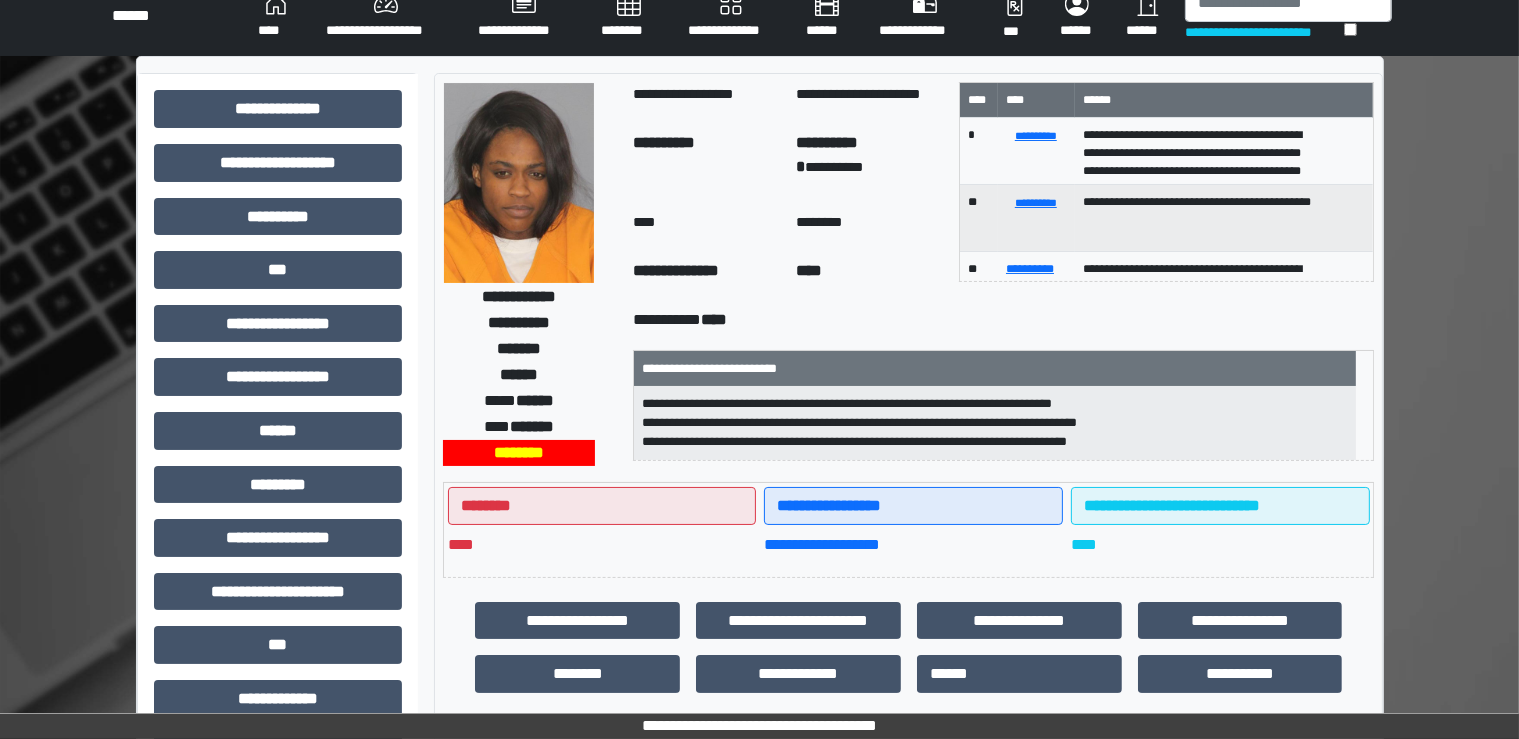 scroll, scrollTop: 24, scrollLeft: 0, axis: vertical 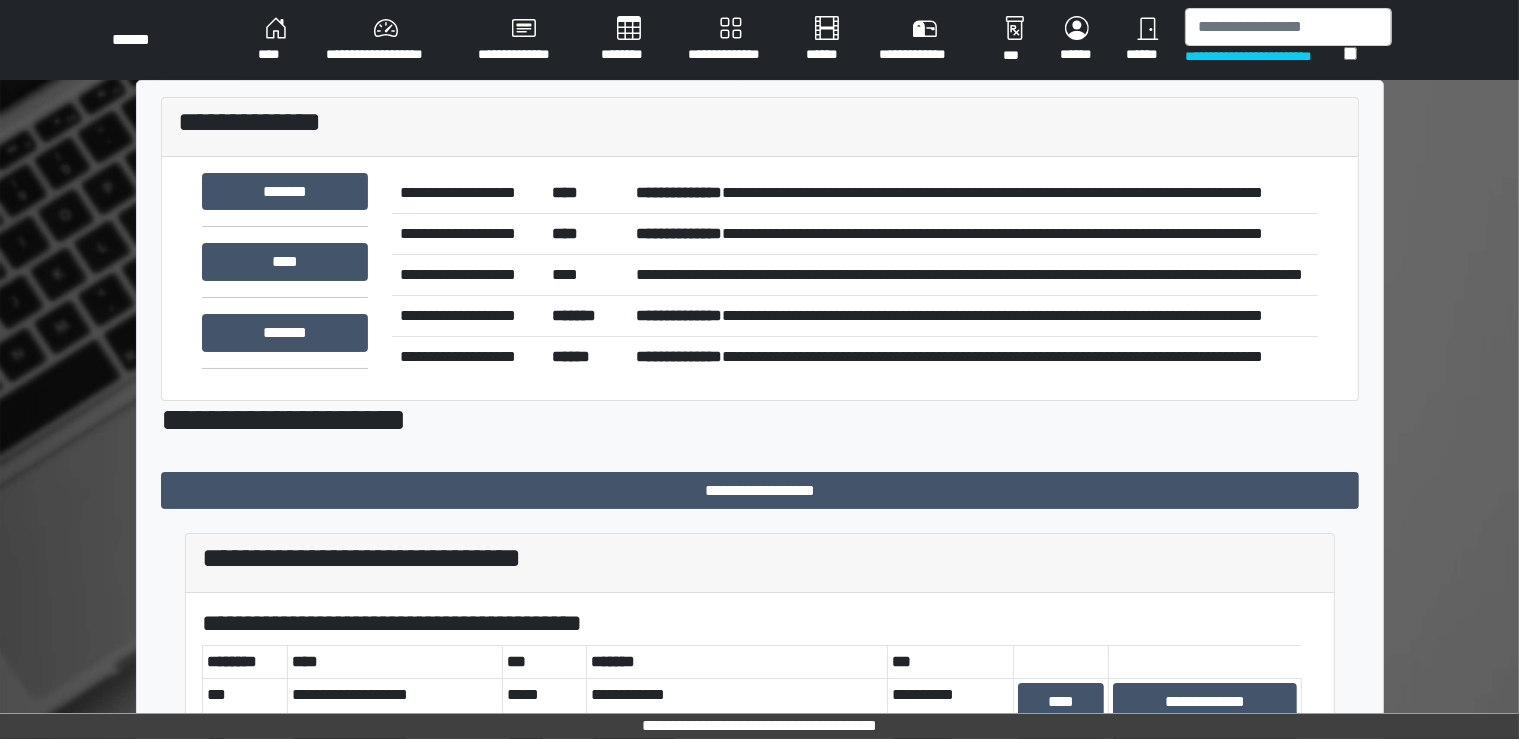 click on "**********" at bounding box center (386, 40) 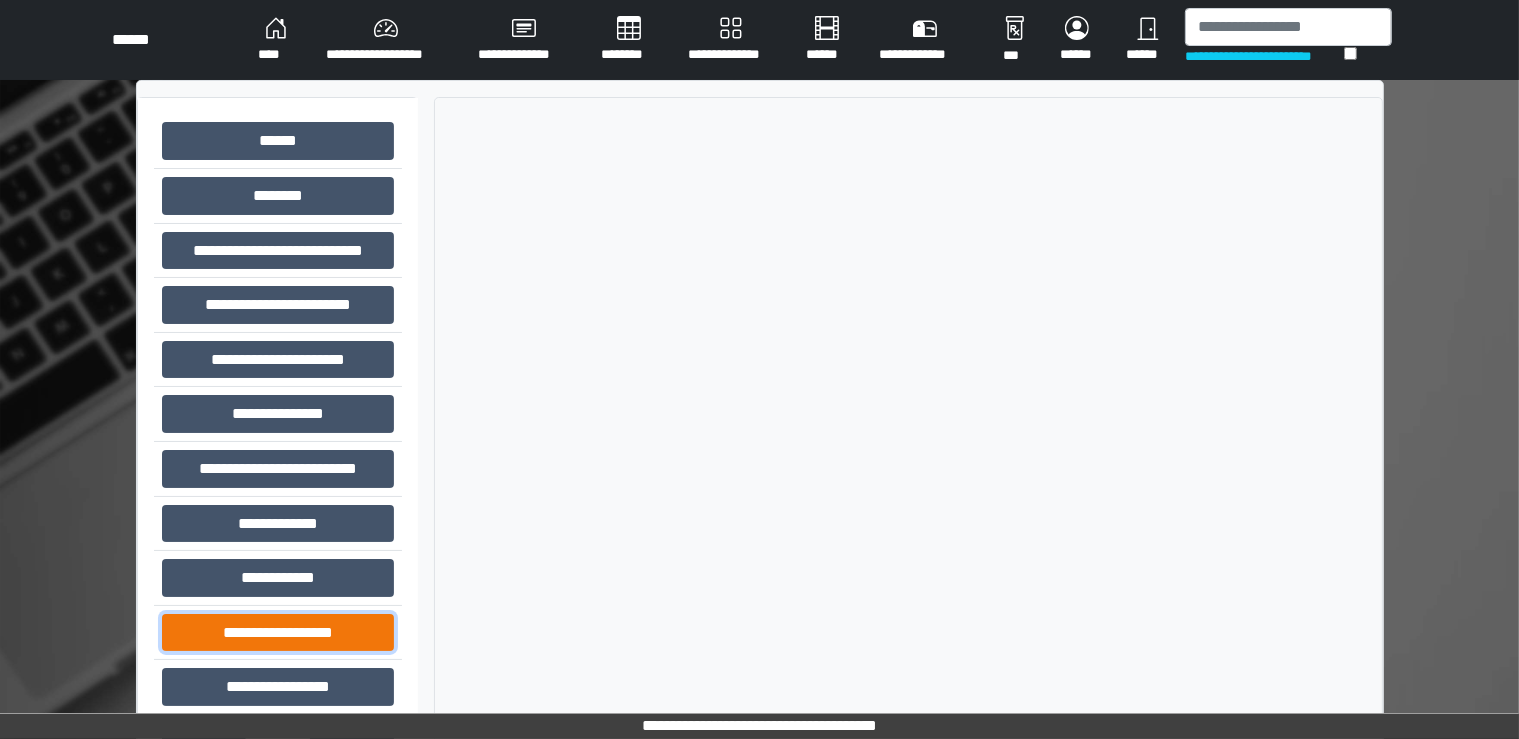 click on "**********" at bounding box center (278, 633) 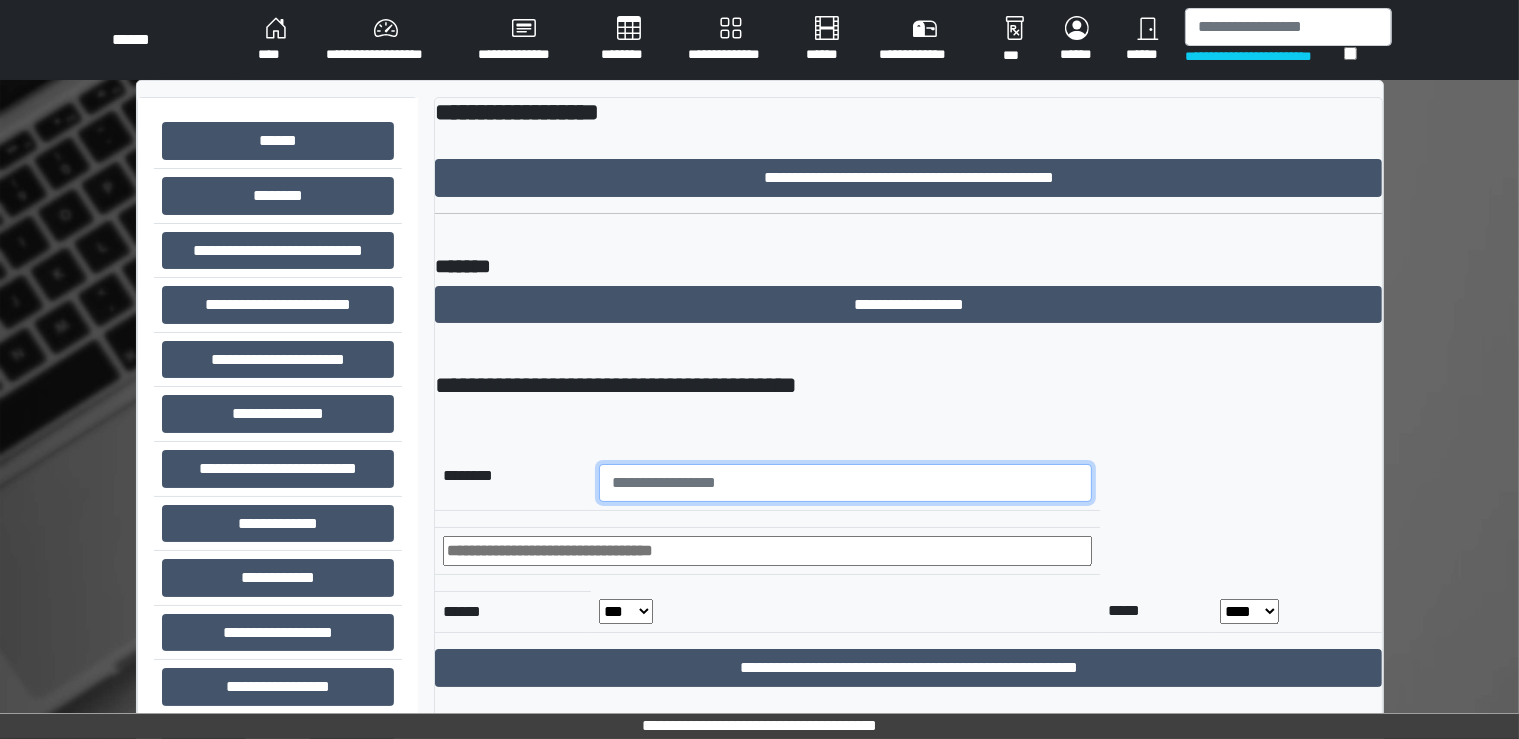 click at bounding box center [845, 483] 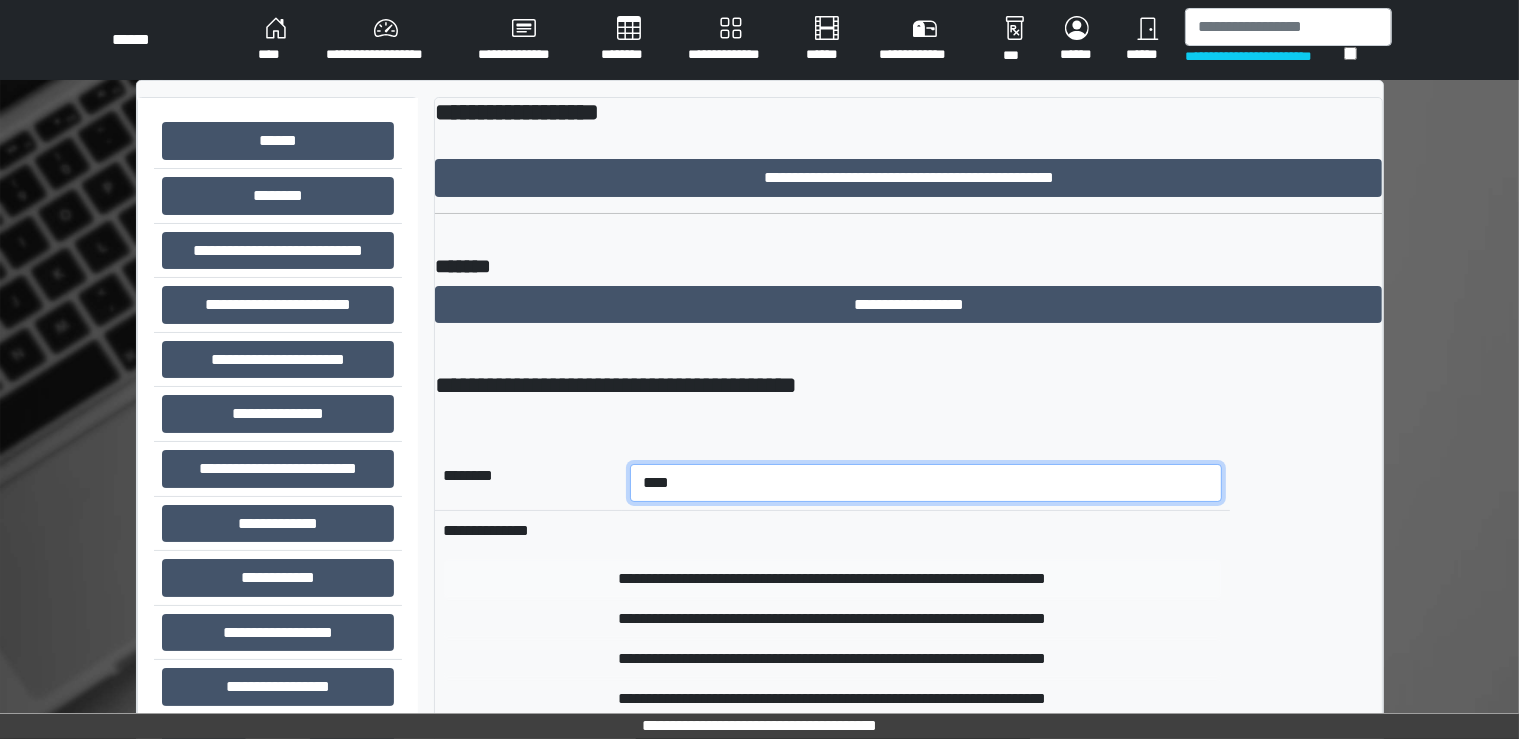 type on "****" 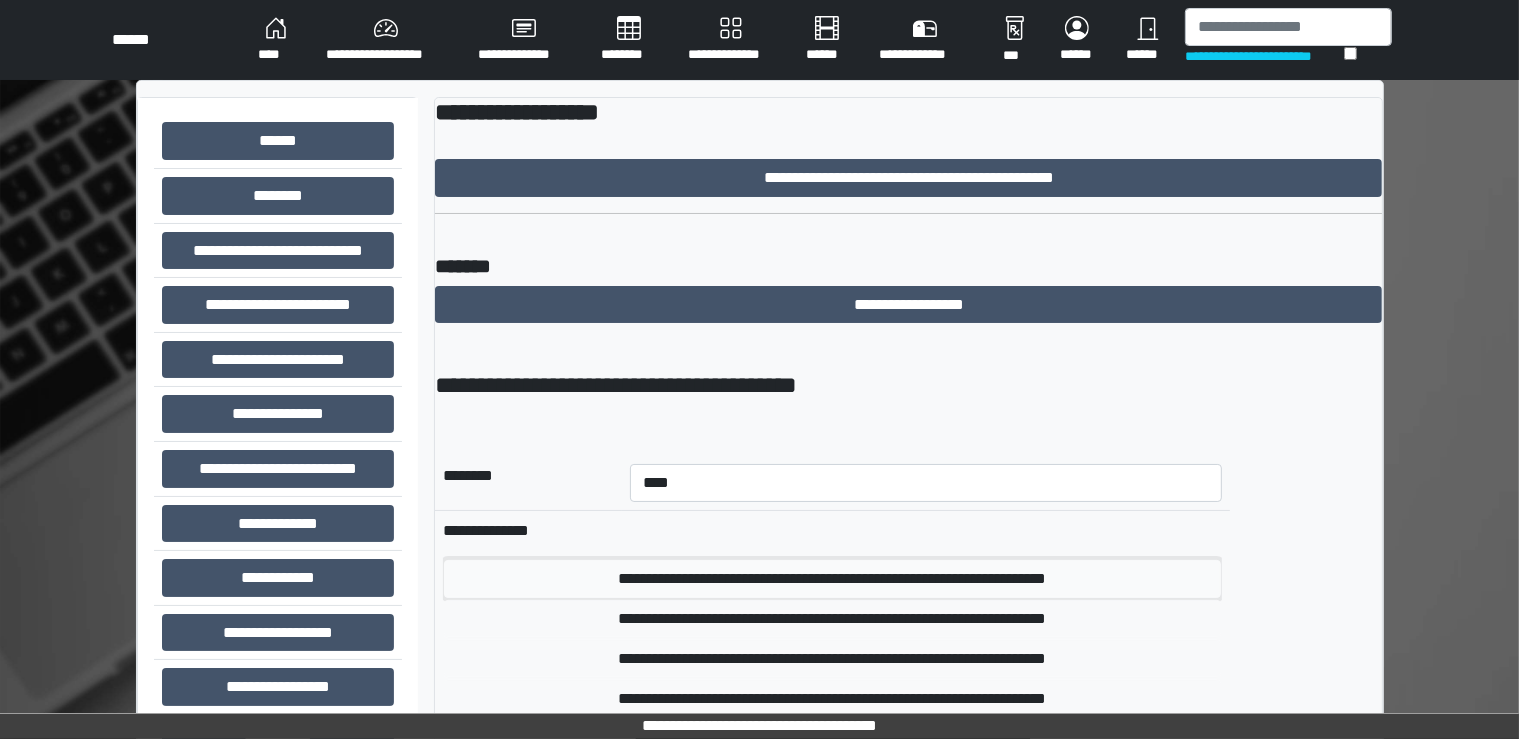 click on "**********" at bounding box center [832, 579] 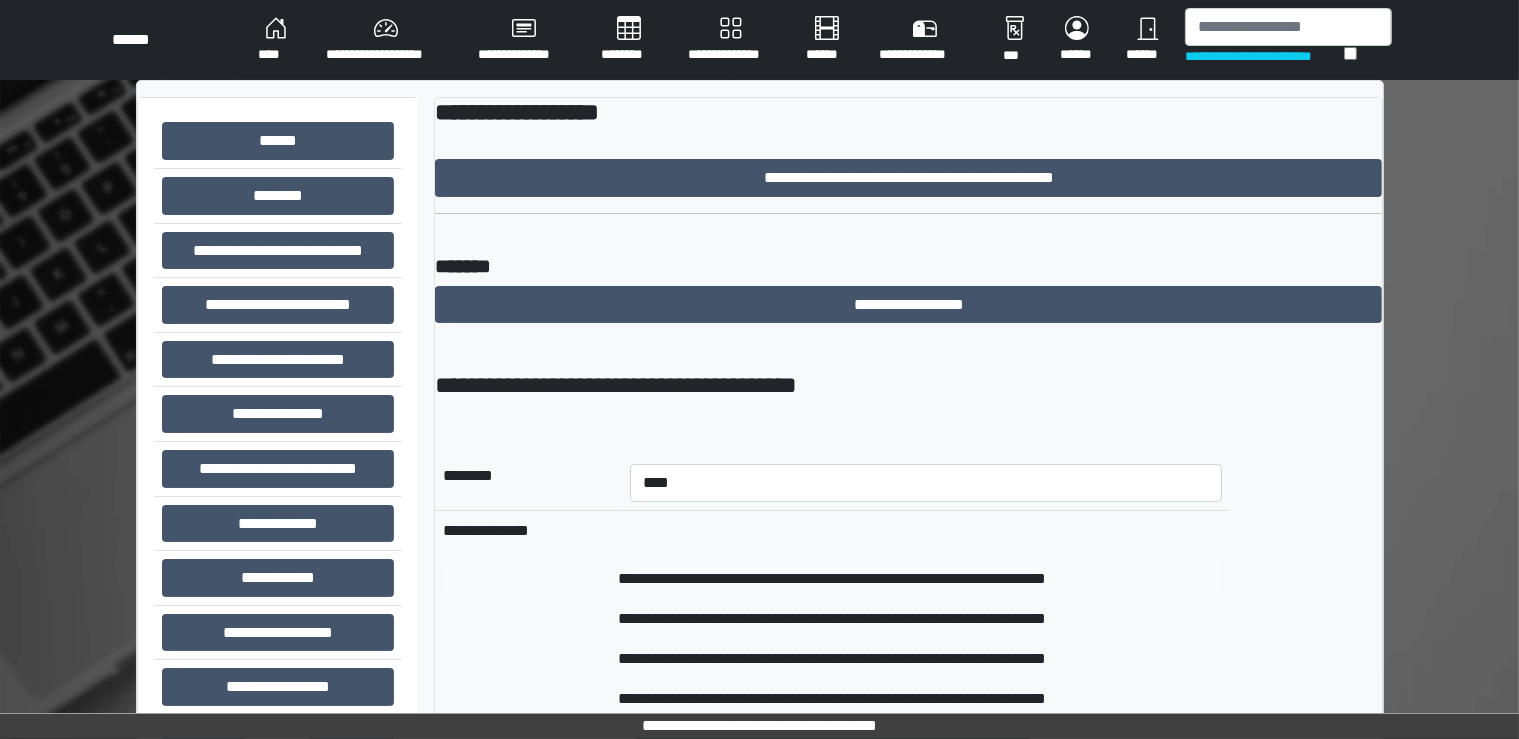 type 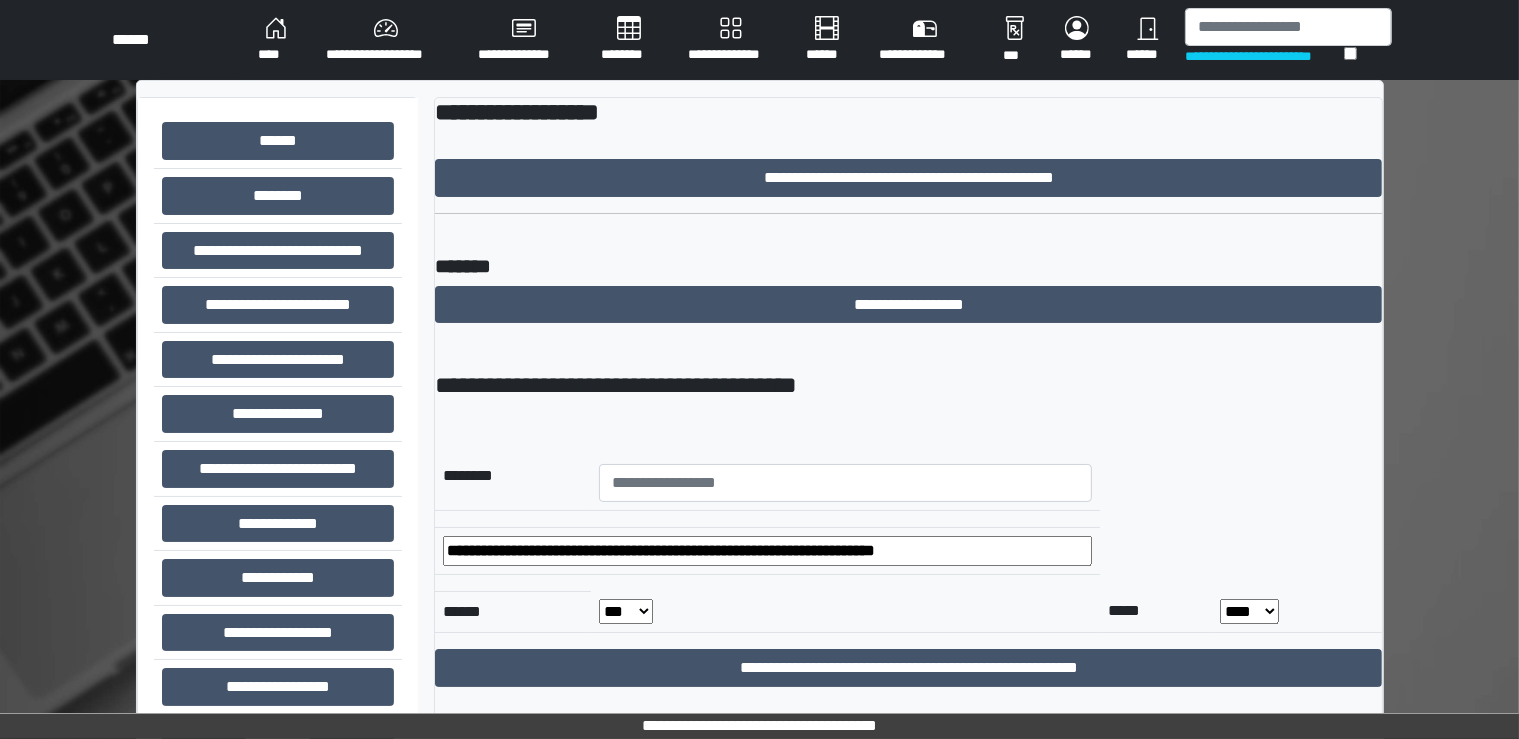 click on "***
***
***
***
***
***
***
***
***
***
***
***" at bounding box center [626, 611] 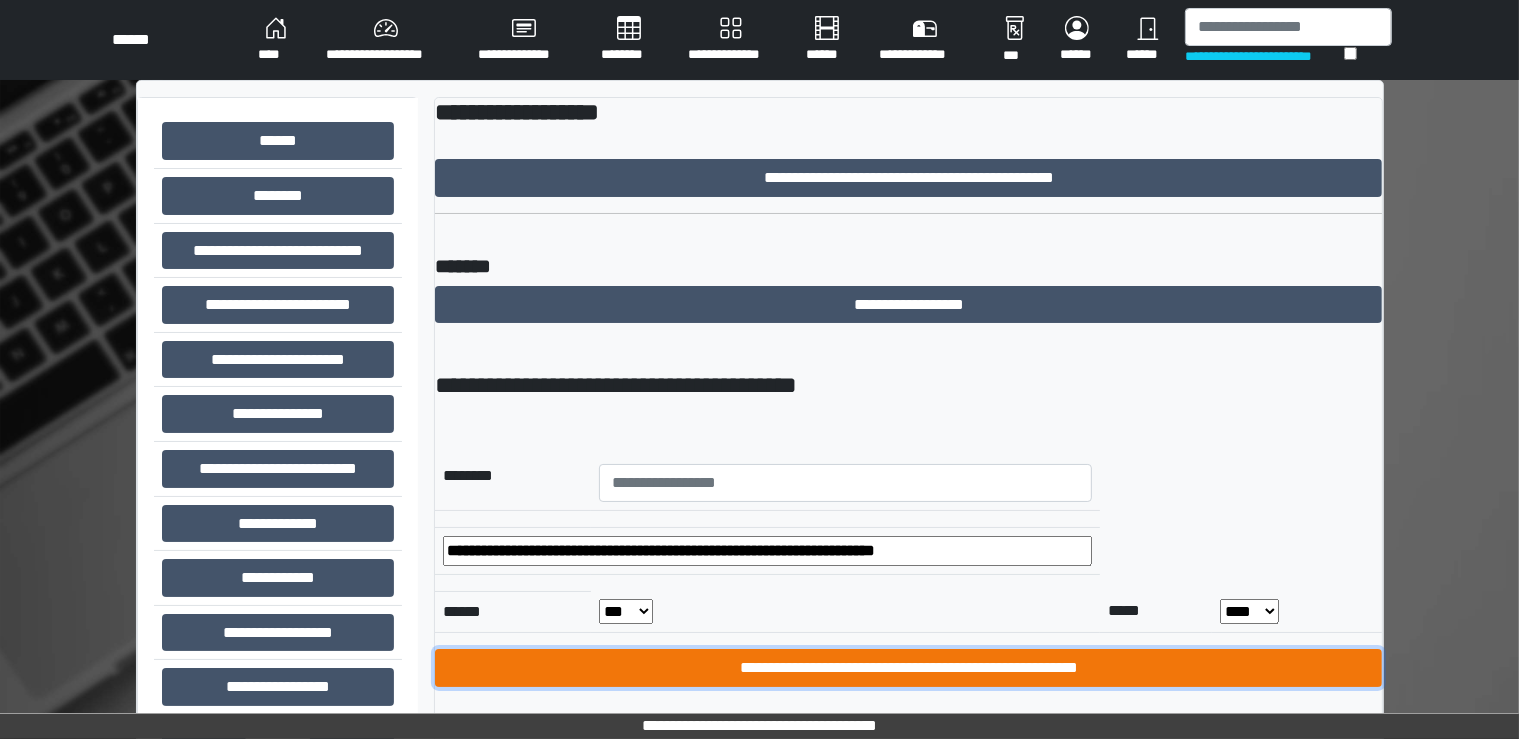 click on "**********" at bounding box center (908, 668) 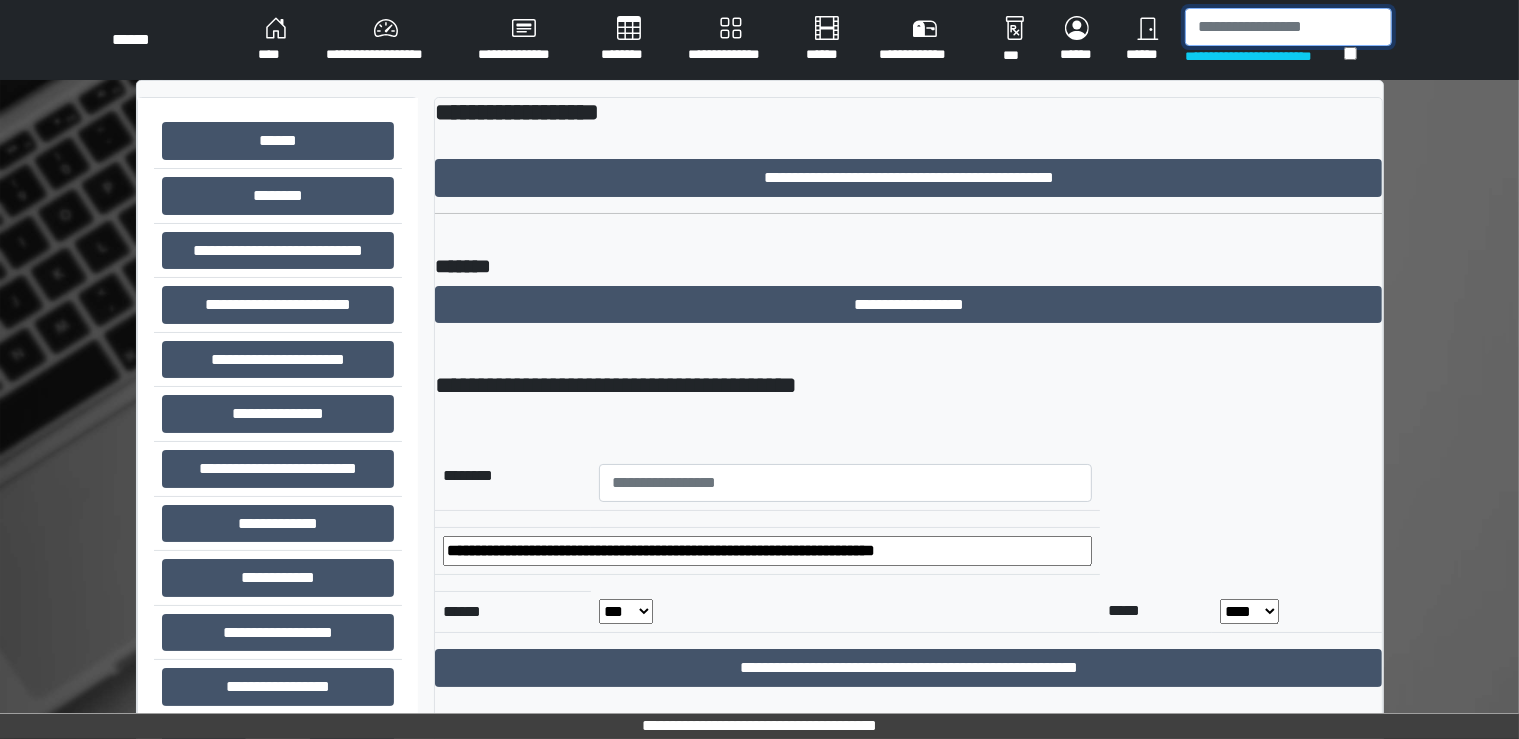 click at bounding box center (1288, 27) 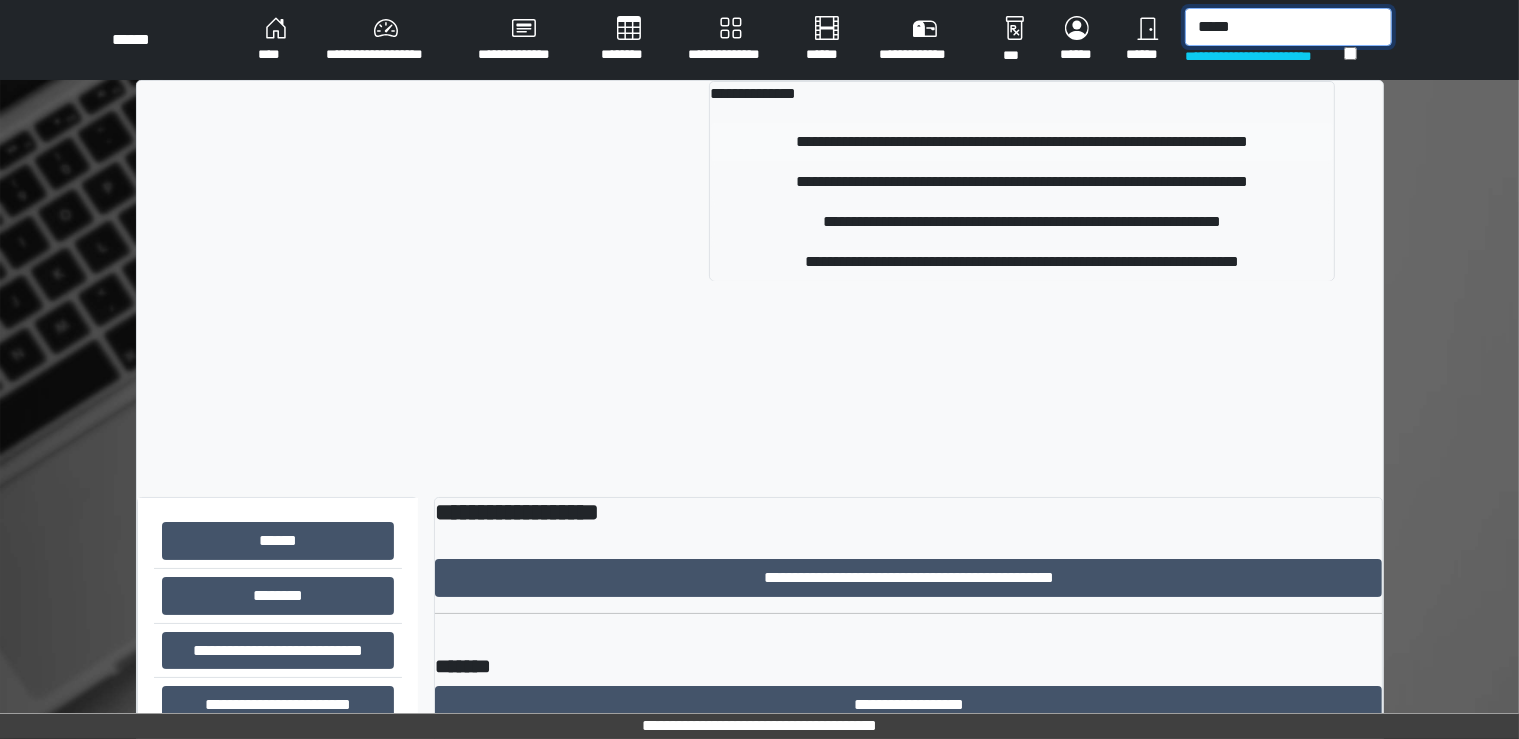 type on "*****" 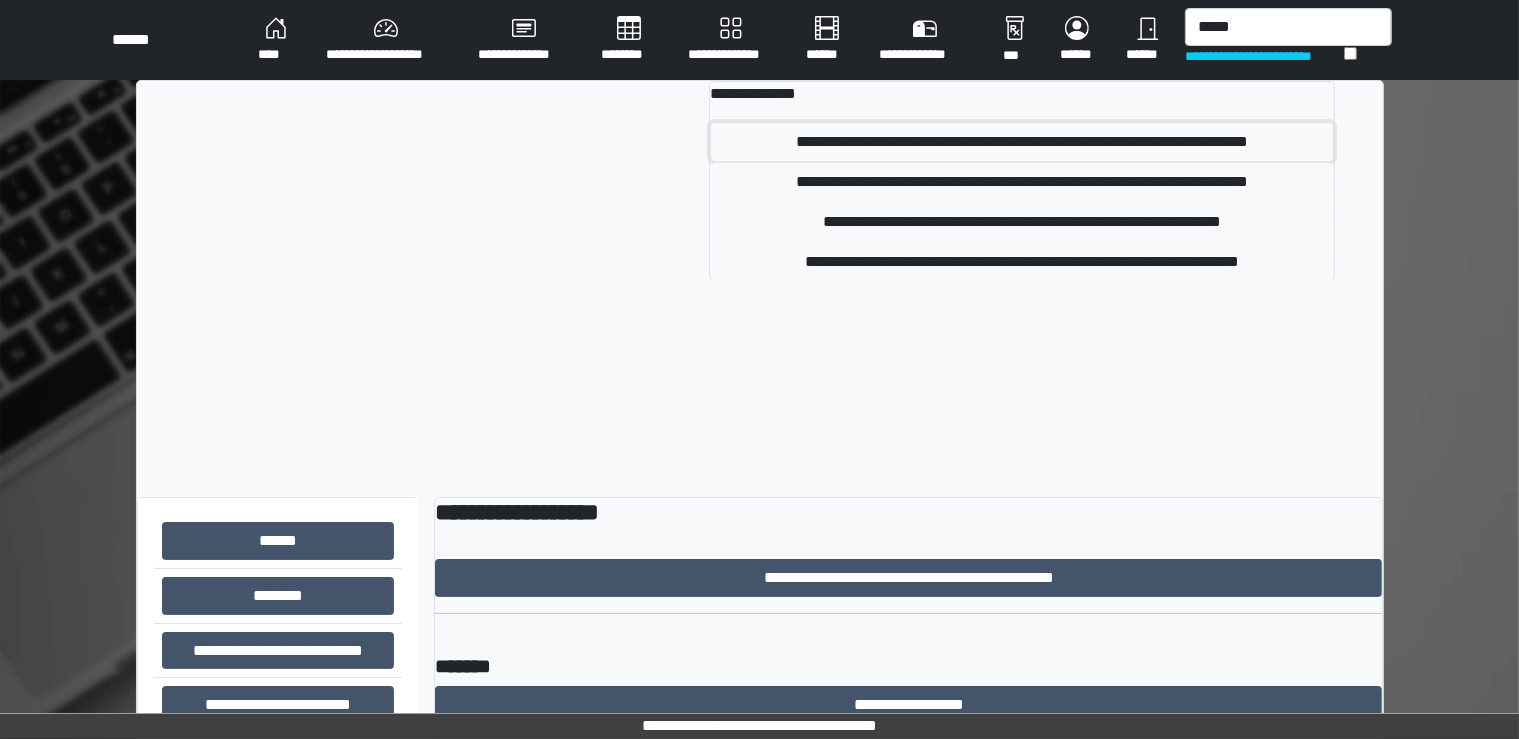 click on "**********" at bounding box center [1022, 142] 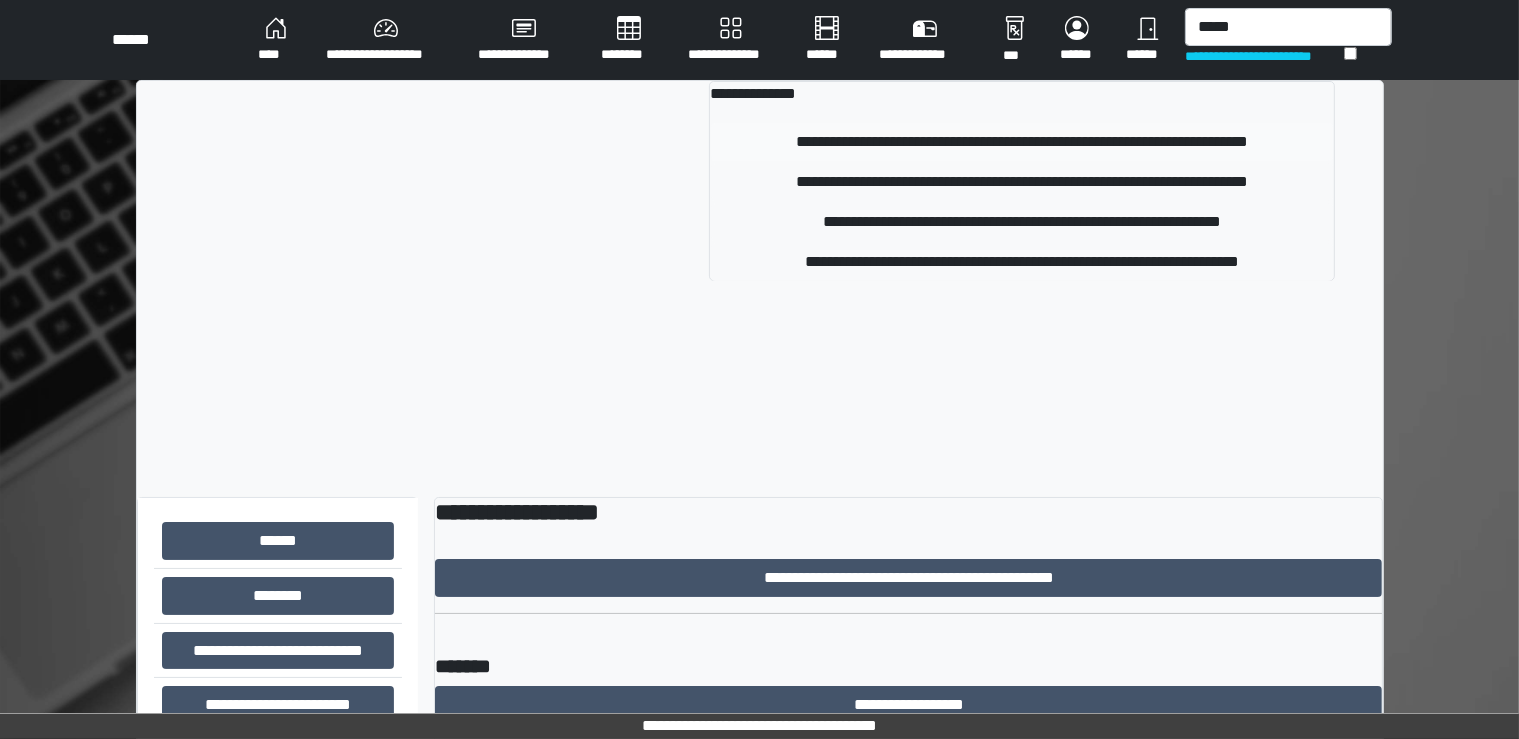type 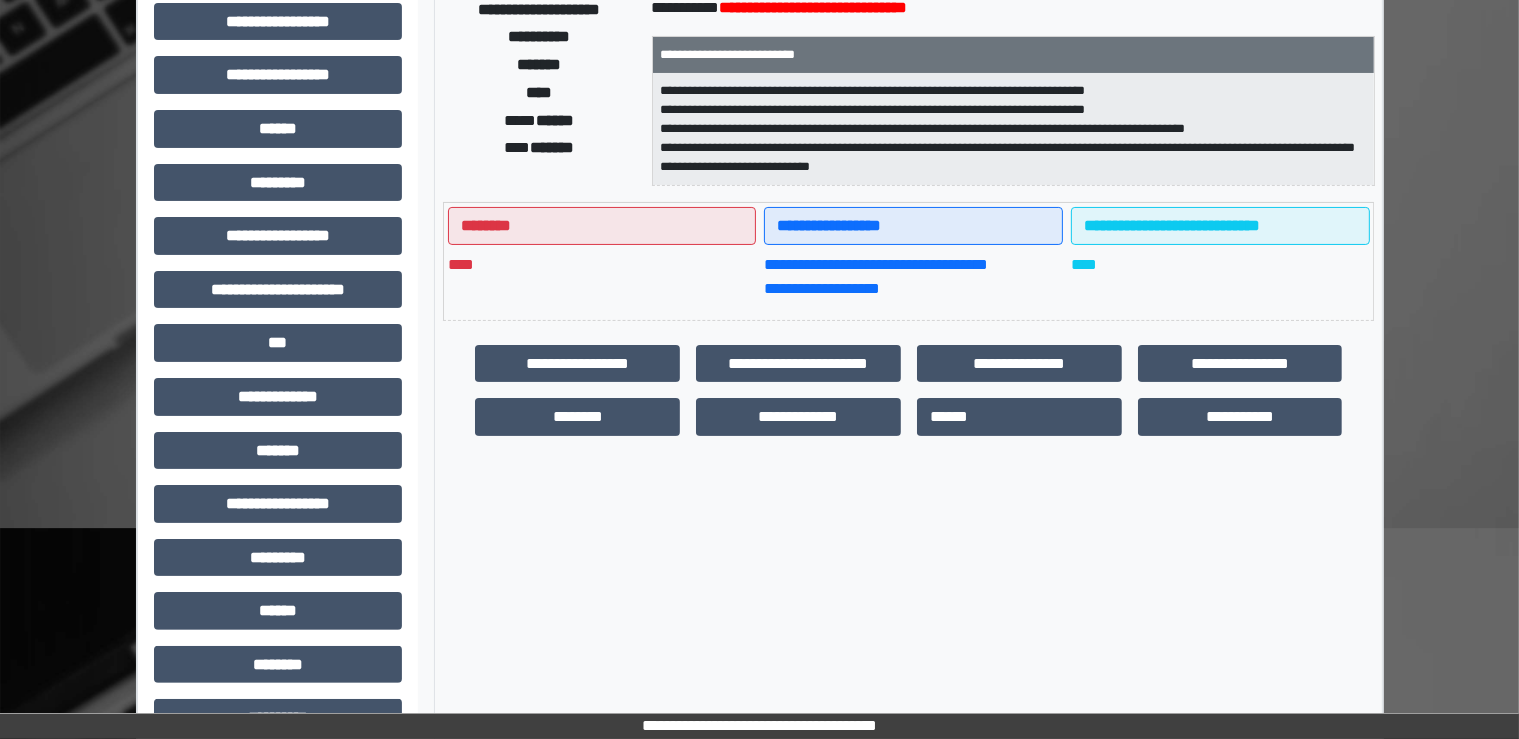 scroll, scrollTop: 327, scrollLeft: 0, axis: vertical 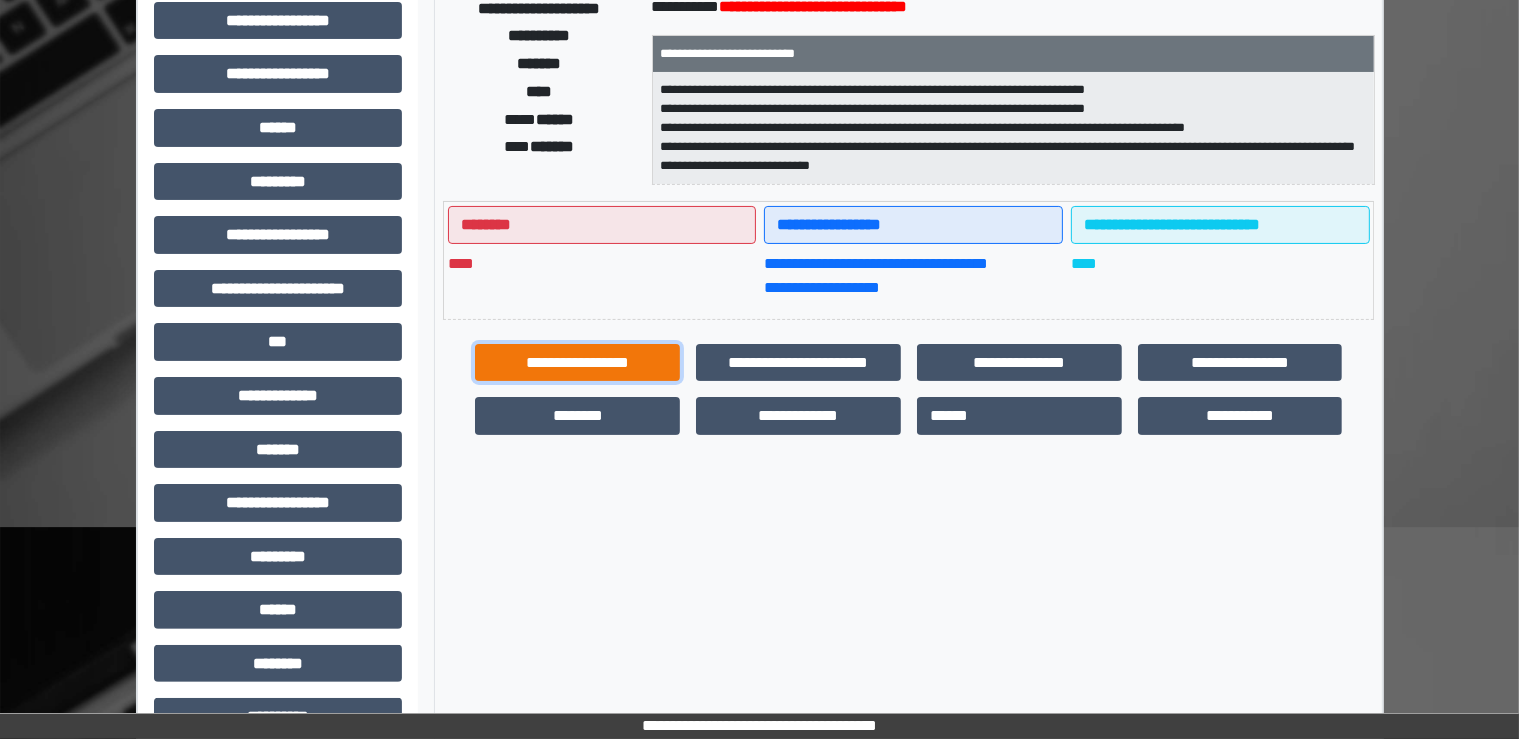 click on "**********" at bounding box center (577, 363) 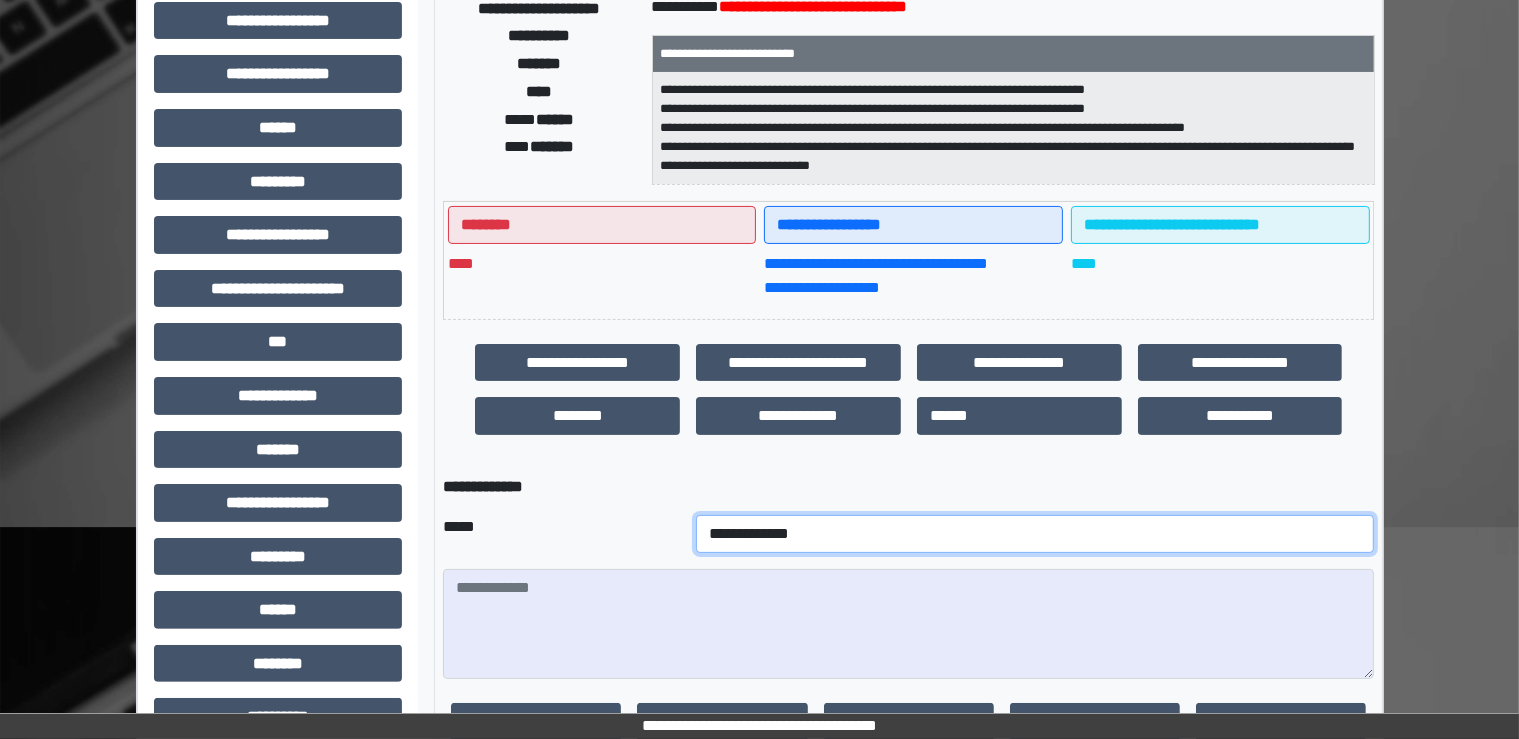 click on "**********" at bounding box center [1035, 534] 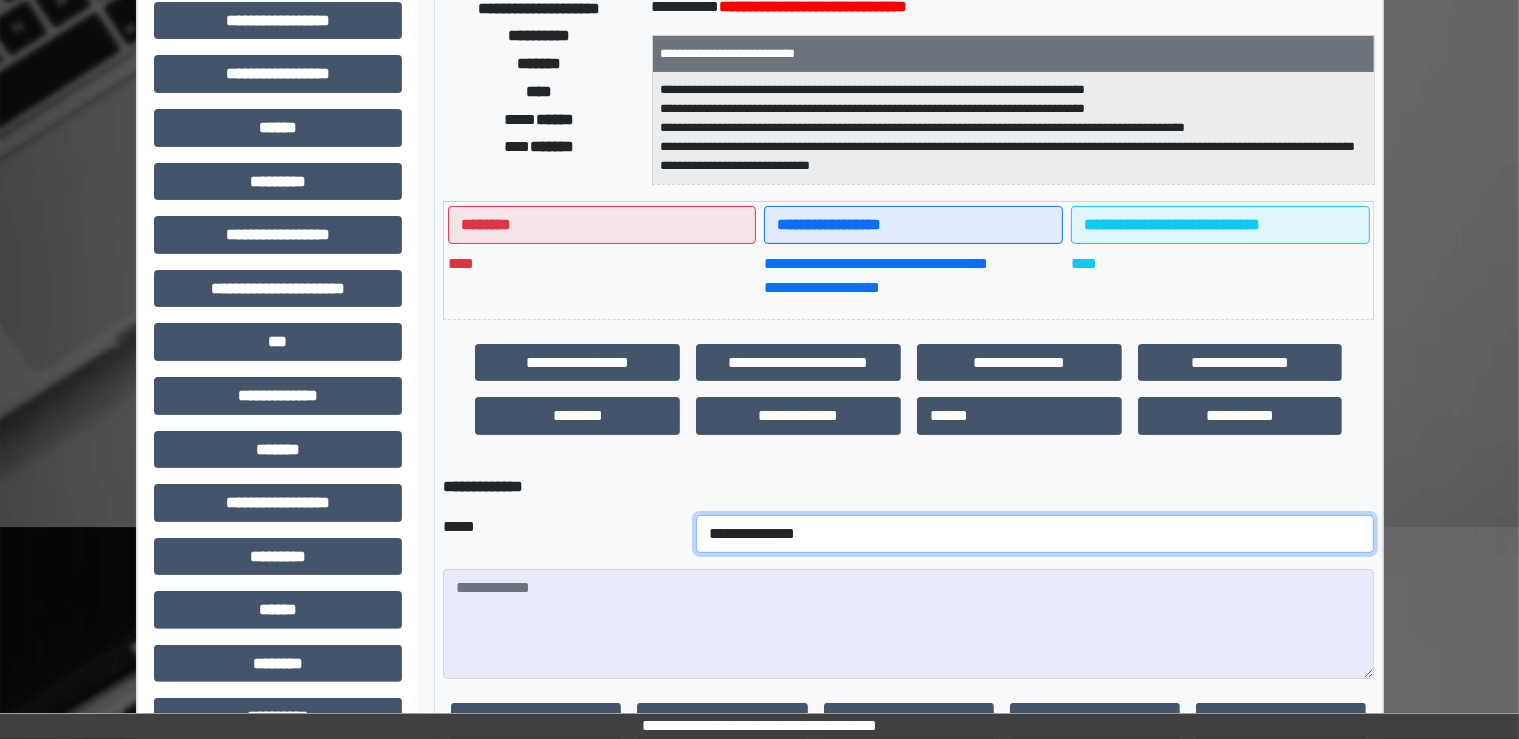 click on "**********" at bounding box center [1035, 534] 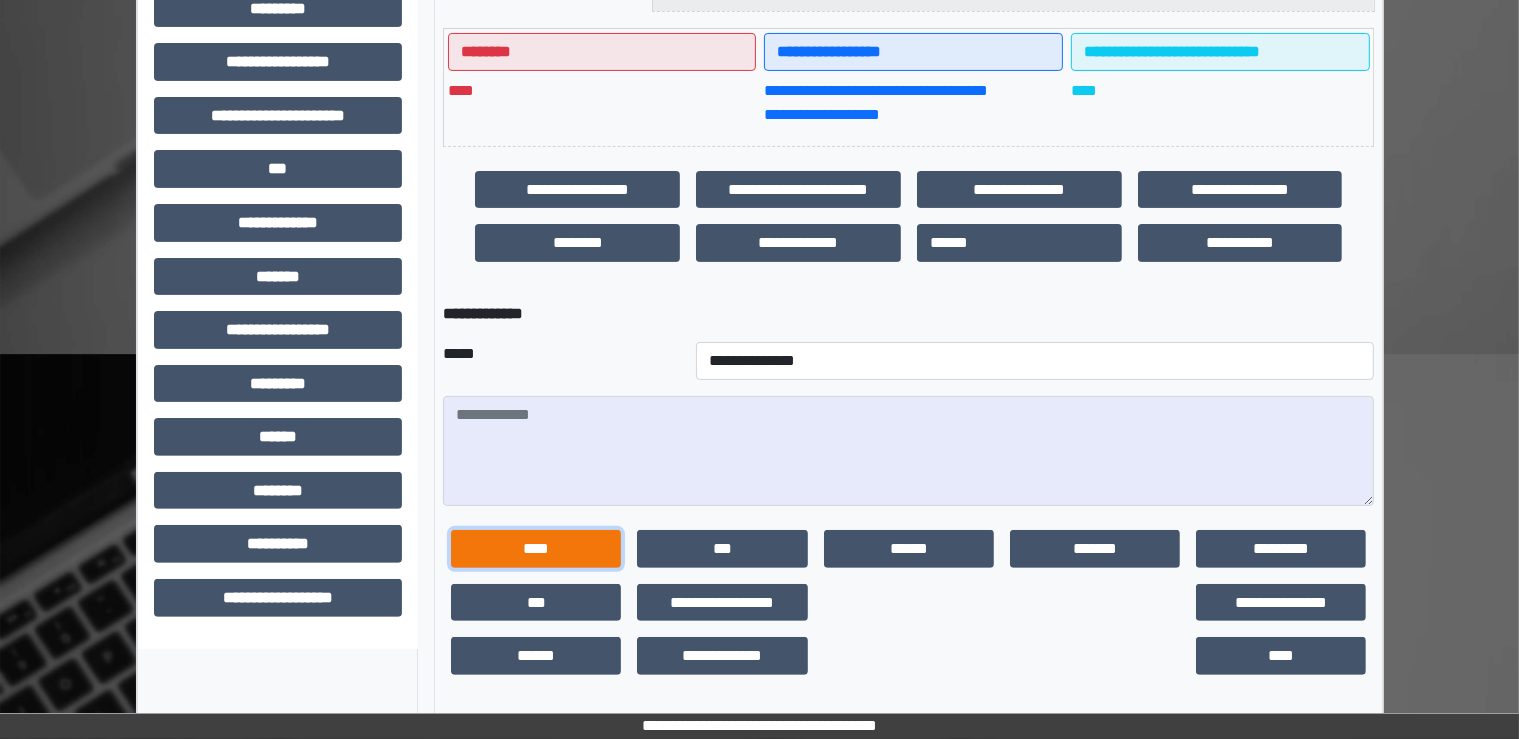 click on "****" at bounding box center [536, 549] 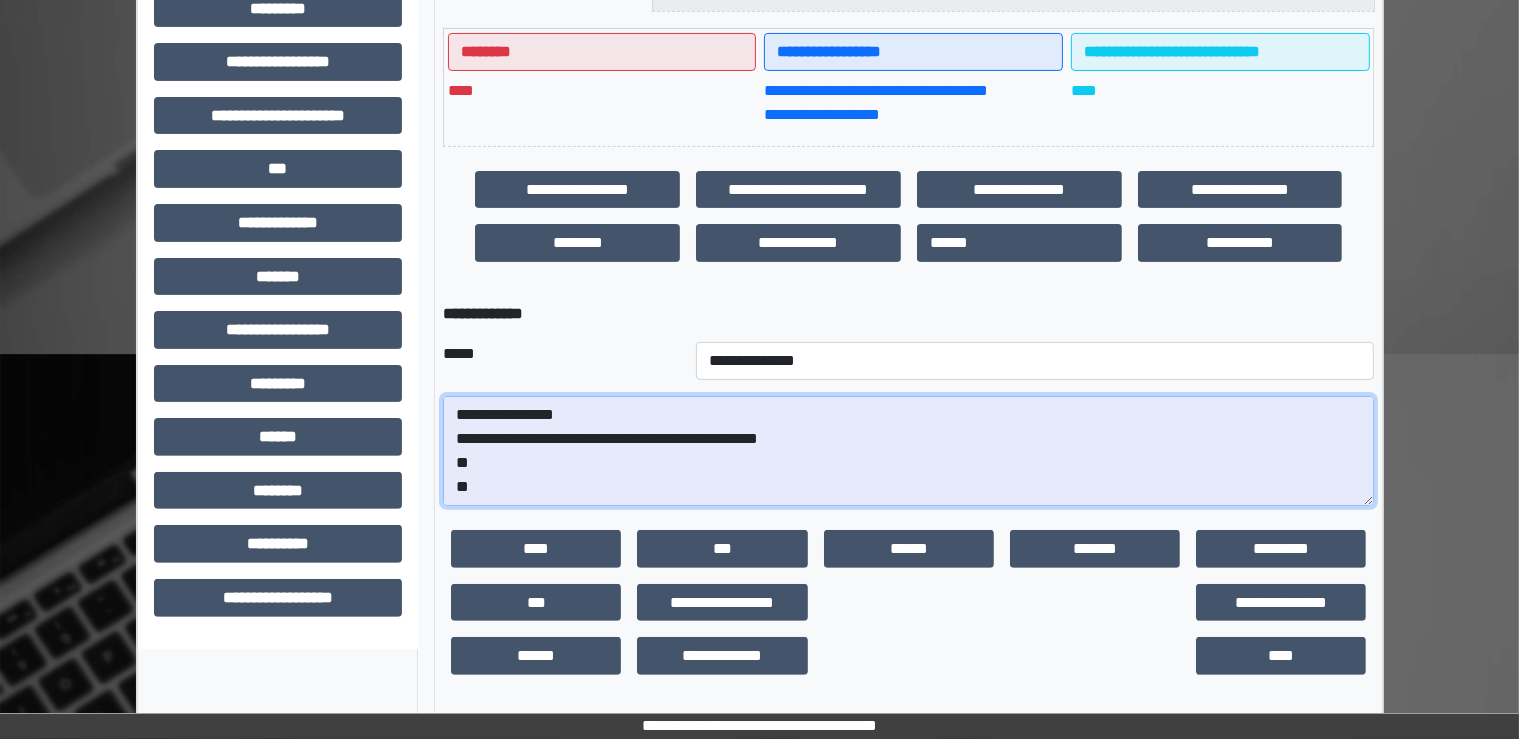 scroll, scrollTop: 48, scrollLeft: 0, axis: vertical 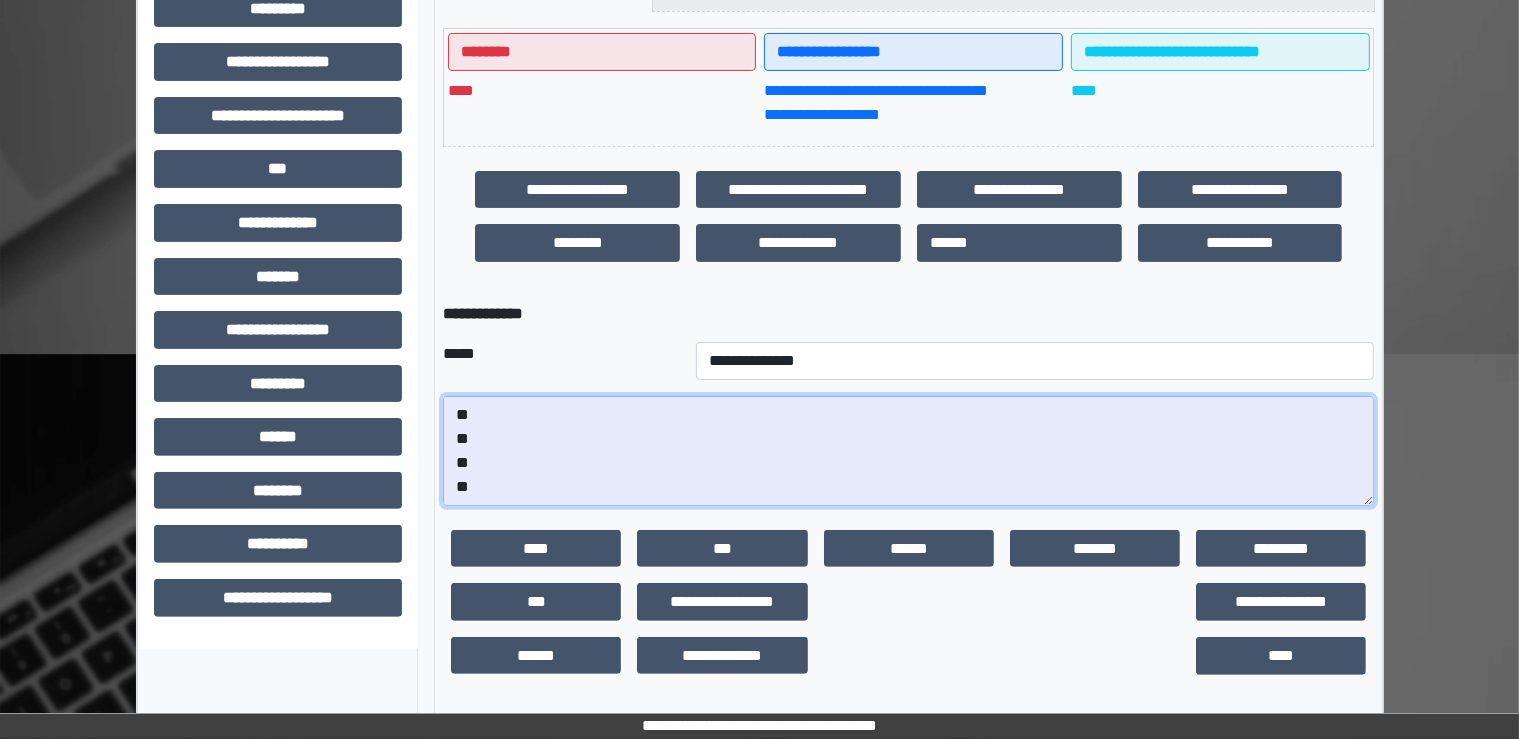 drag, startPoint x: 453, startPoint y: 463, endPoint x: 490, endPoint y: 507, distance: 57.48913 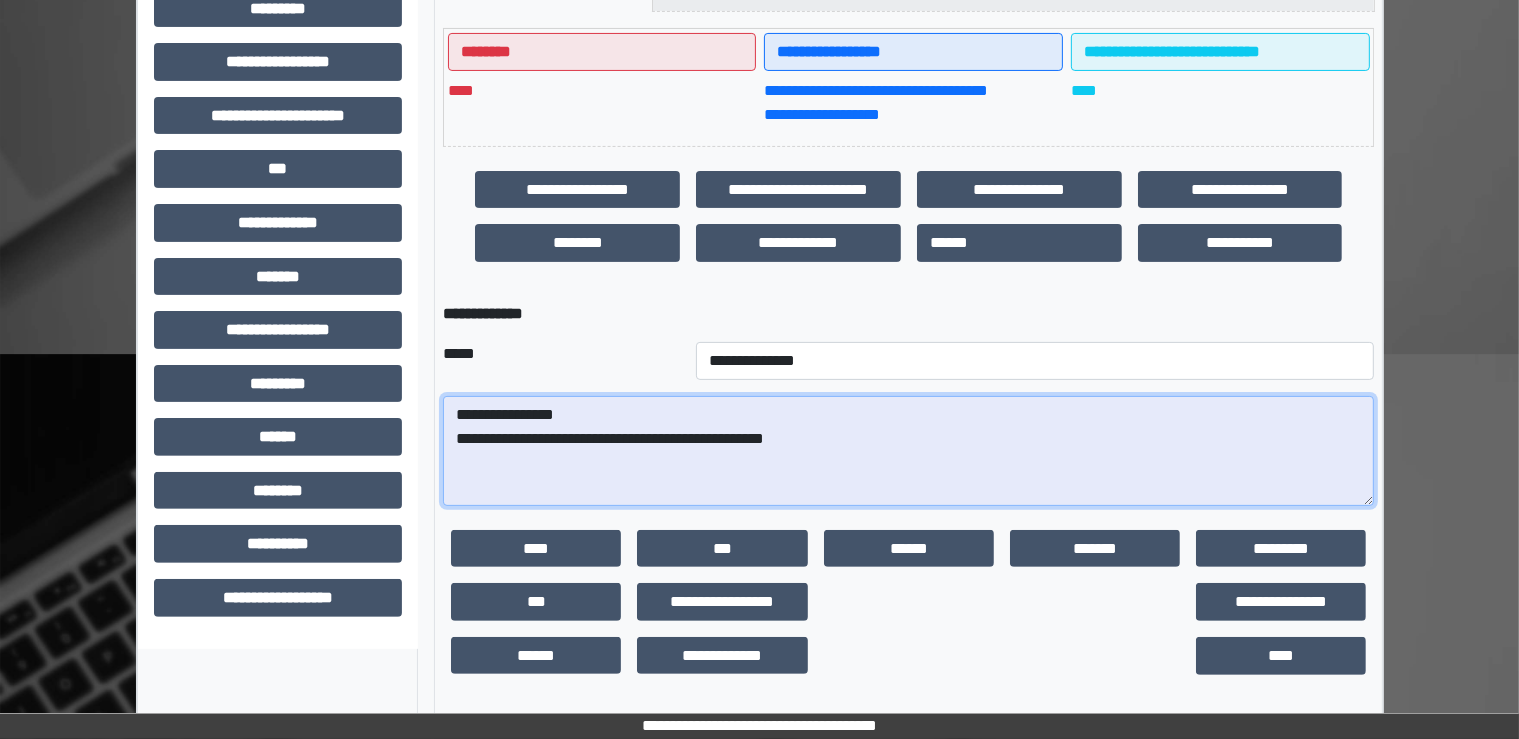 scroll, scrollTop: 0, scrollLeft: 0, axis: both 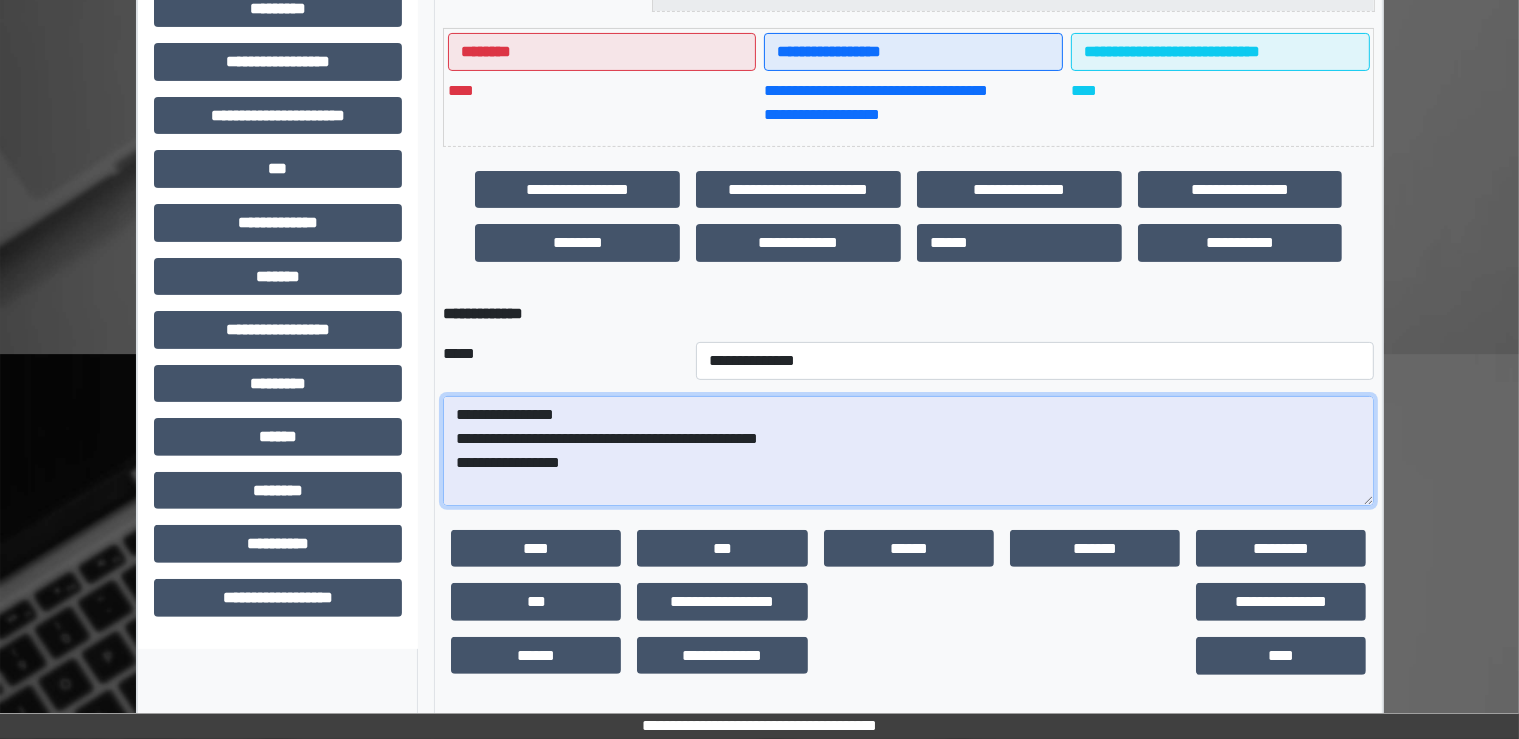 click at bounding box center [908, 451] 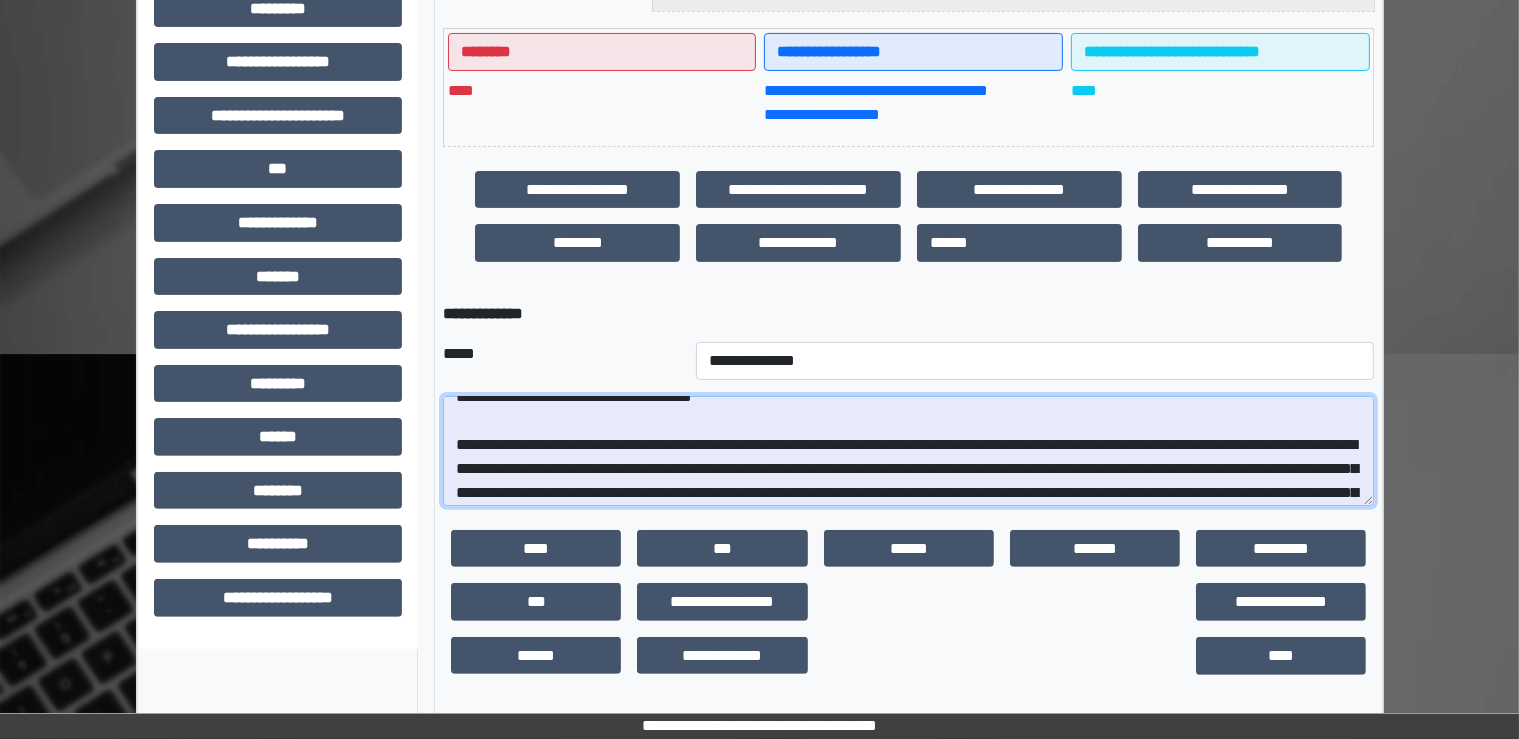scroll, scrollTop: 64, scrollLeft: 0, axis: vertical 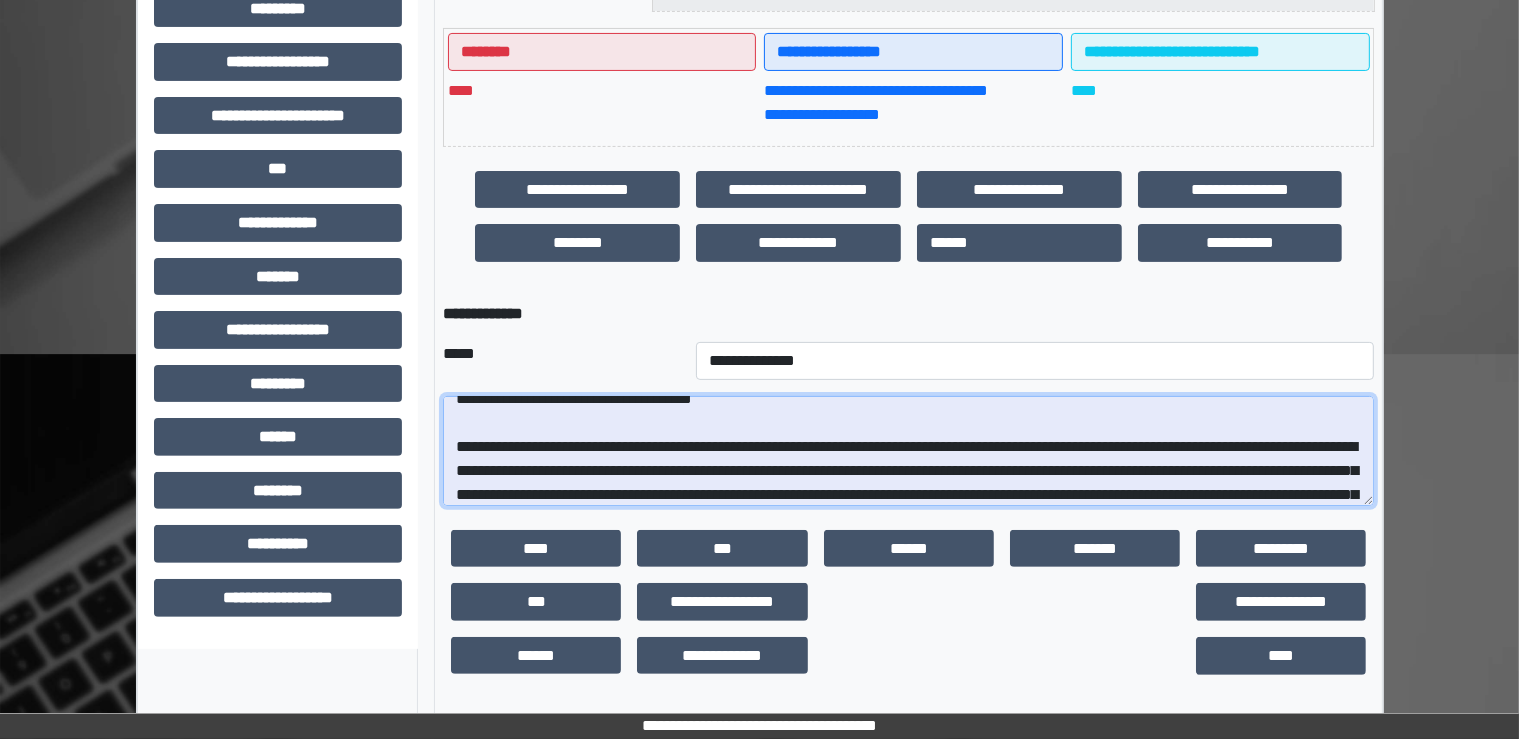 click at bounding box center [908, 451] 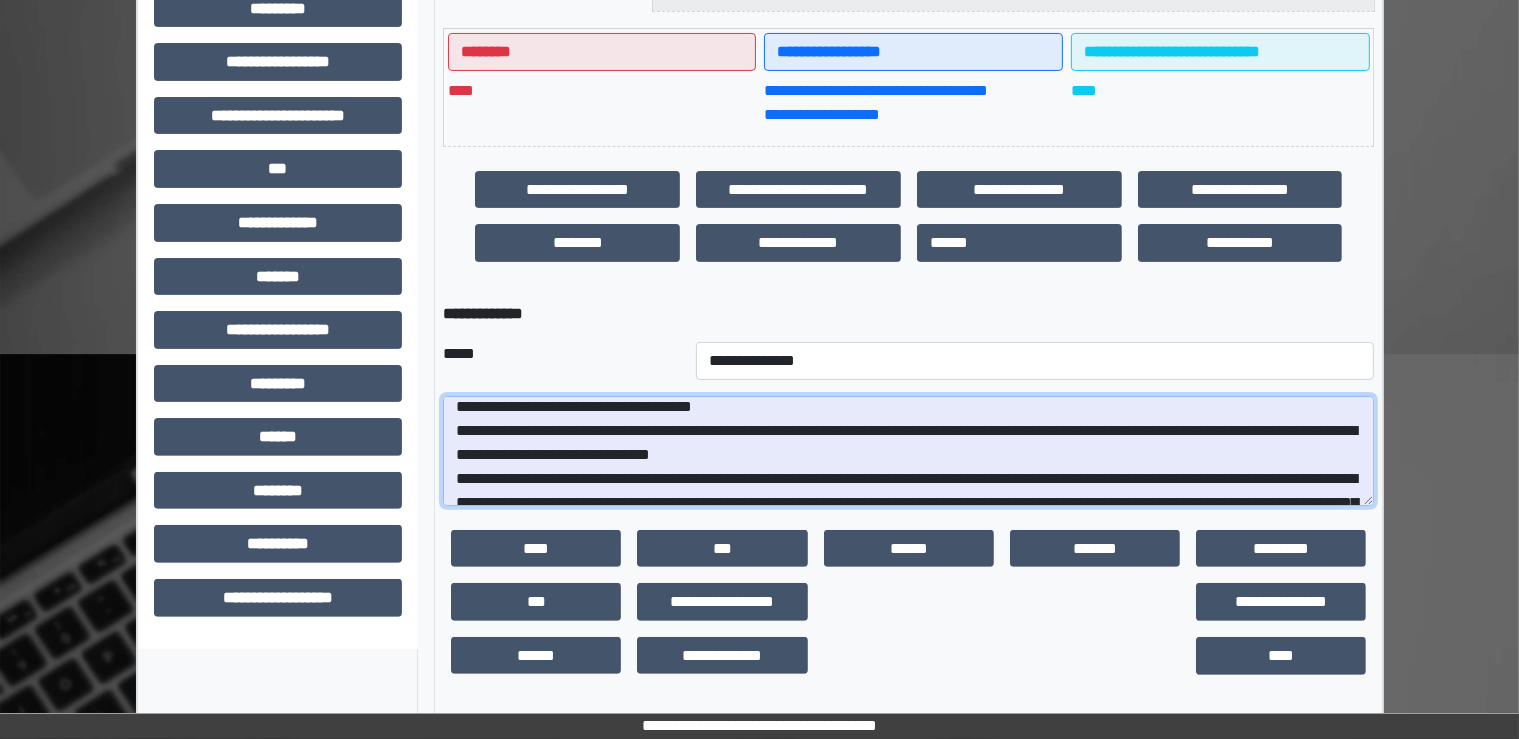scroll, scrollTop: 56, scrollLeft: 0, axis: vertical 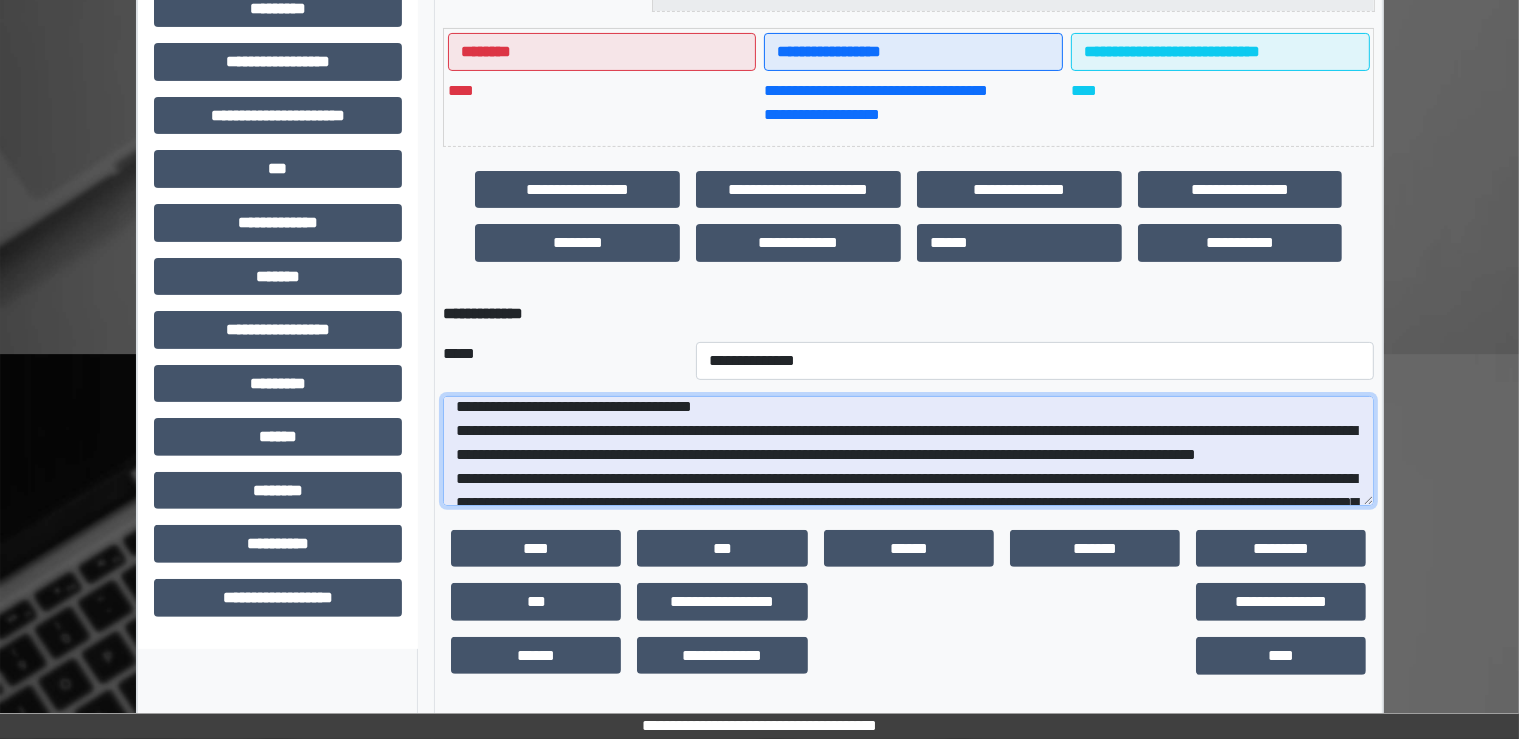 drag, startPoint x: 456, startPoint y: 425, endPoint x: 628, endPoint y: 474, distance: 178.8435 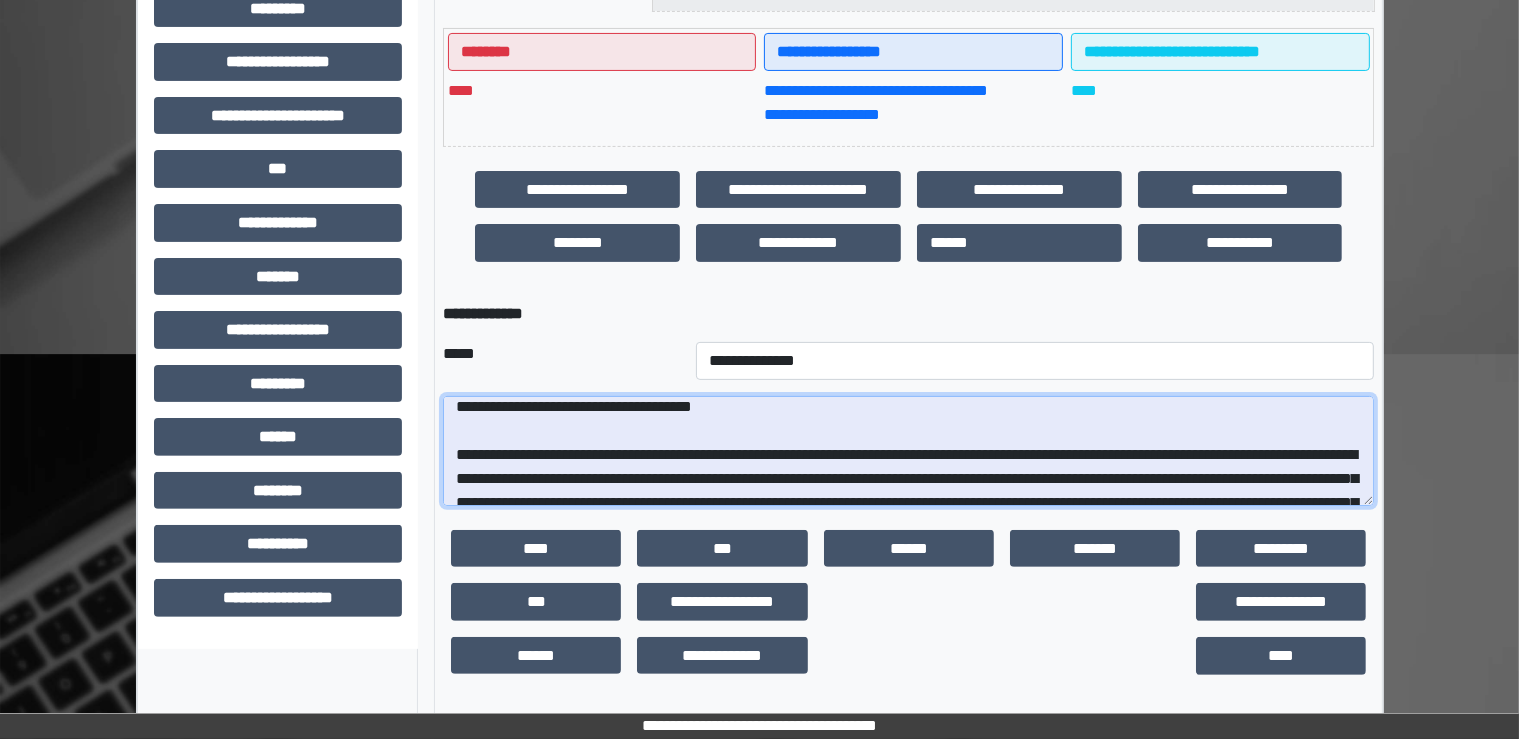 paste on "**********" 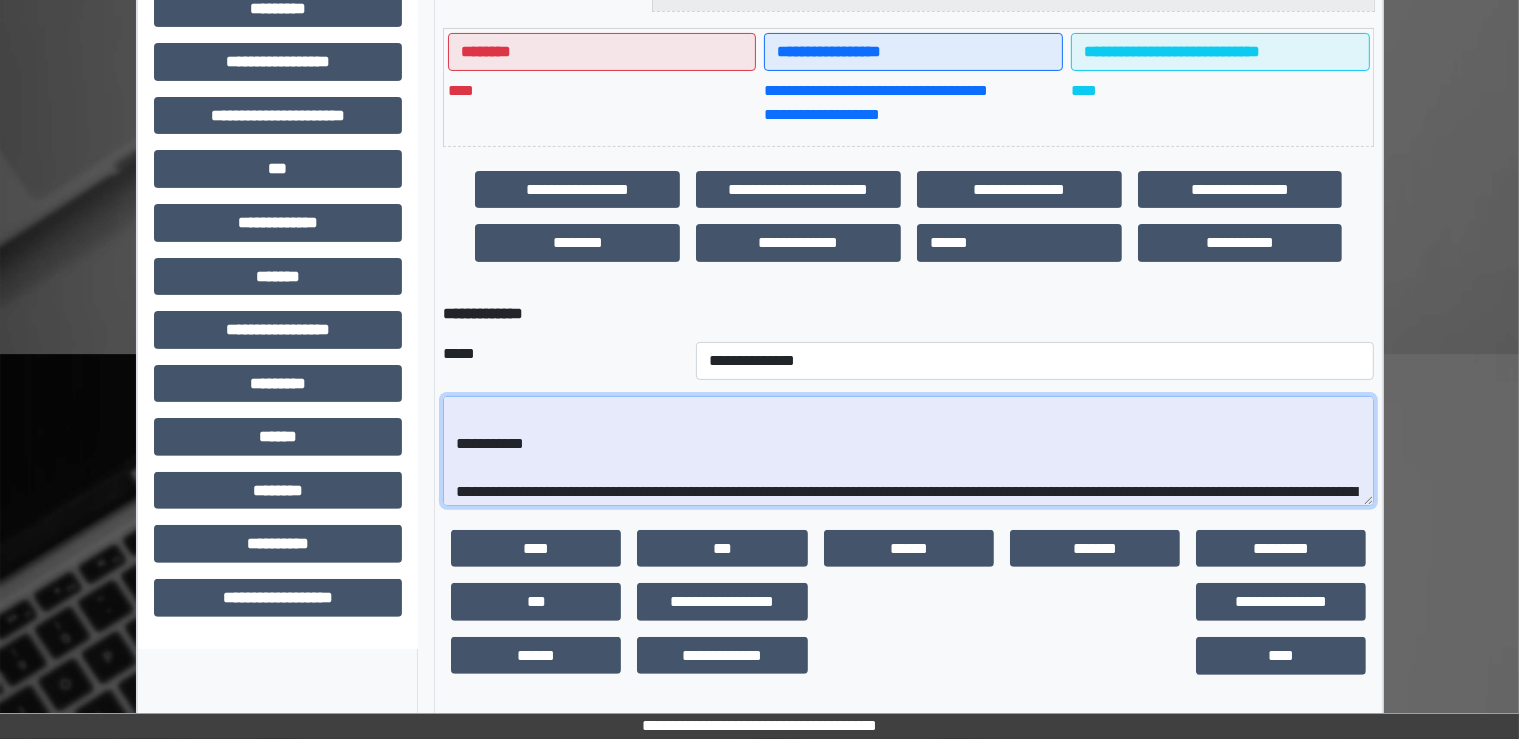 scroll, scrollTop: 330, scrollLeft: 0, axis: vertical 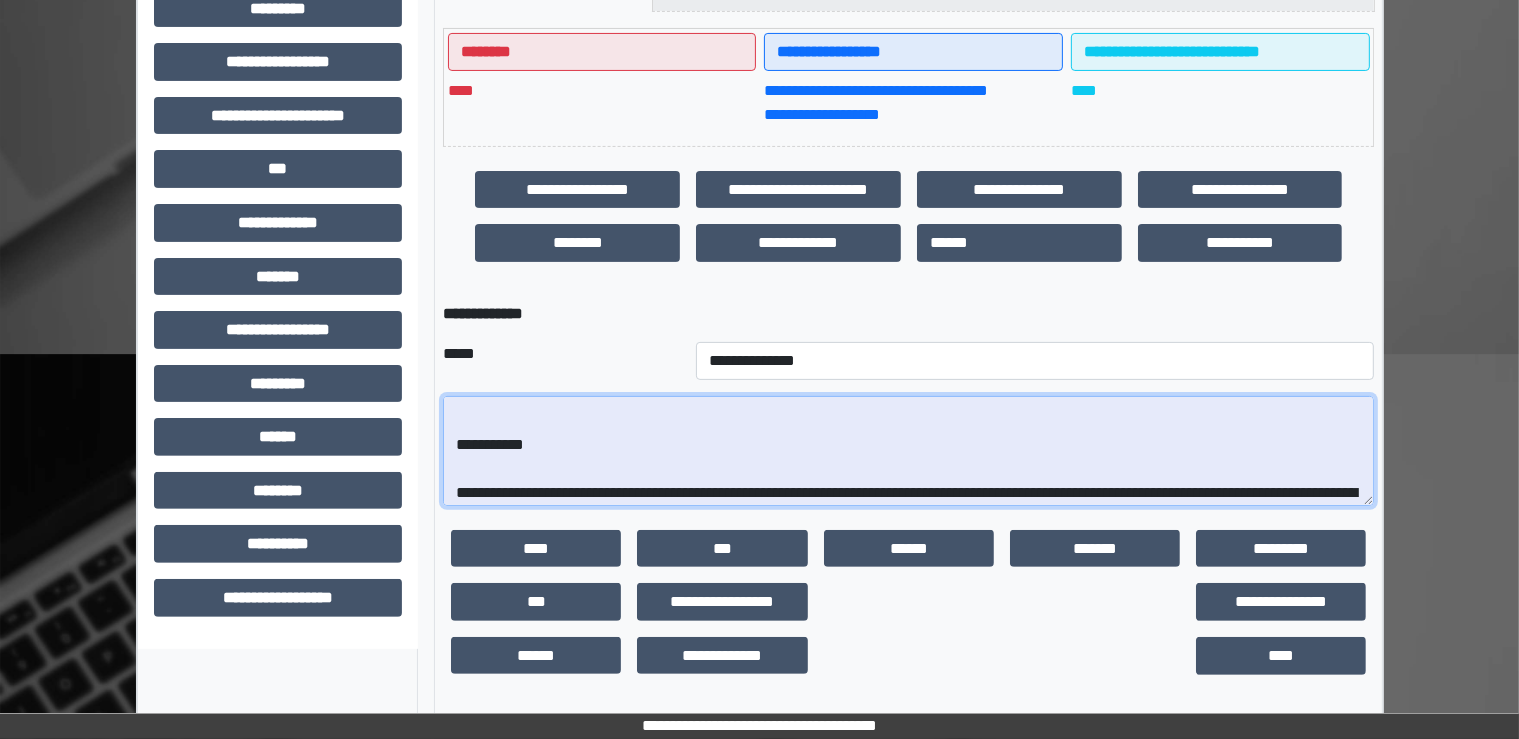 click at bounding box center [908, 451] 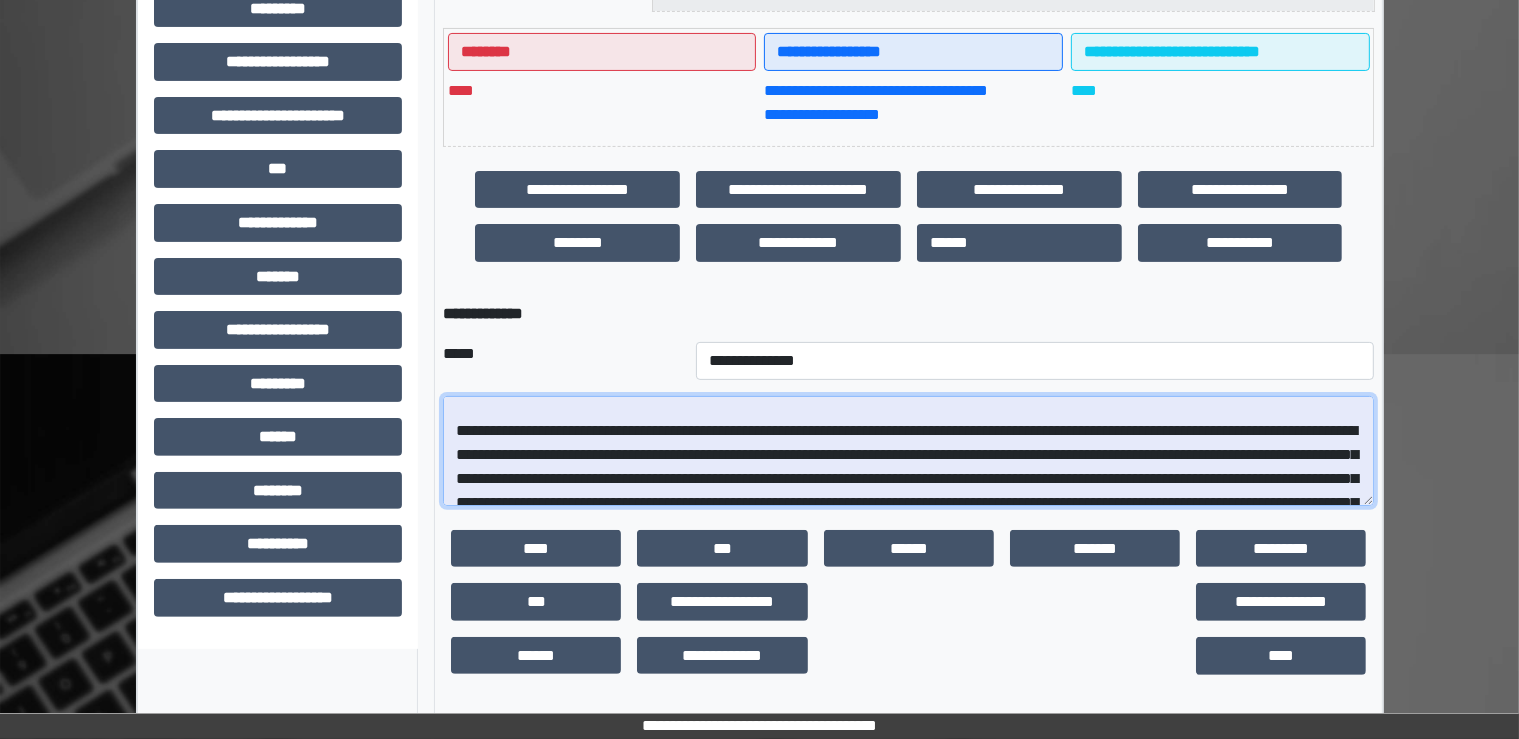 scroll, scrollTop: 321, scrollLeft: 0, axis: vertical 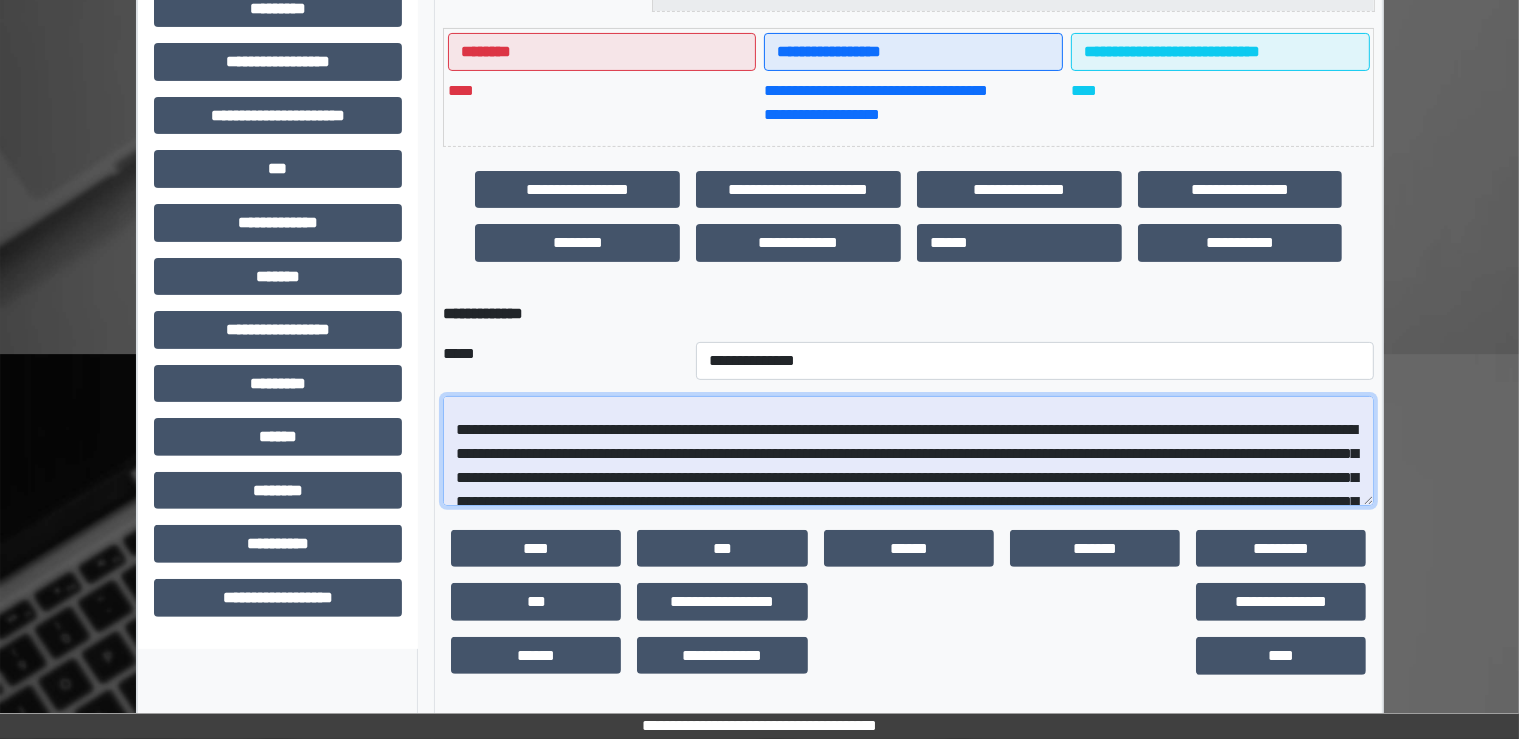 click at bounding box center [908, 451] 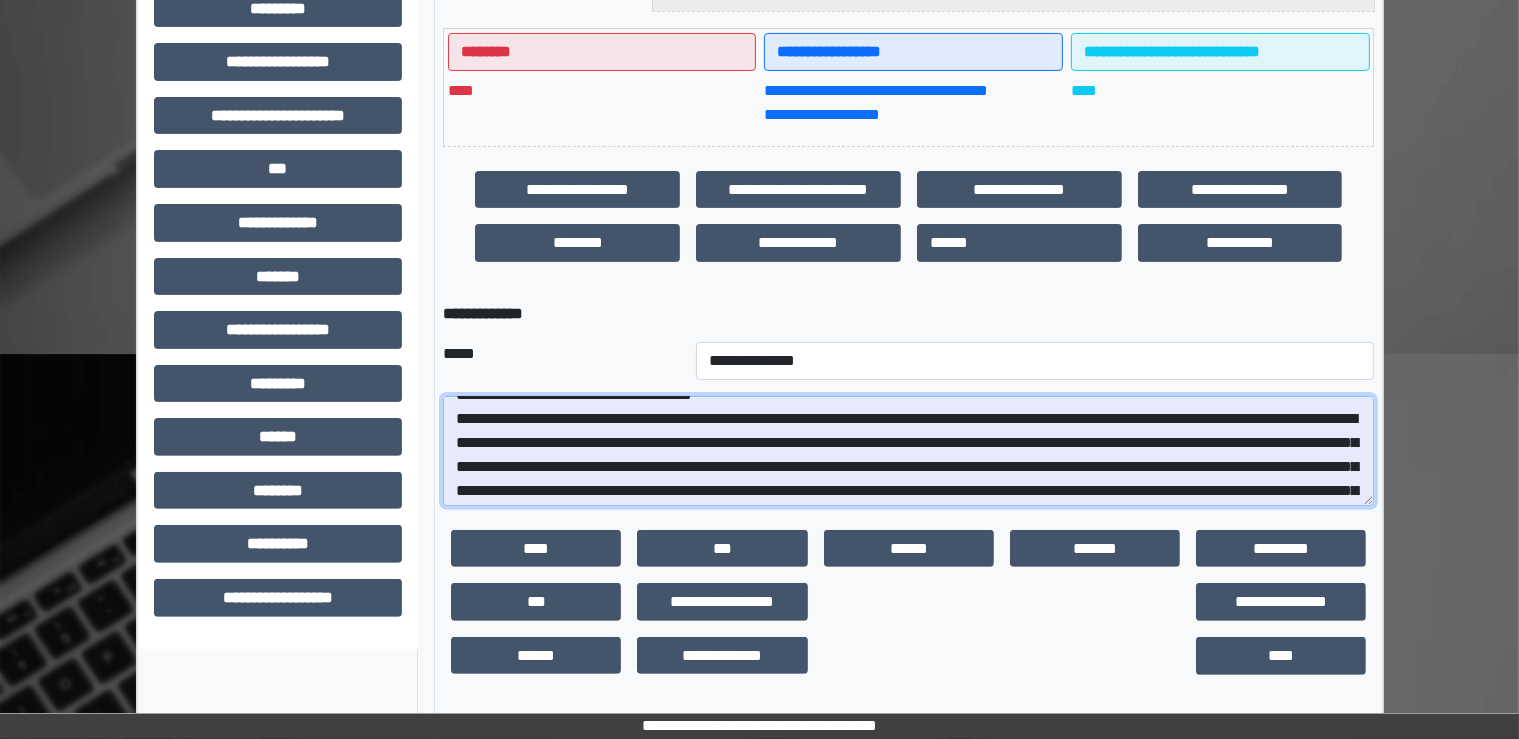 scroll, scrollTop: 68, scrollLeft: 0, axis: vertical 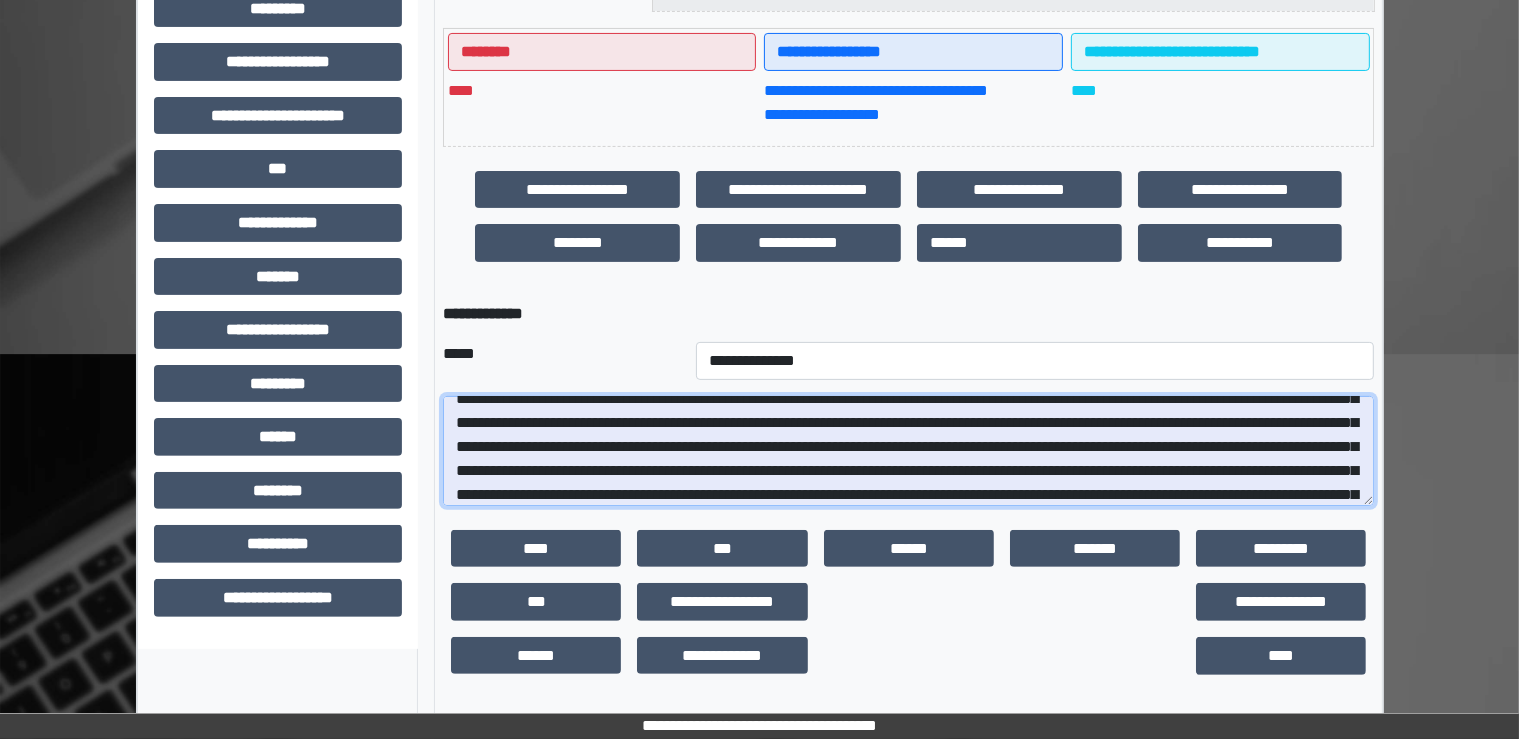click at bounding box center (908, 451) 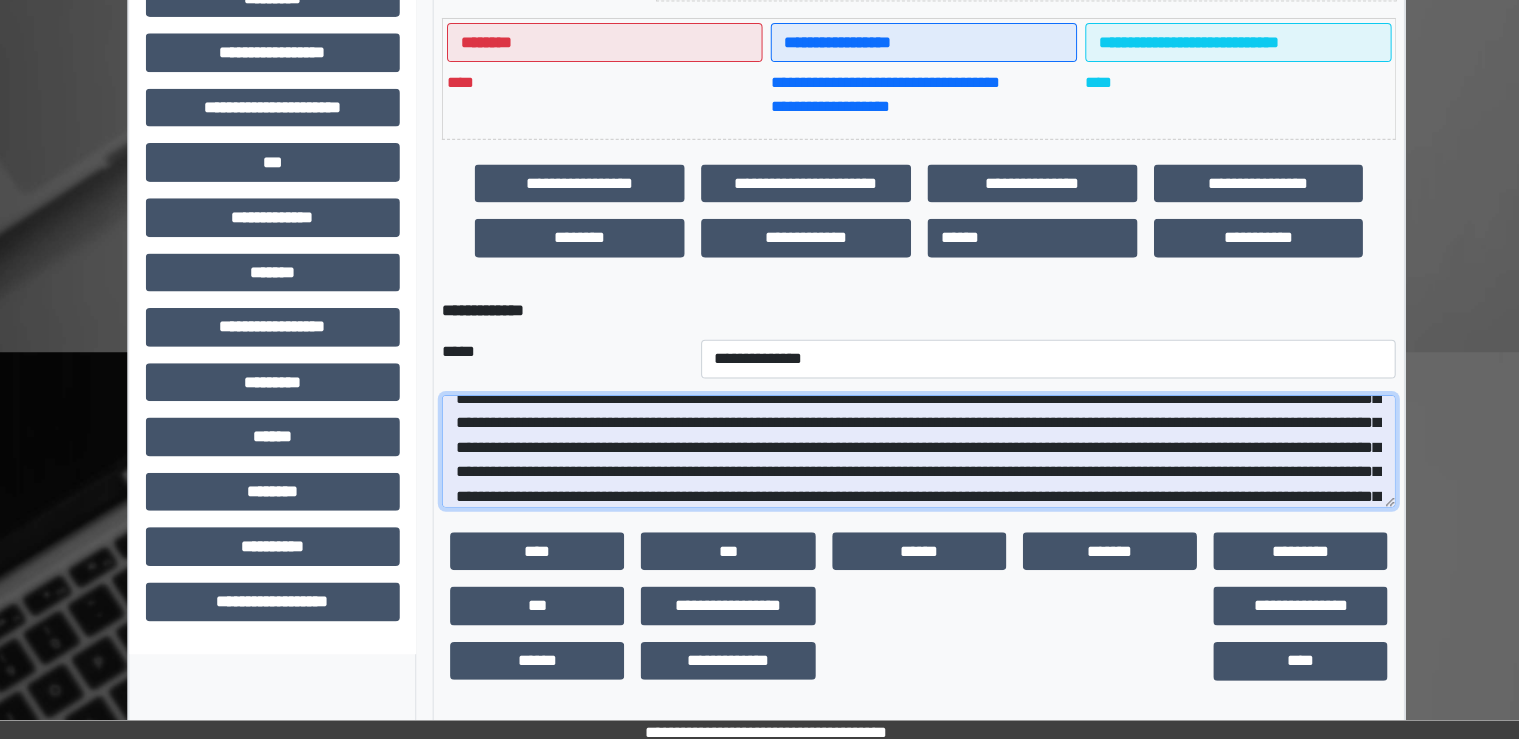 scroll, scrollTop: 500, scrollLeft: 0, axis: vertical 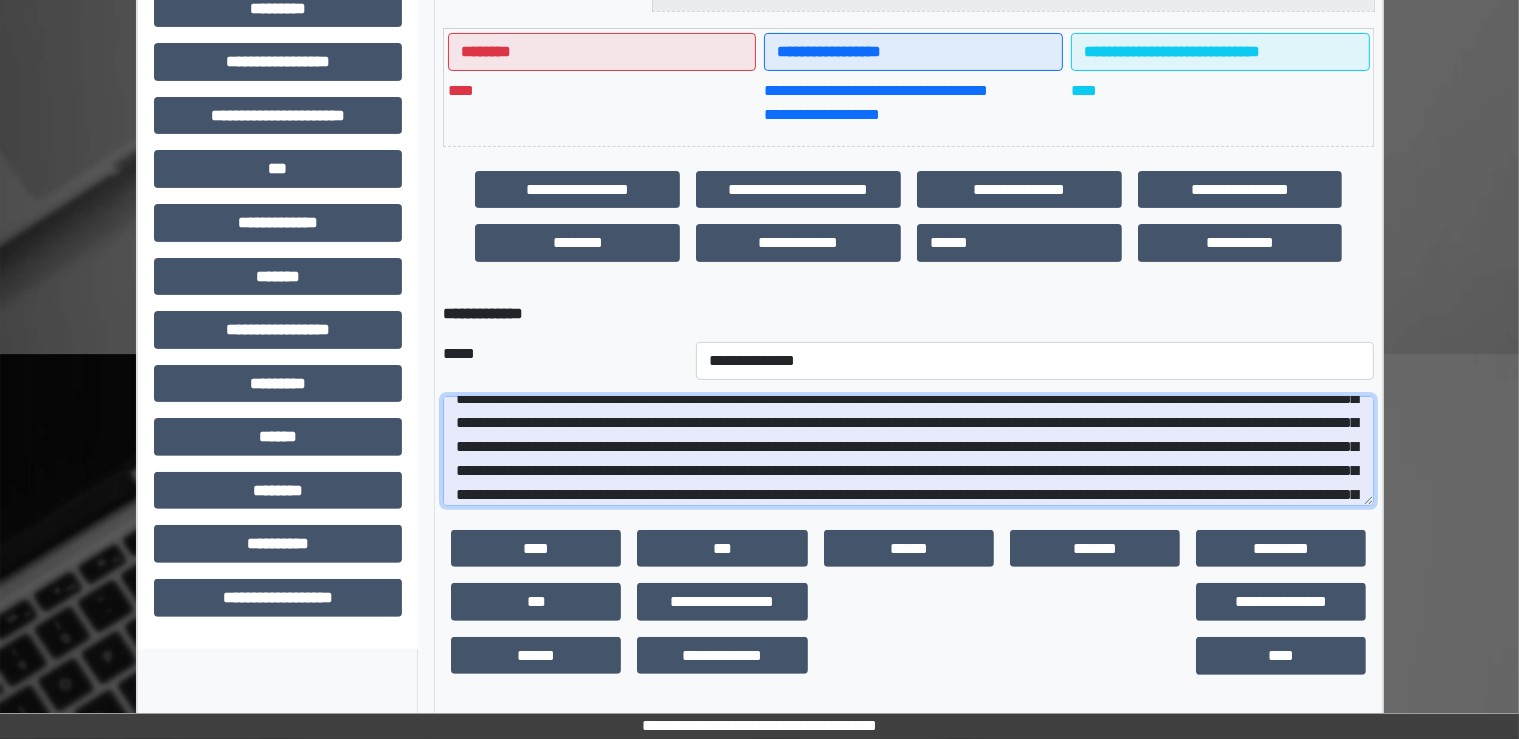 drag, startPoint x: 490, startPoint y: 423, endPoint x: 647, endPoint y: 421, distance: 157.01274 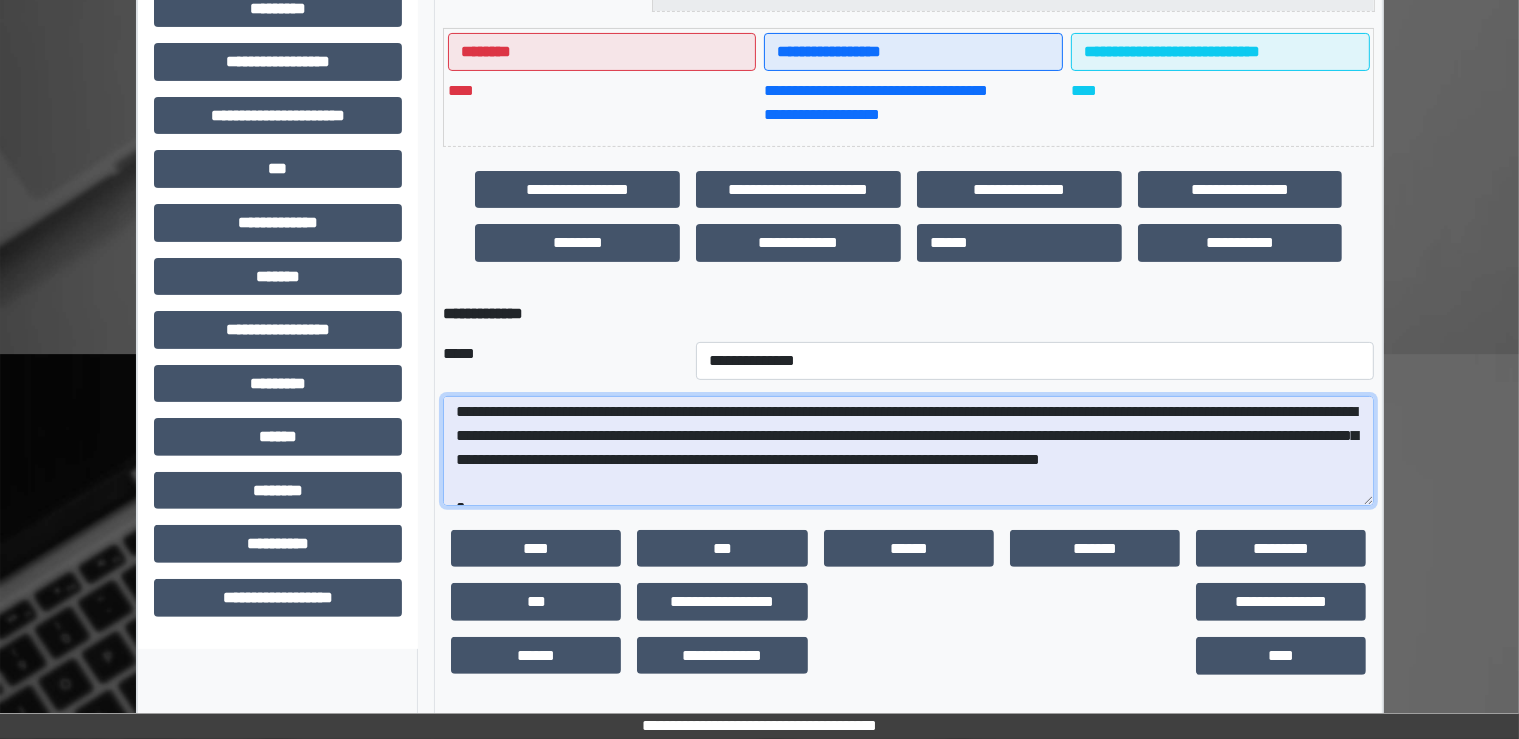 scroll, scrollTop: 318, scrollLeft: 0, axis: vertical 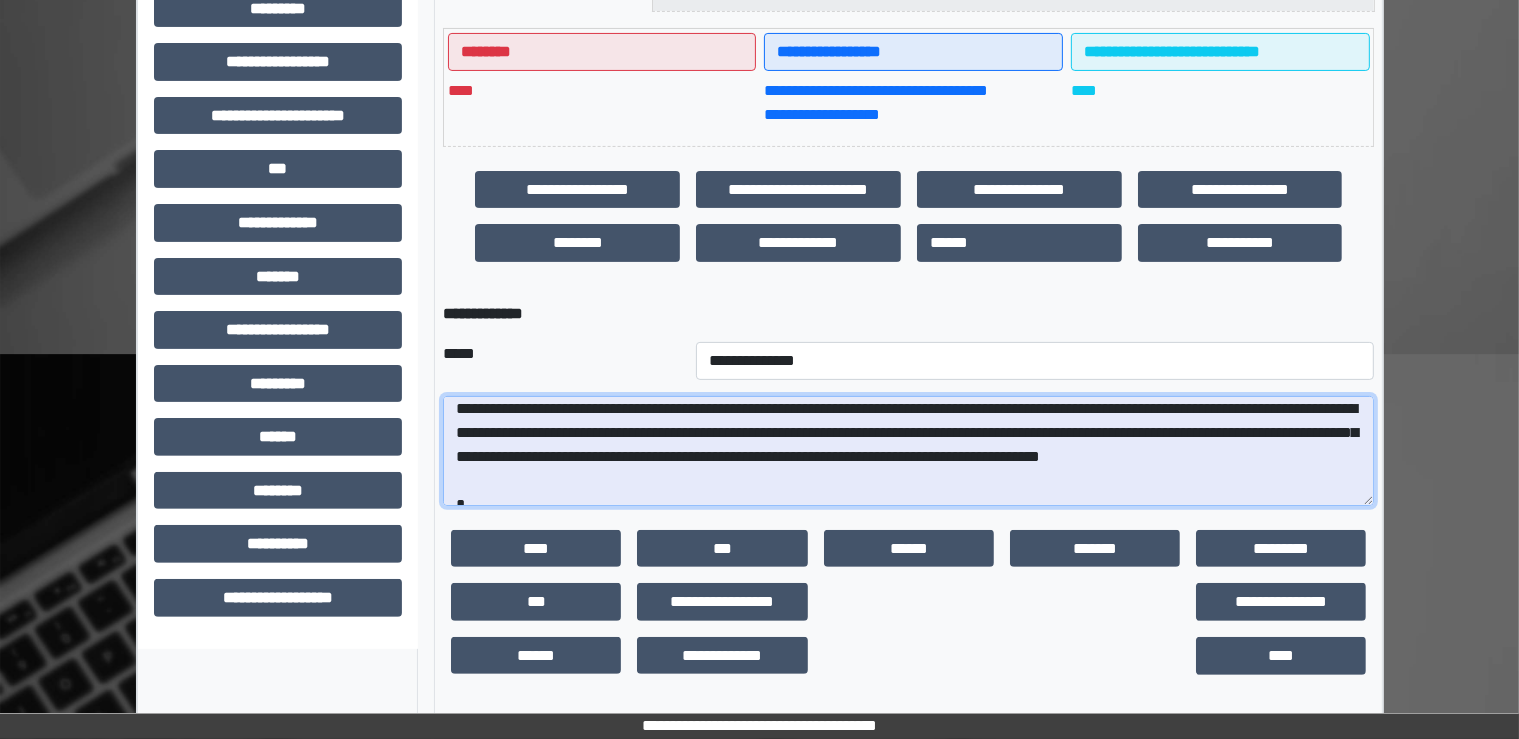 click at bounding box center [908, 451] 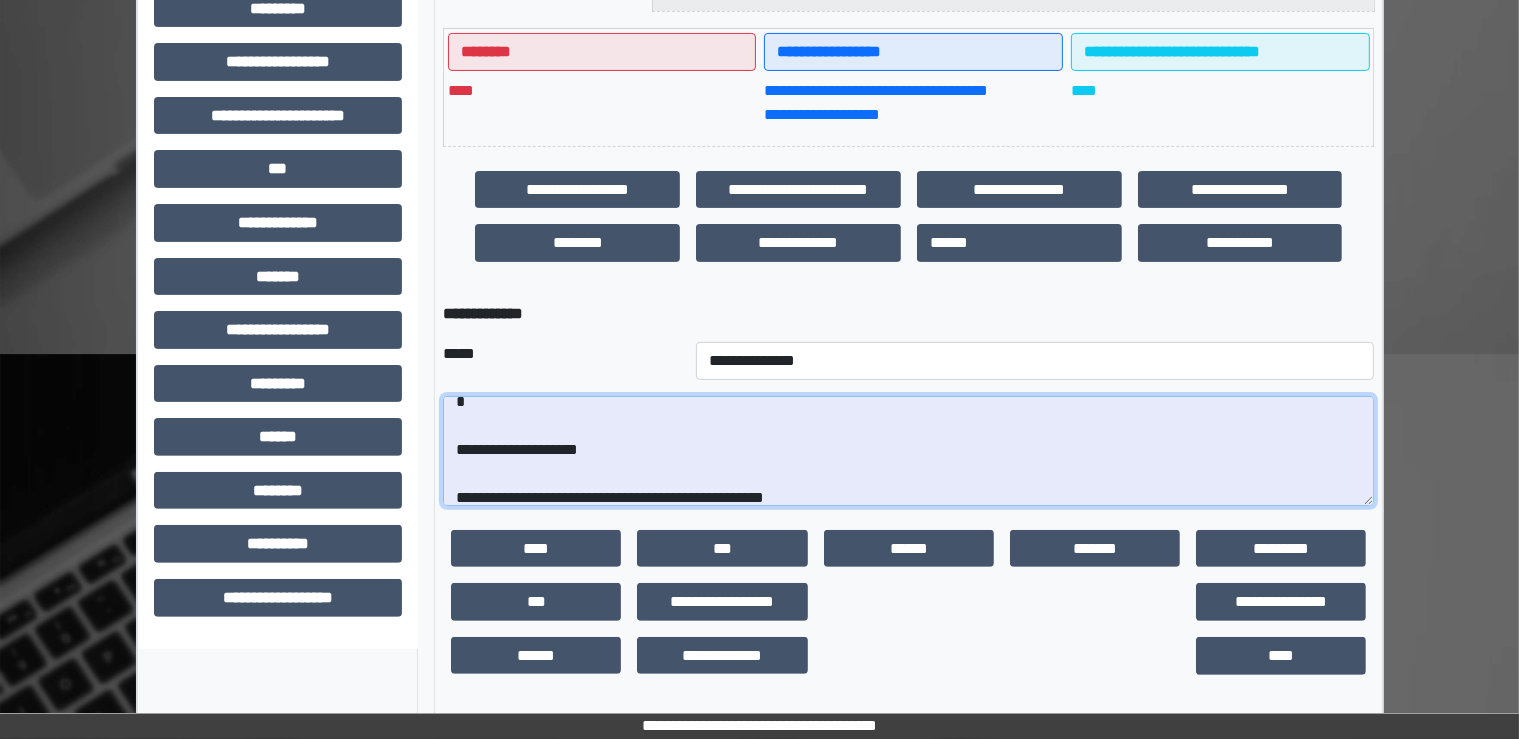 scroll, scrollTop: 368, scrollLeft: 0, axis: vertical 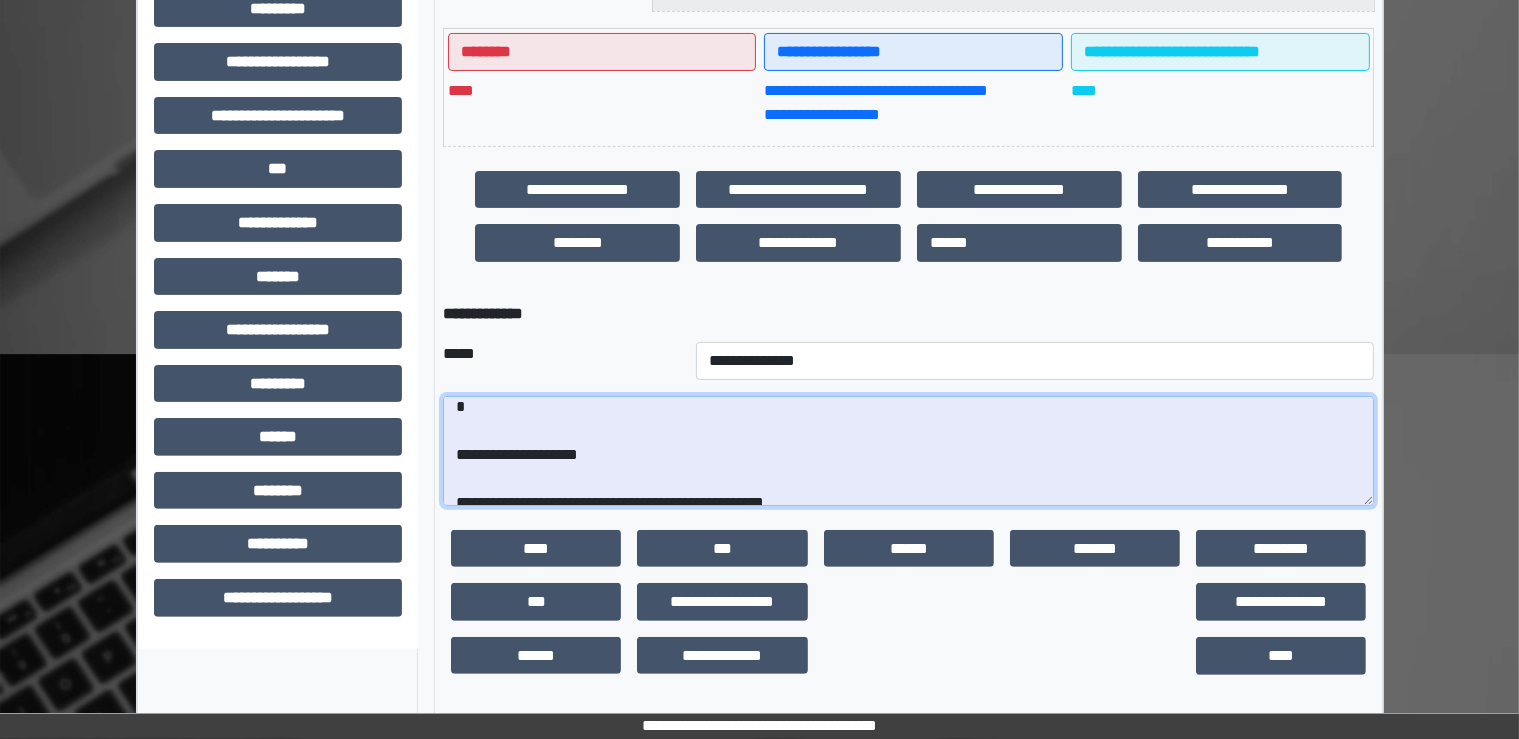click at bounding box center (908, 451) 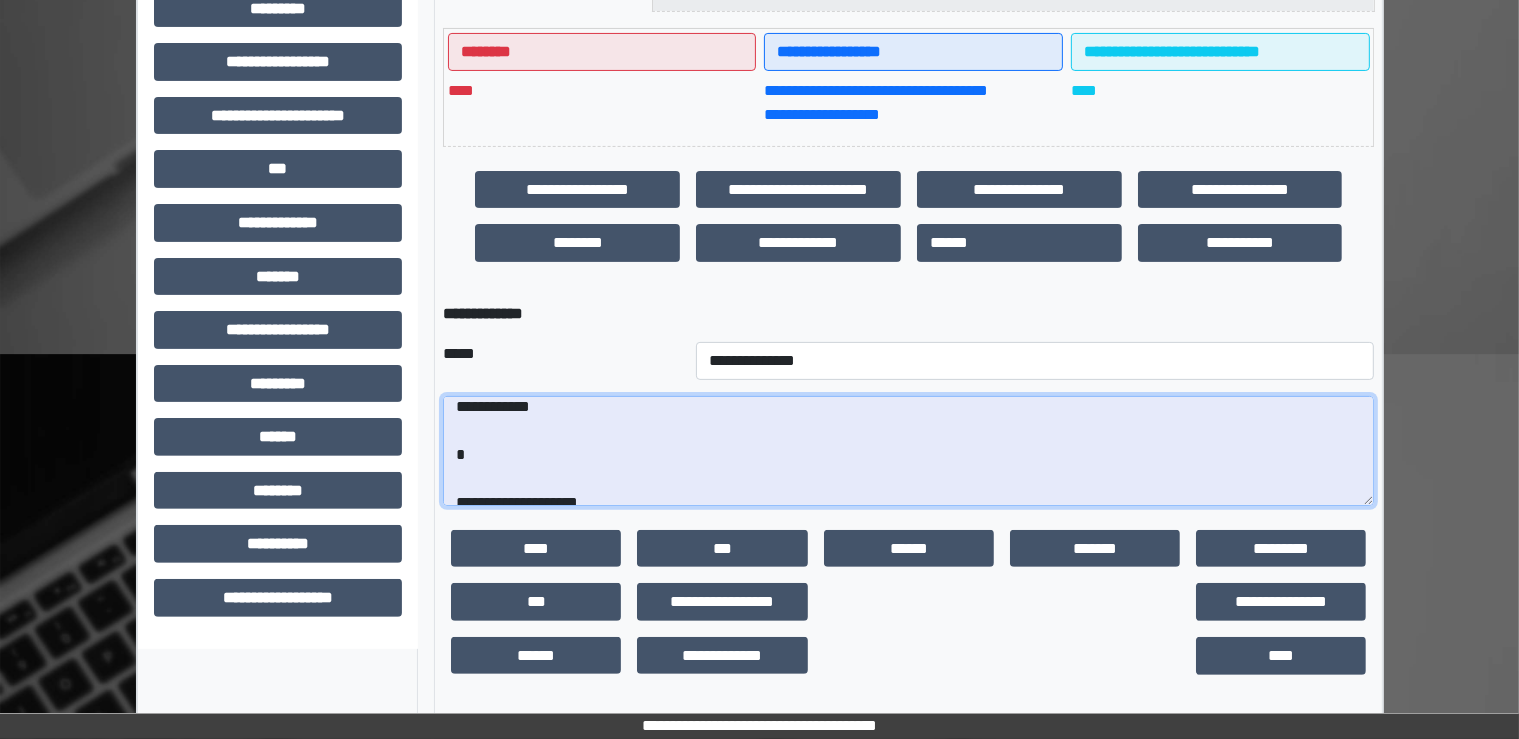 click at bounding box center [908, 451] 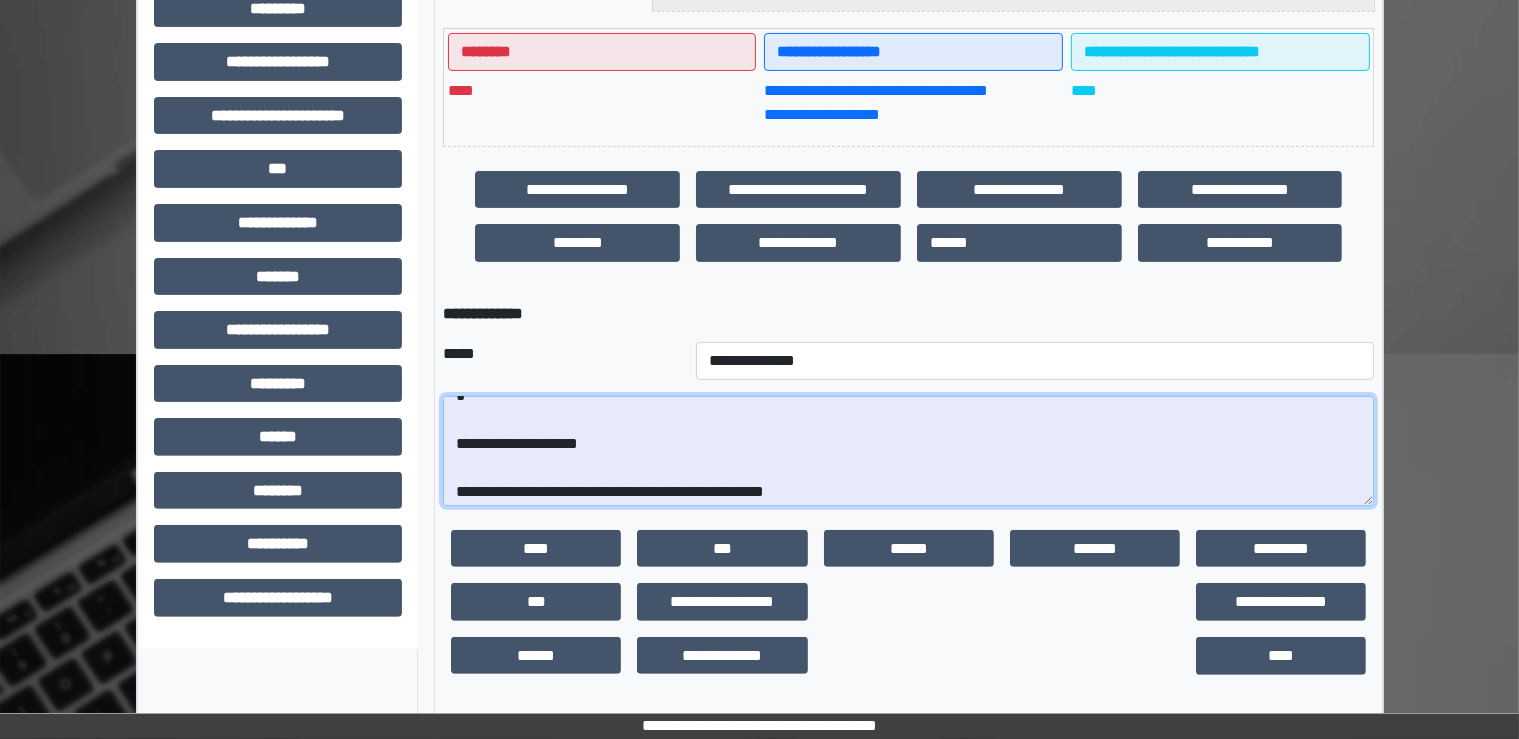 scroll, scrollTop: 428, scrollLeft: 0, axis: vertical 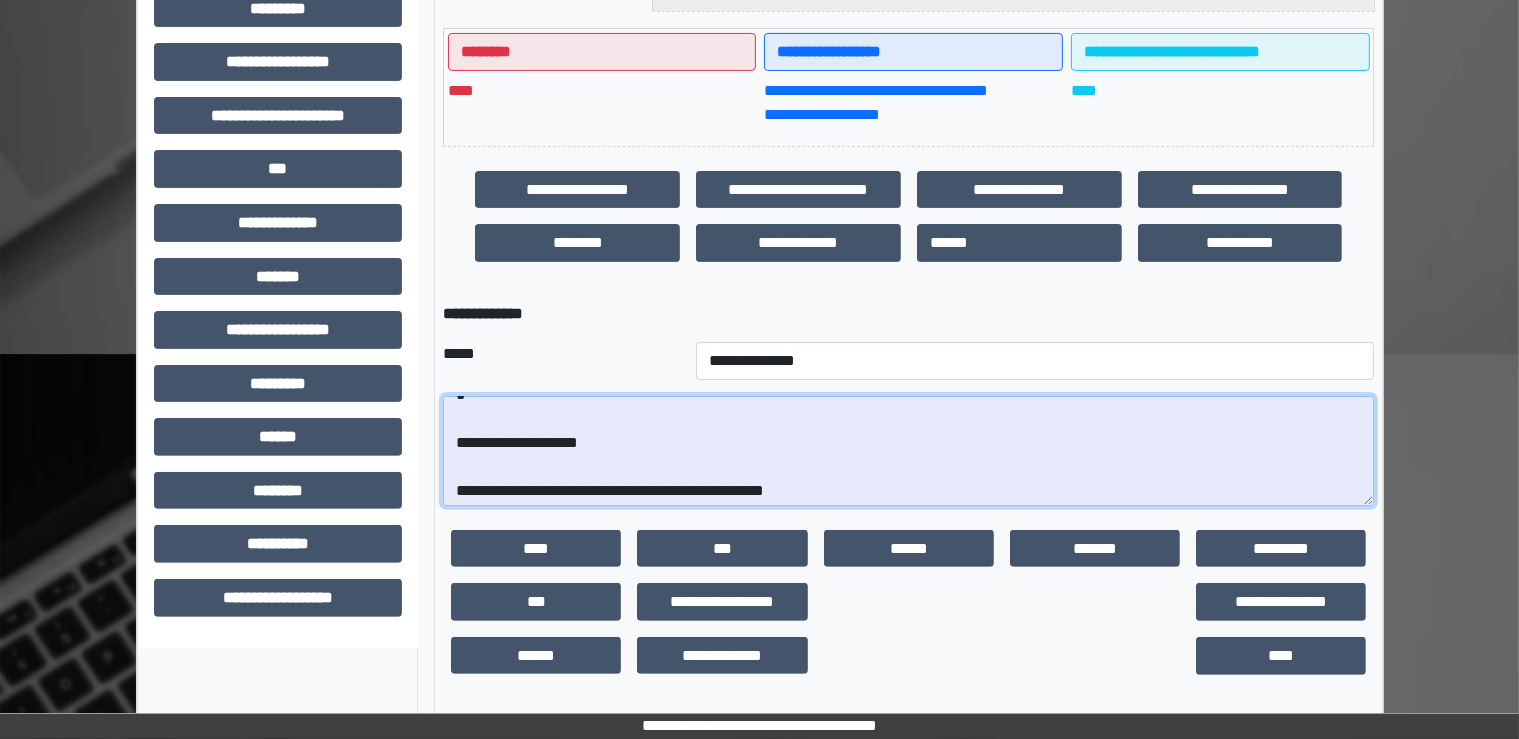 click at bounding box center (908, 451) 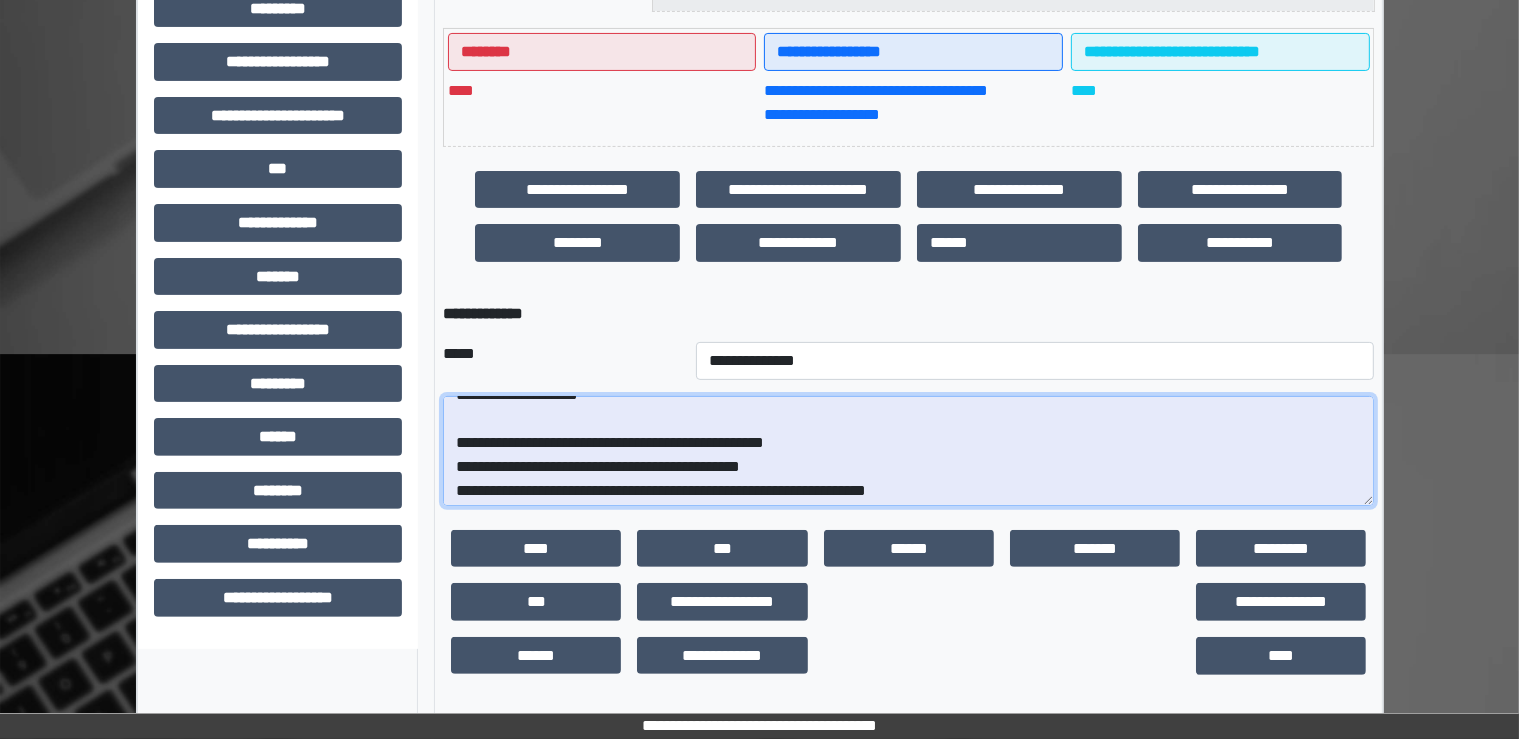 click at bounding box center [908, 451] 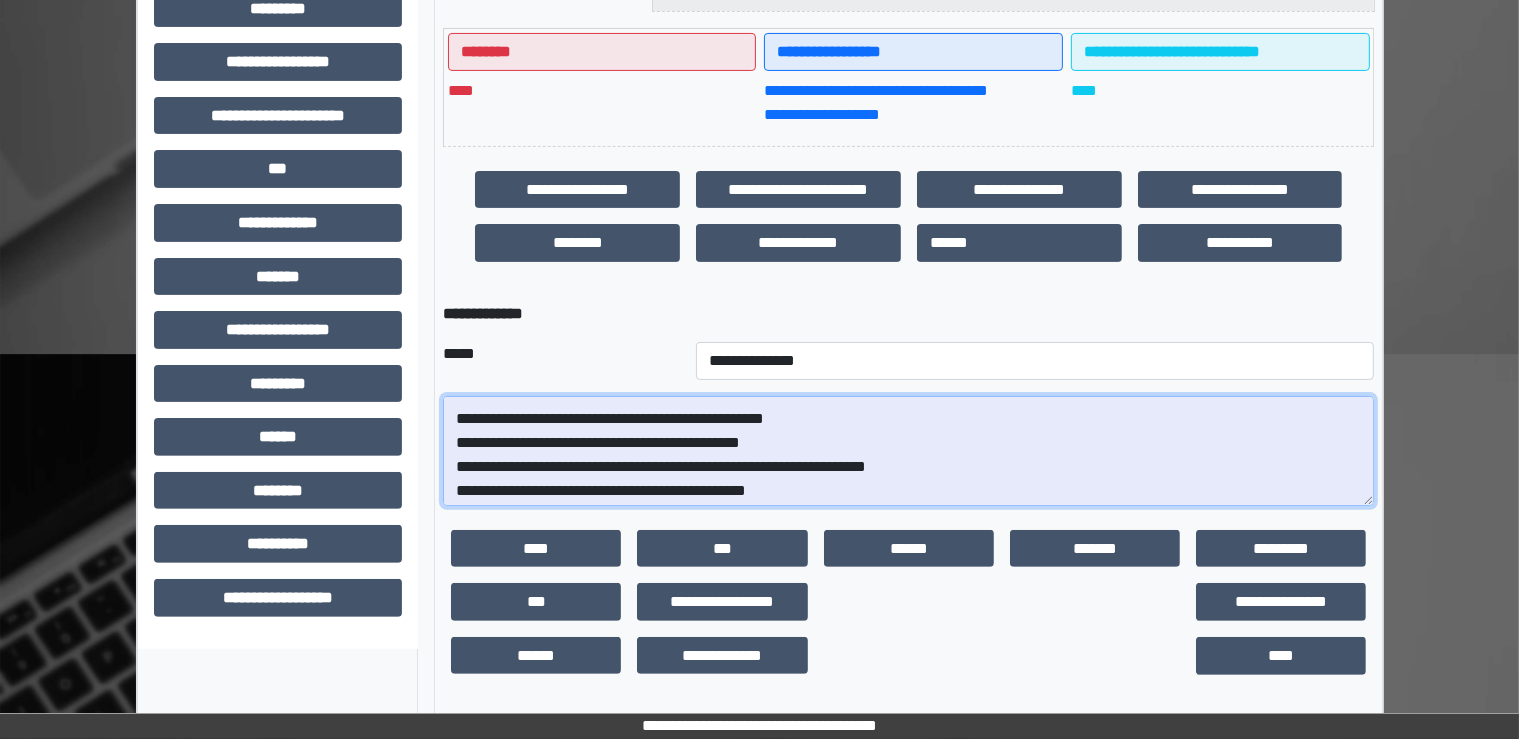 click at bounding box center [908, 451] 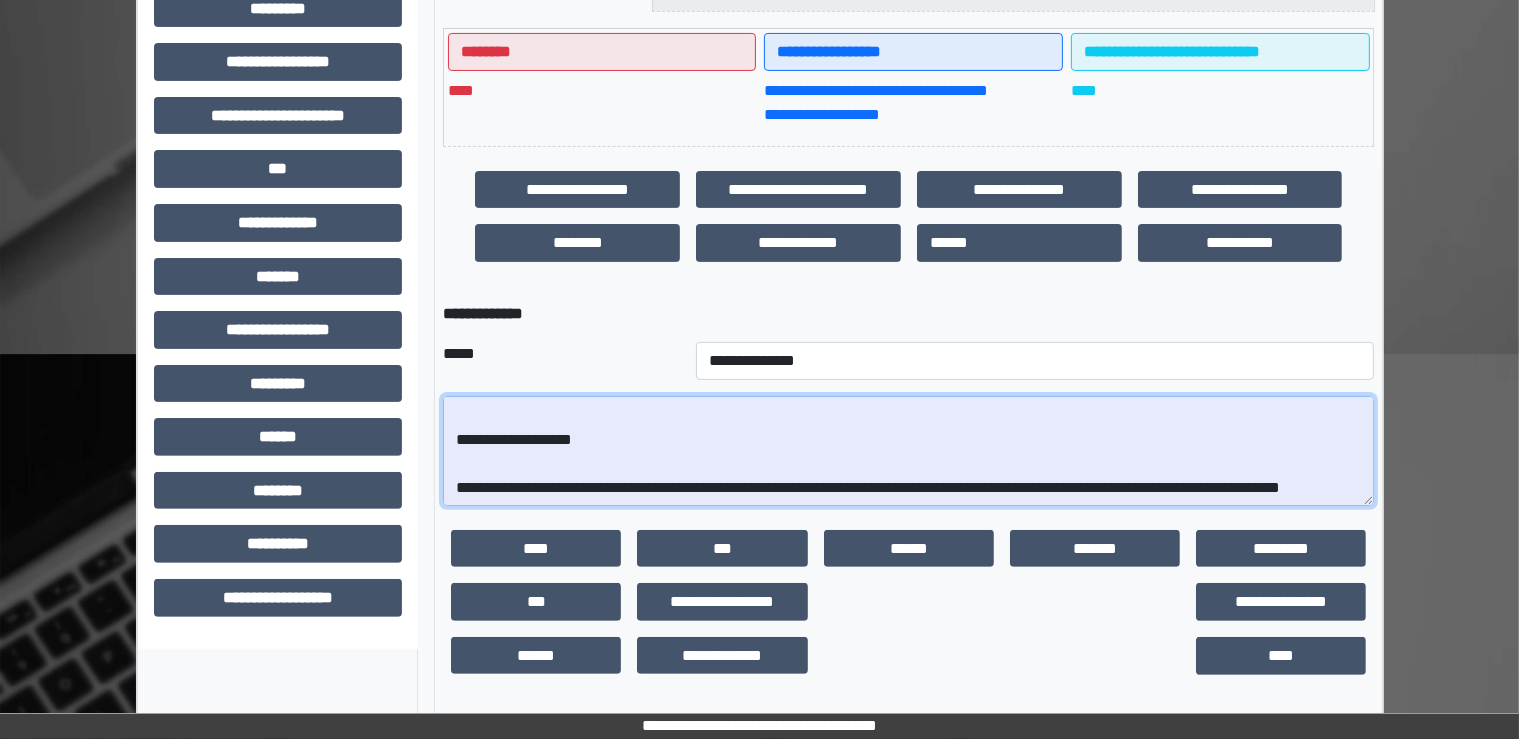 scroll, scrollTop: 576, scrollLeft: 0, axis: vertical 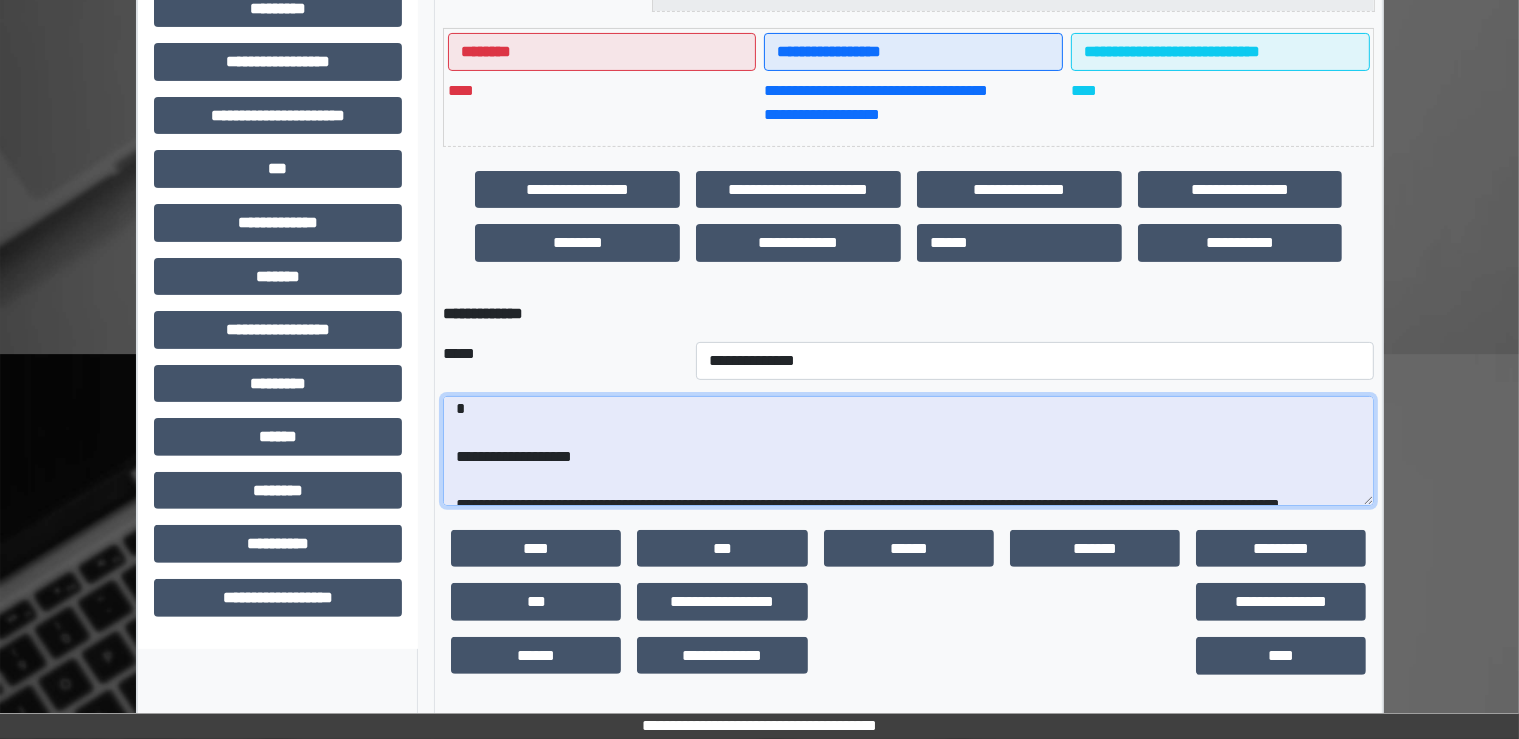 drag, startPoint x: 455, startPoint y: 418, endPoint x: 530, endPoint y: 442, distance: 78.74643 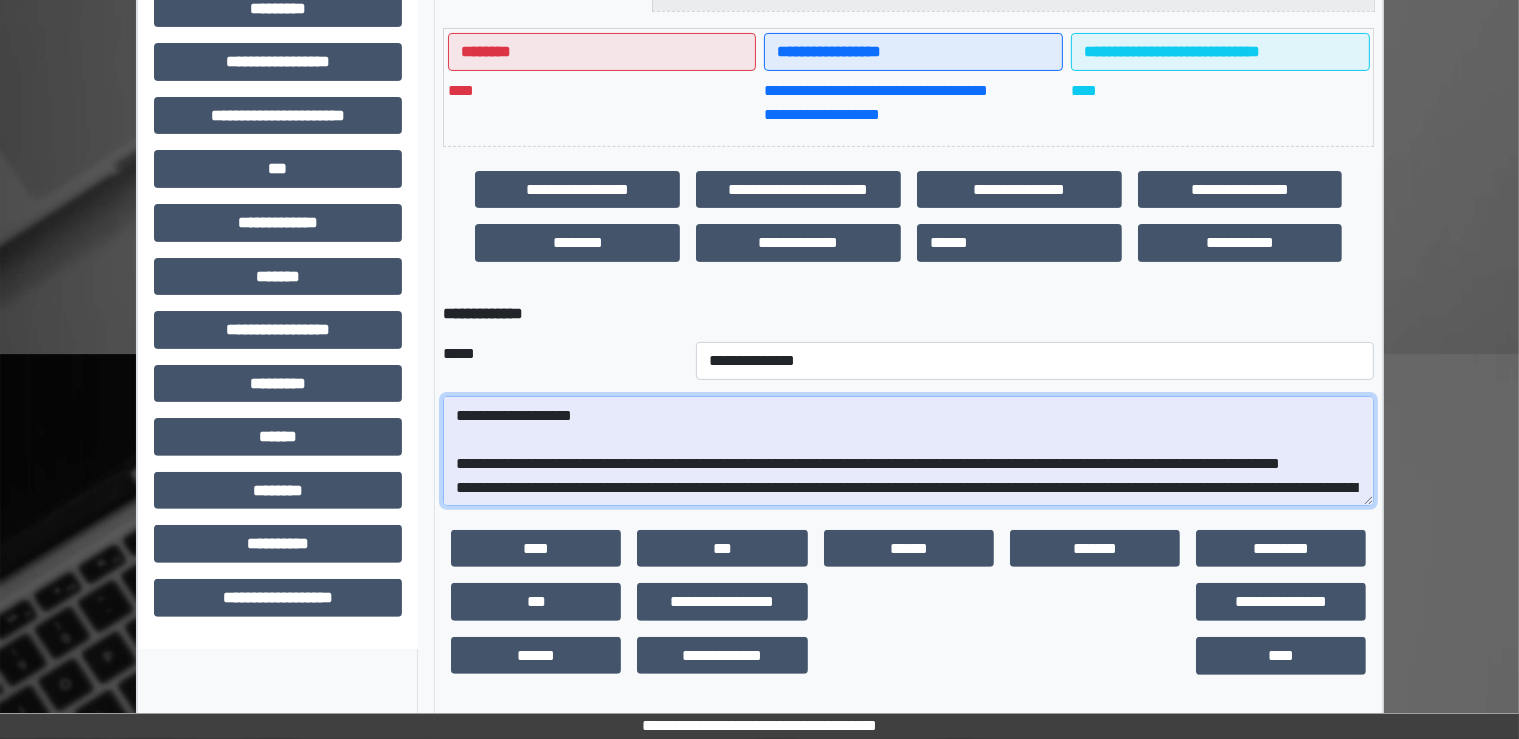 scroll, scrollTop: 602, scrollLeft: 0, axis: vertical 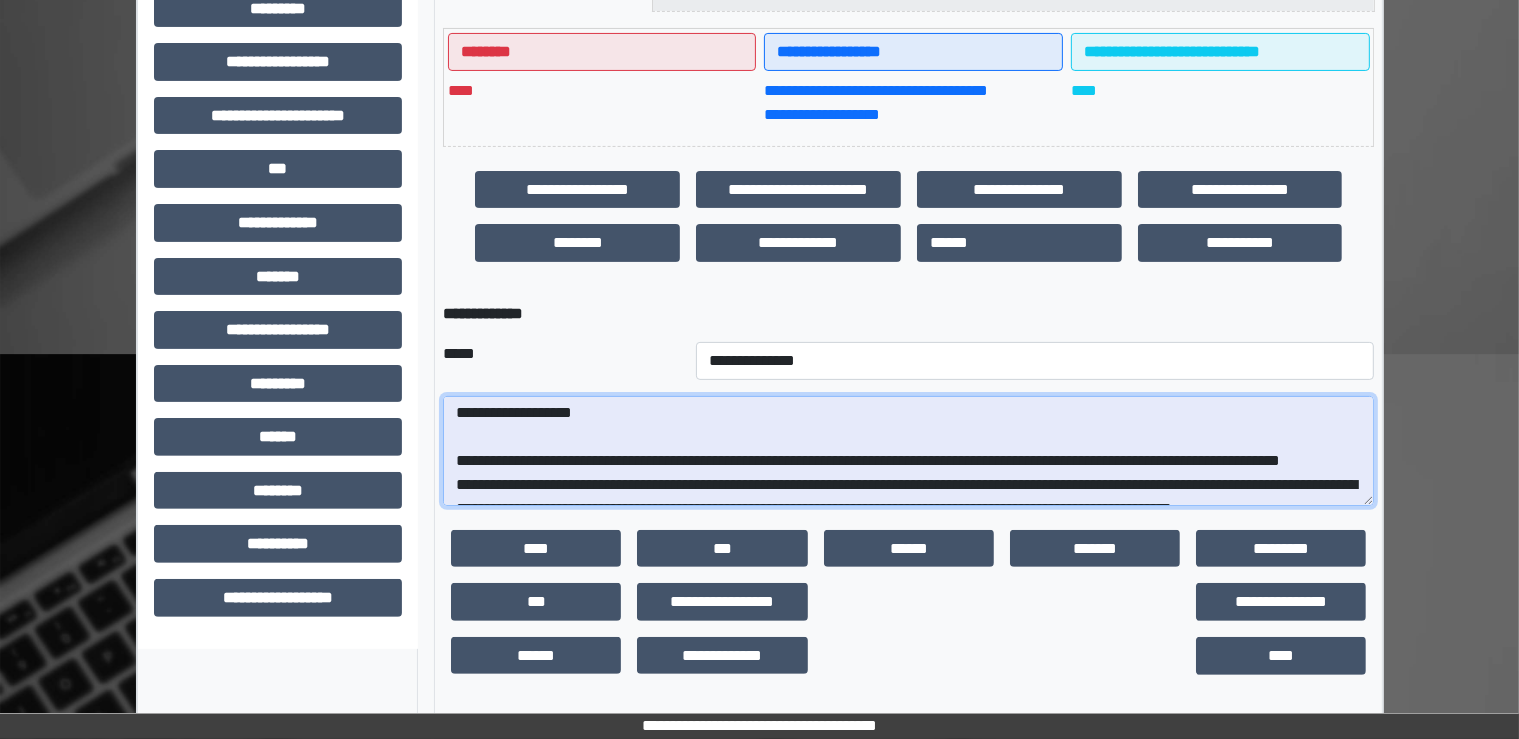 click at bounding box center [908, 451] 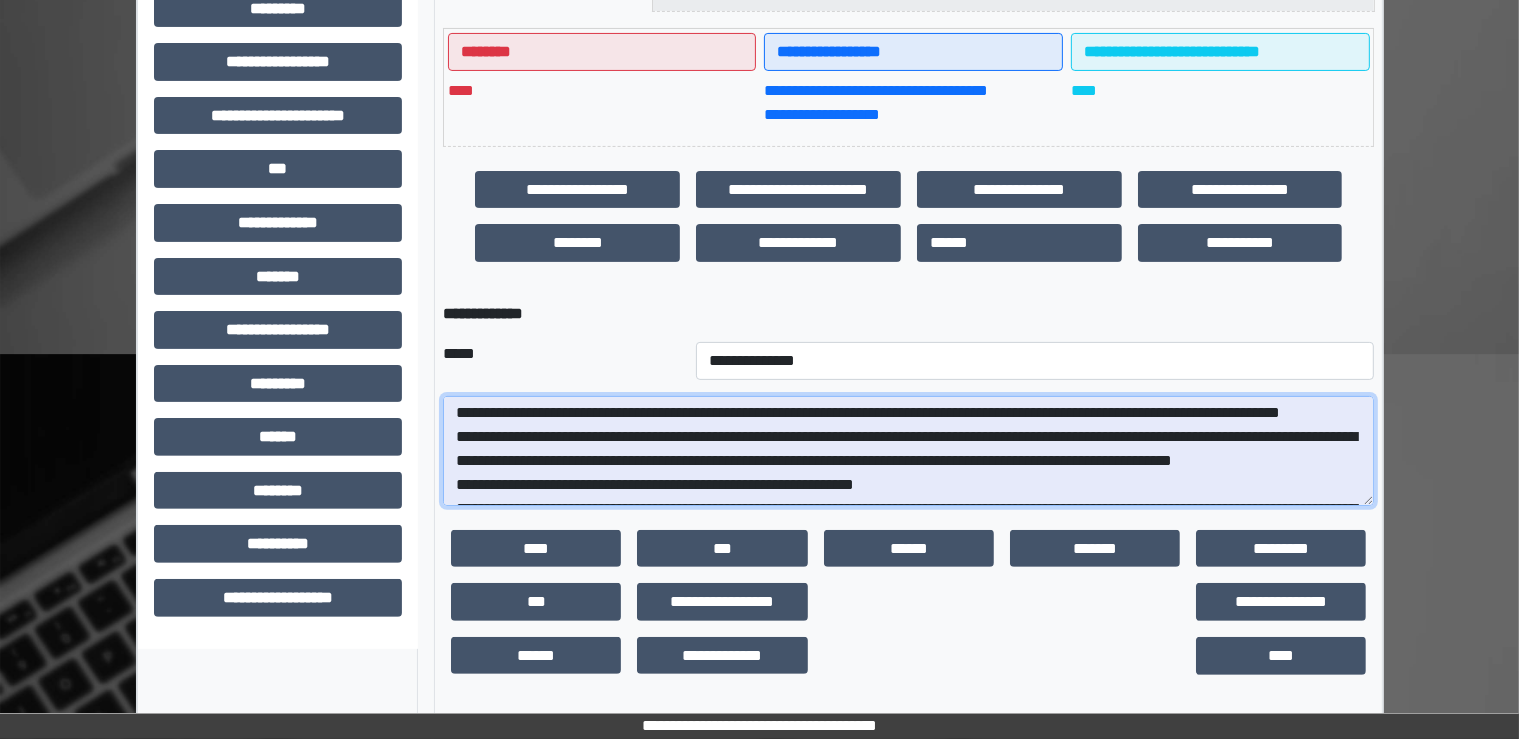 click at bounding box center [908, 451] 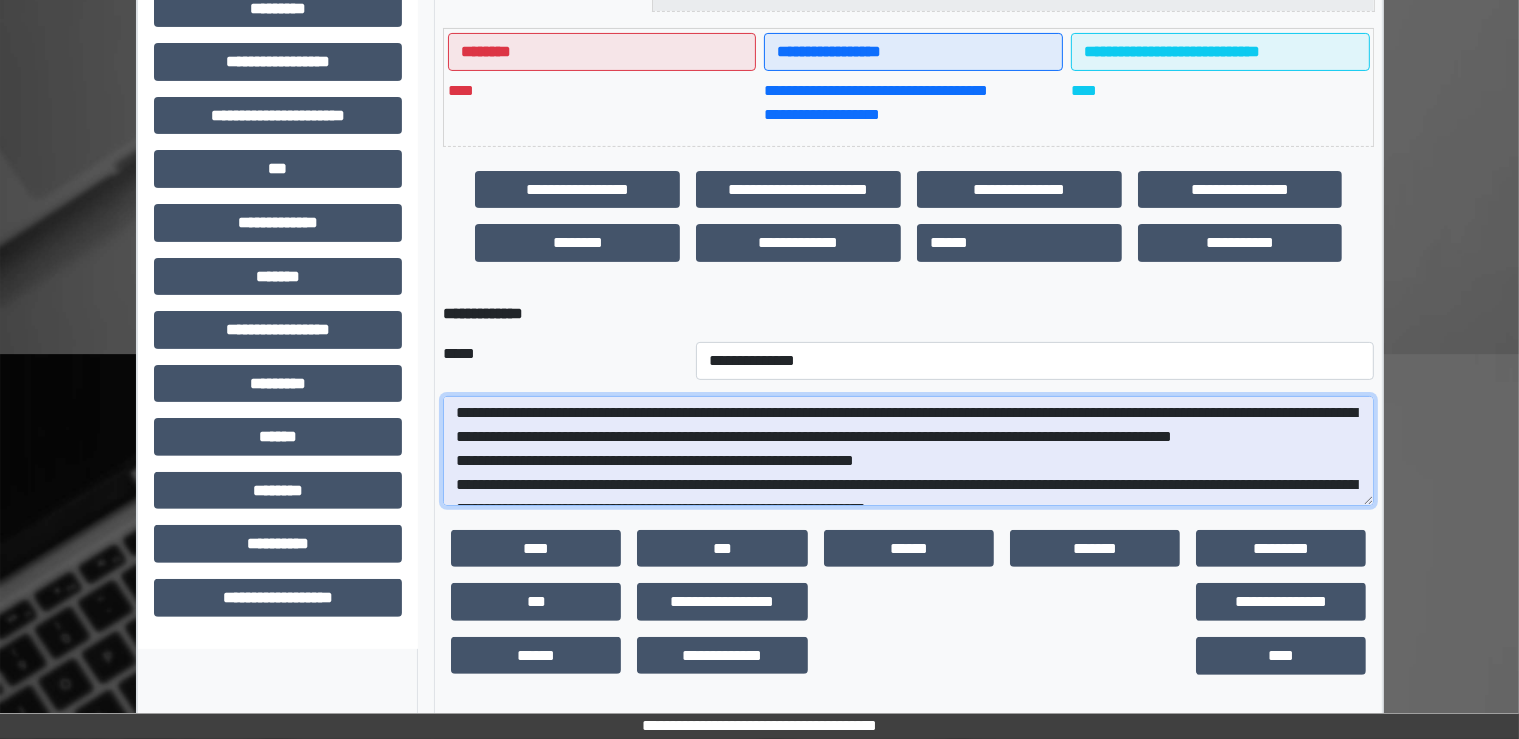 click at bounding box center (908, 451) 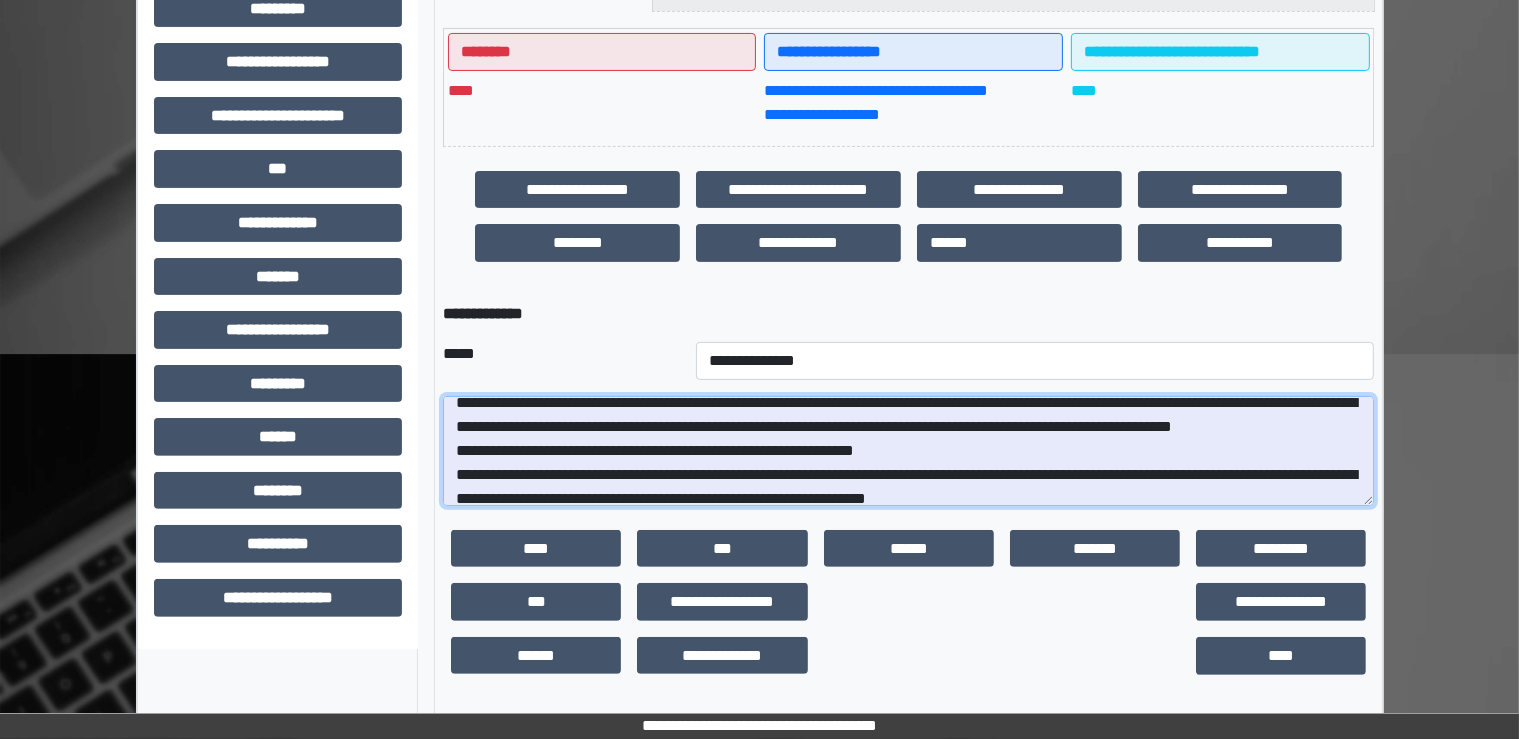 scroll, scrollTop: 613, scrollLeft: 0, axis: vertical 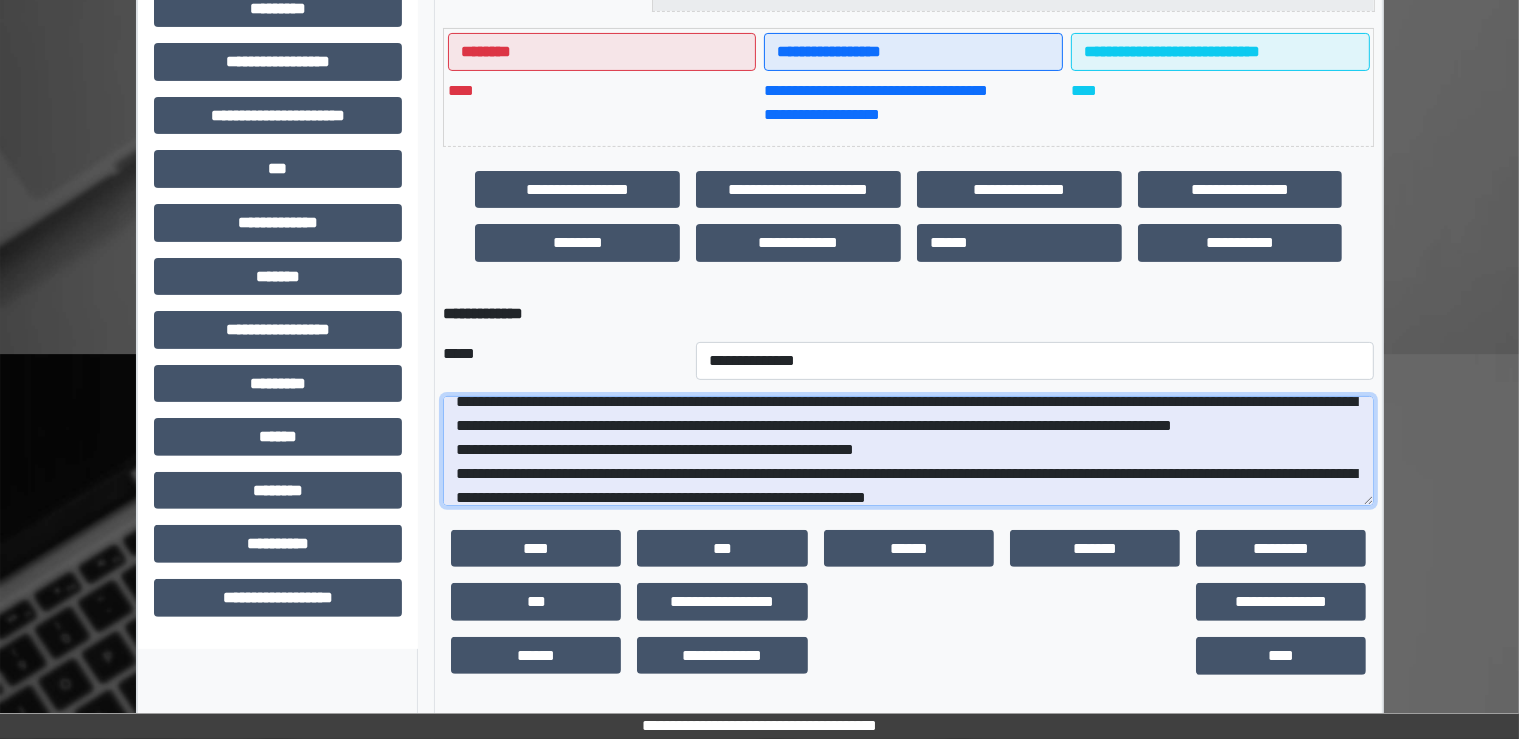 drag, startPoint x: 544, startPoint y: 423, endPoint x: 610, endPoint y: 450, distance: 71.30919 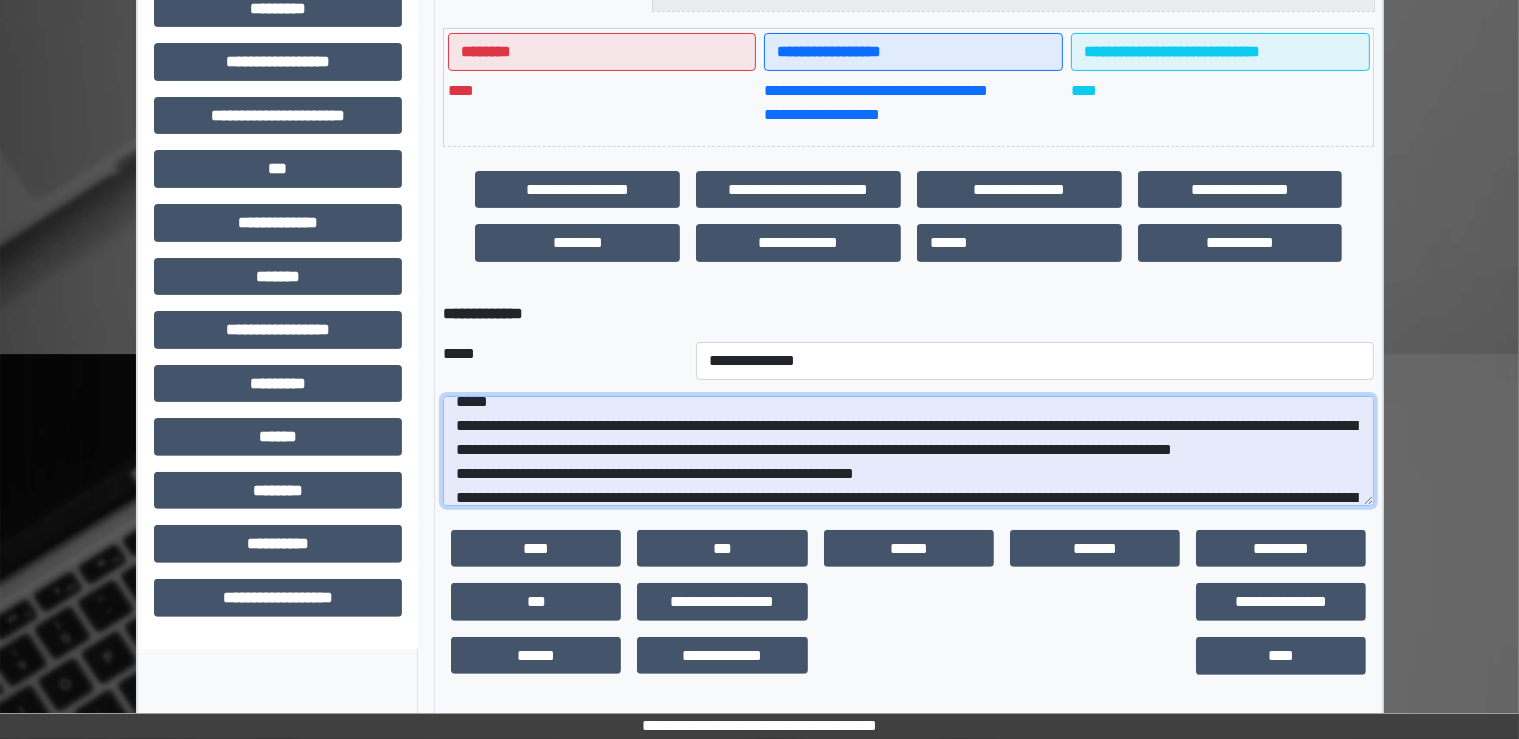 click at bounding box center [908, 451] 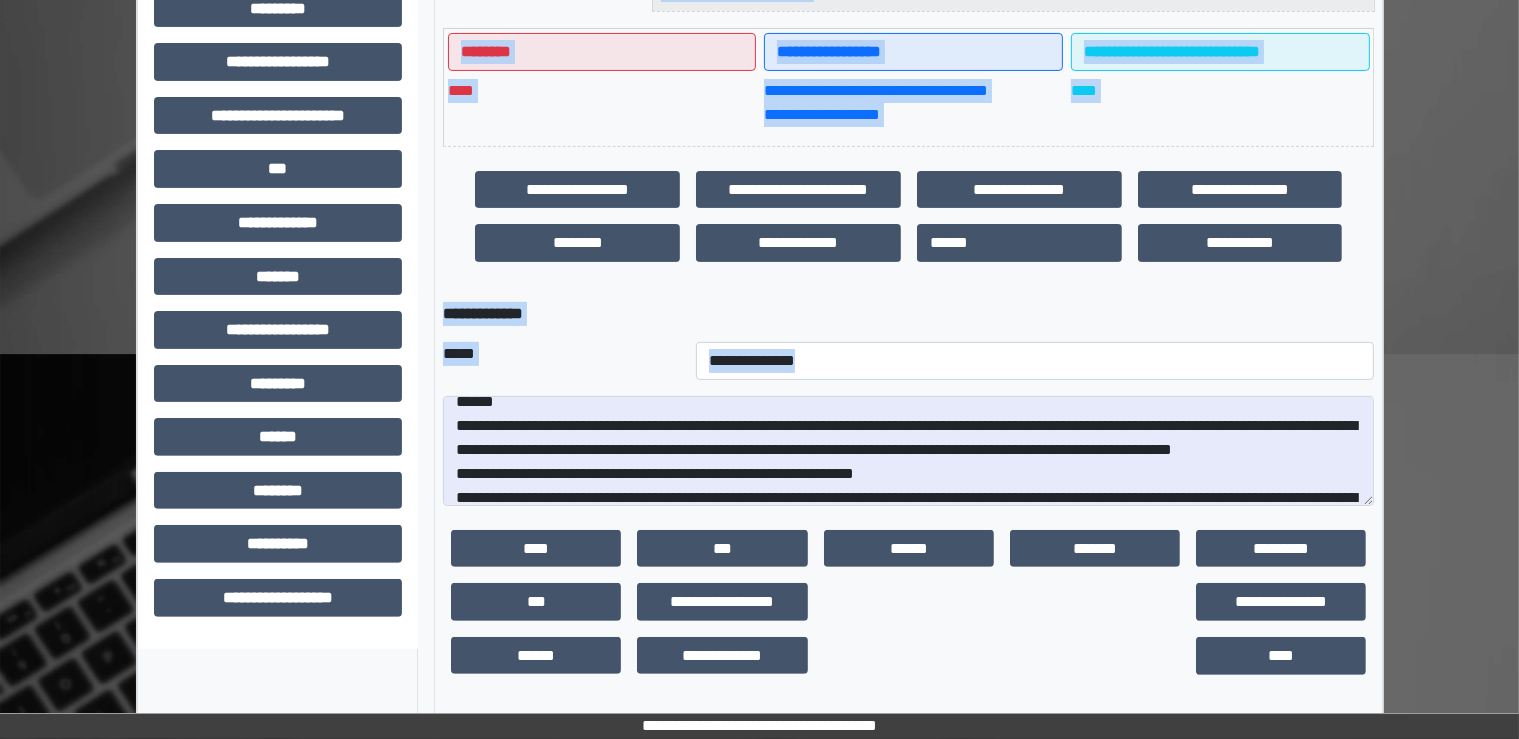 drag, startPoint x: 451, startPoint y: 255, endPoint x: 611, endPoint y: 439, distance: 243.83601 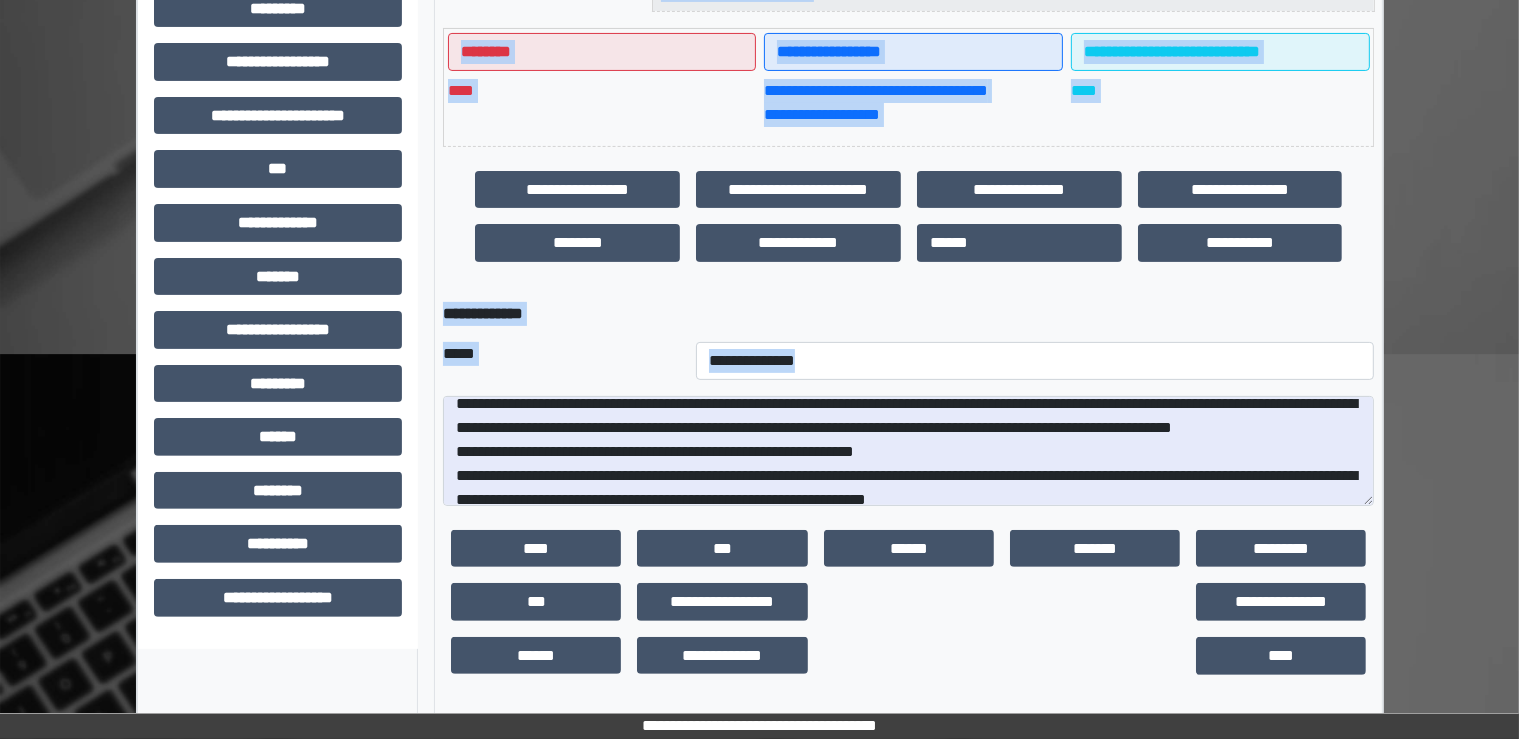 scroll, scrollTop: 632, scrollLeft: 0, axis: vertical 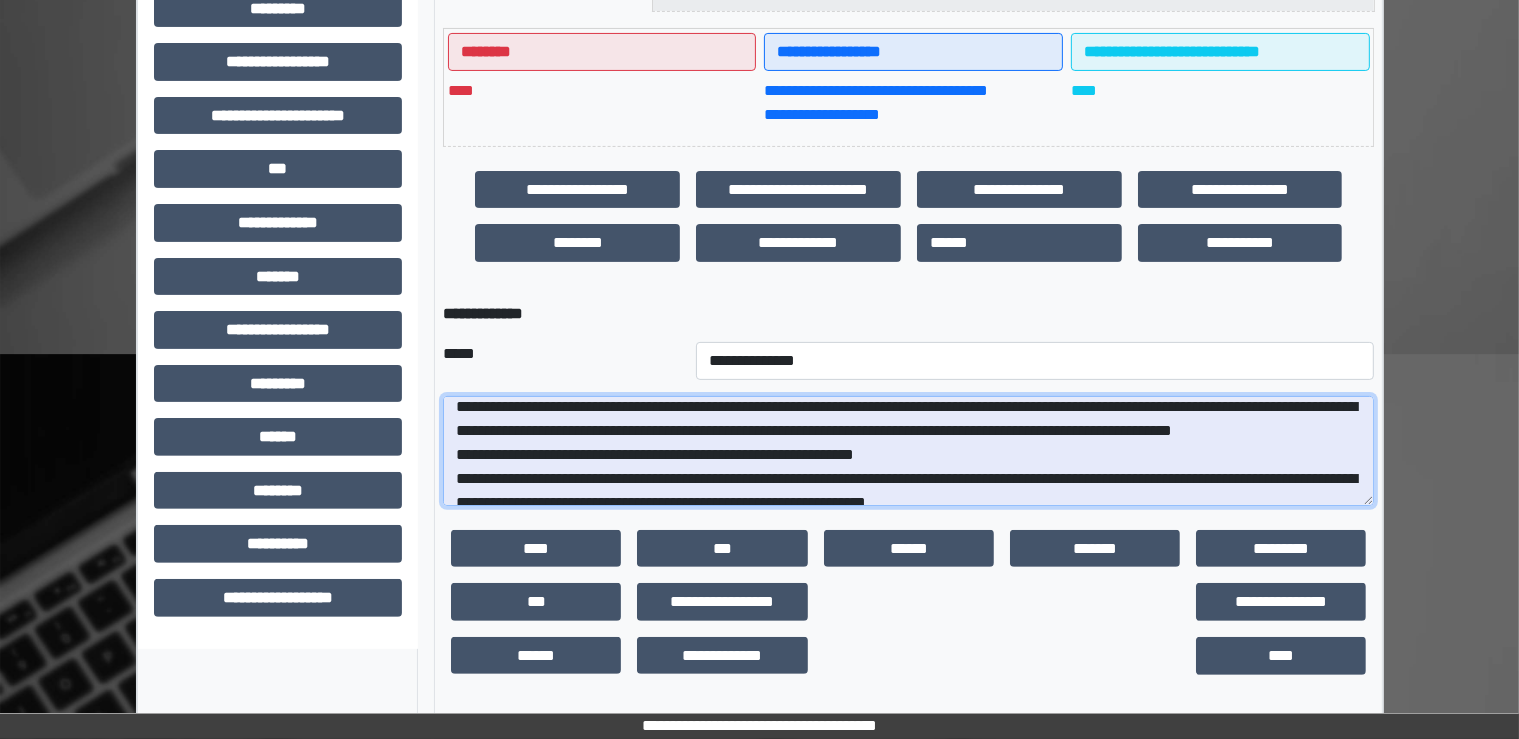 click at bounding box center (908, 451) 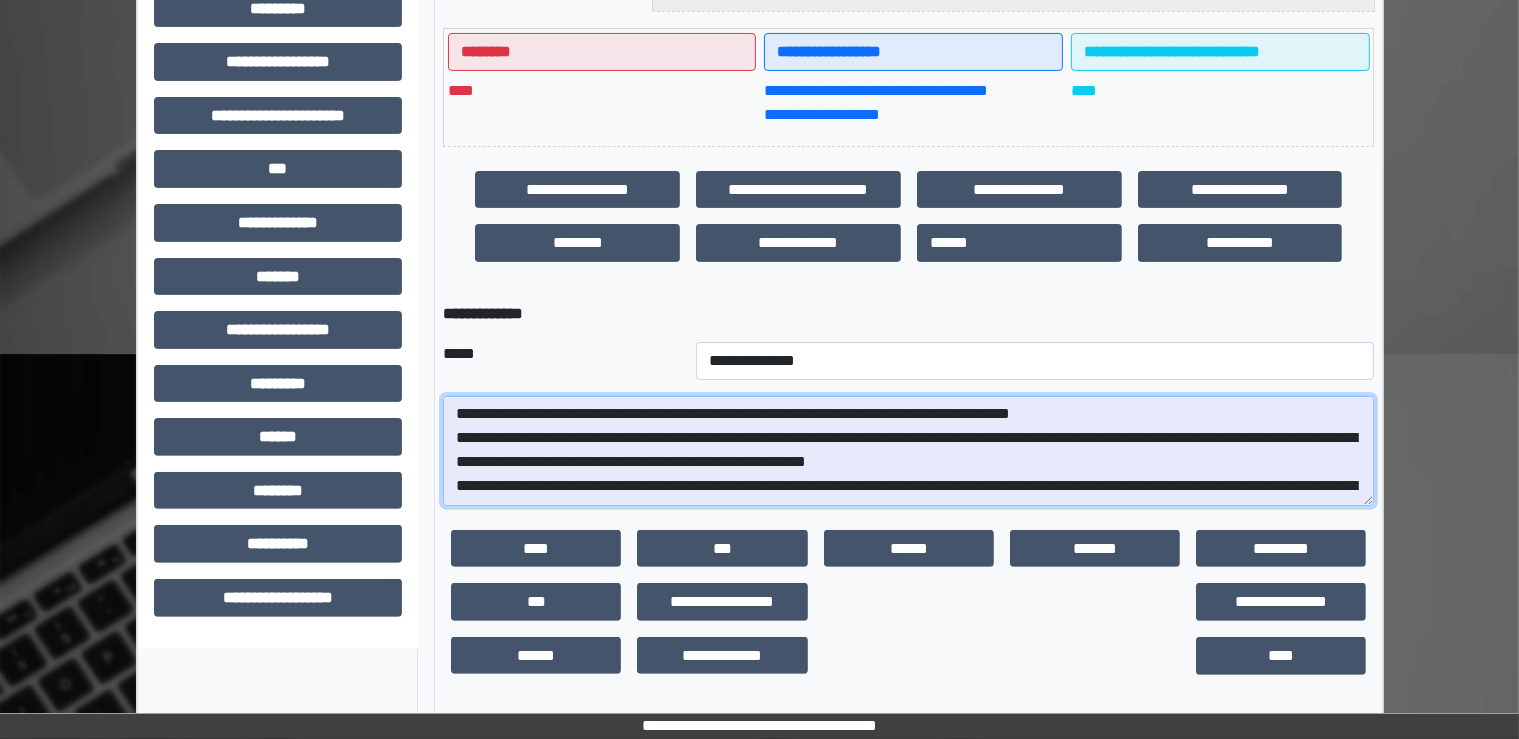 scroll, scrollTop: 746, scrollLeft: 0, axis: vertical 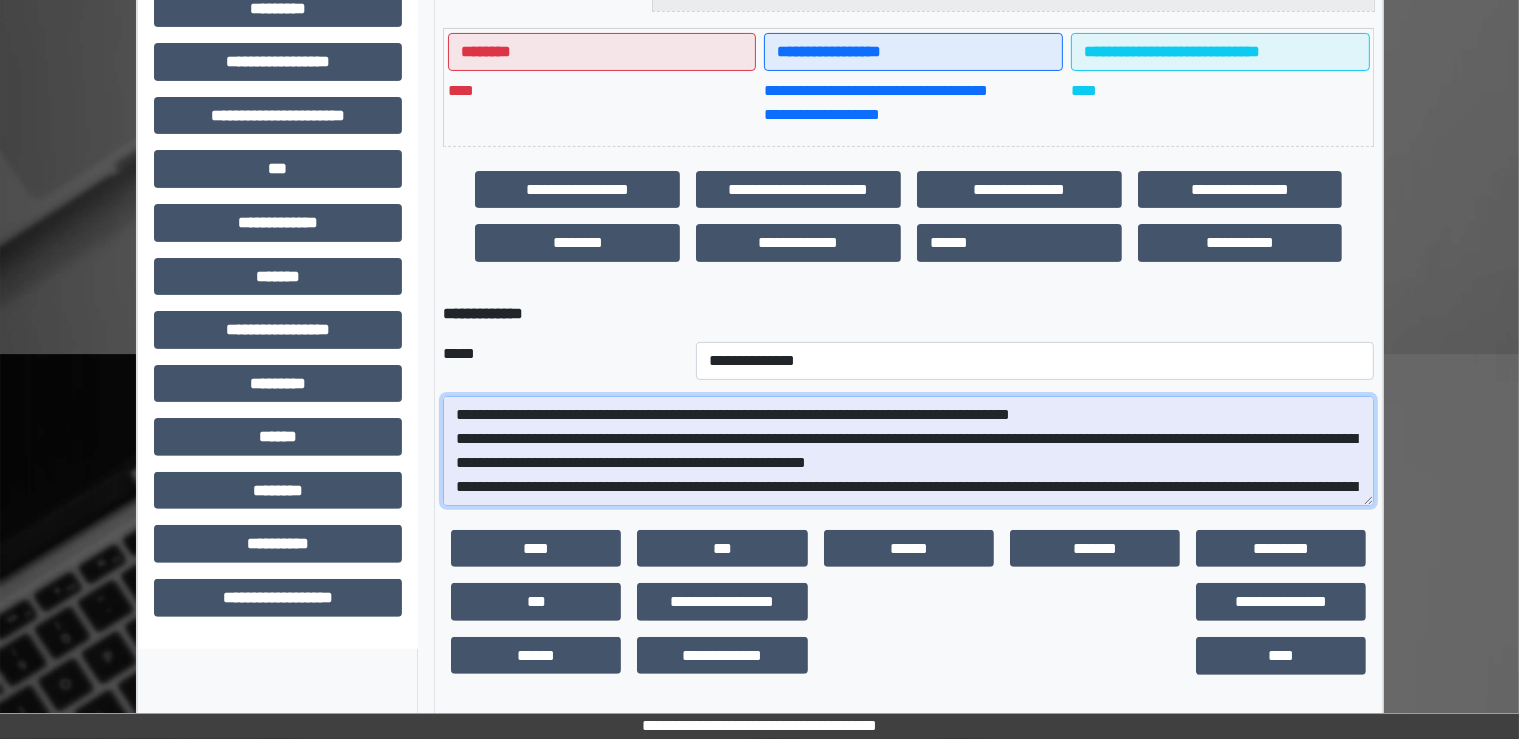 drag, startPoint x: 511, startPoint y: 409, endPoint x: 1076, endPoint y: 442, distance: 565.9629 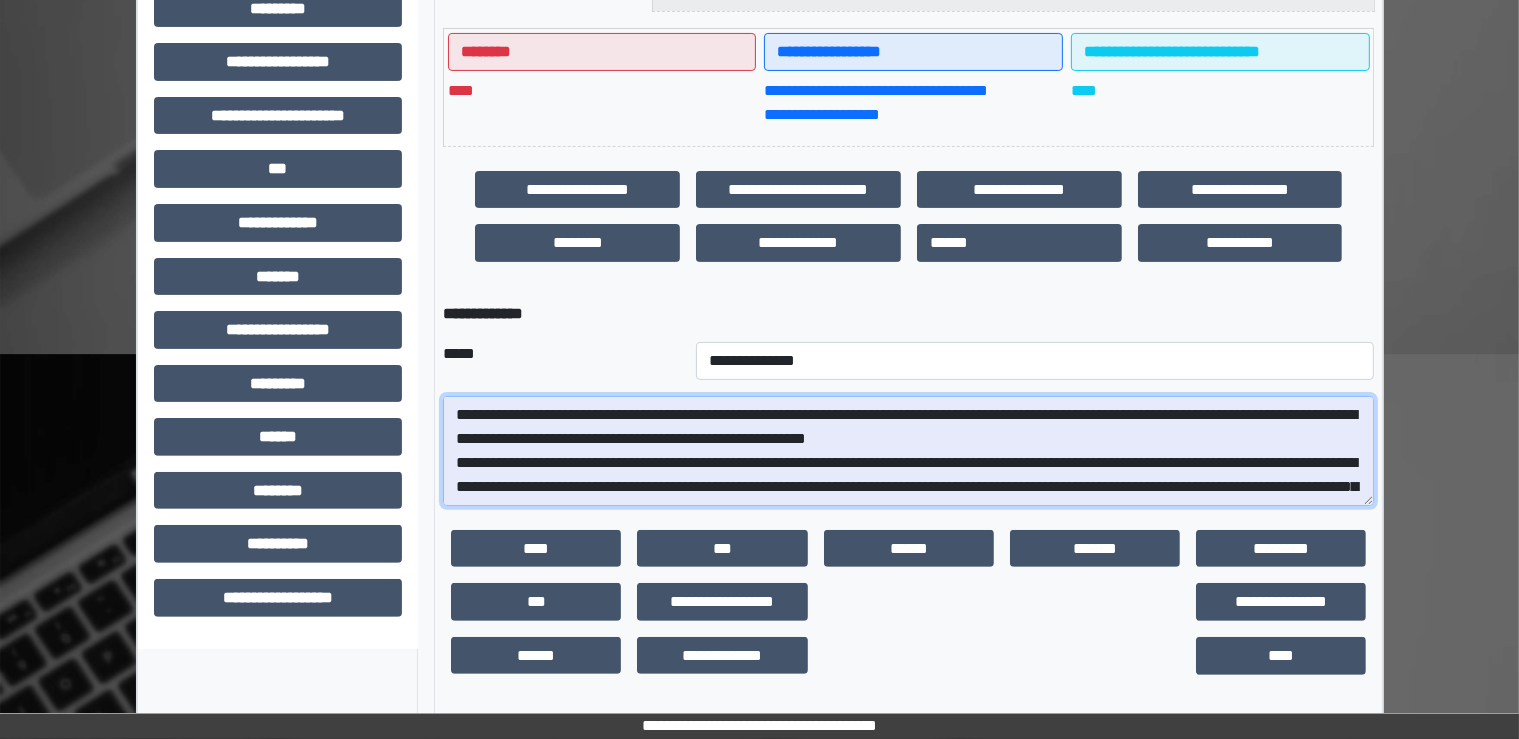 click at bounding box center (908, 451) 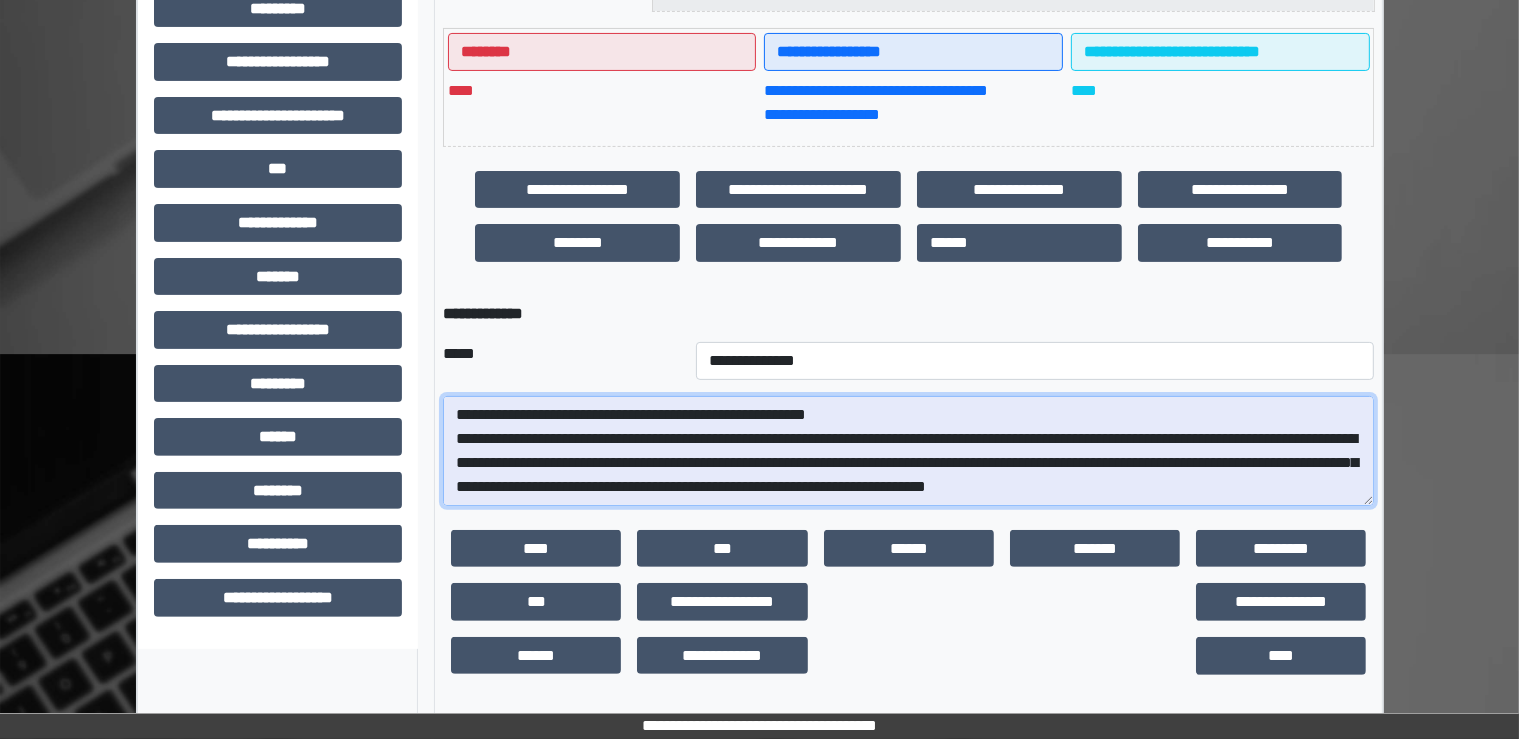 scroll, scrollTop: 777, scrollLeft: 0, axis: vertical 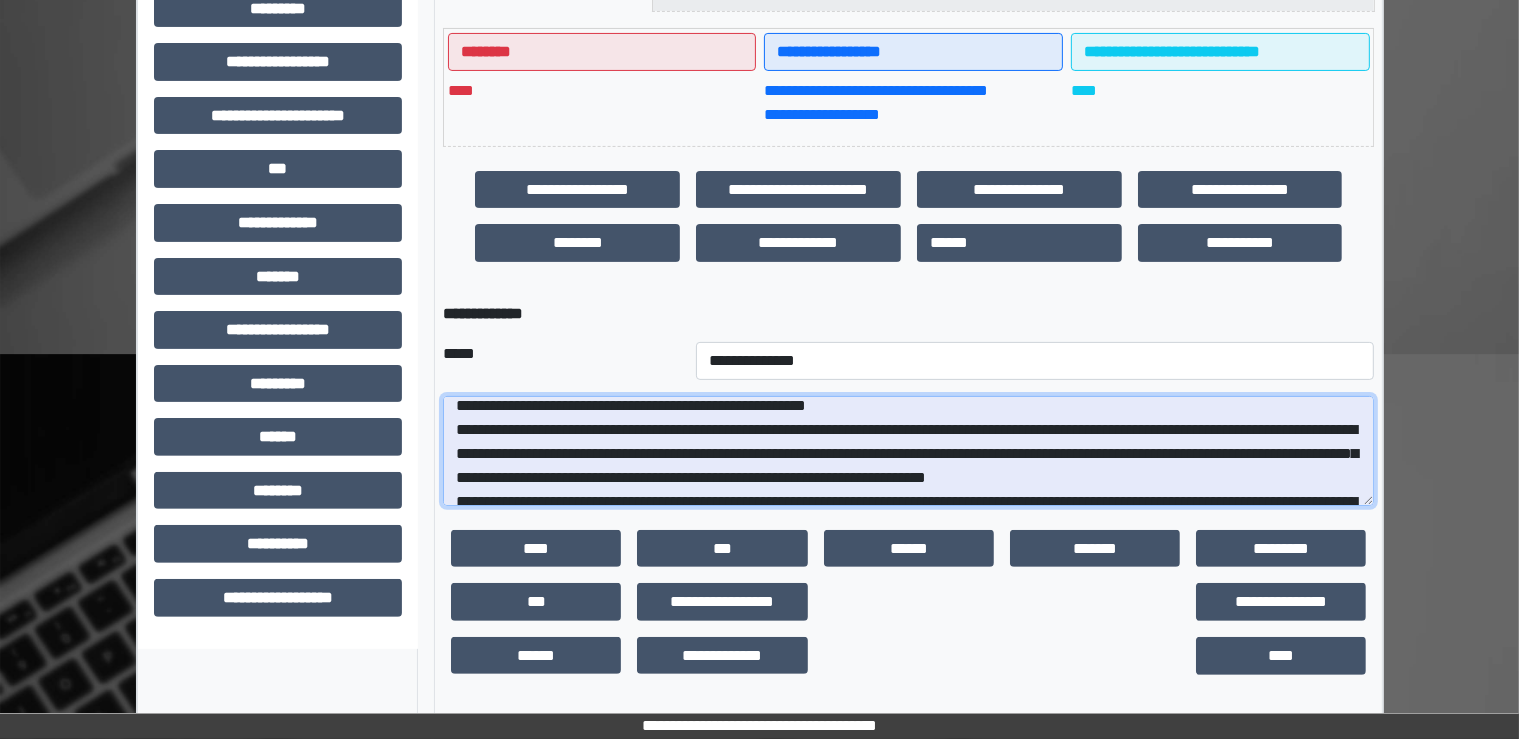 click at bounding box center [908, 451] 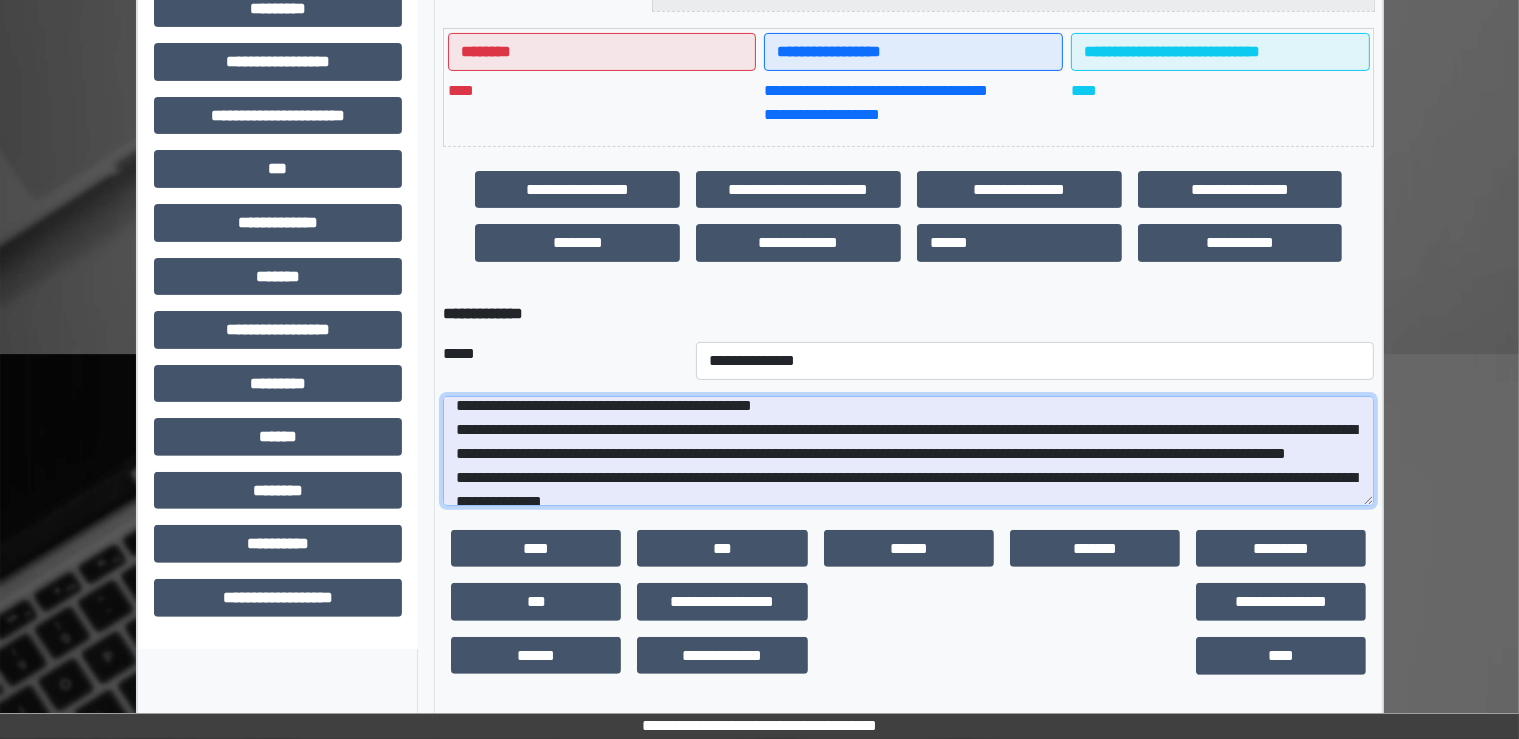 scroll, scrollTop: 1000, scrollLeft: 0, axis: vertical 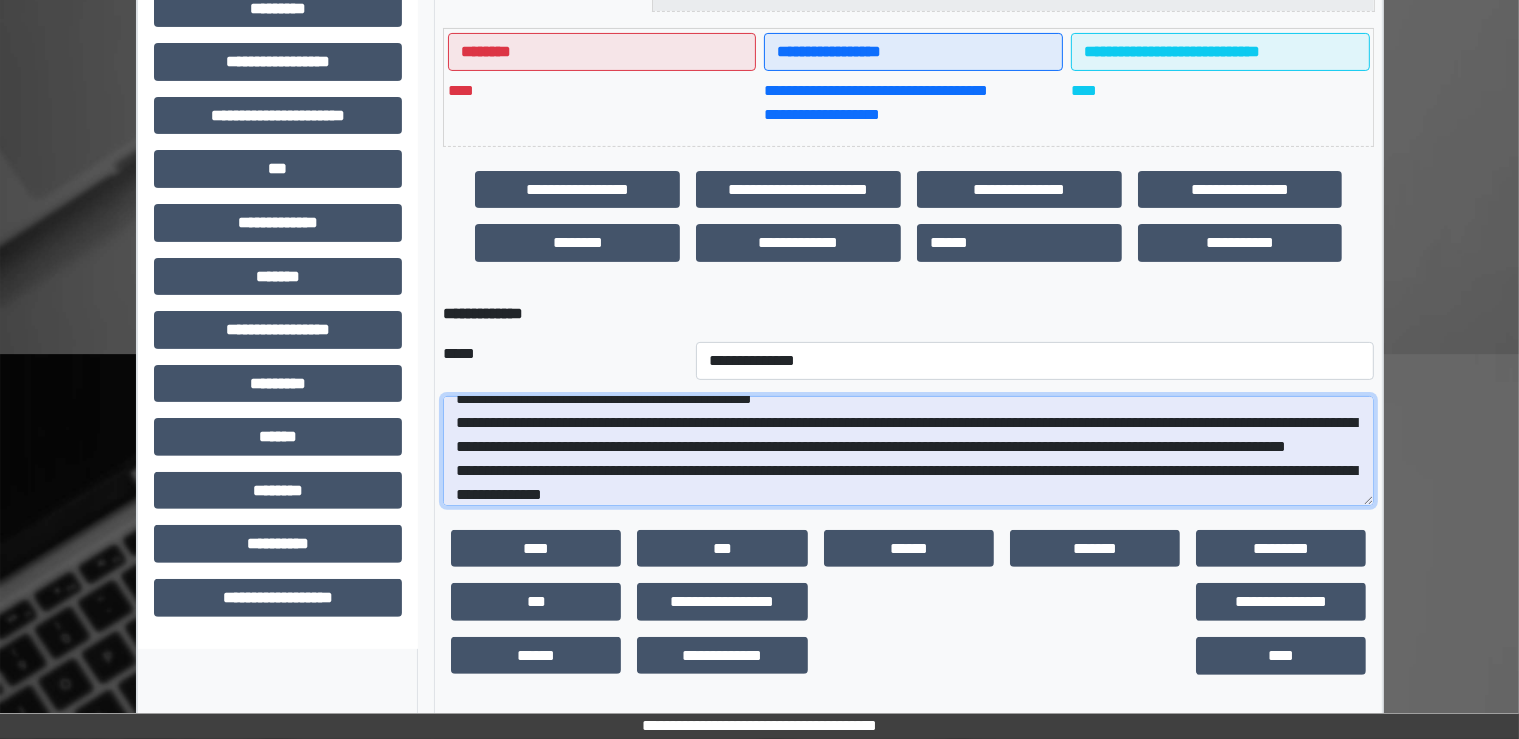 click at bounding box center (908, 451) 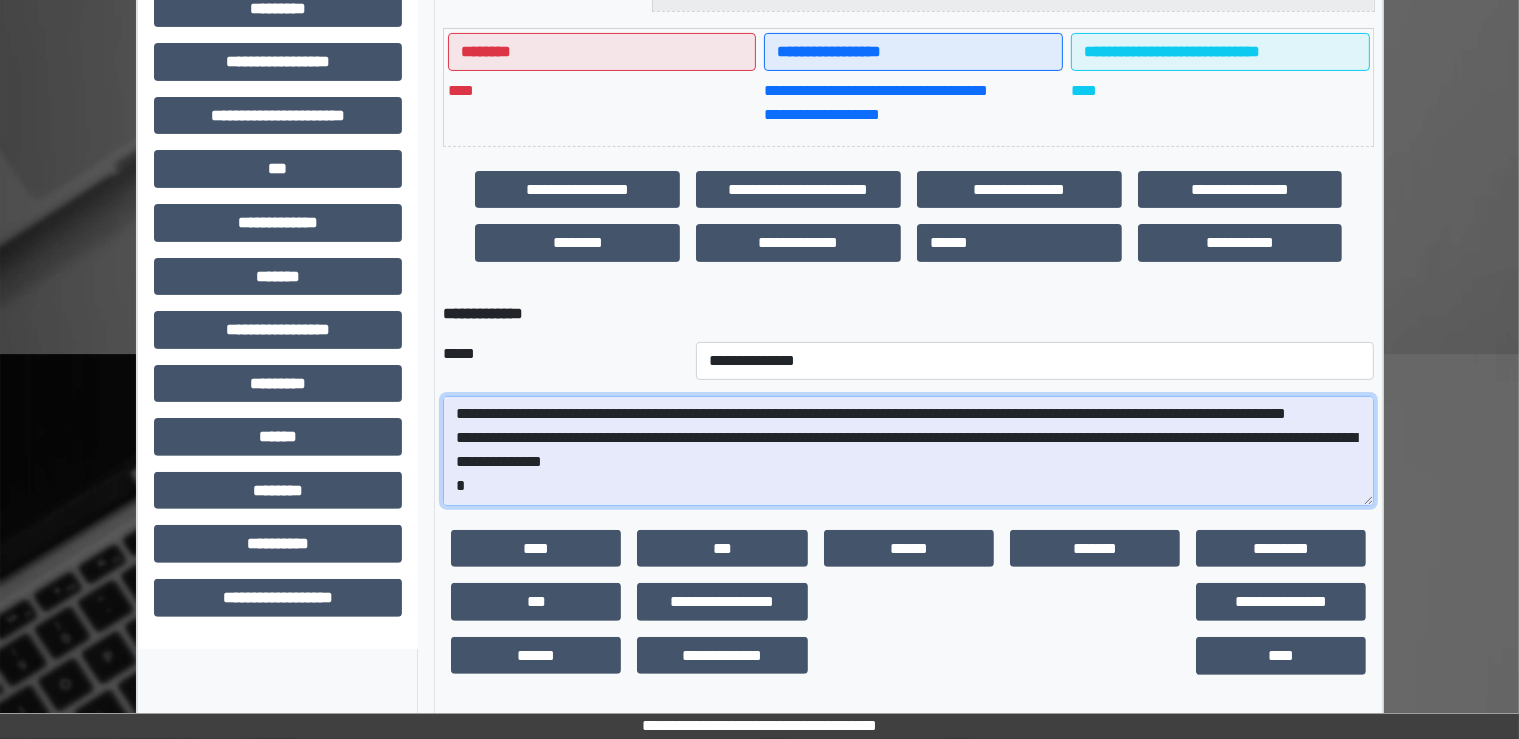 scroll, scrollTop: 1032, scrollLeft: 0, axis: vertical 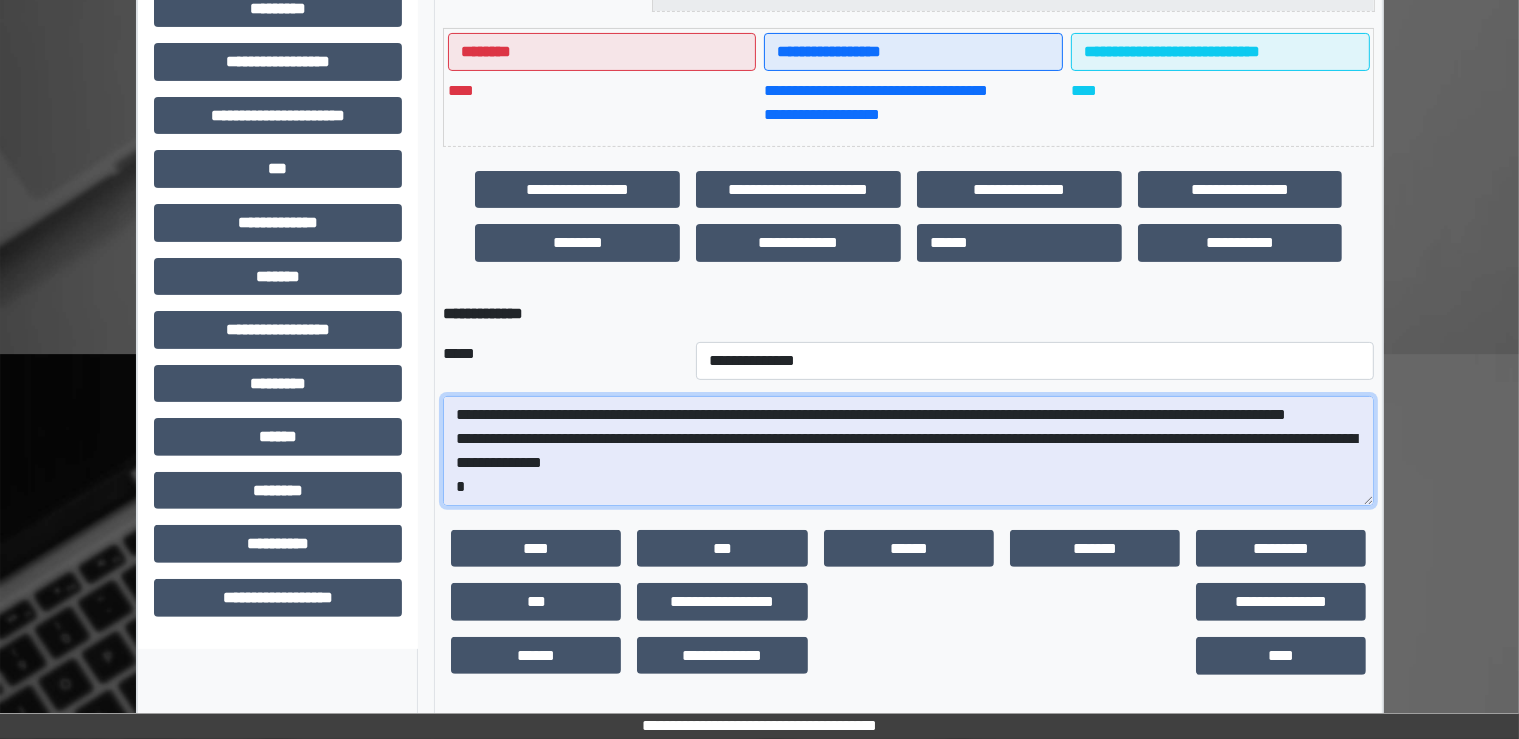 drag, startPoint x: 452, startPoint y: 411, endPoint x: 881, endPoint y: 473, distance: 433.45703 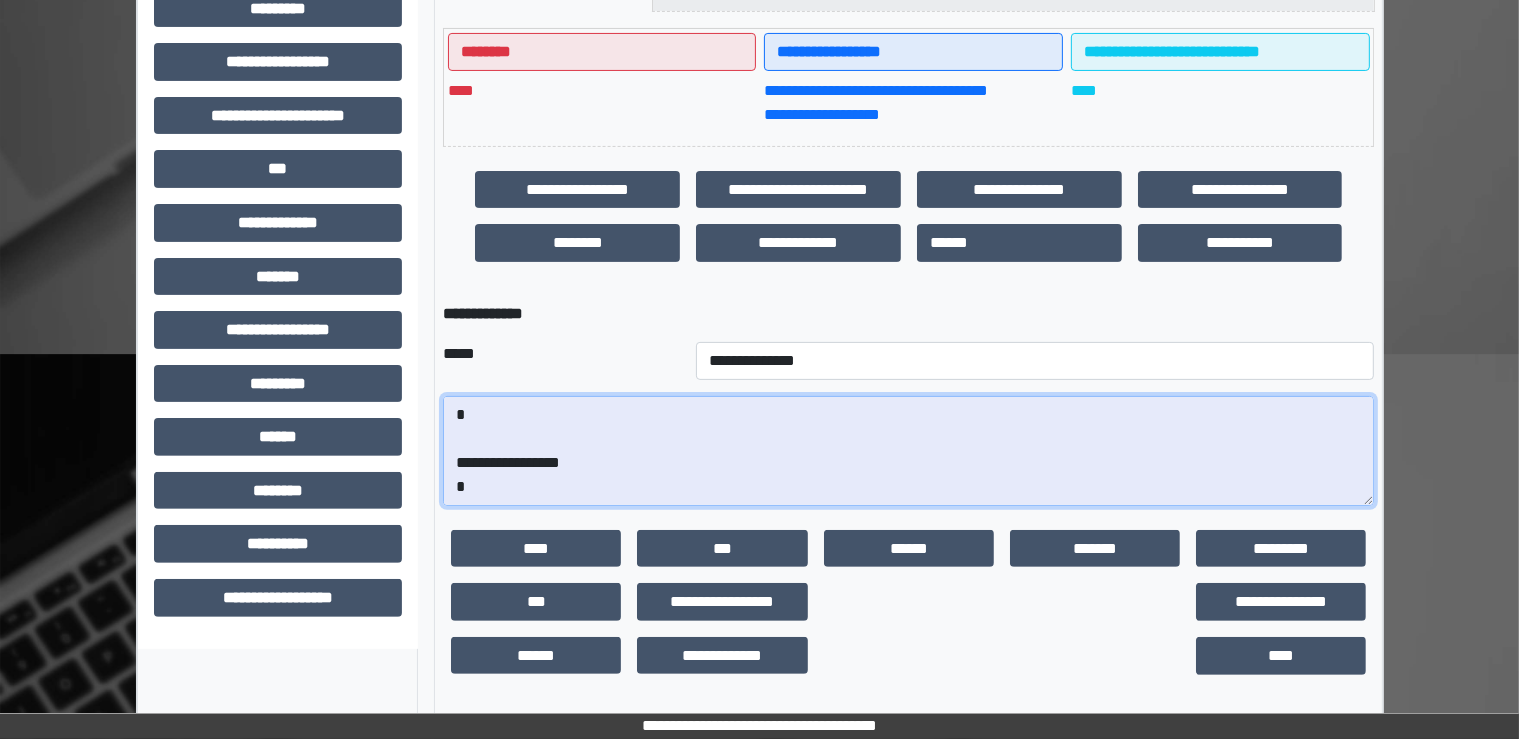 click at bounding box center [908, 451] 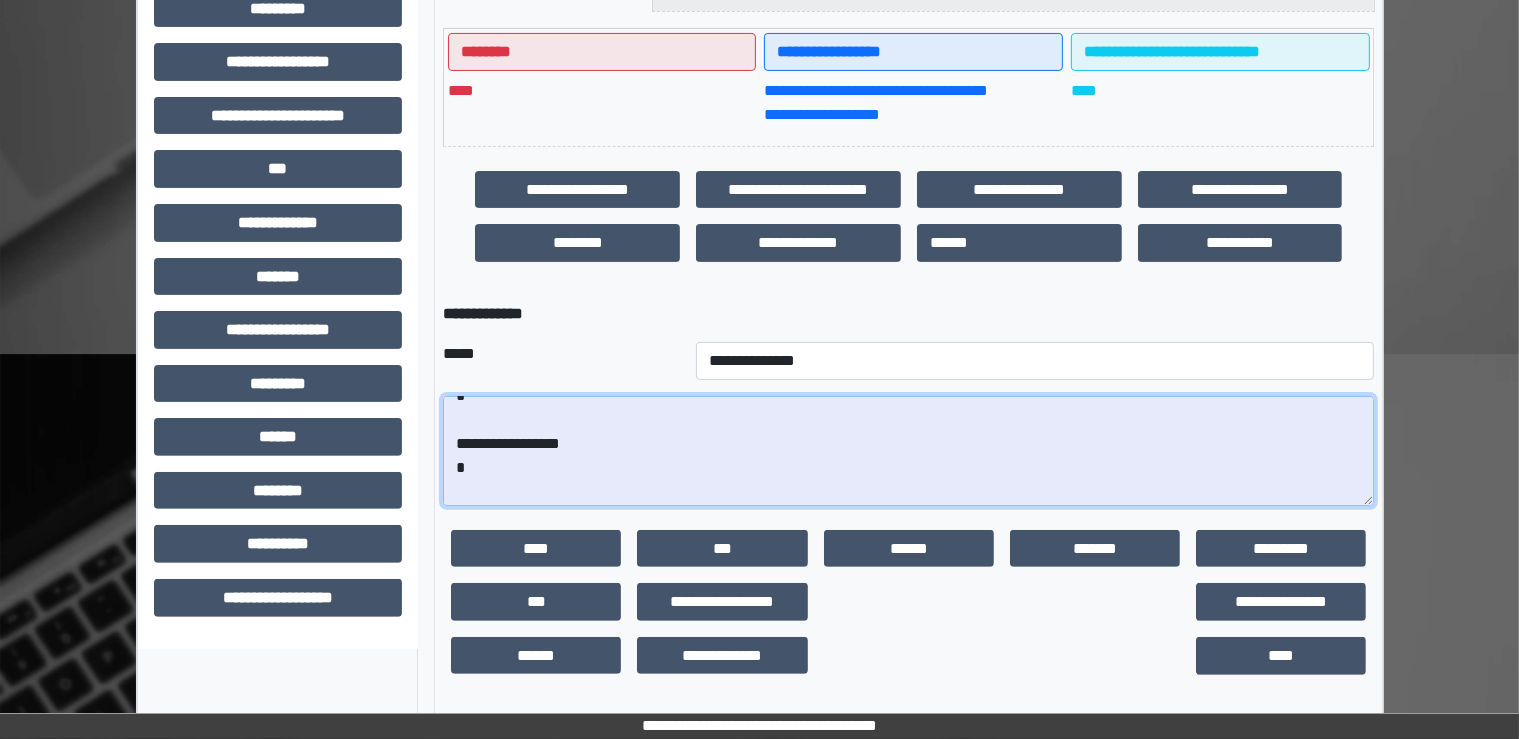scroll, scrollTop: 1052, scrollLeft: 0, axis: vertical 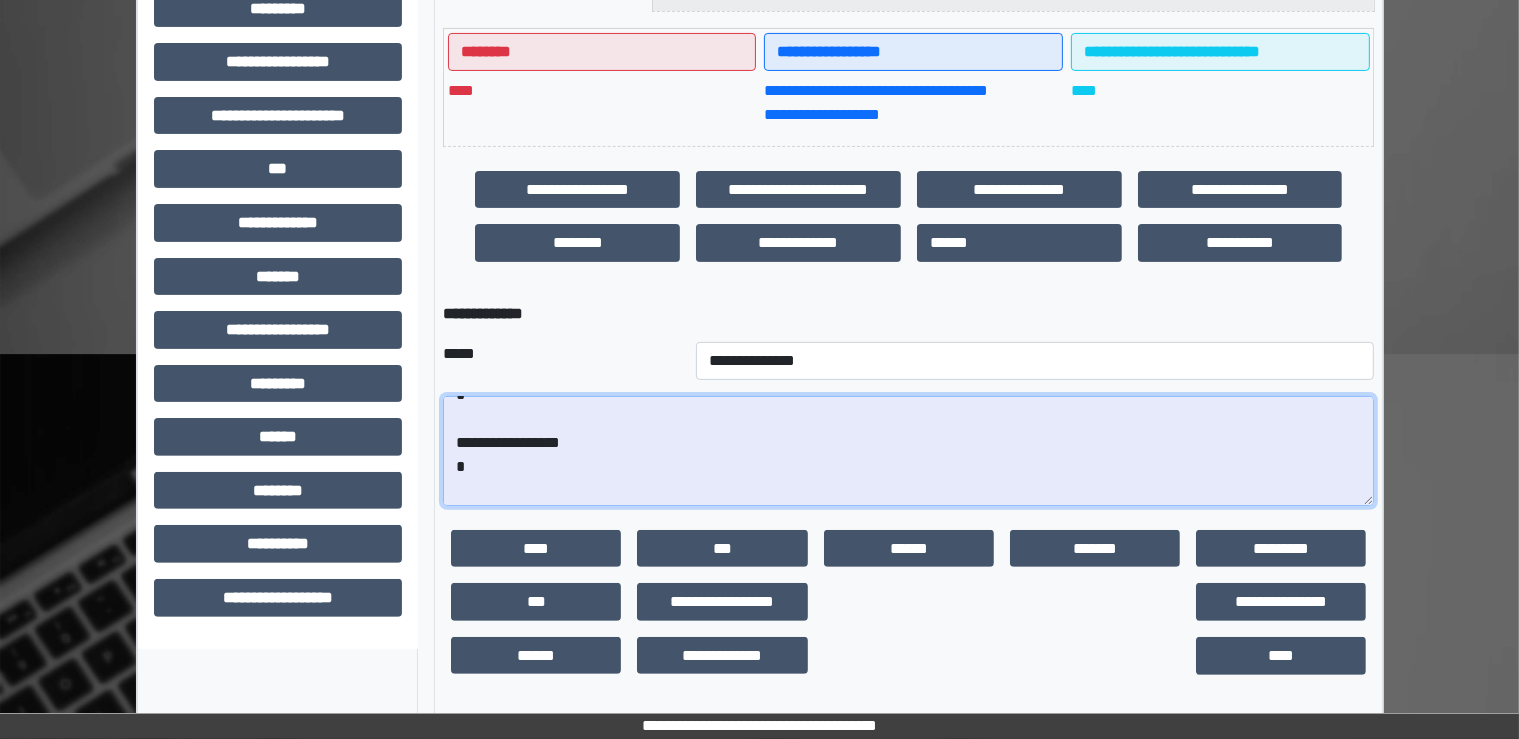 click at bounding box center (908, 451) 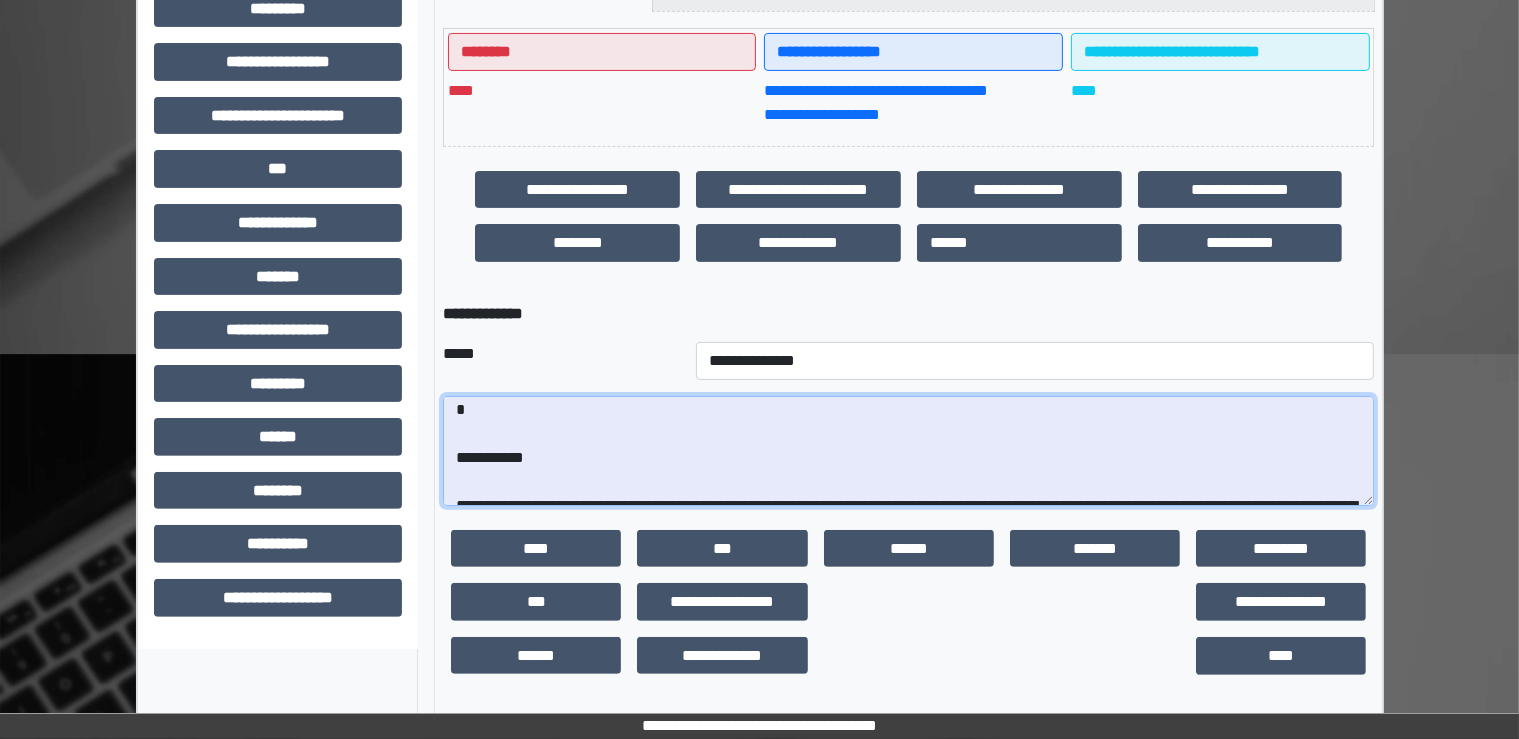 scroll, scrollTop: 1132, scrollLeft: 0, axis: vertical 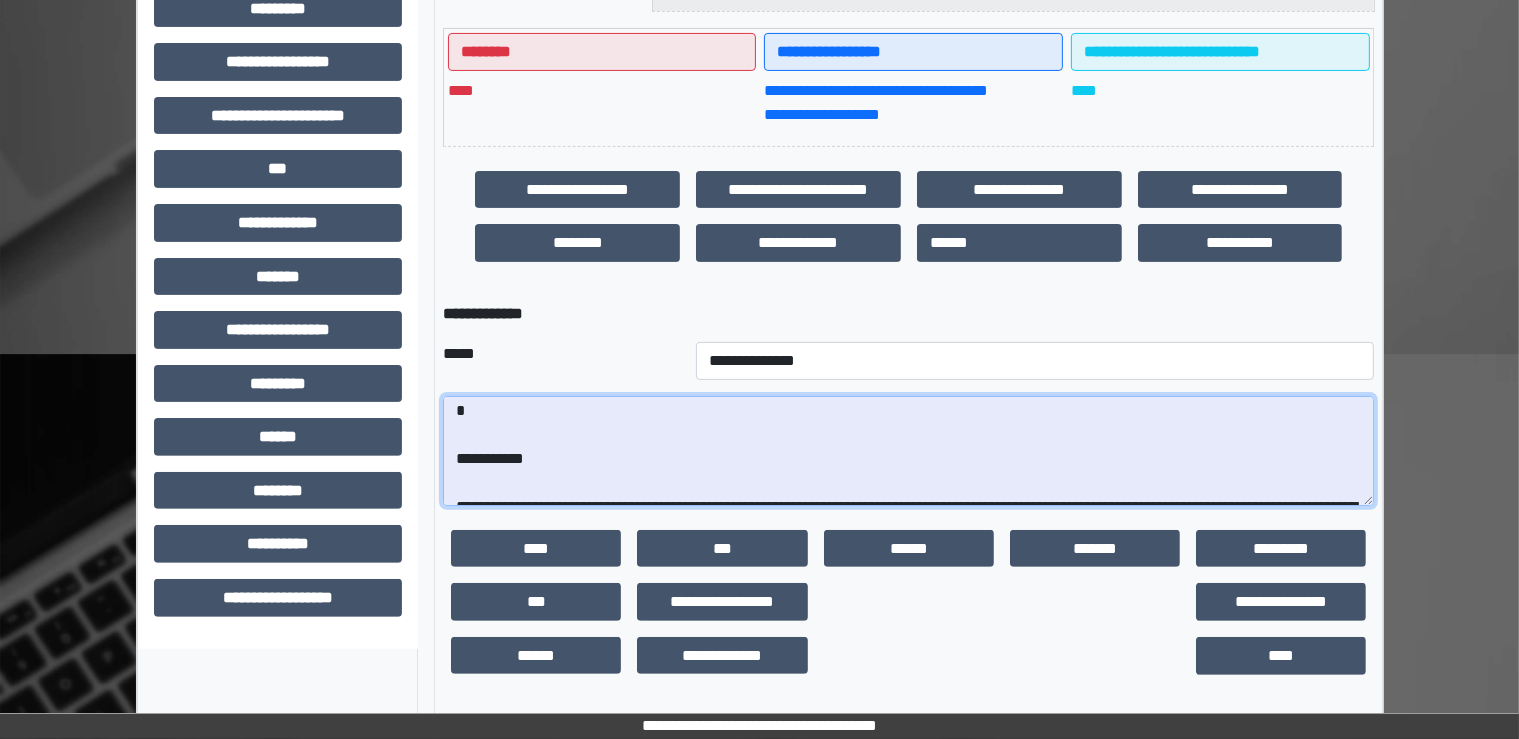 drag, startPoint x: 459, startPoint y: 473, endPoint x: 605, endPoint y: 468, distance: 146.08559 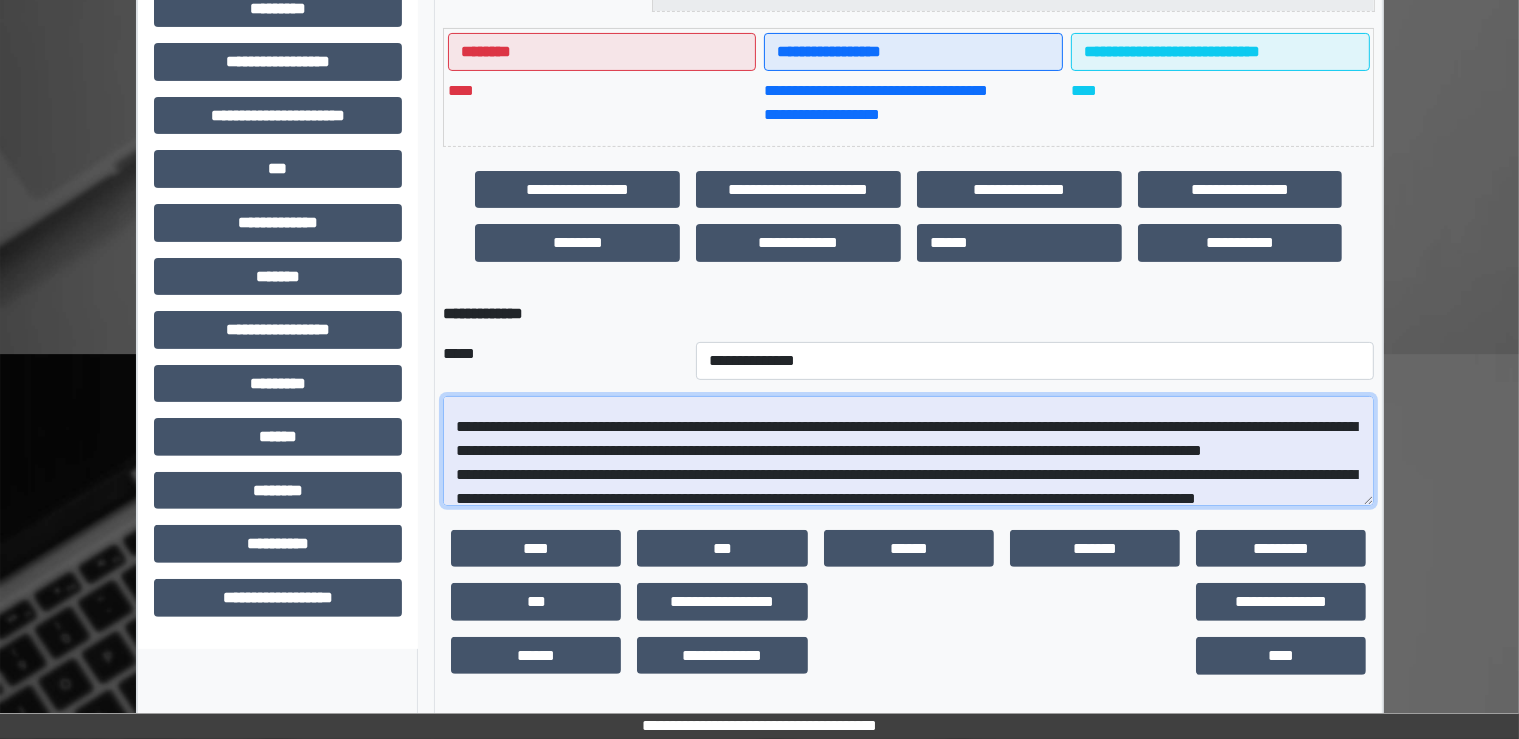 scroll, scrollTop: 1192, scrollLeft: 0, axis: vertical 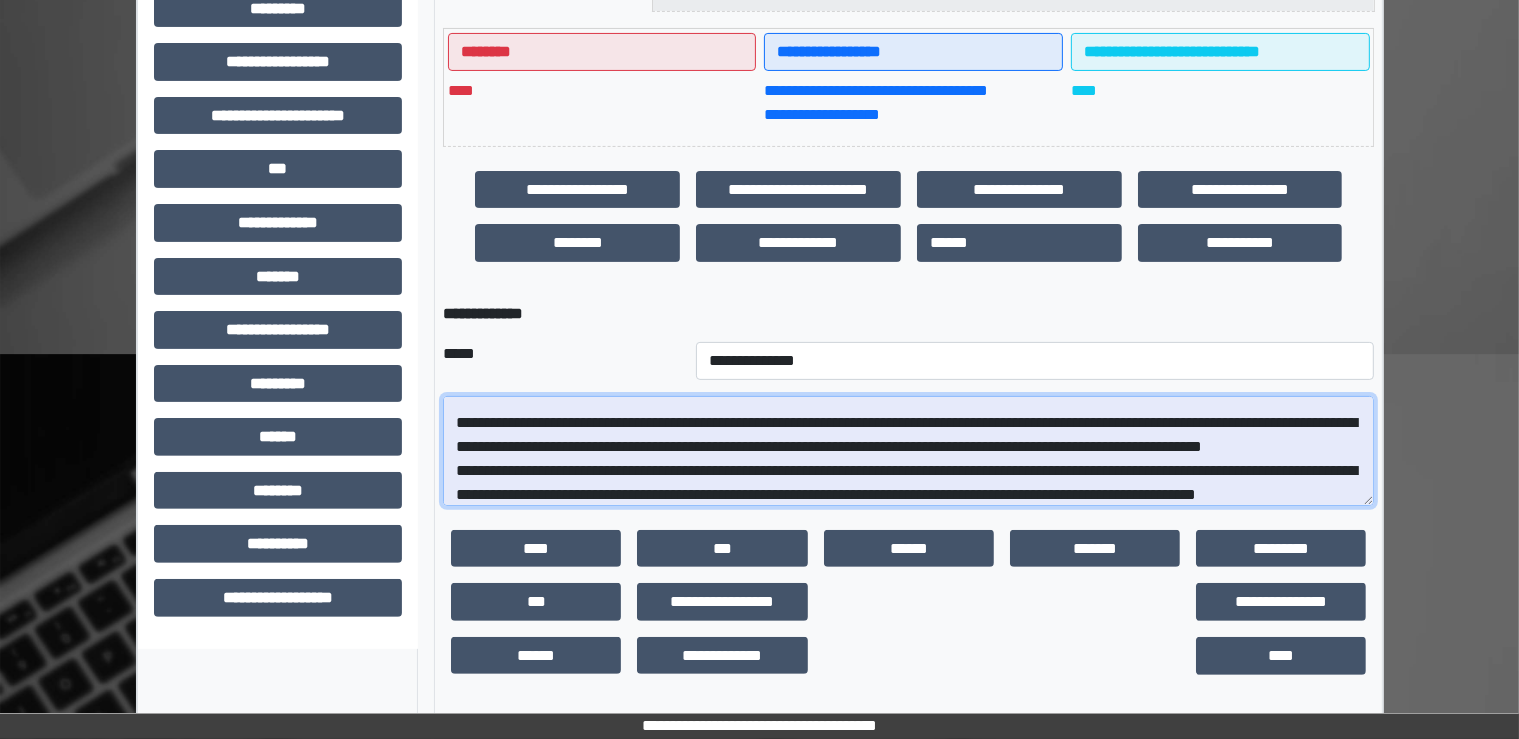 click at bounding box center (908, 451) 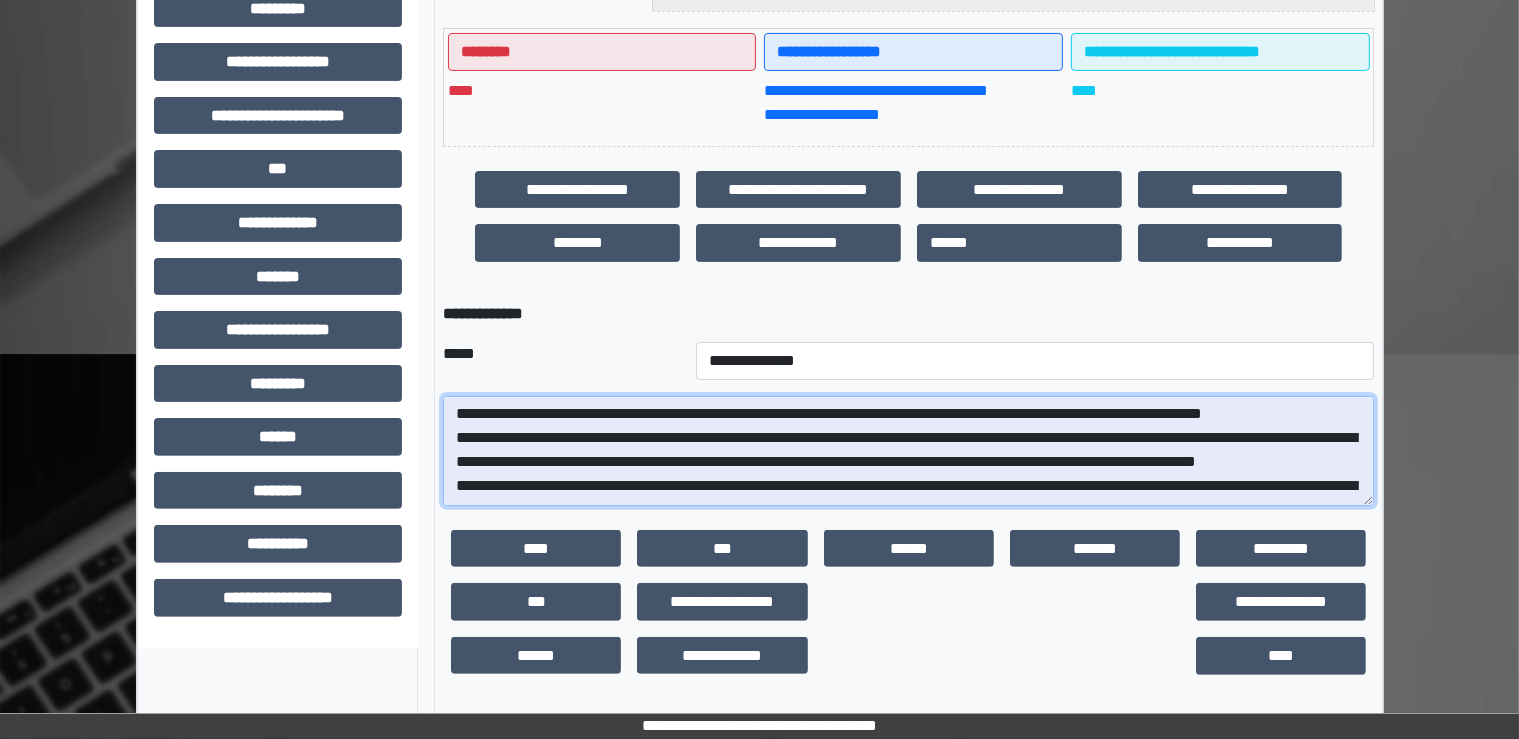 scroll, scrollTop: 1137, scrollLeft: 0, axis: vertical 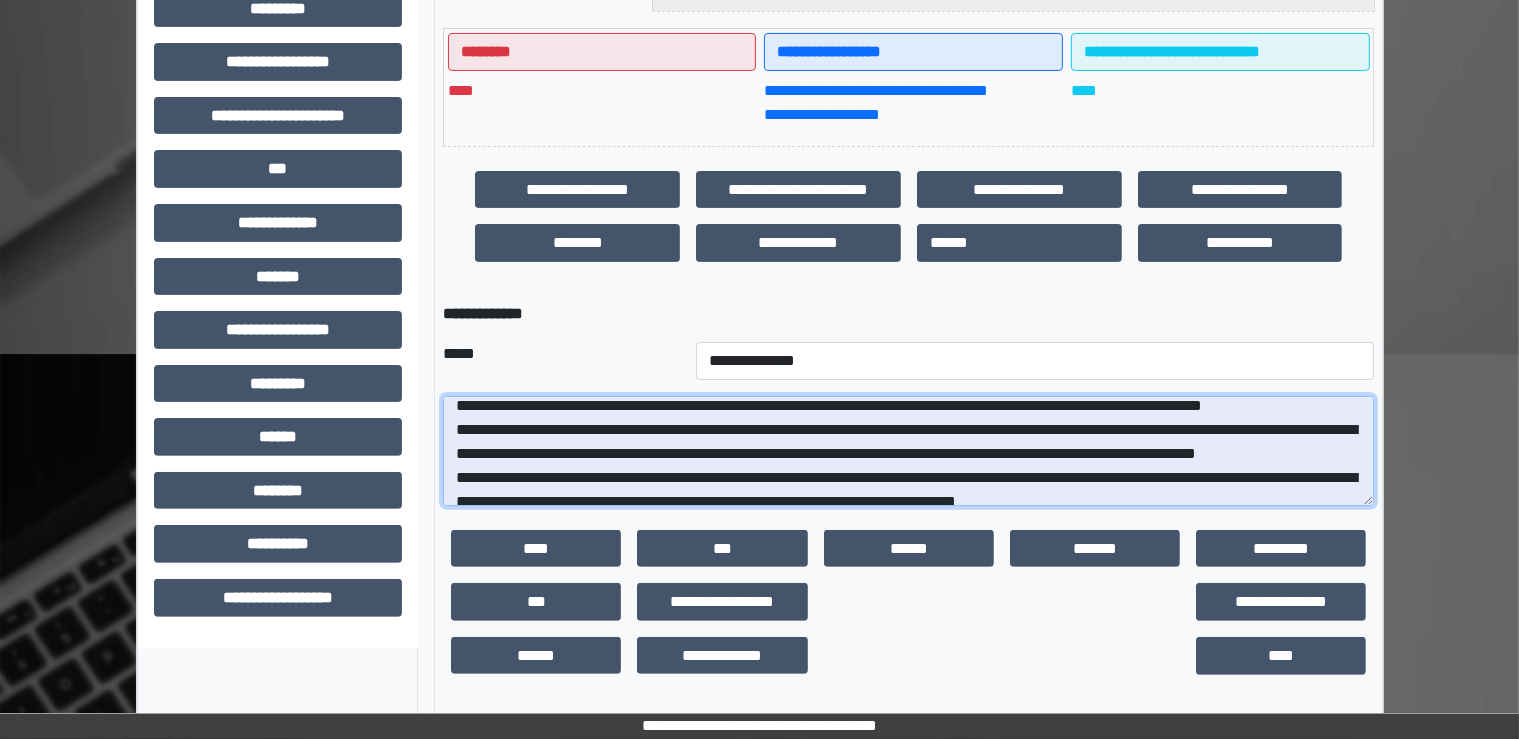 click at bounding box center [908, 451] 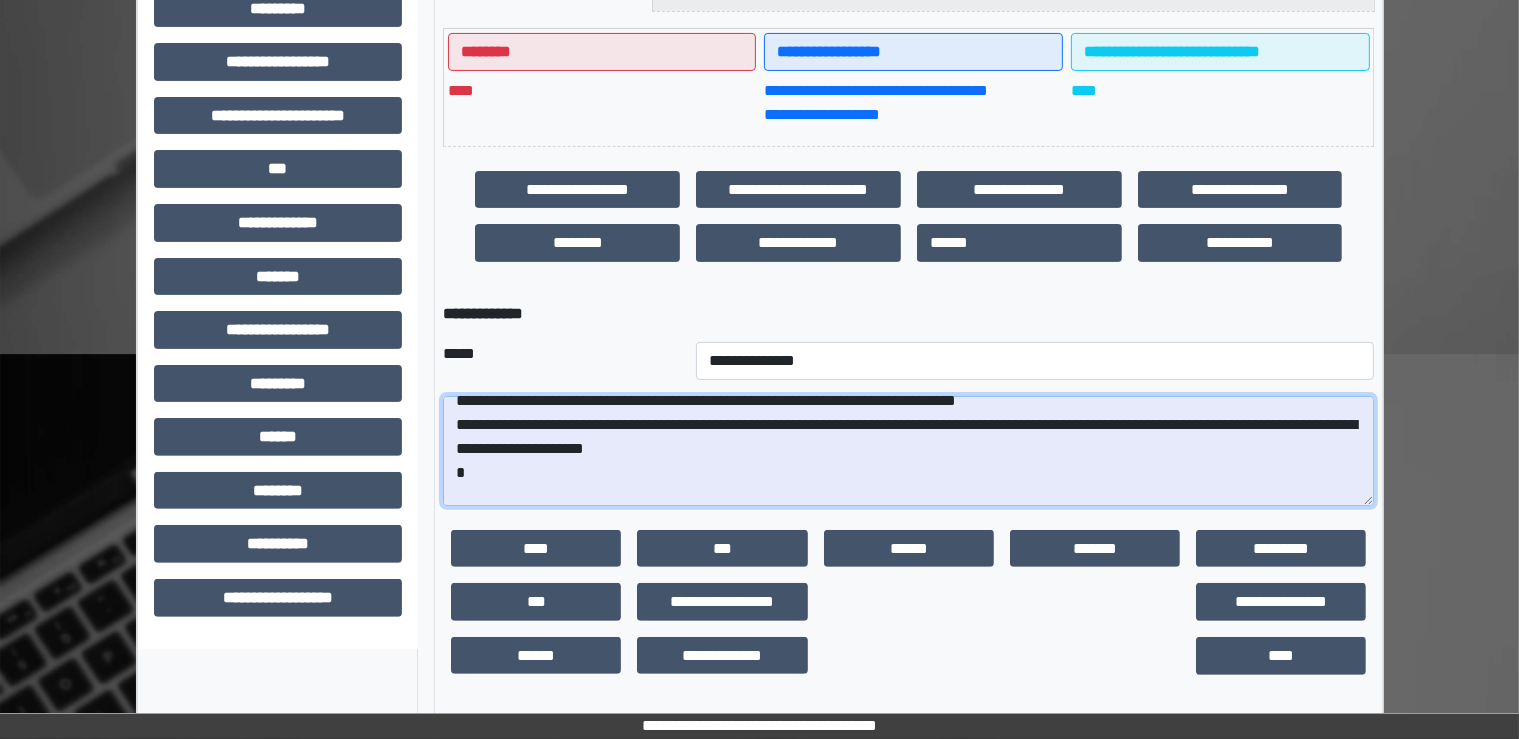 scroll, scrollTop: 1225, scrollLeft: 0, axis: vertical 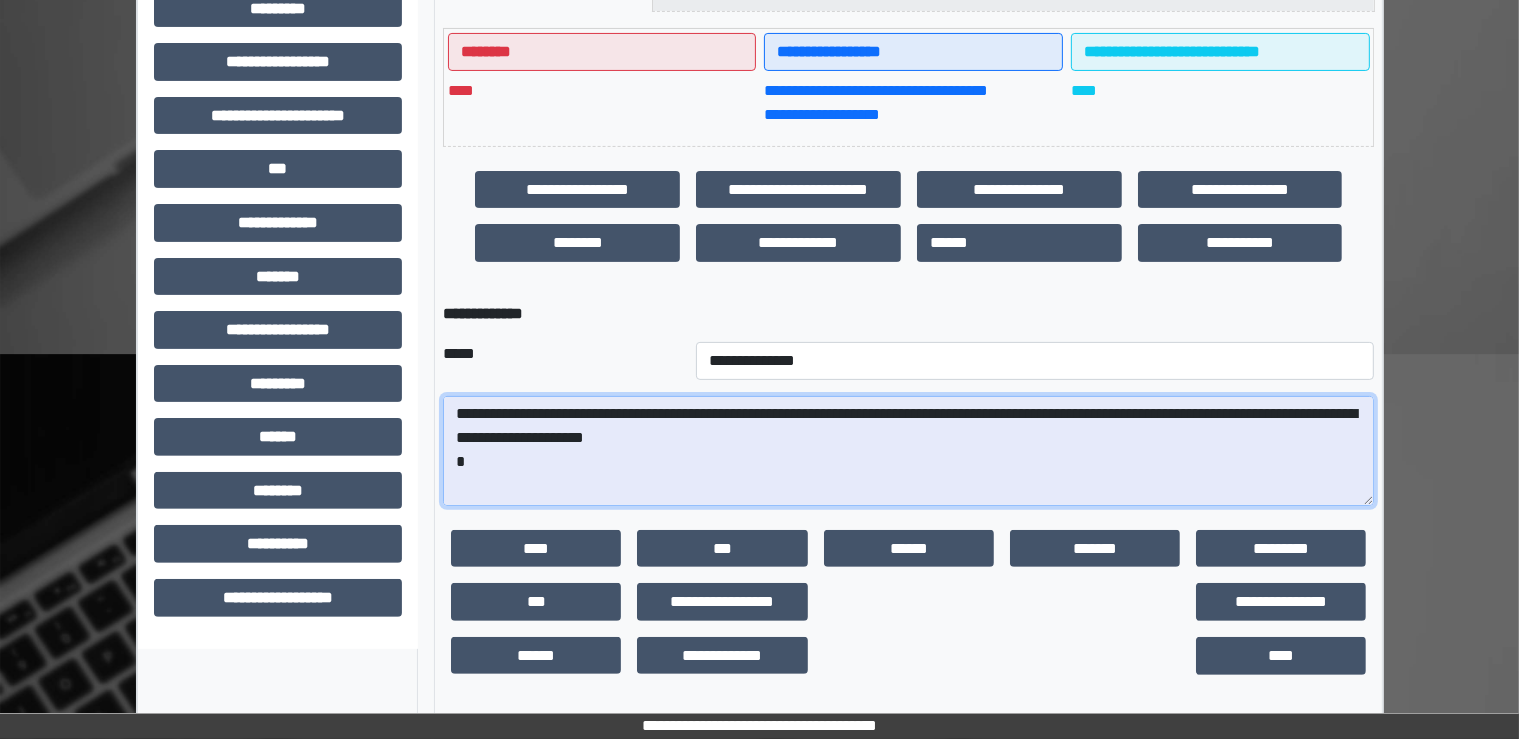 click at bounding box center (908, 451) 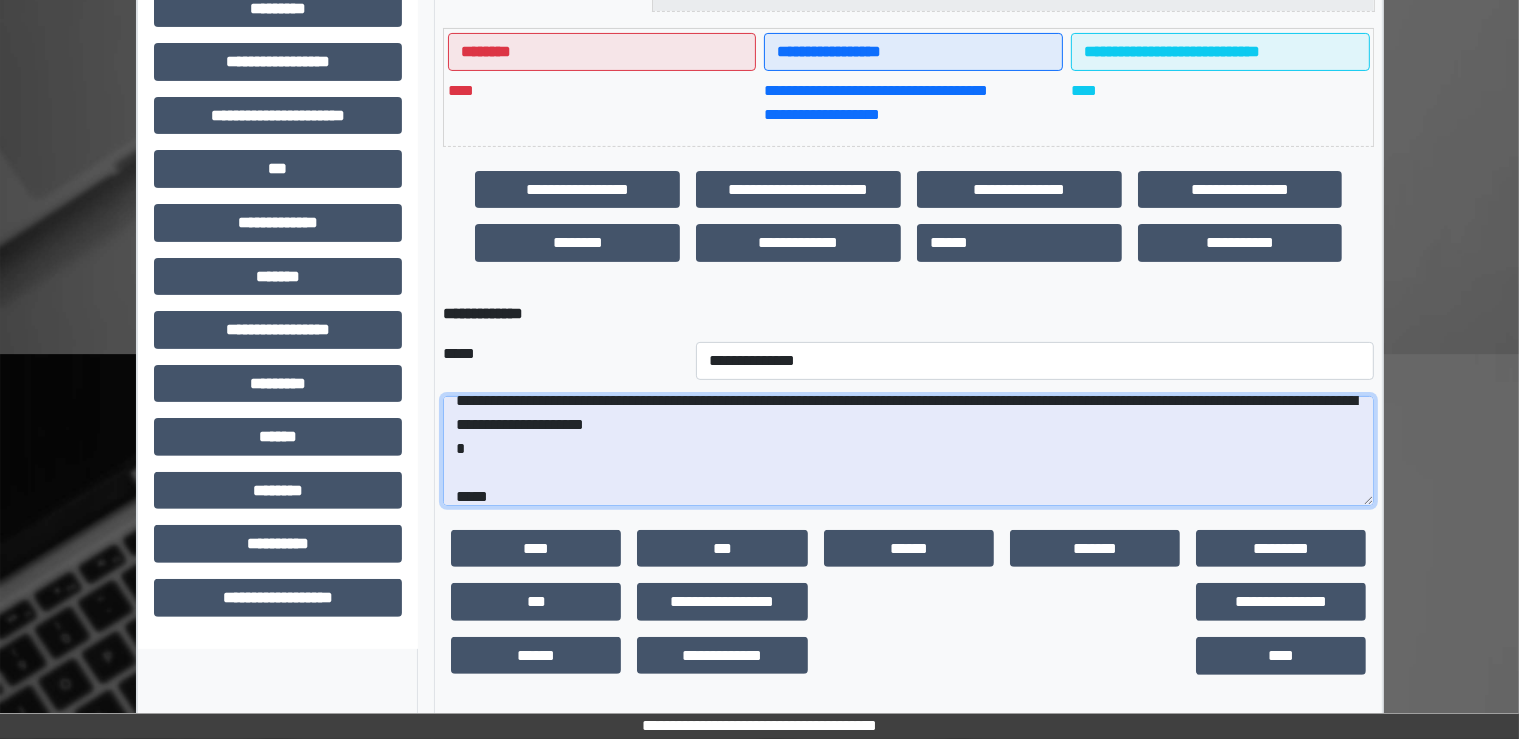 scroll, scrollTop: 1237, scrollLeft: 0, axis: vertical 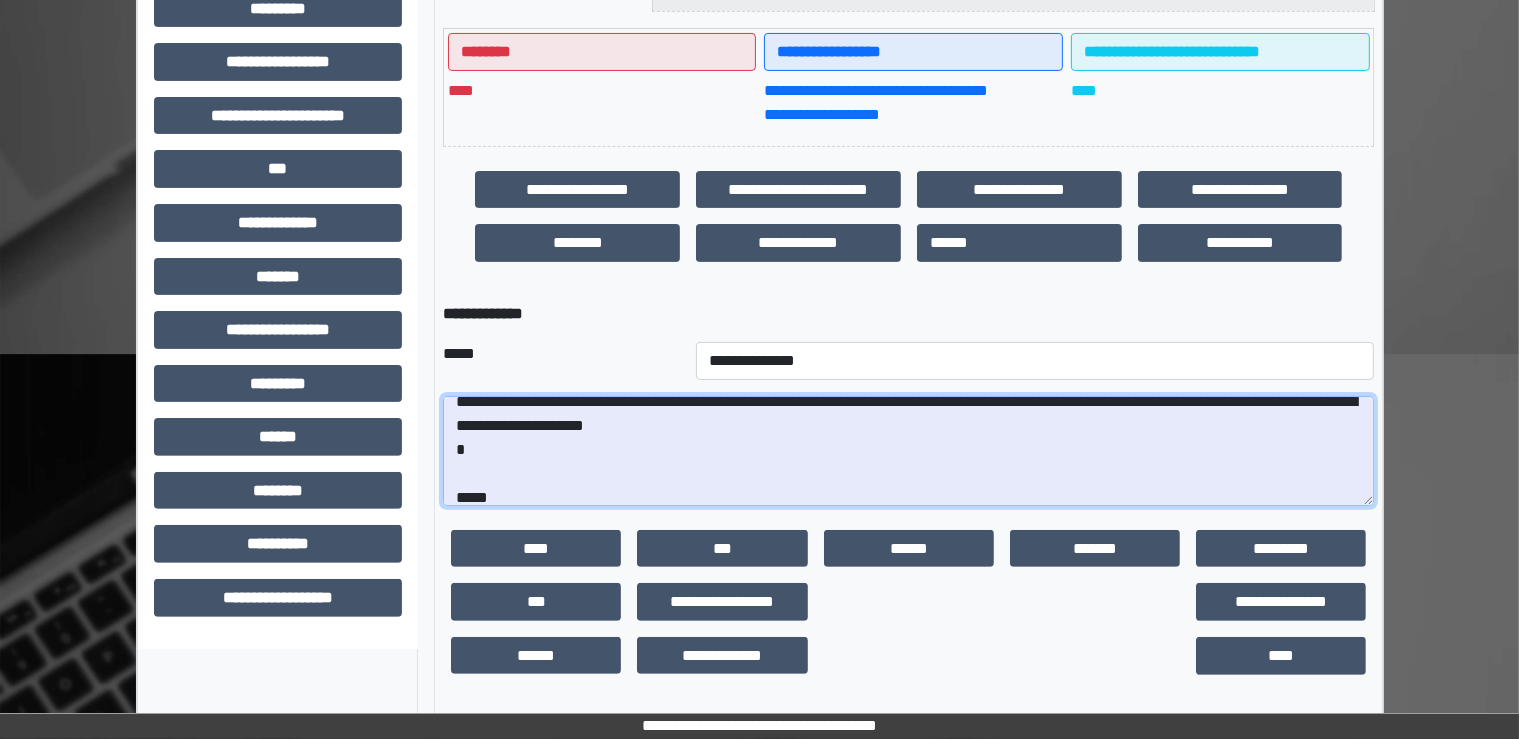 drag, startPoint x: 1235, startPoint y: 418, endPoint x: 1257, endPoint y: 466, distance: 52.801514 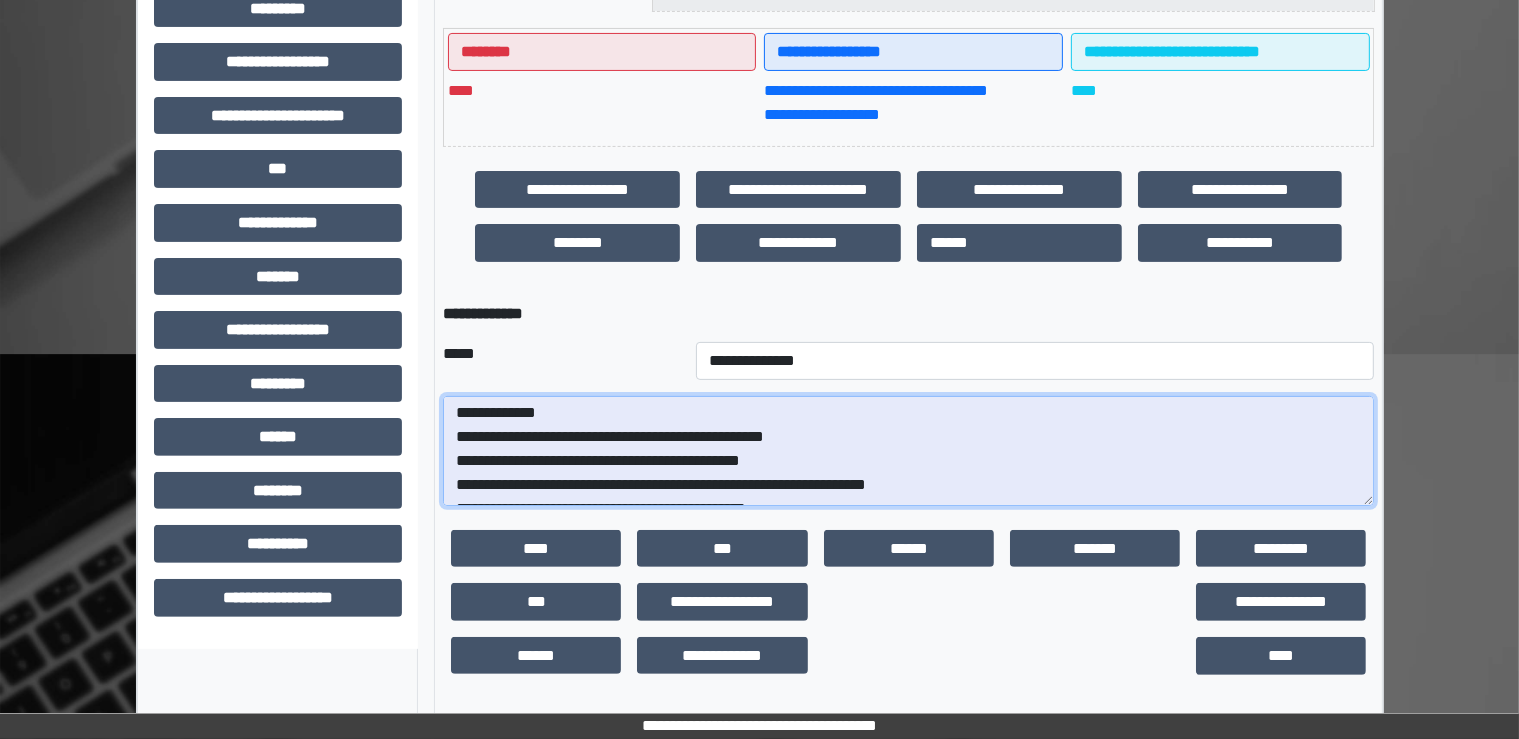 scroll, scrollTop: 371, scrollLeft: 0, axis: vertical 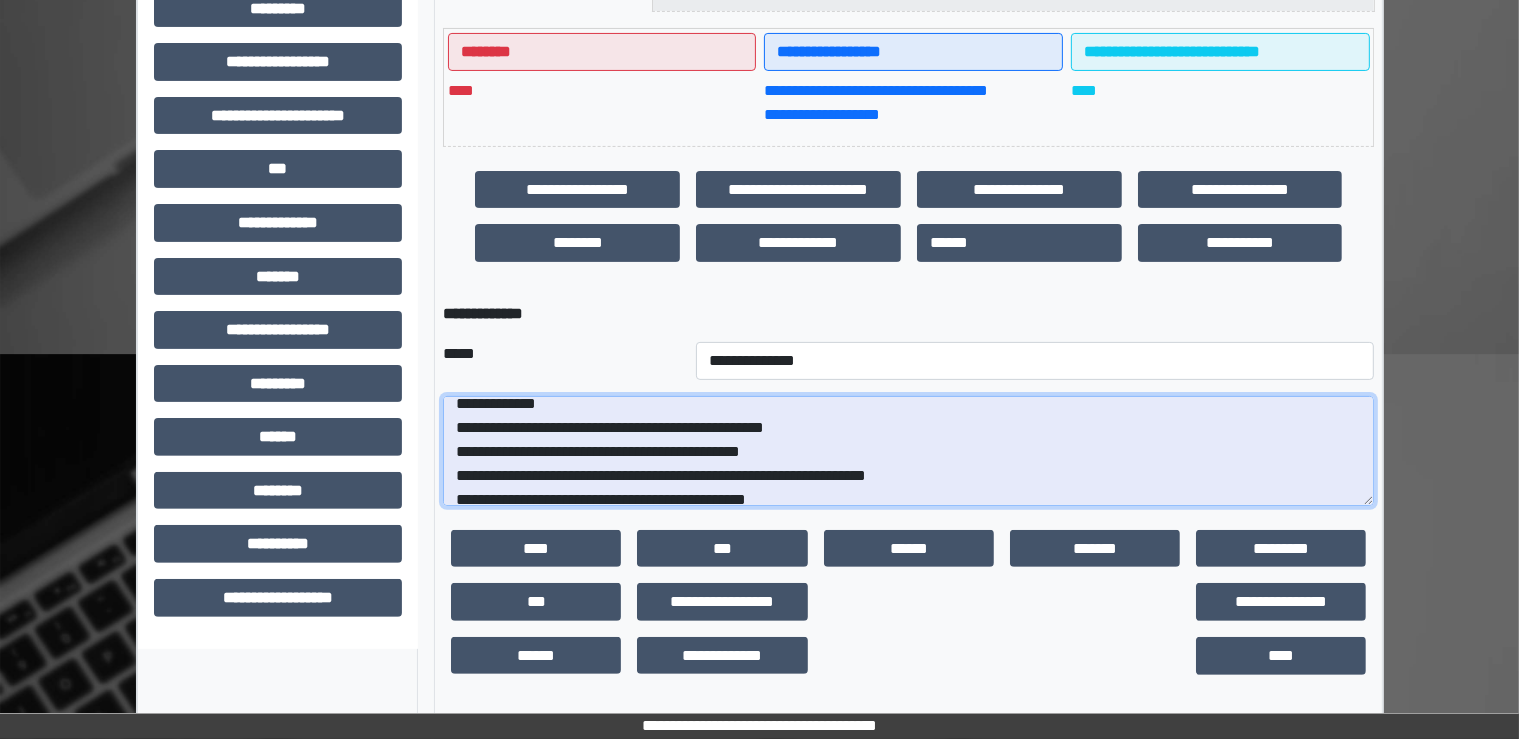 click at bounding box center [908, 451] 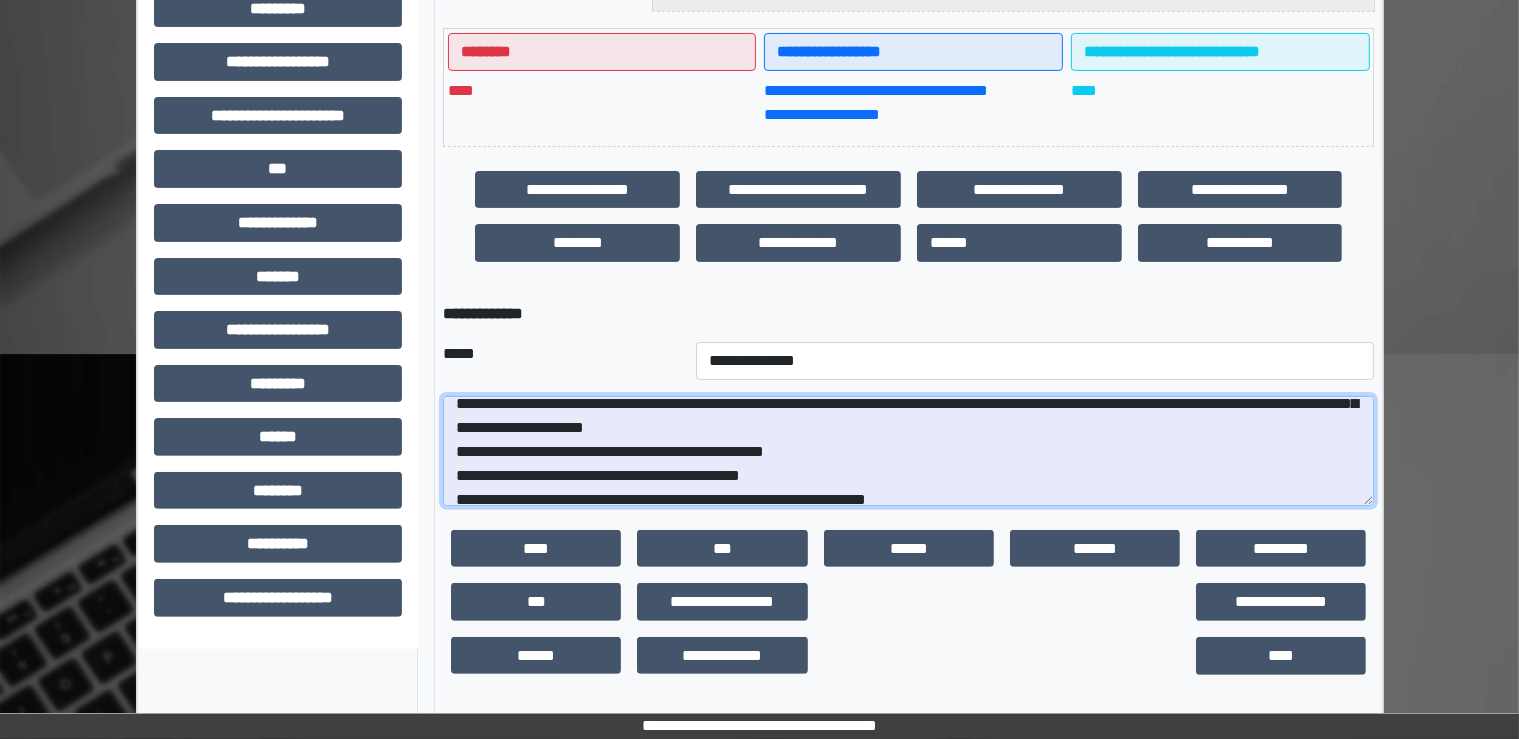 click at bounding box center [908, 451] 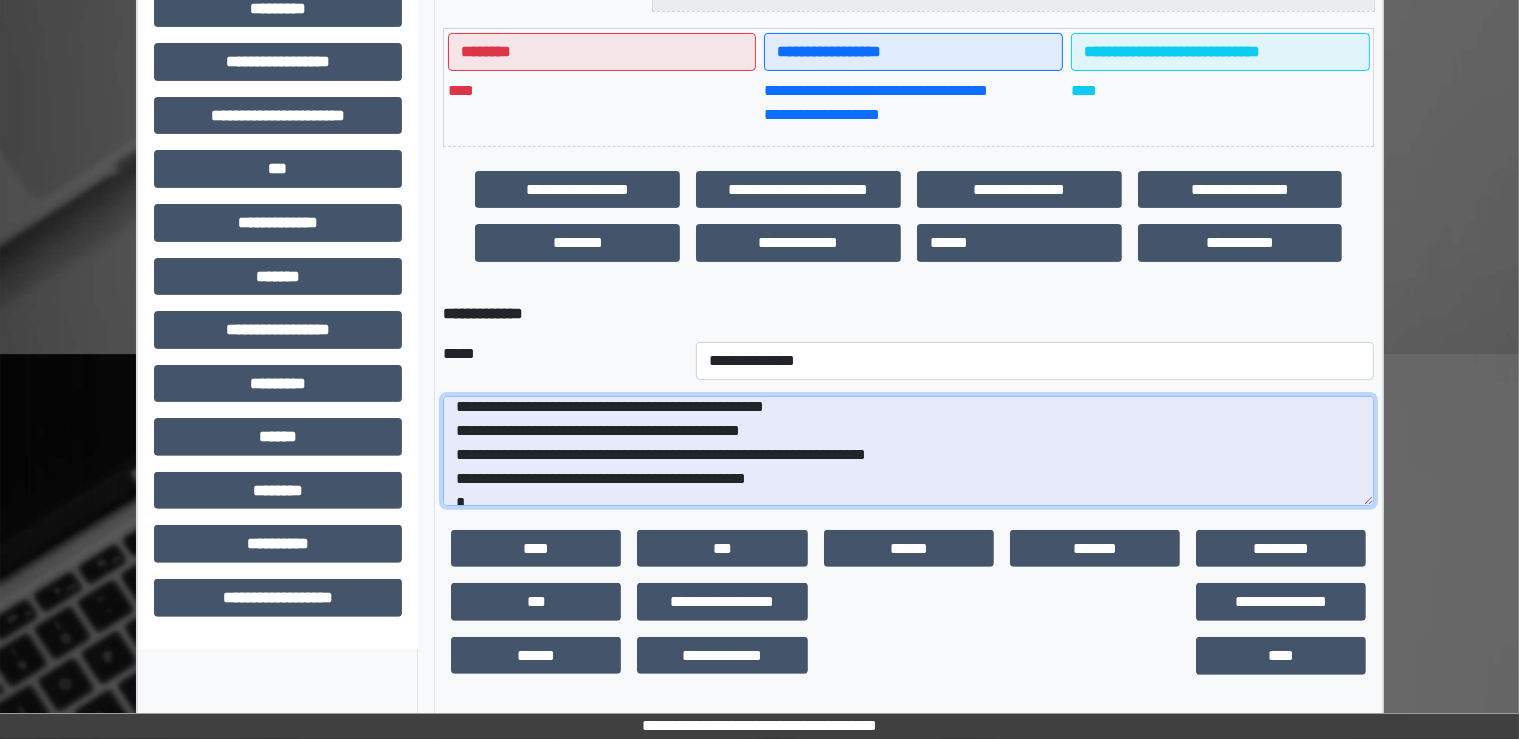 scroll, scrollTop: 415, scrollLeft: 0, axis: vertical 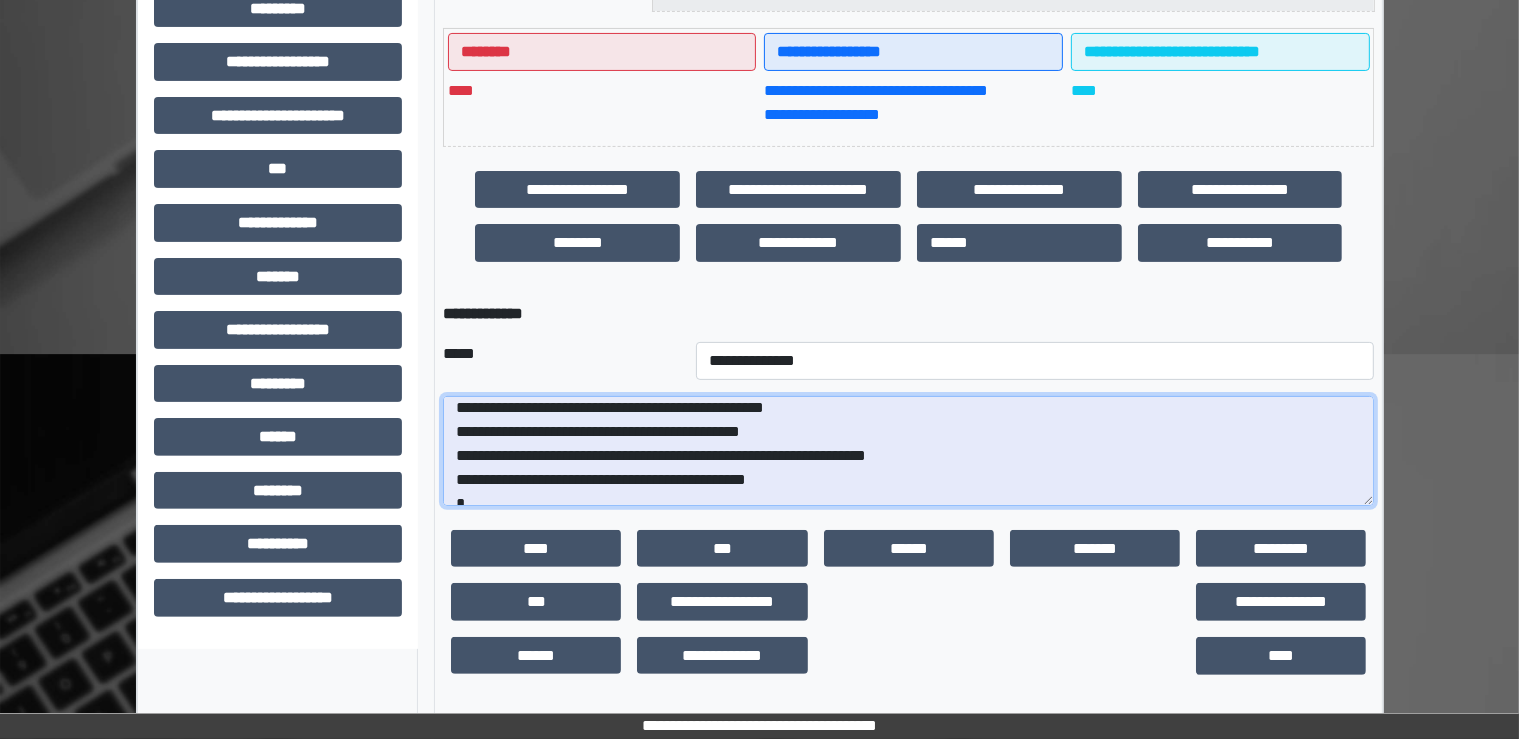 click at bounding box center (908, 451) 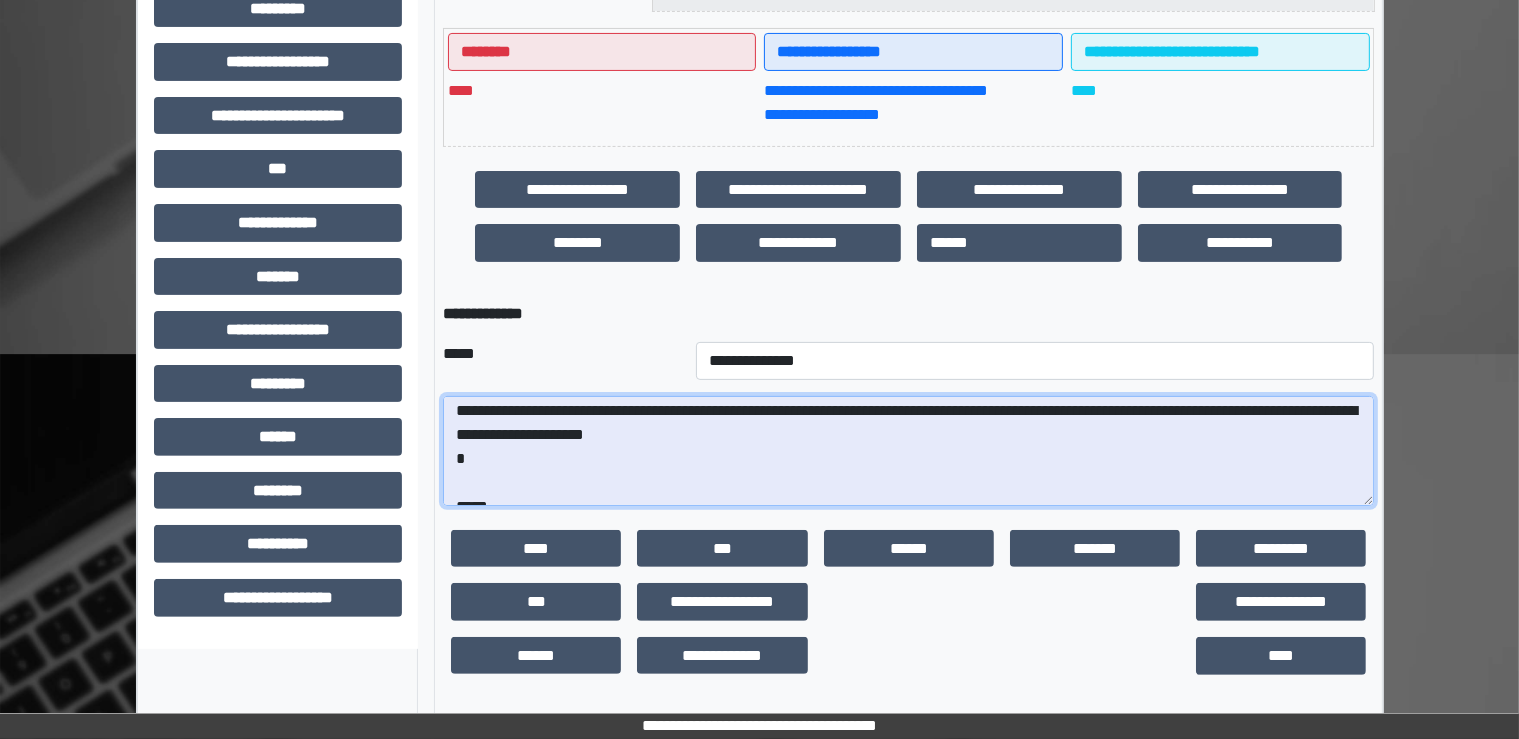 scroll, scrollTop: 1226, scrollLeft: 0, axis: vertical 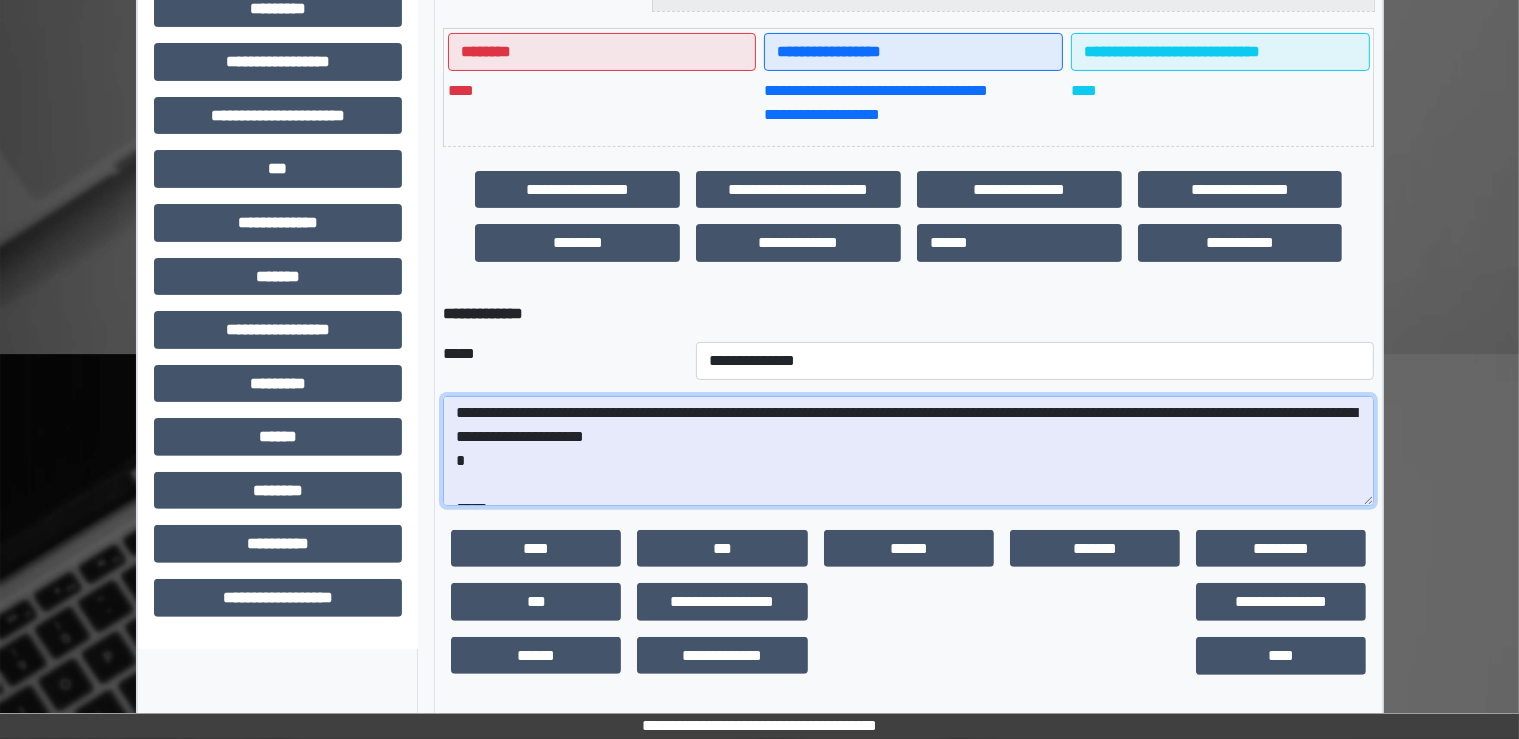 click at bounding box center [908, 451] 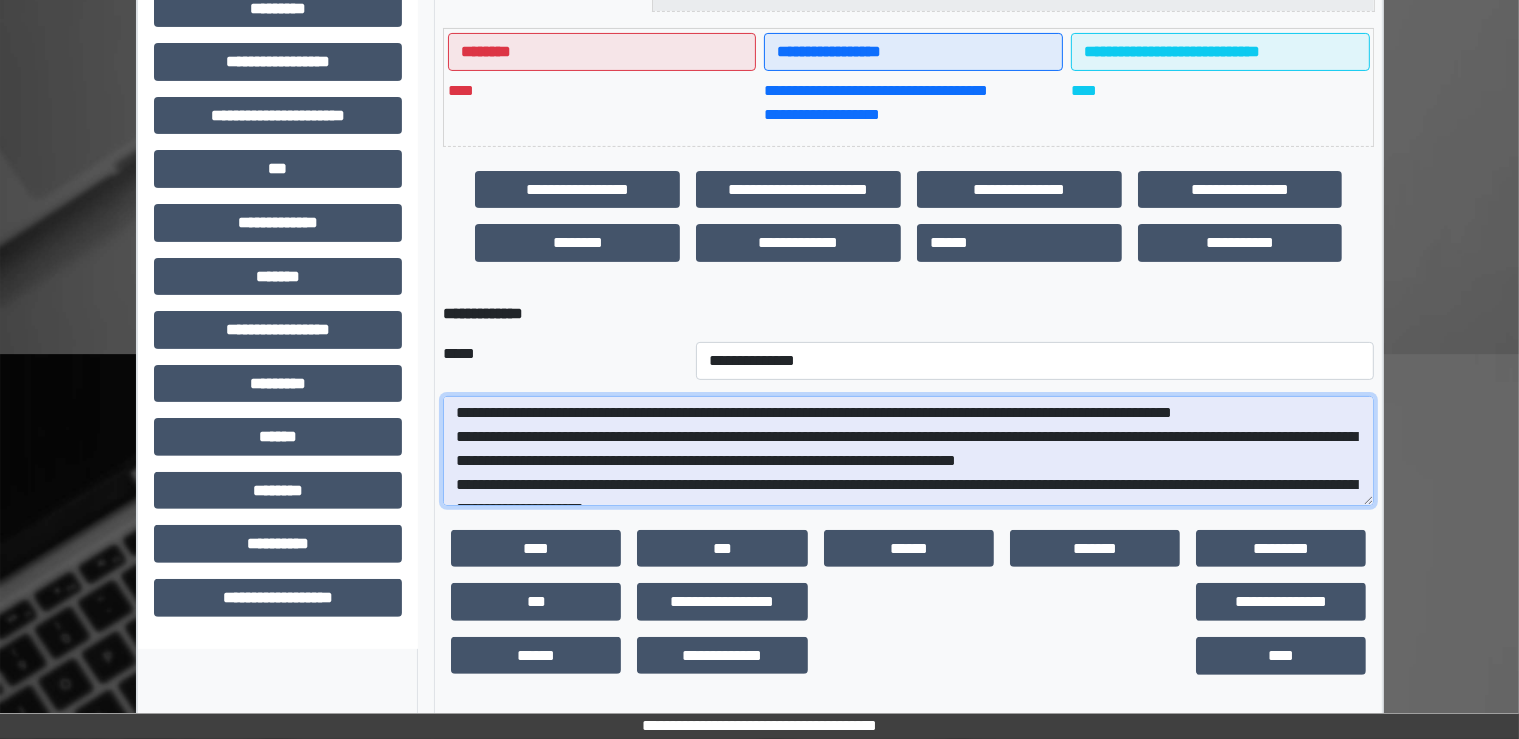 scroll, scrollTop: 1148, scrollLeft: 0, axis: vertical 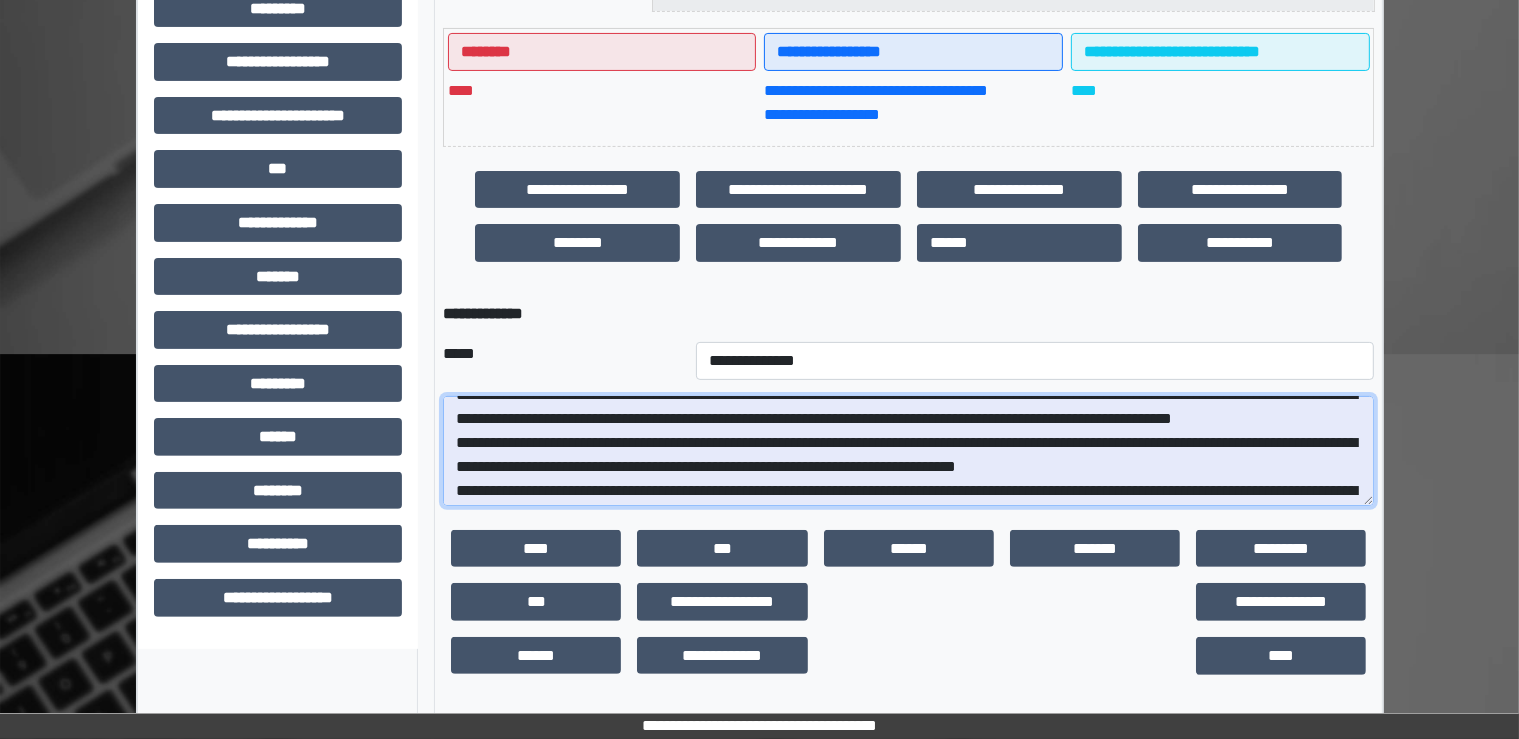 drag, startPoint x: 535, startPoint y: 456, endPoint x: 605, endPoint y: 445, distance: 70.85902 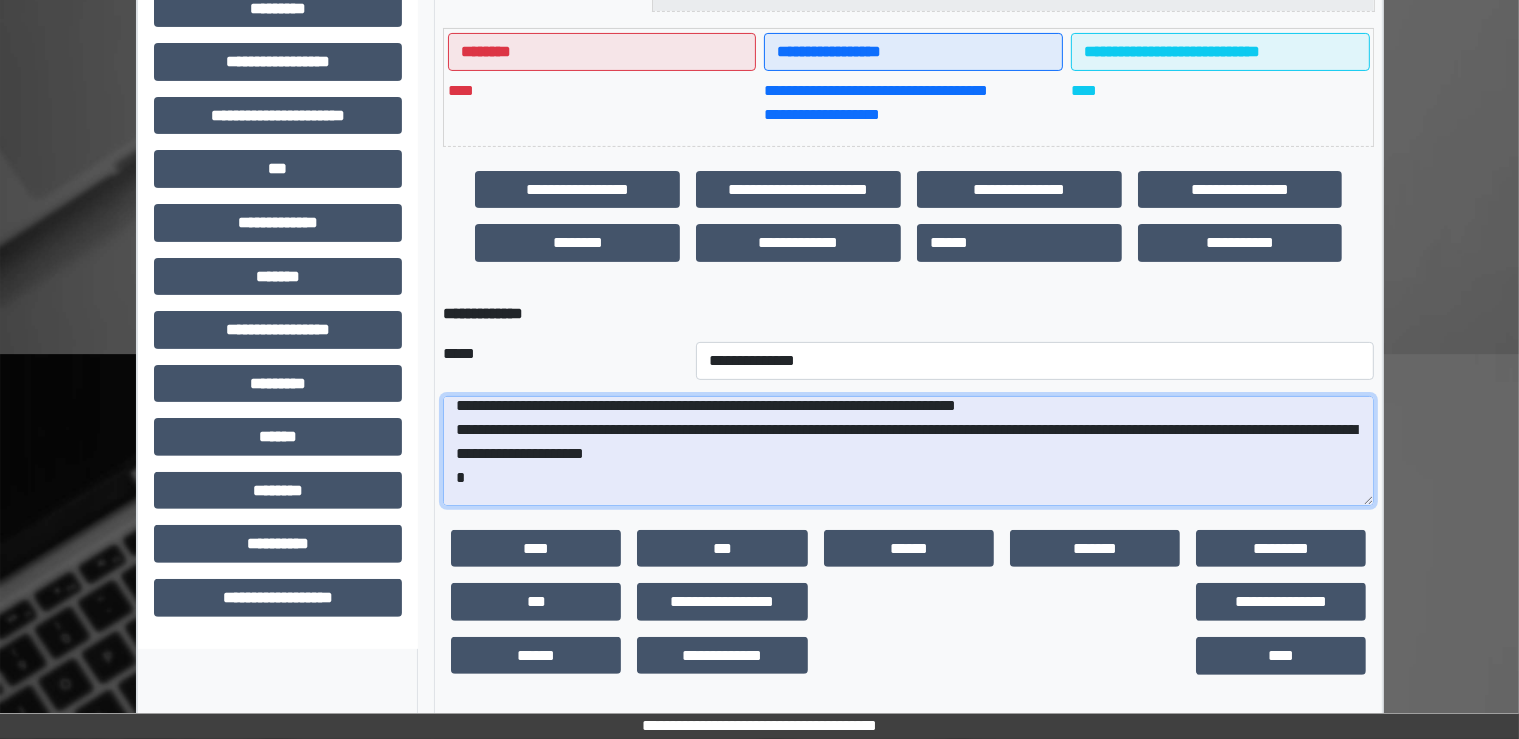 scroll, scrollTop: 1212, scrollLeft: 0, axis: vertical 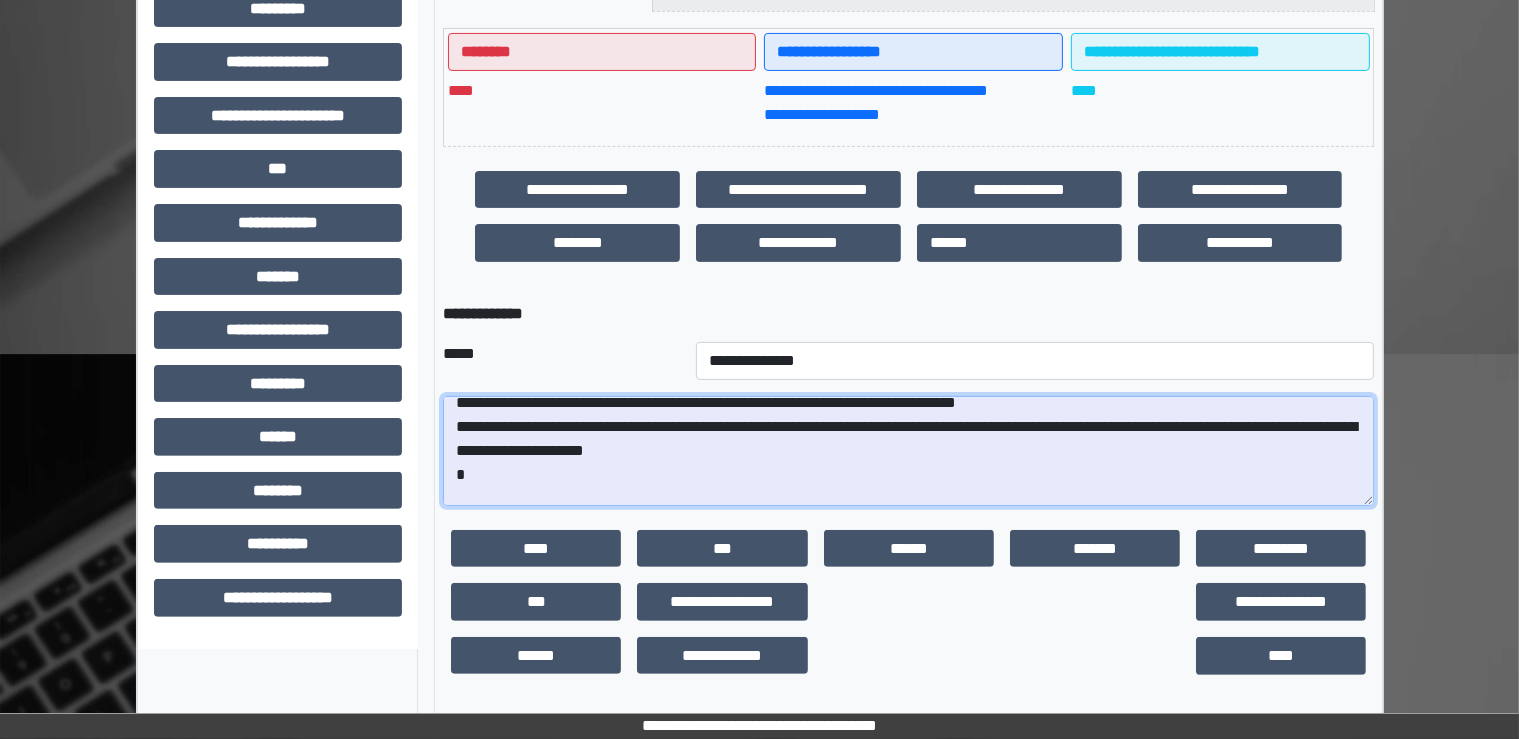 drag, startPoint x: 606, startPoint y: 403, endPoint x: 560, endPoint y: 469, distance: 80.44874 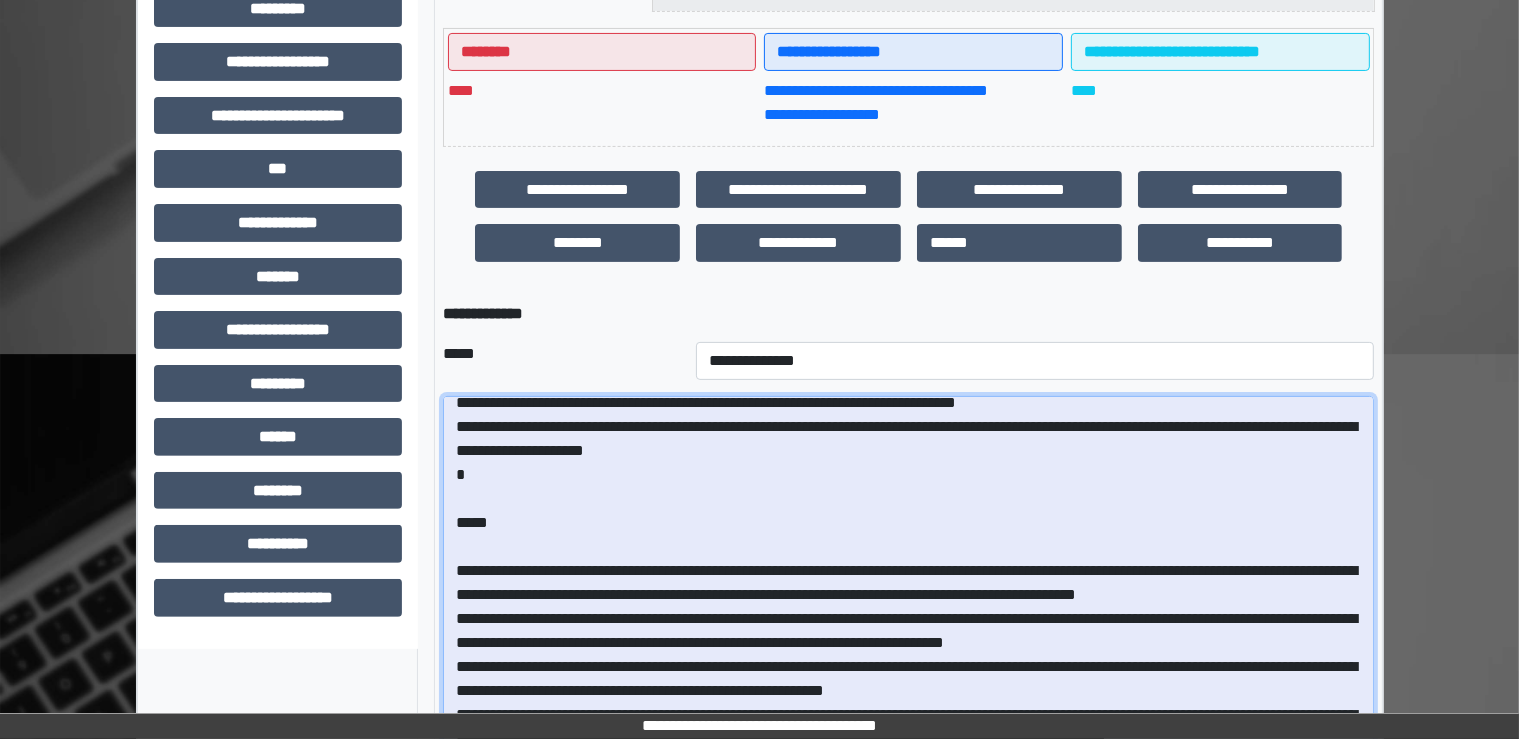 drag, startPoint x: 1359, startPoint y: 499, endPoint x: 1426, endPoint y: 786, distance: 294.71683 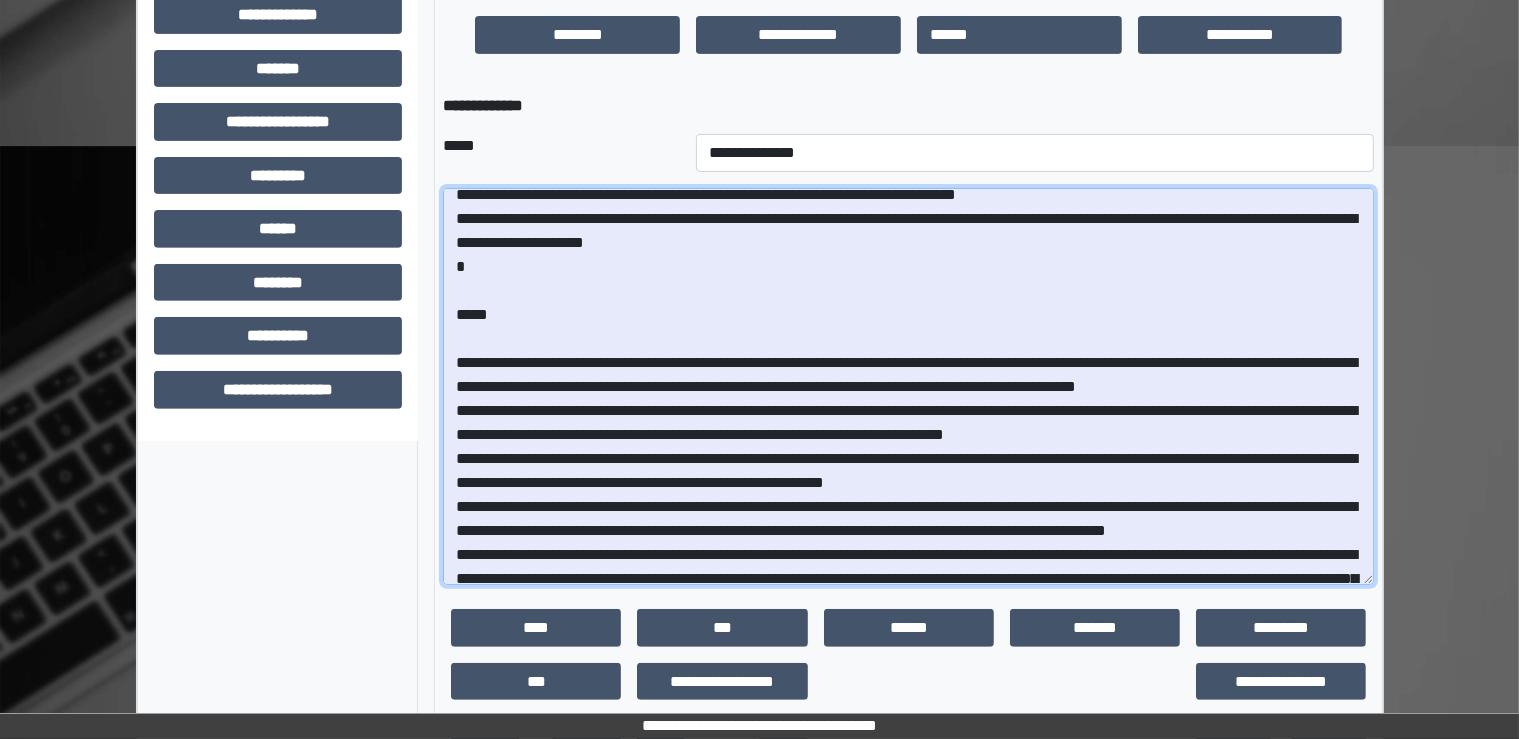 scroll, scrollTop: 712, scrollLeft: 0, axis: vertical 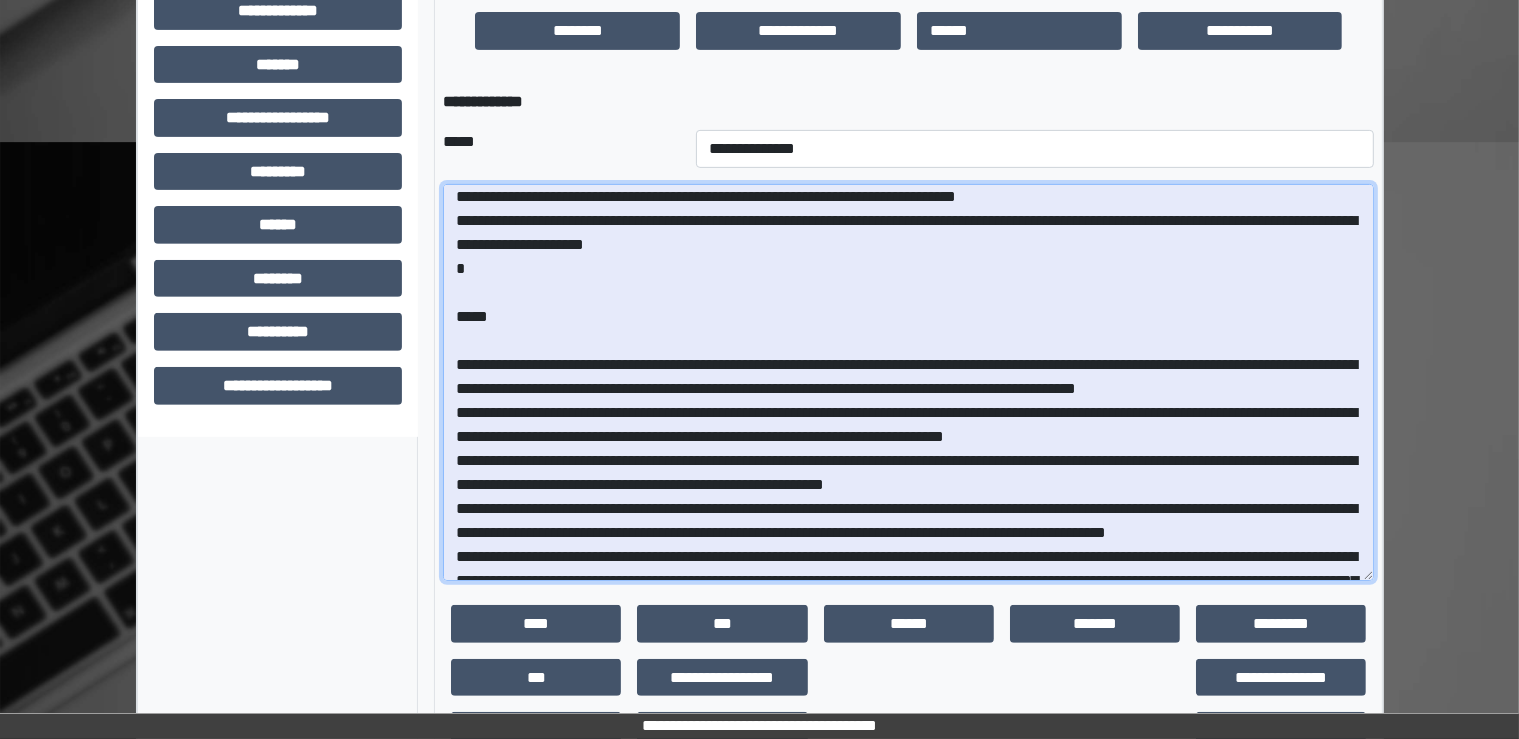 drag, startPoint x: 459, startPoint y: 222, endPoint x: 809, endPoint y: 391, distance: 388.66568 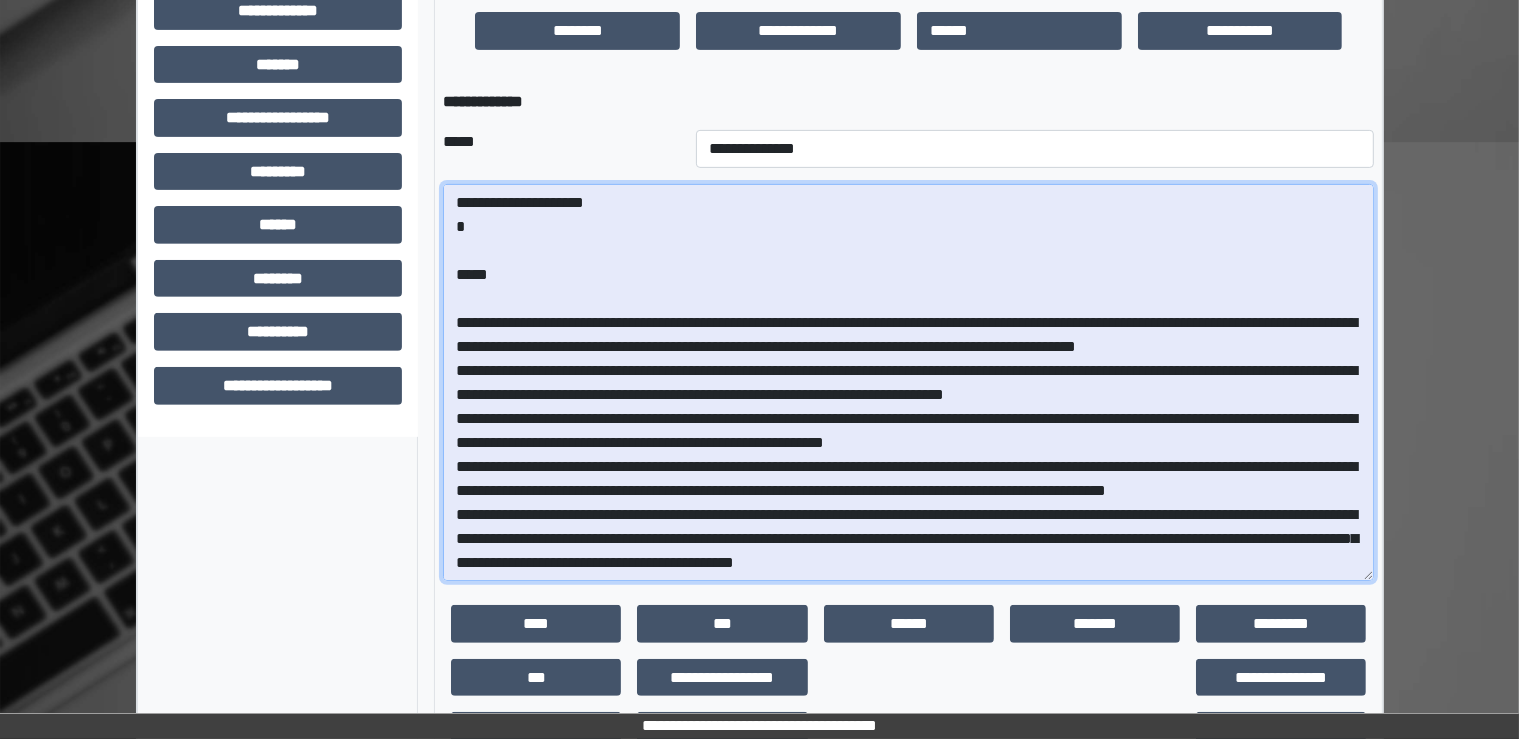scroll, scrollTop: 1249, scrollLeft: 0, axis: vertical 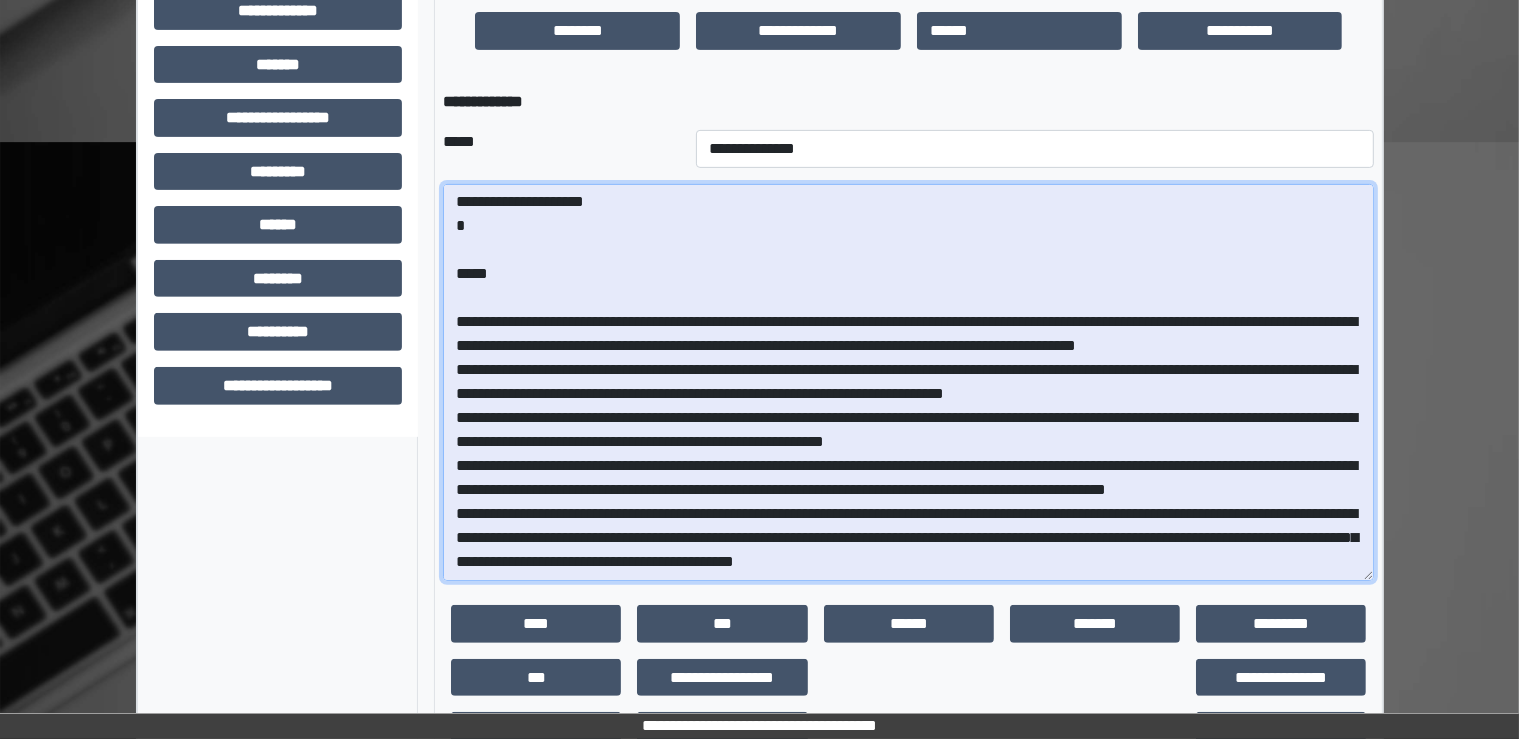 click at bounding box center (908, 382) 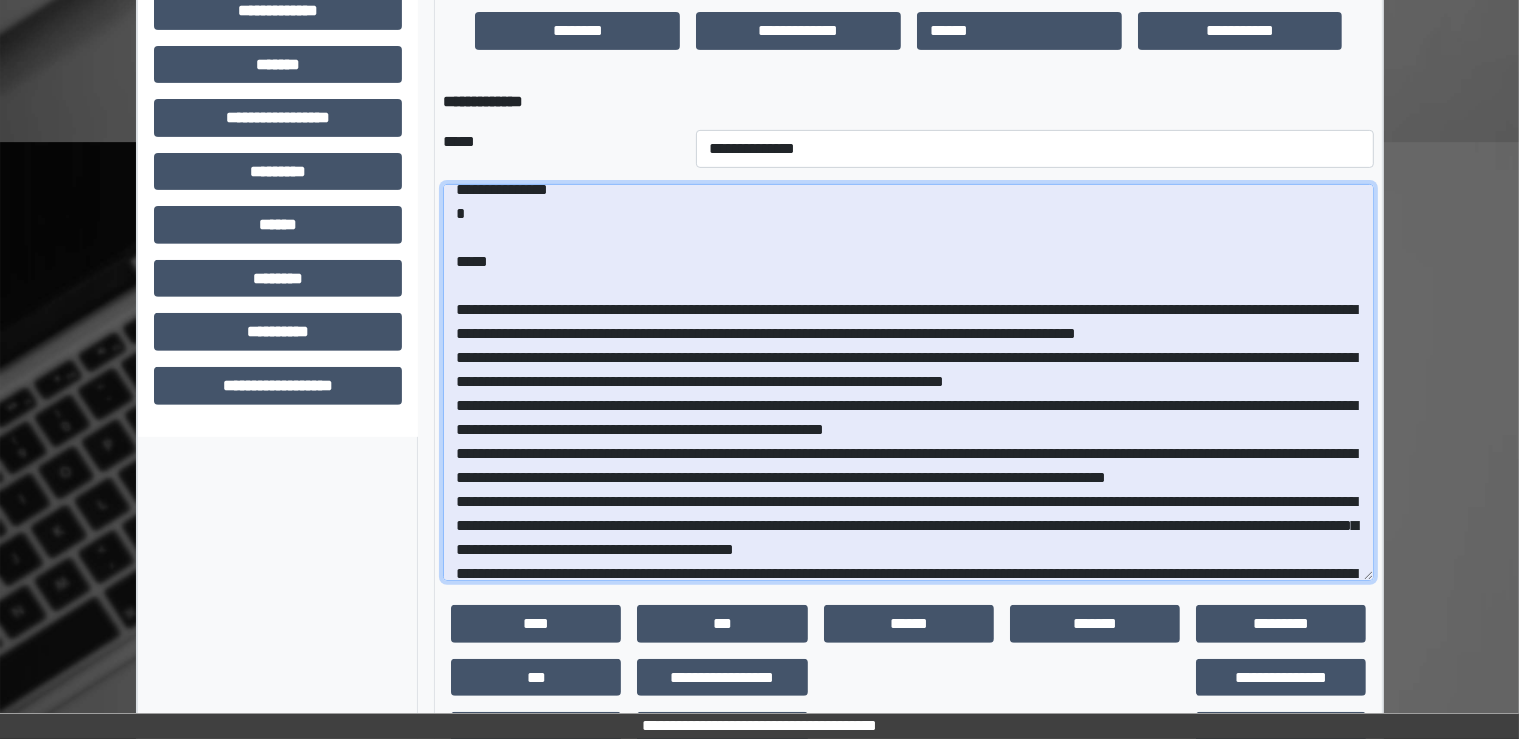 scroll, scrollTop: 1261, scrollLeft: 0, axis: vertical 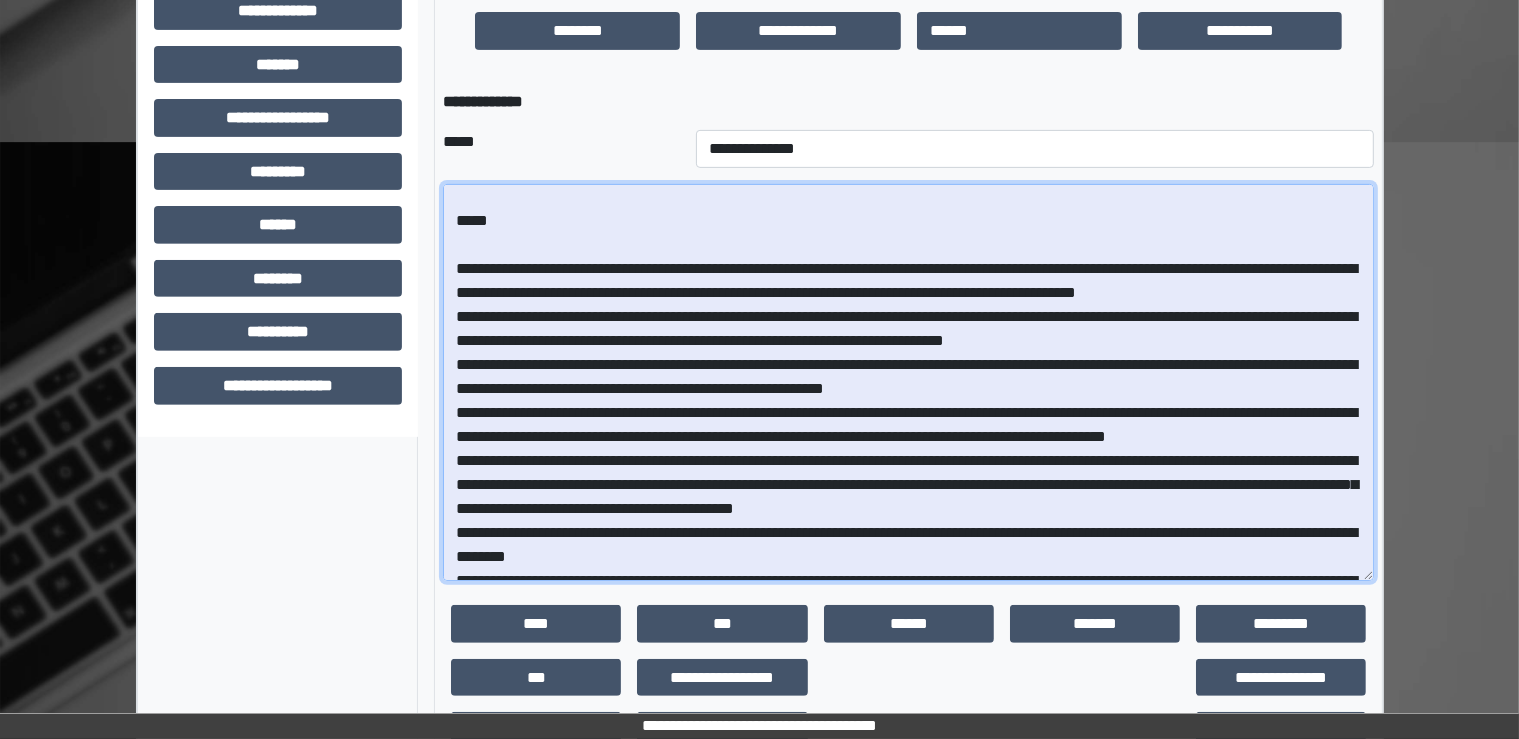 click at bounding box center [908, 382] 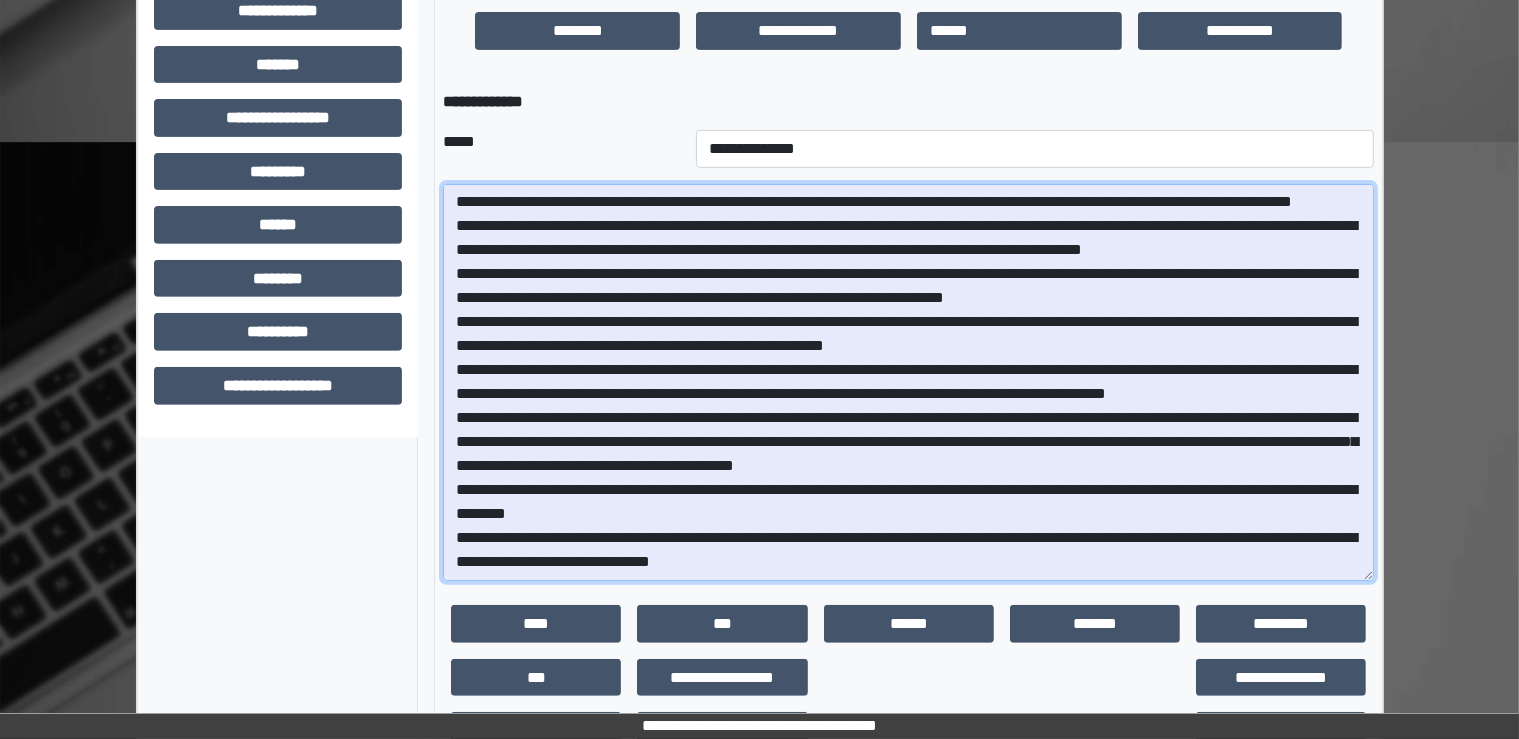 scroll, scrollTop: 1388, scrollLeft: 0, axis: vertical 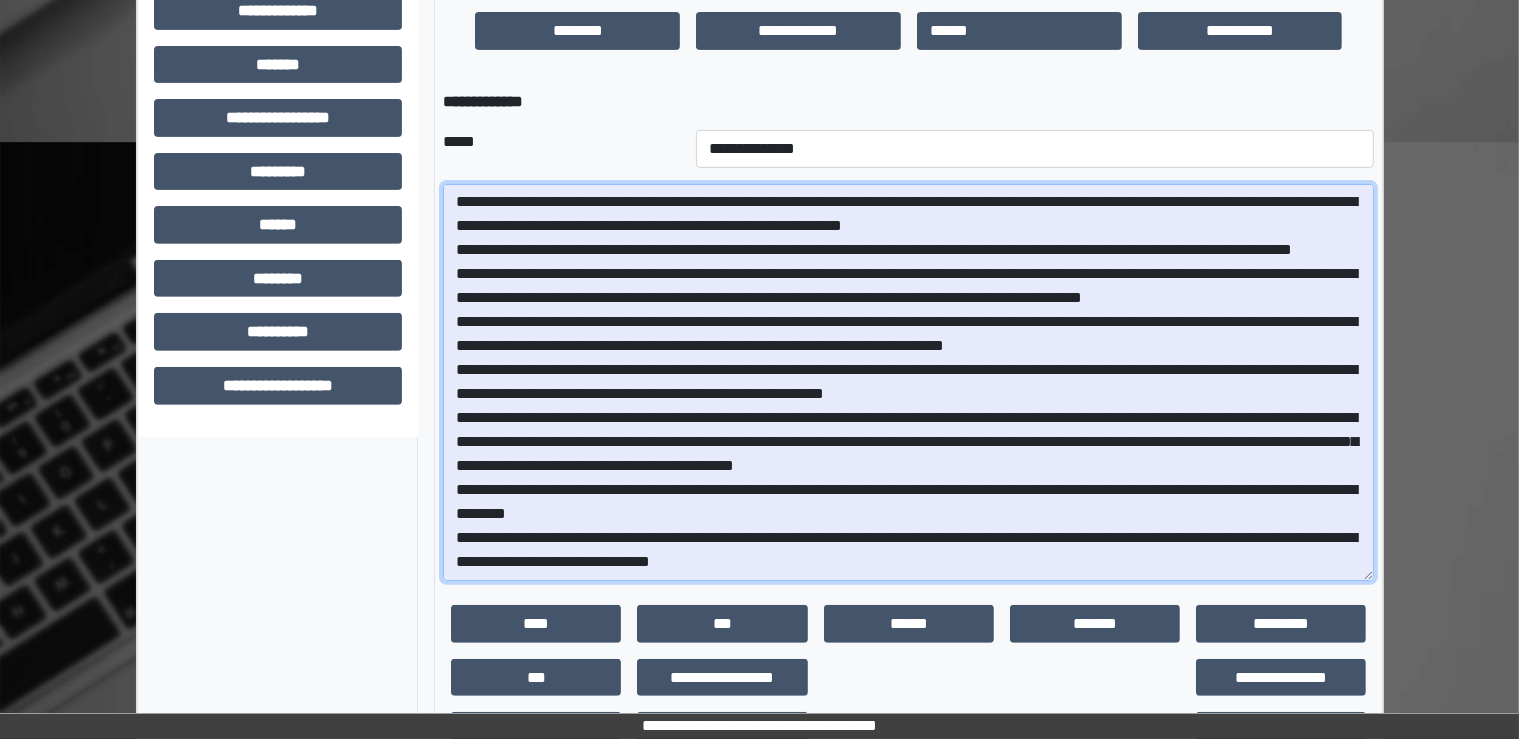 drag, startPoint x: 455, startPoint y: 391, endPoint x: 1220, endPoint y: 430, distance: 765.99347 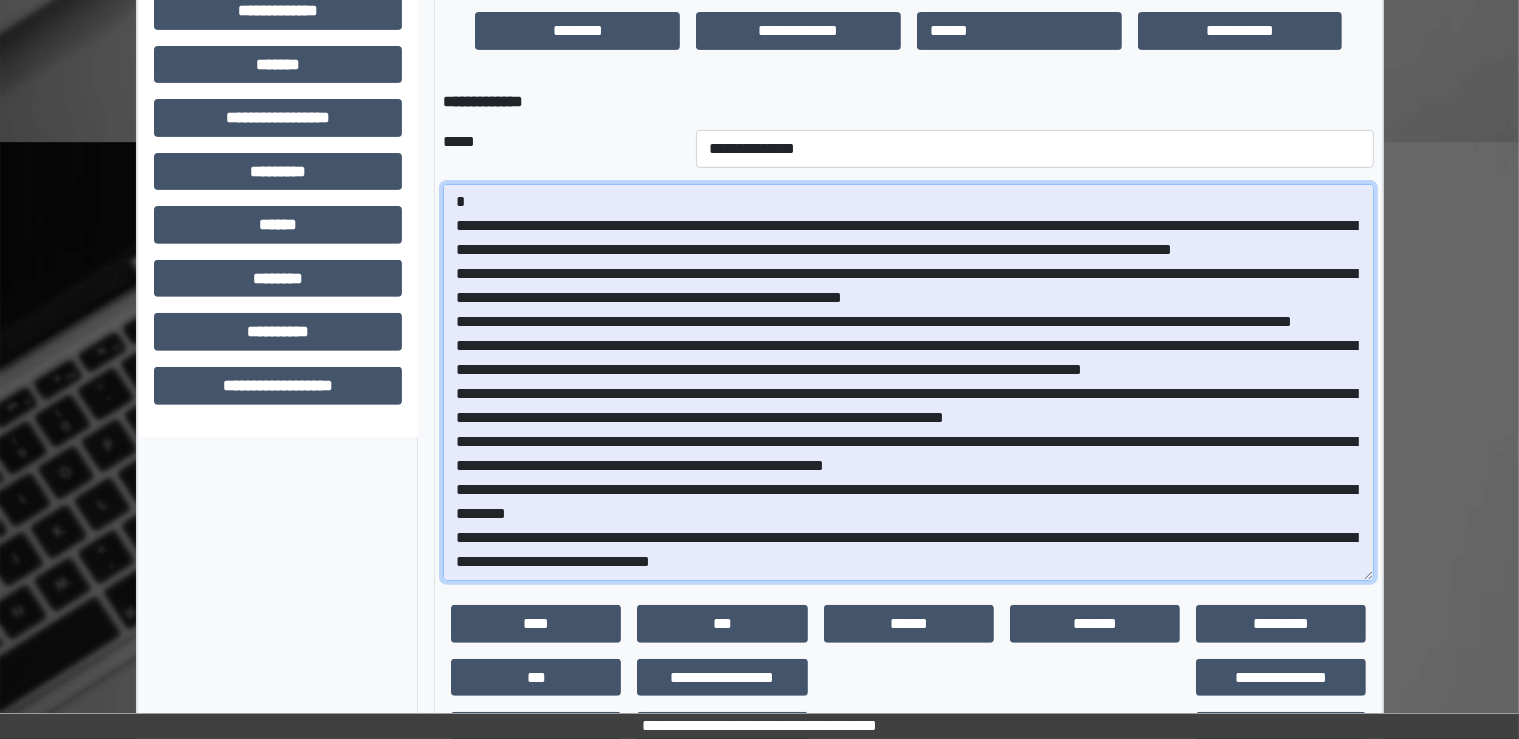 scroll, scrollTop: 1296, scrollLeft: 0, axis: vertical 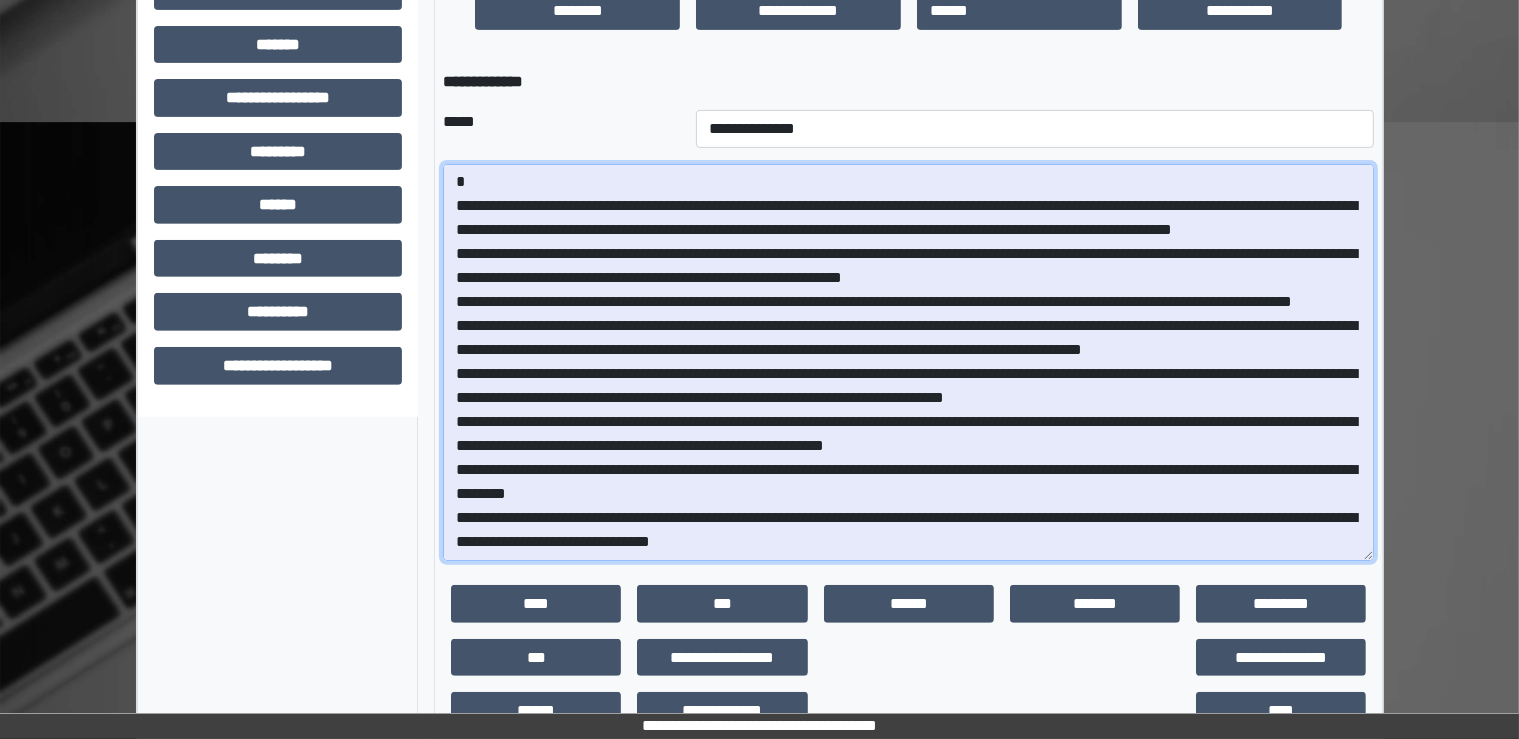 click at bounding box center (908, 362) 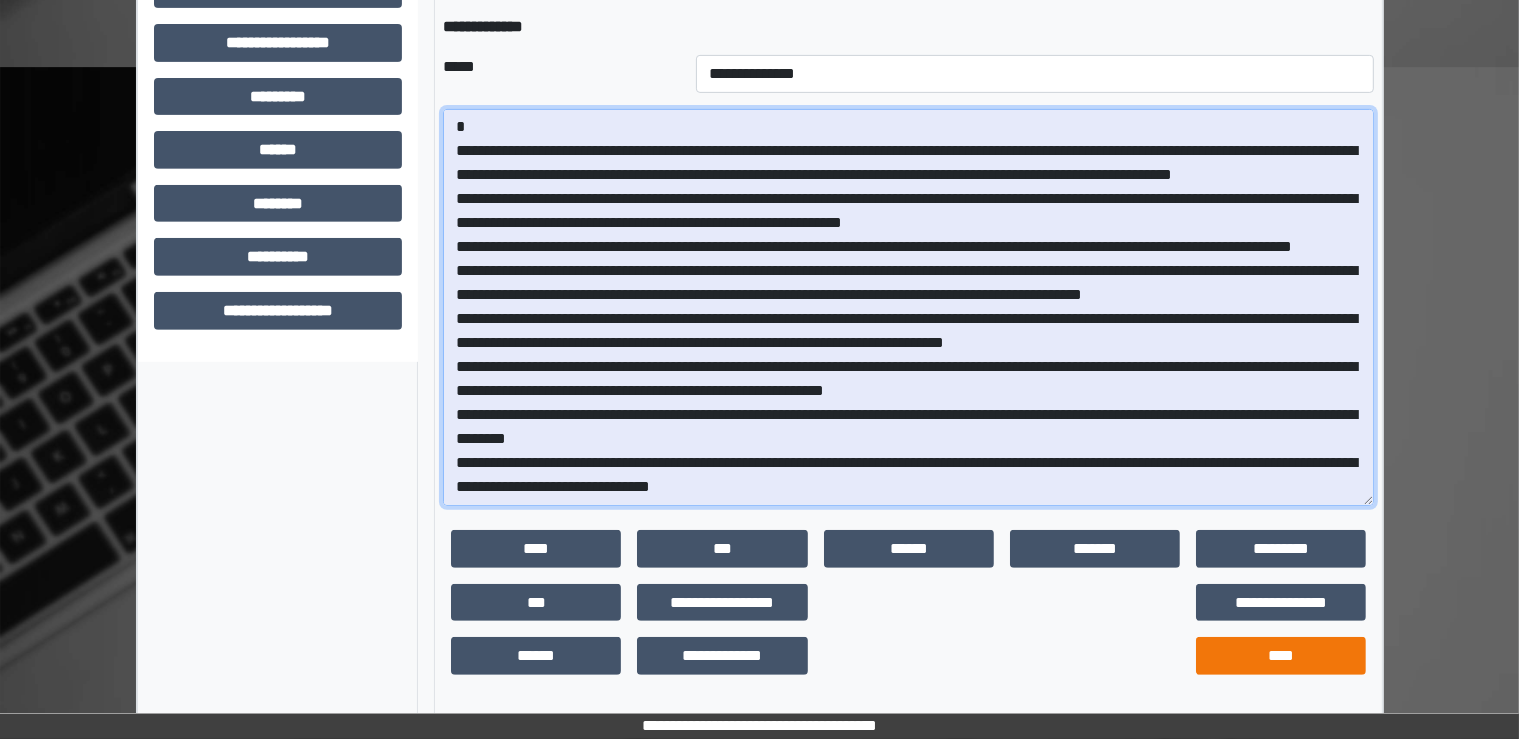 type on "**********" 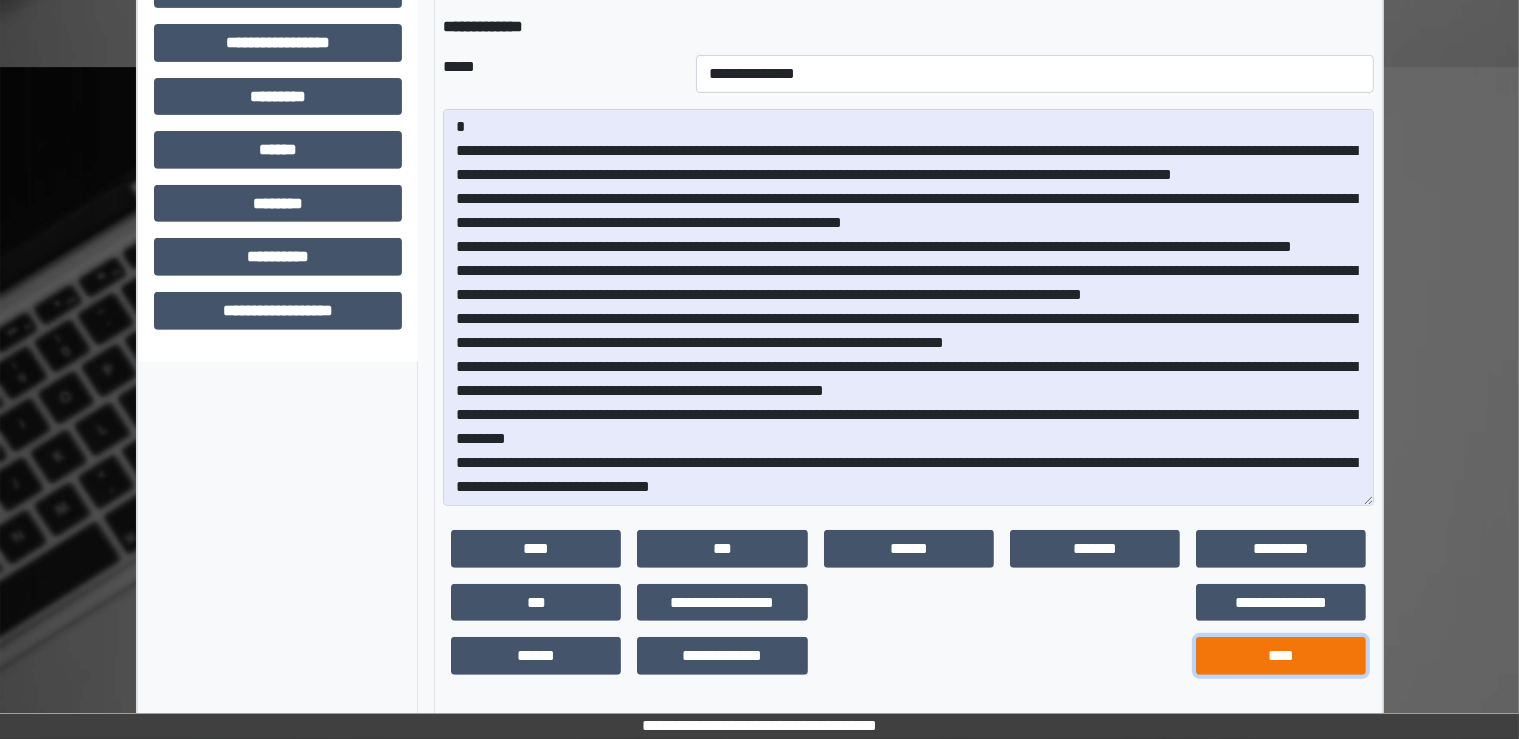 click on "****" at bounding box center [1281, 656] 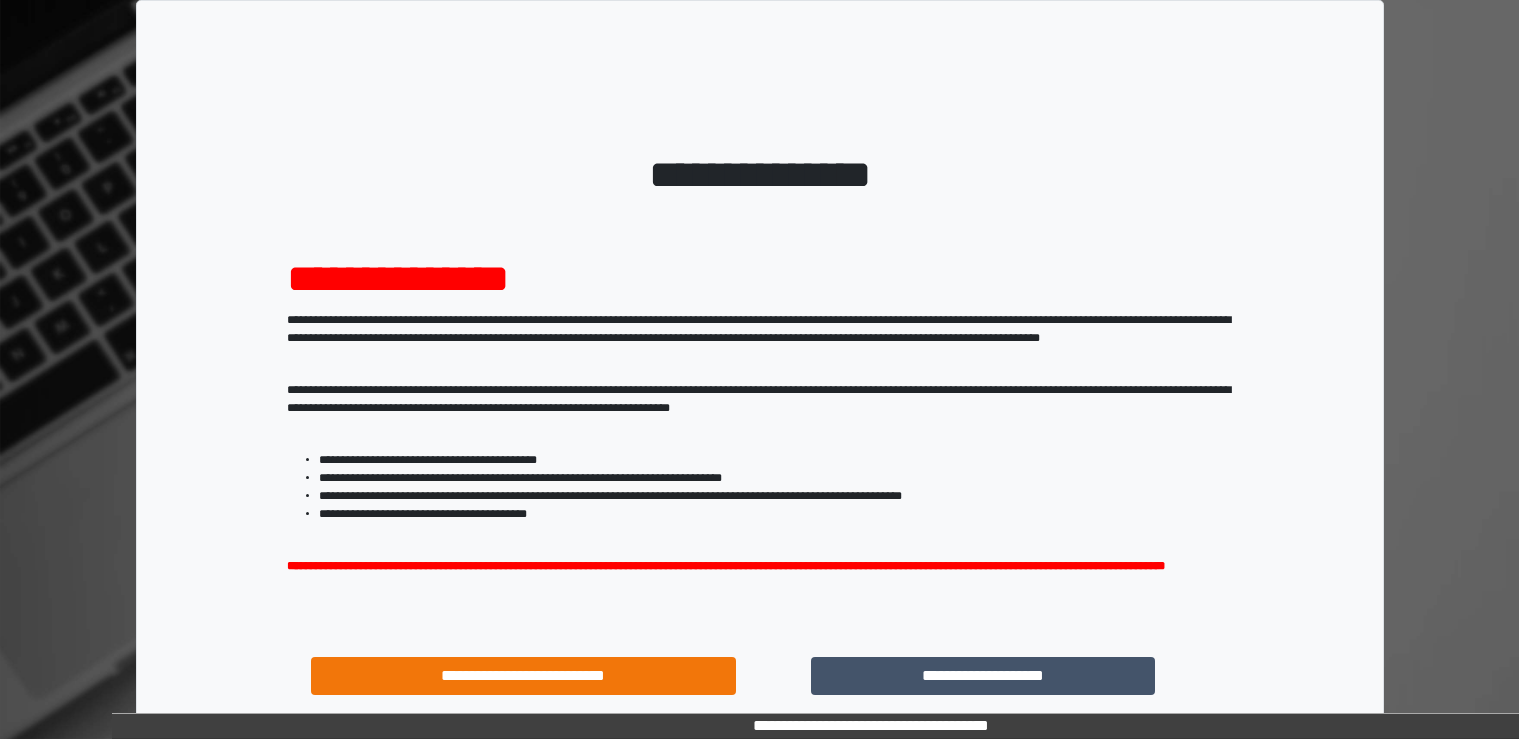 scroll, scrollTop: 0, scrollLeft: 0, axis: both 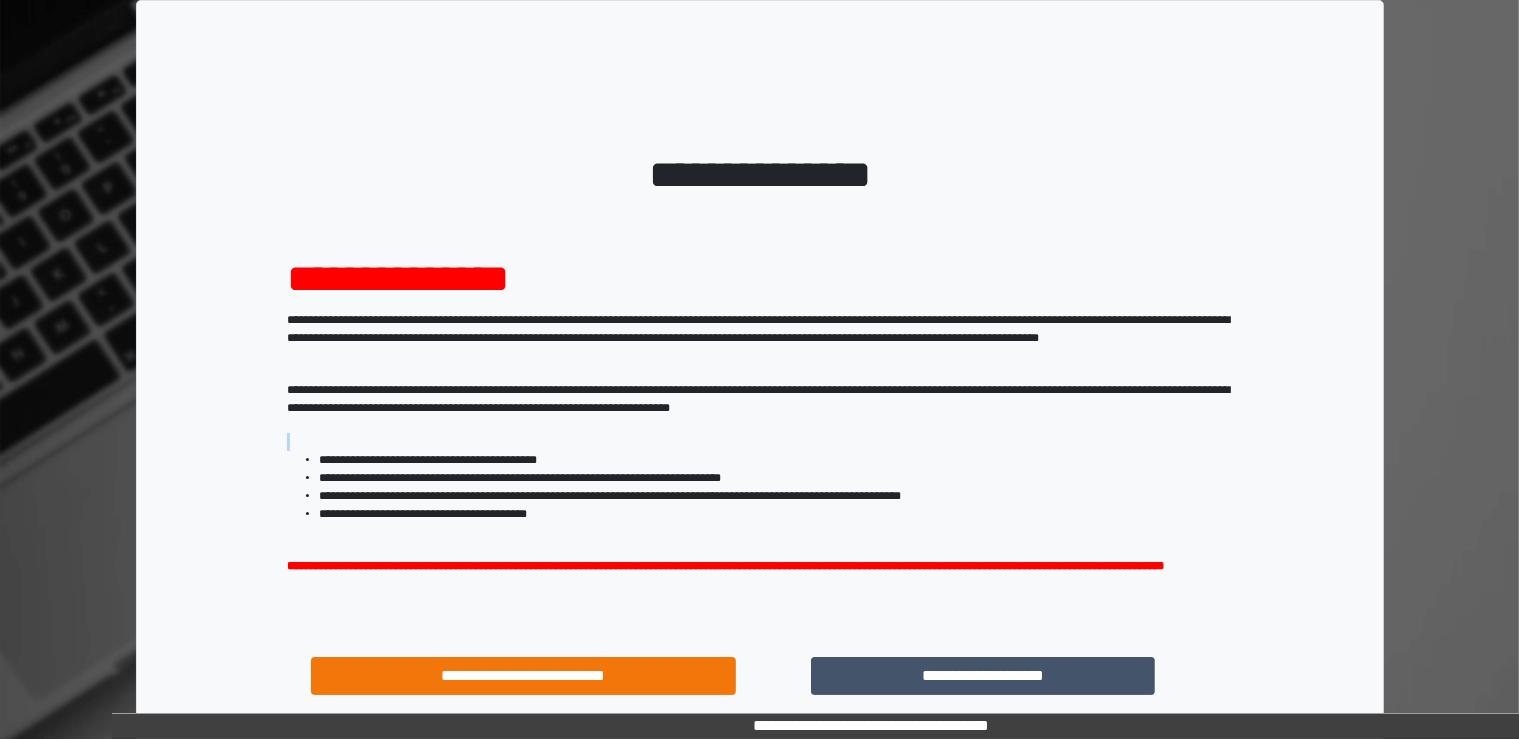 click on "**********" at bounding box center (760, 452) 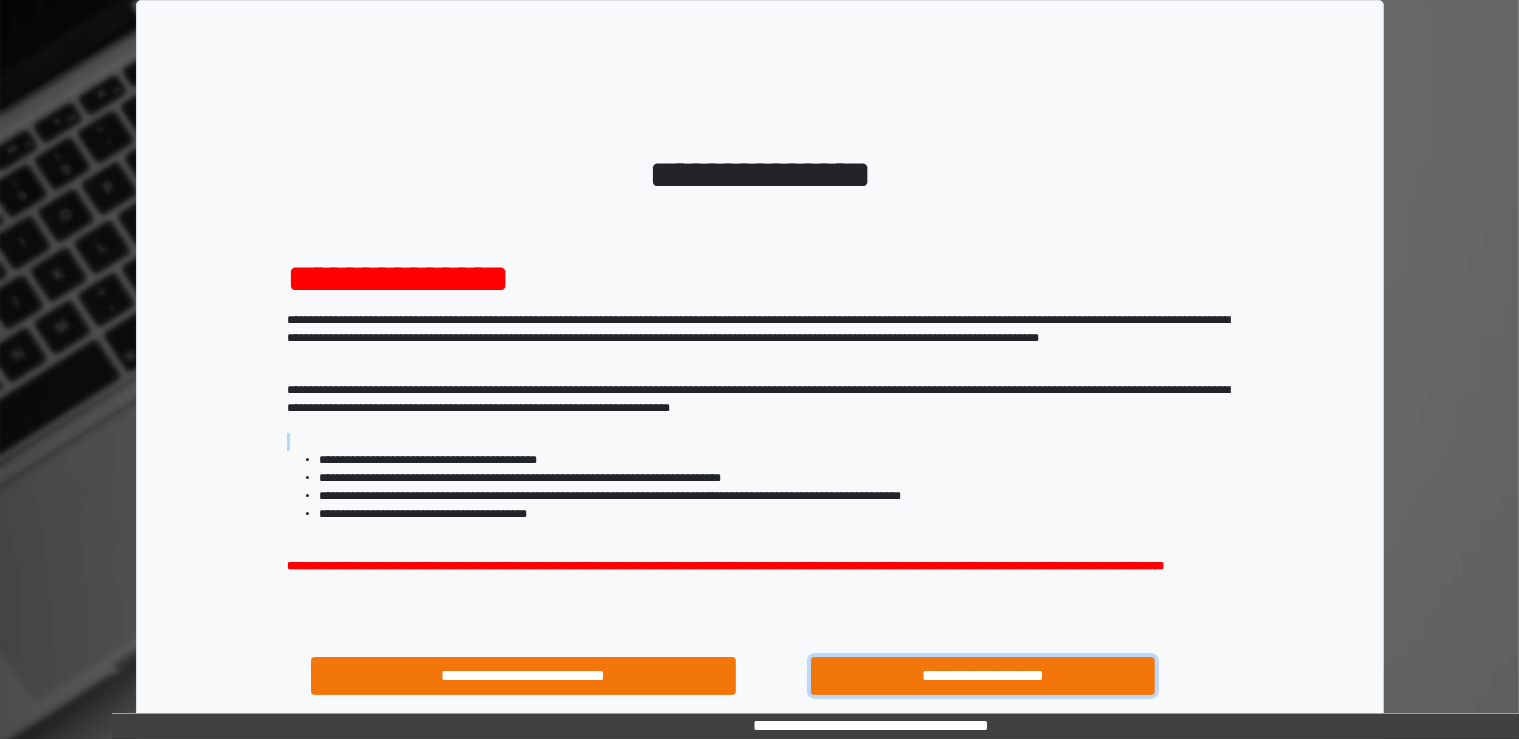 click on "**********" at bounding box center (983, 676) 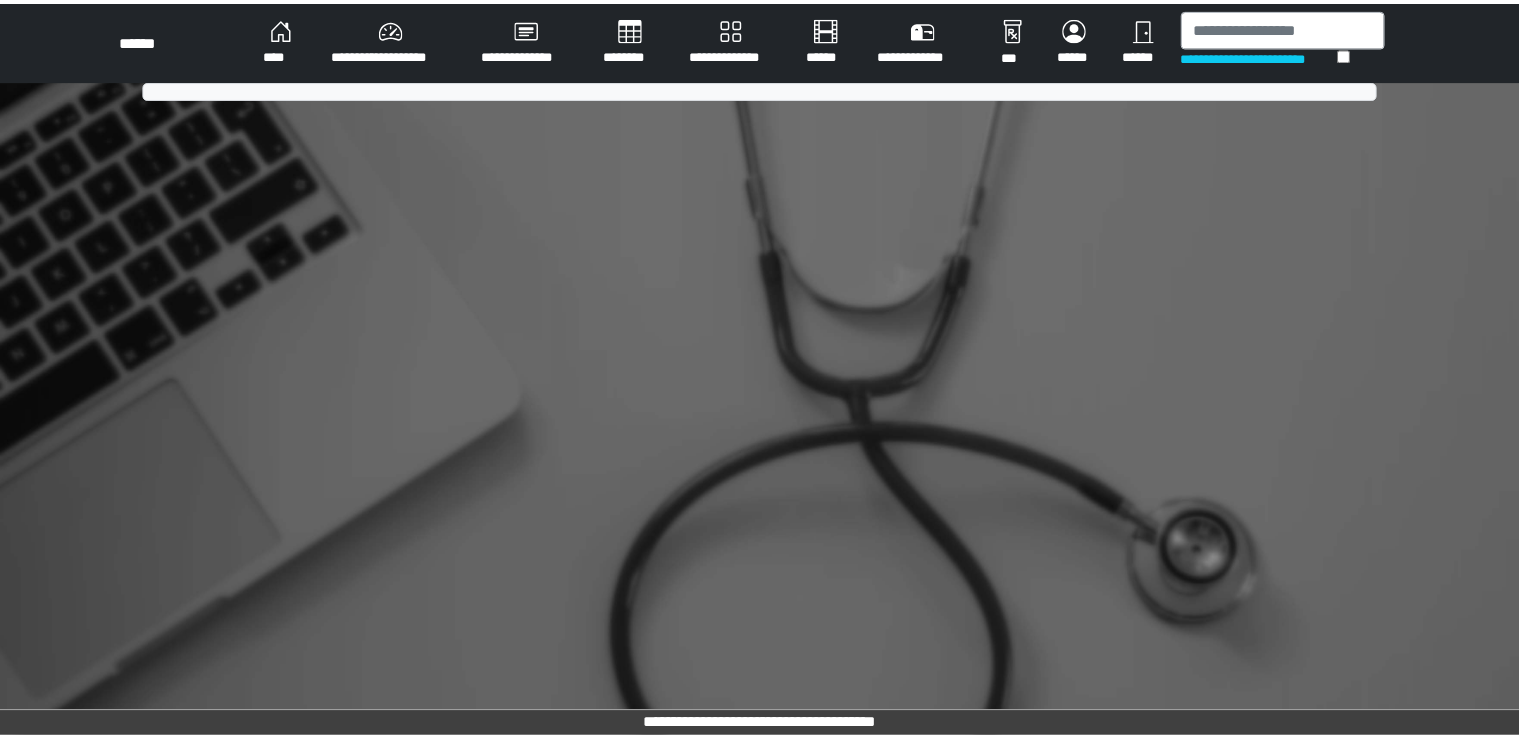 scroll, scrollTop: 0, scrollLeft: 0, axis: both 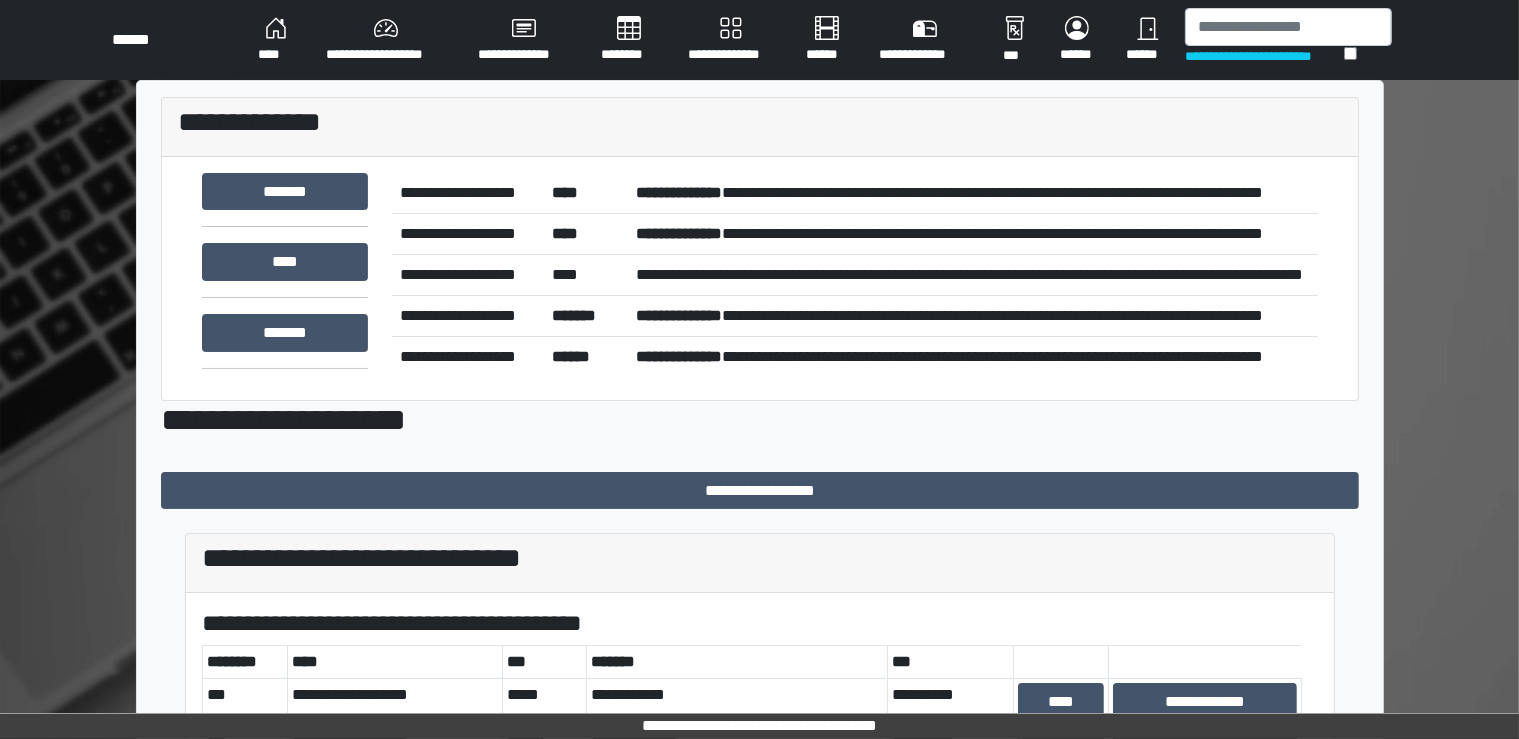 click on "****" at bounding box center (276, 40) 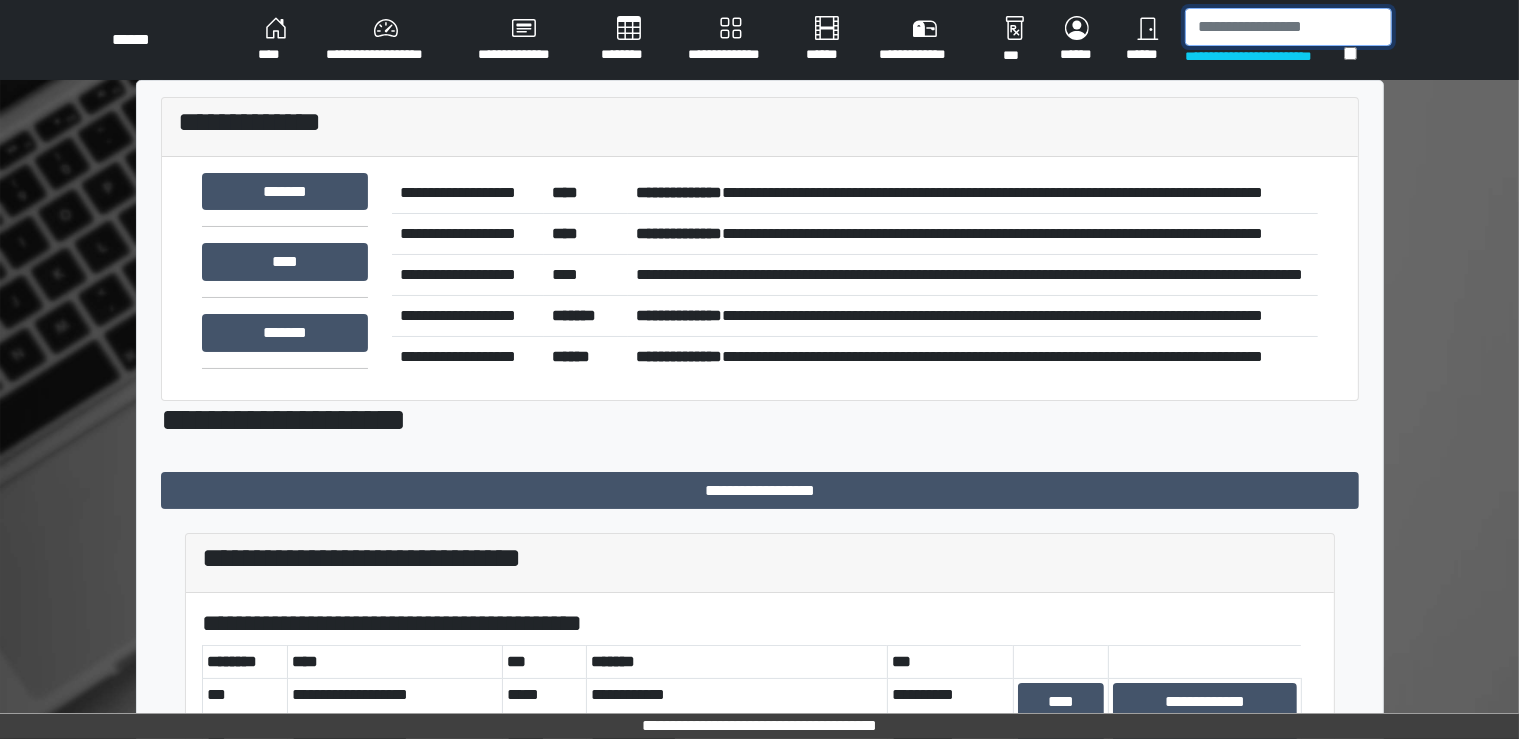 click at bounding box center (1288, 27) 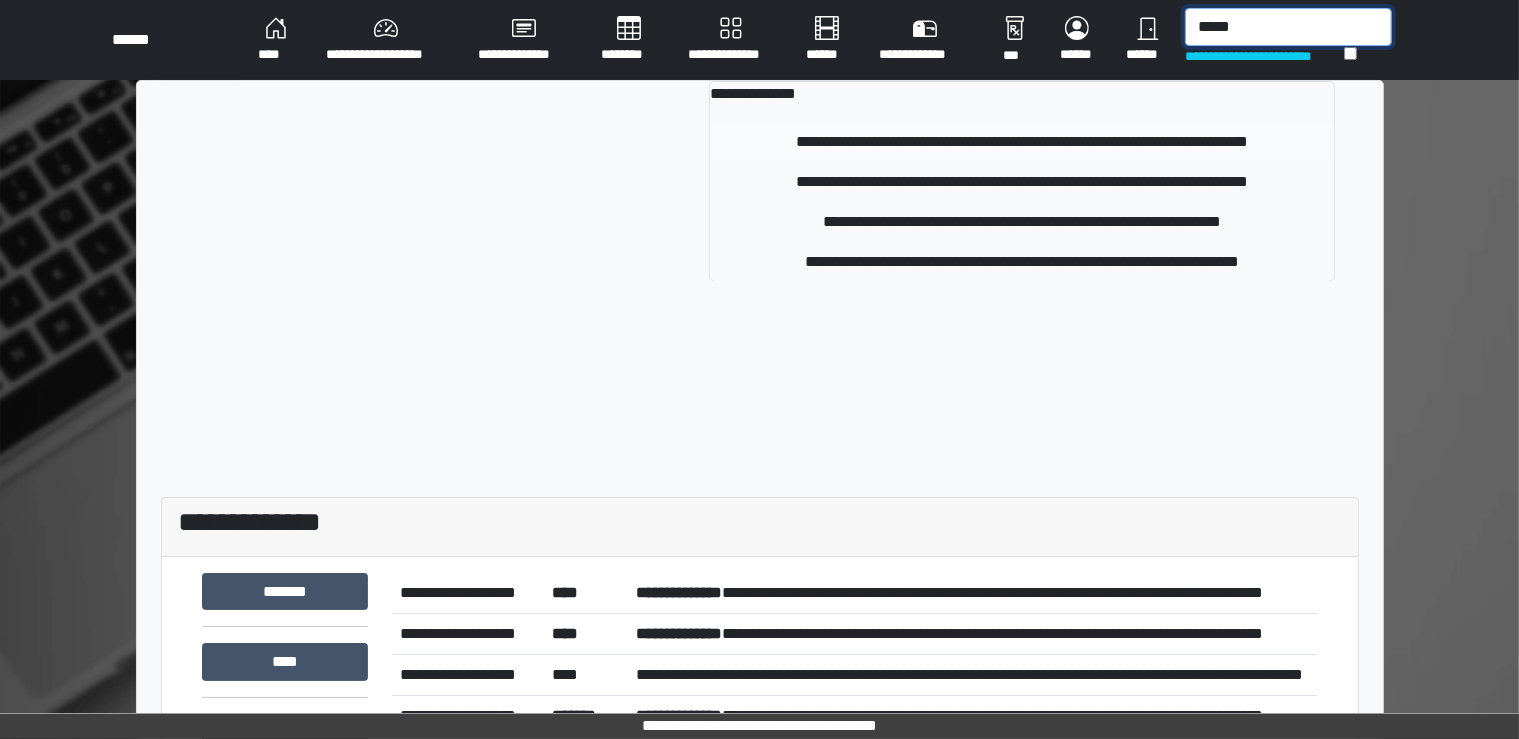 type on "*****" 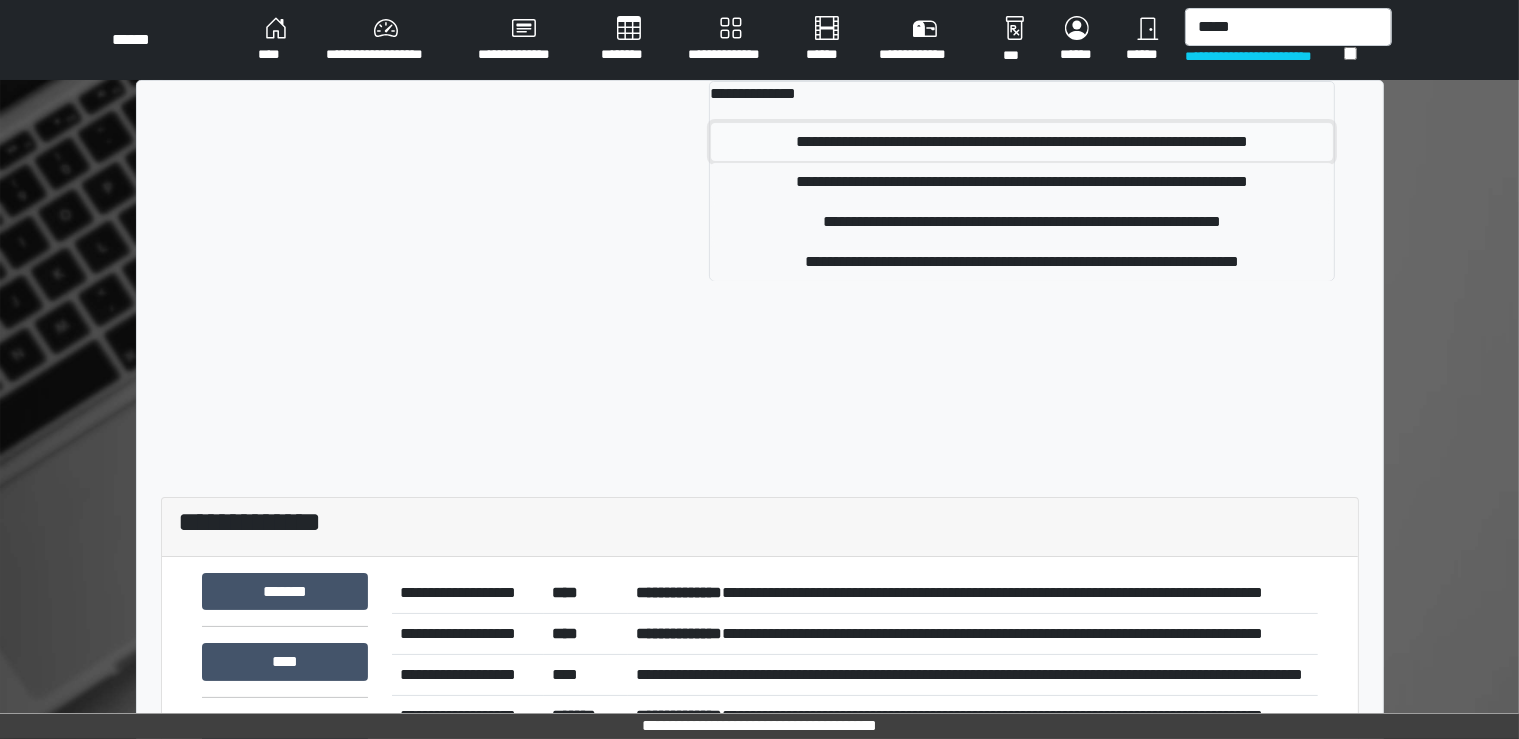 click on "**********" at bounding box center (1022, 142) 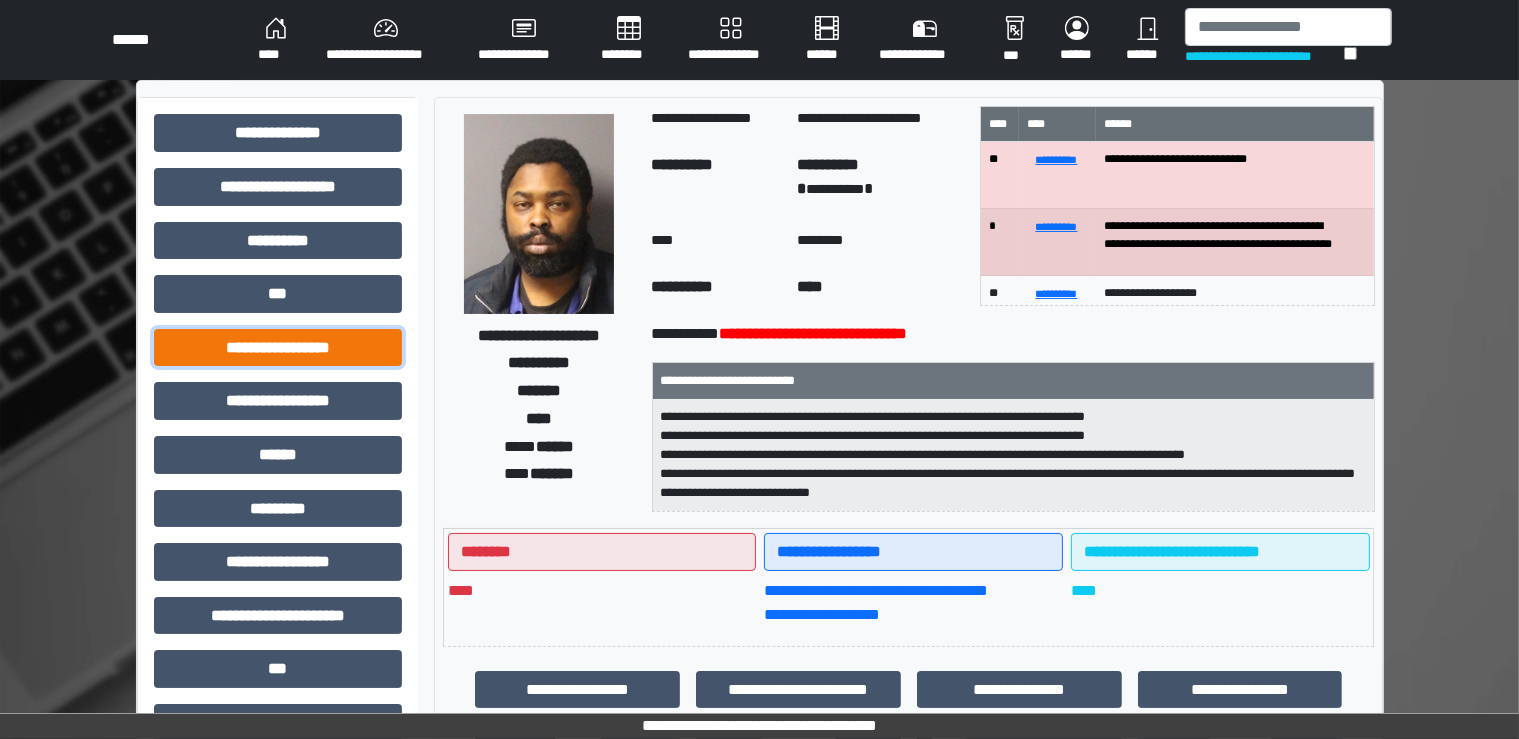 click on "**********" at bounding box center (278, 348) 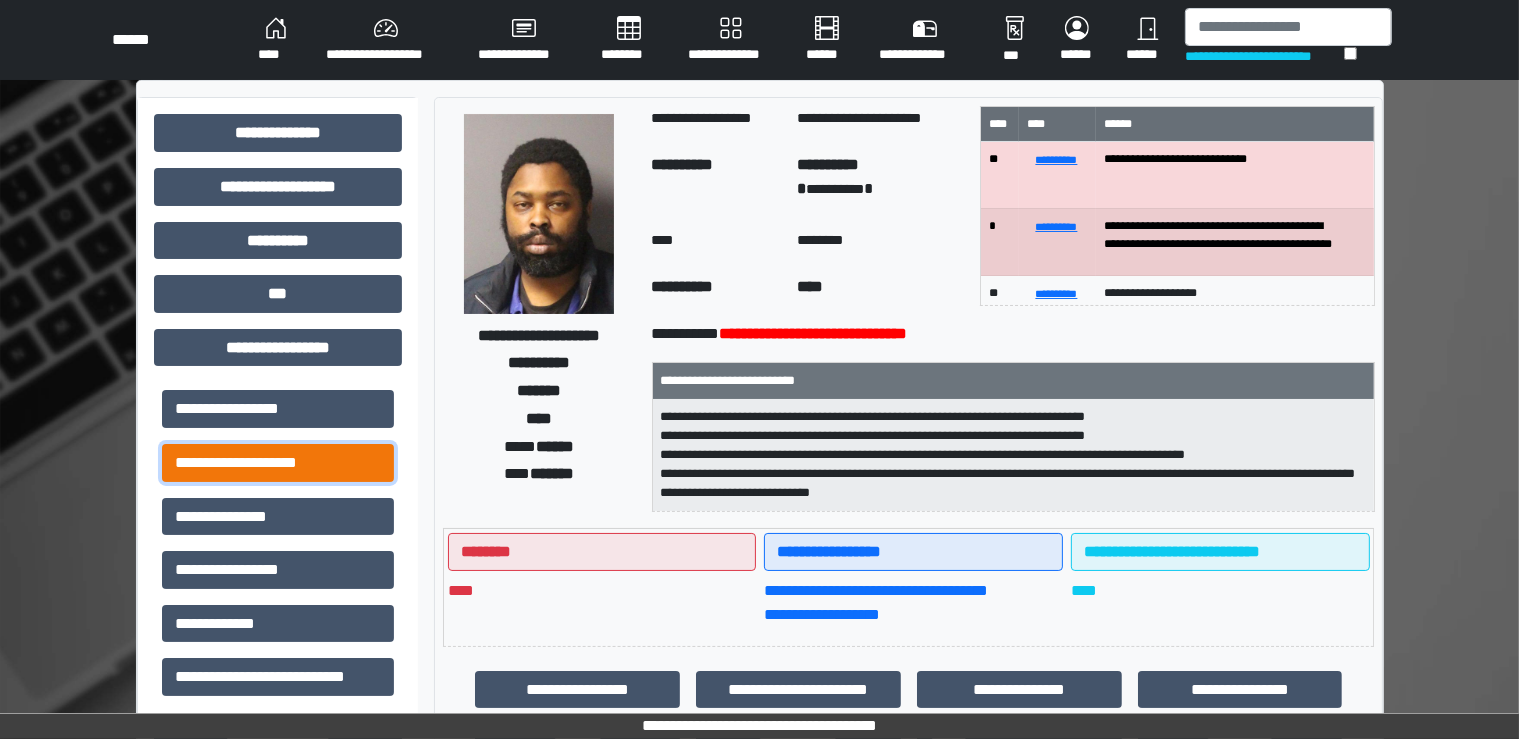 click on "**********" at bounding box center (278, 463) 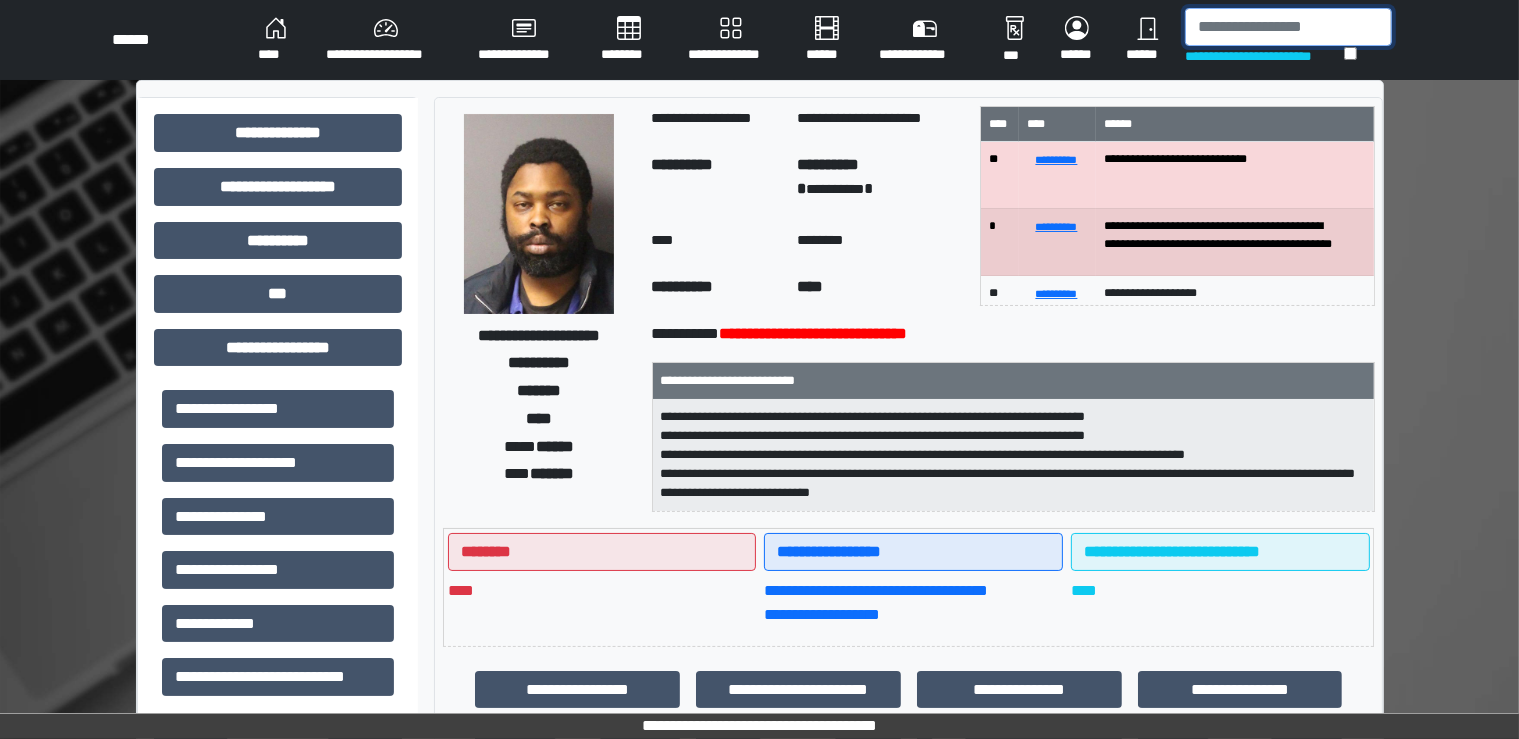 click at bounding box center (1288, 27) 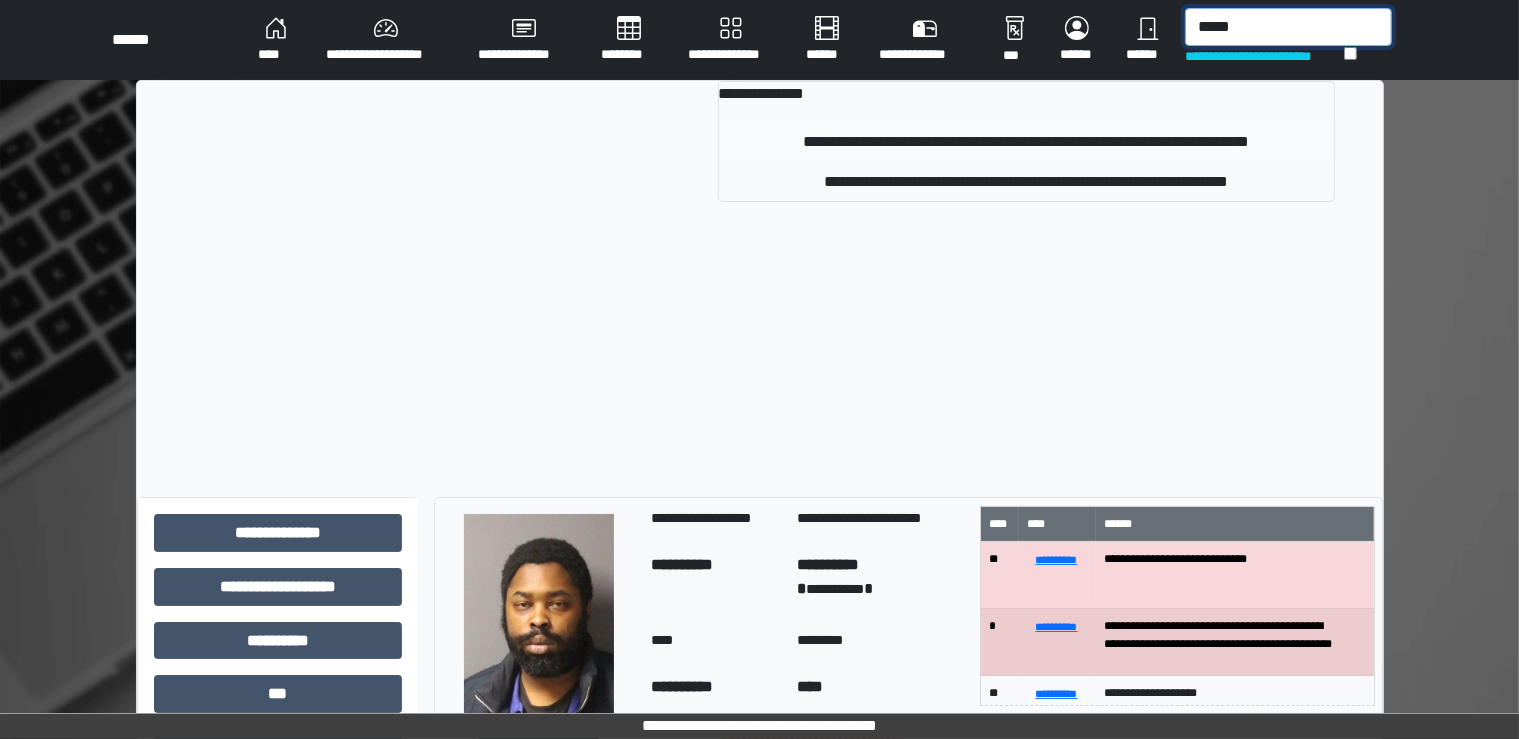 type on "*****" 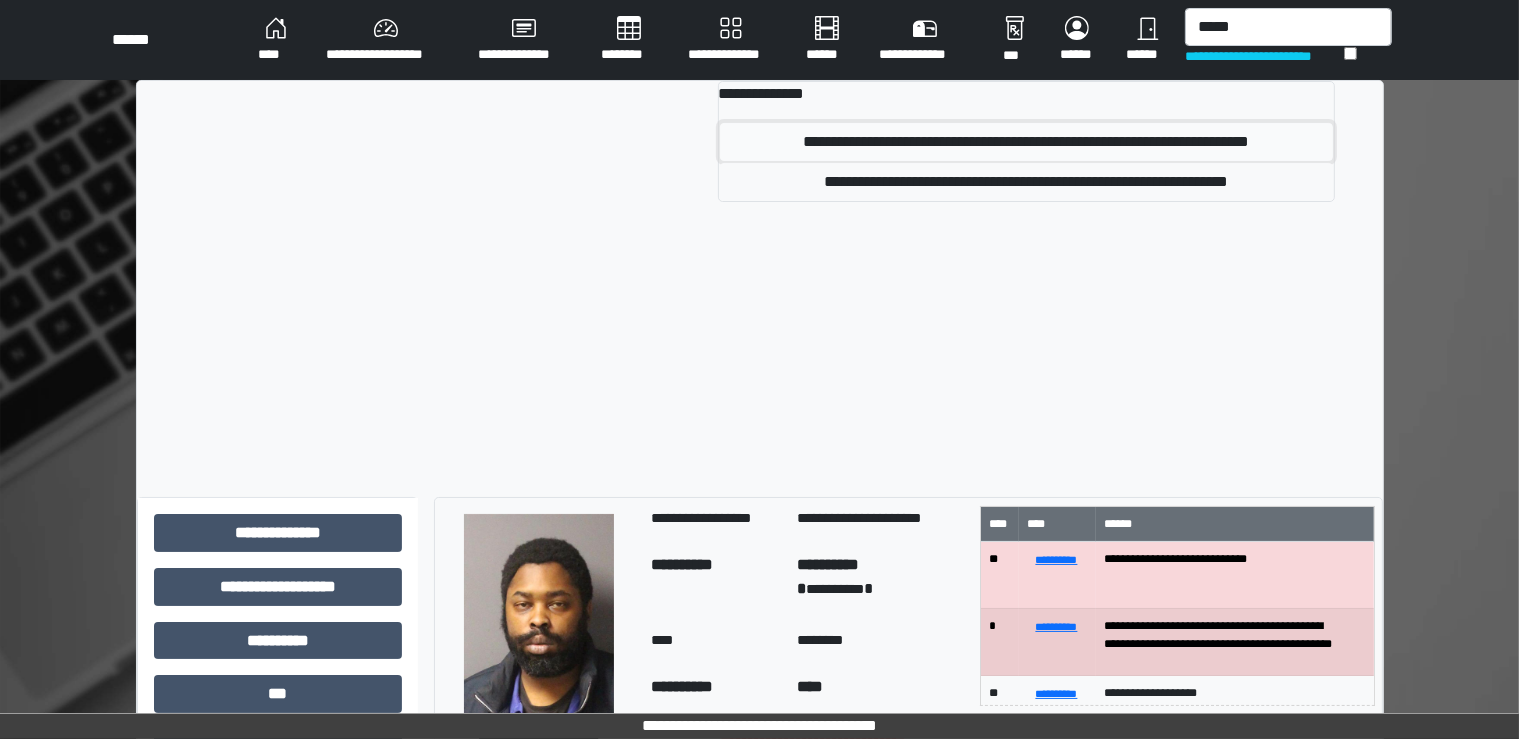 click on "**********" at bounding box center [1026, 142] 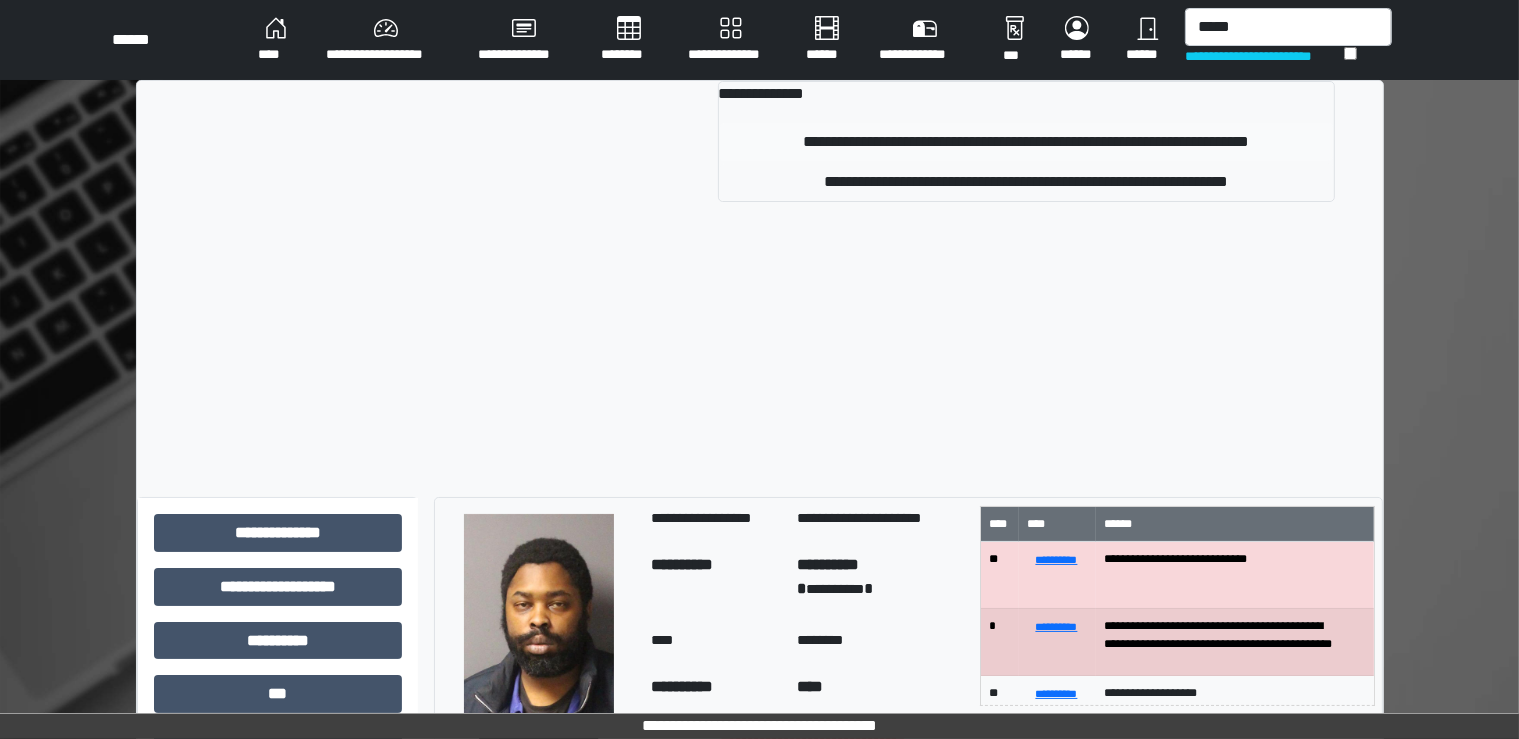 type 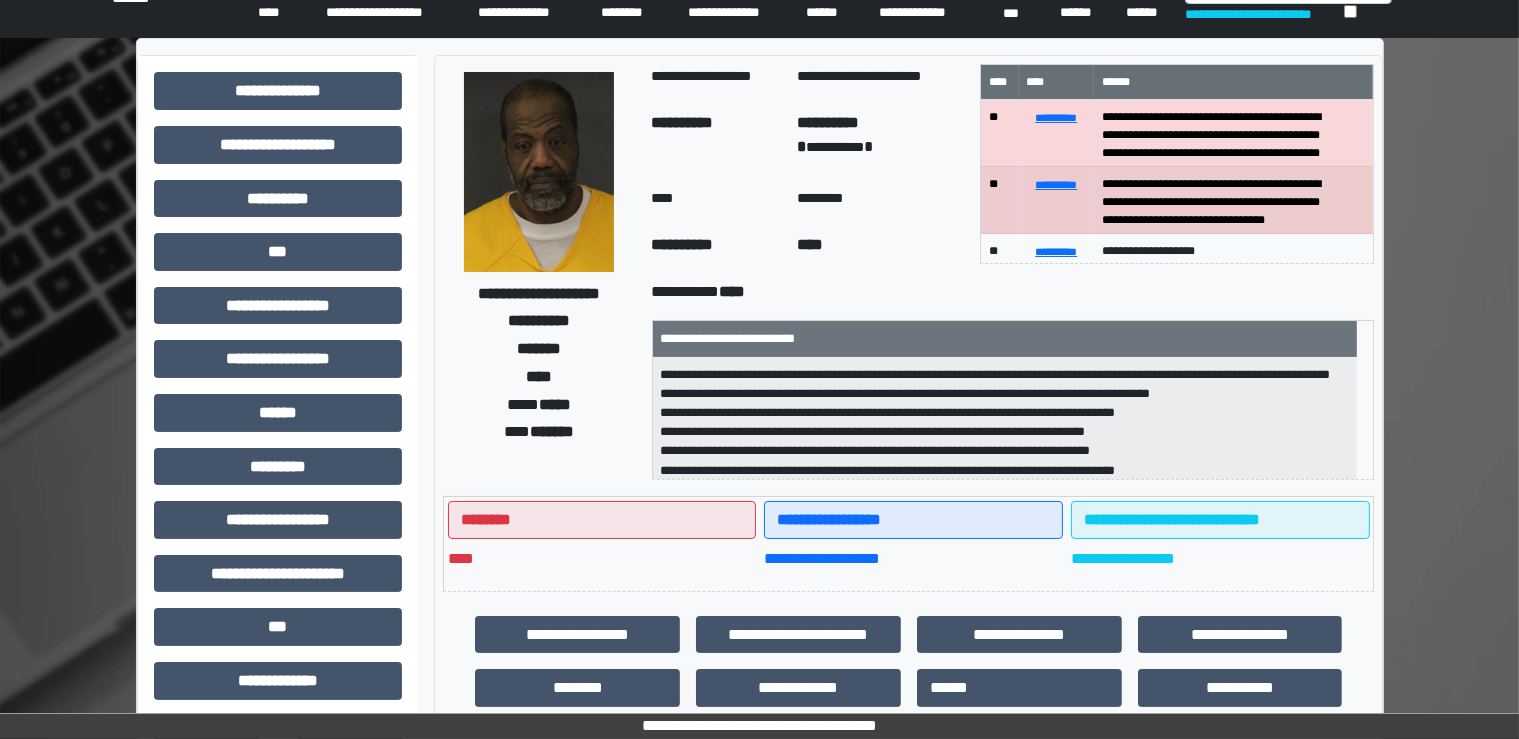 scroll, scrollTop: 46, scrollLeft: 0, axis: vertical 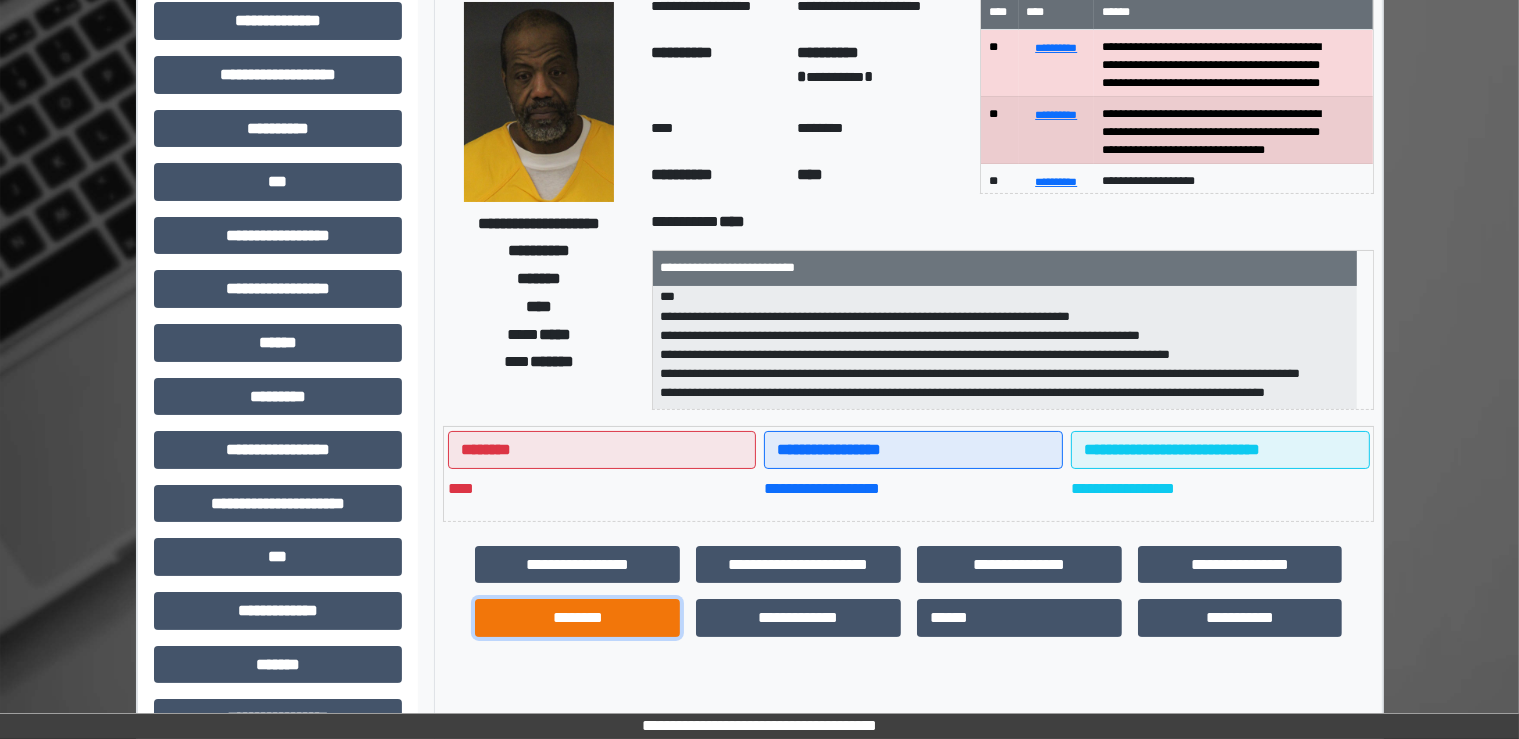 click on "********" at bounding box center [577, 618] 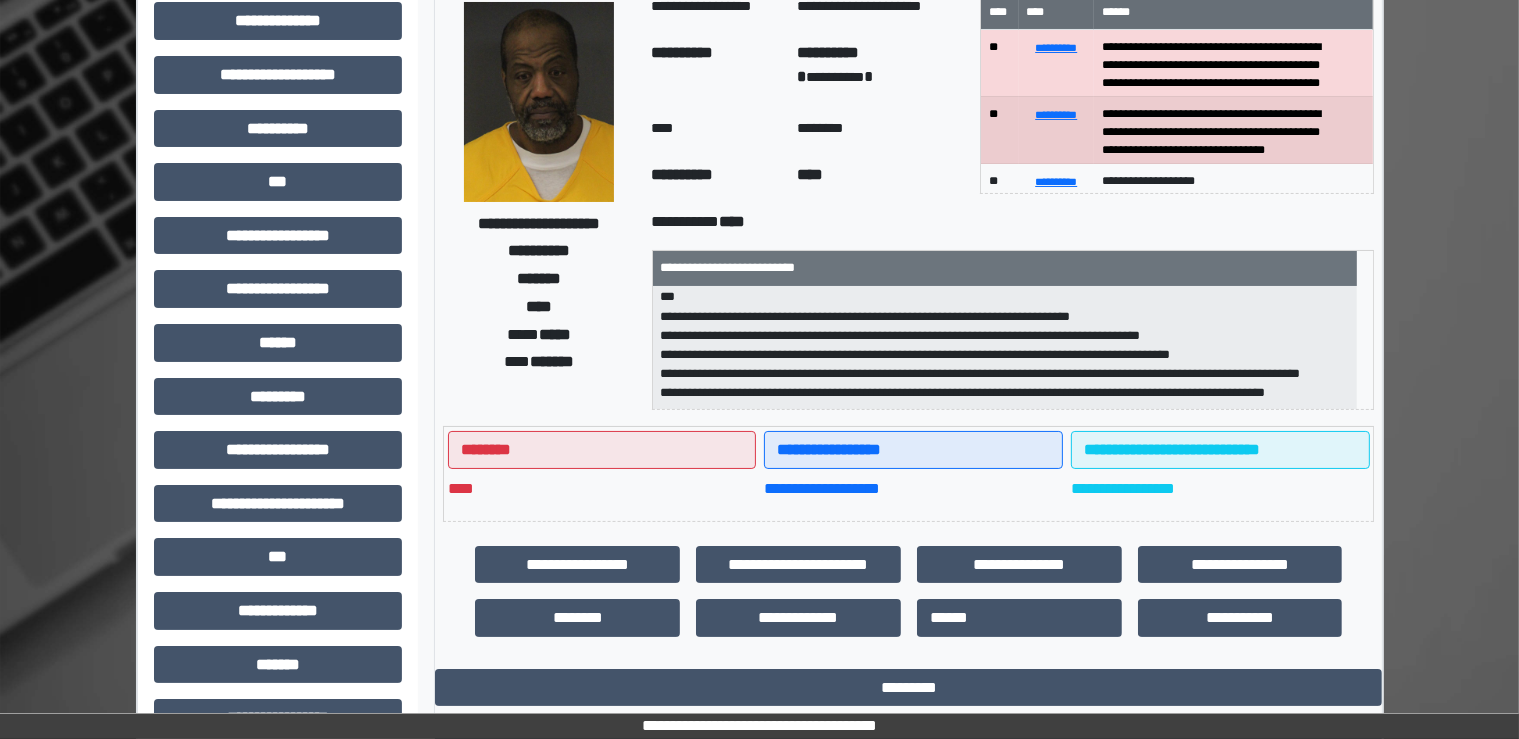 click on "**********" at bounding box center (1005, 348) 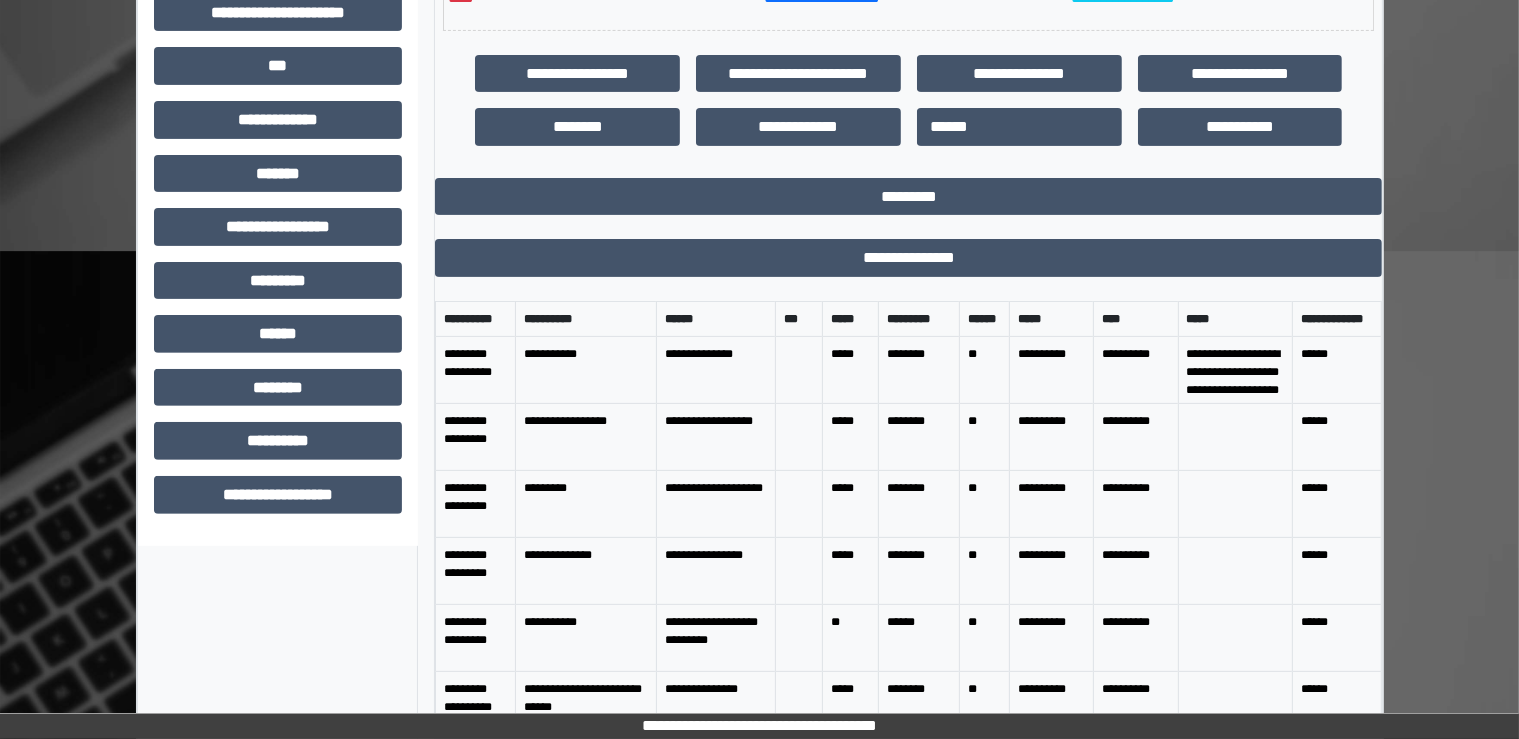 scroll, scrollTop: 630, scrollLeft: 0, axis: vertical 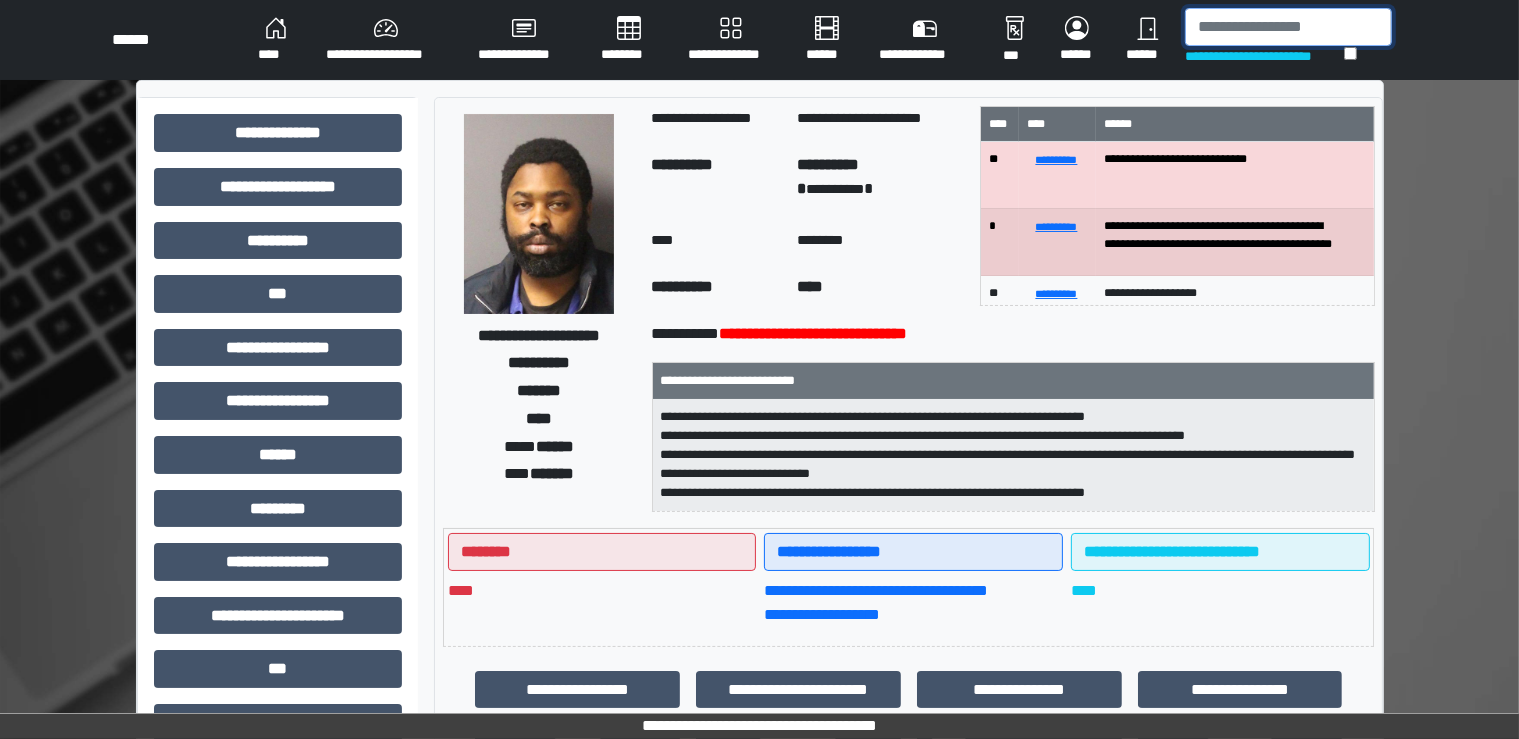 click at bounding box center [1288, 27] 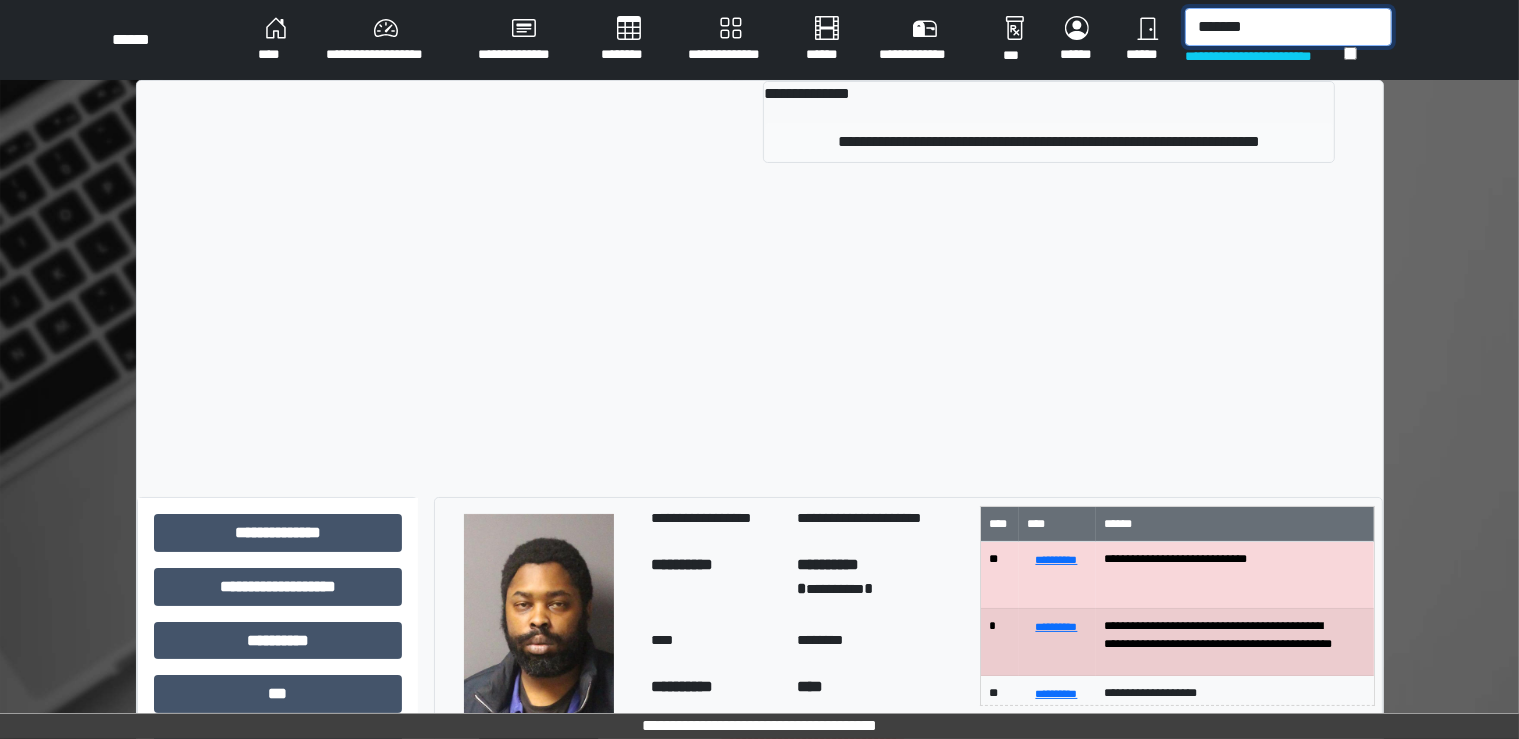 type on "*******" 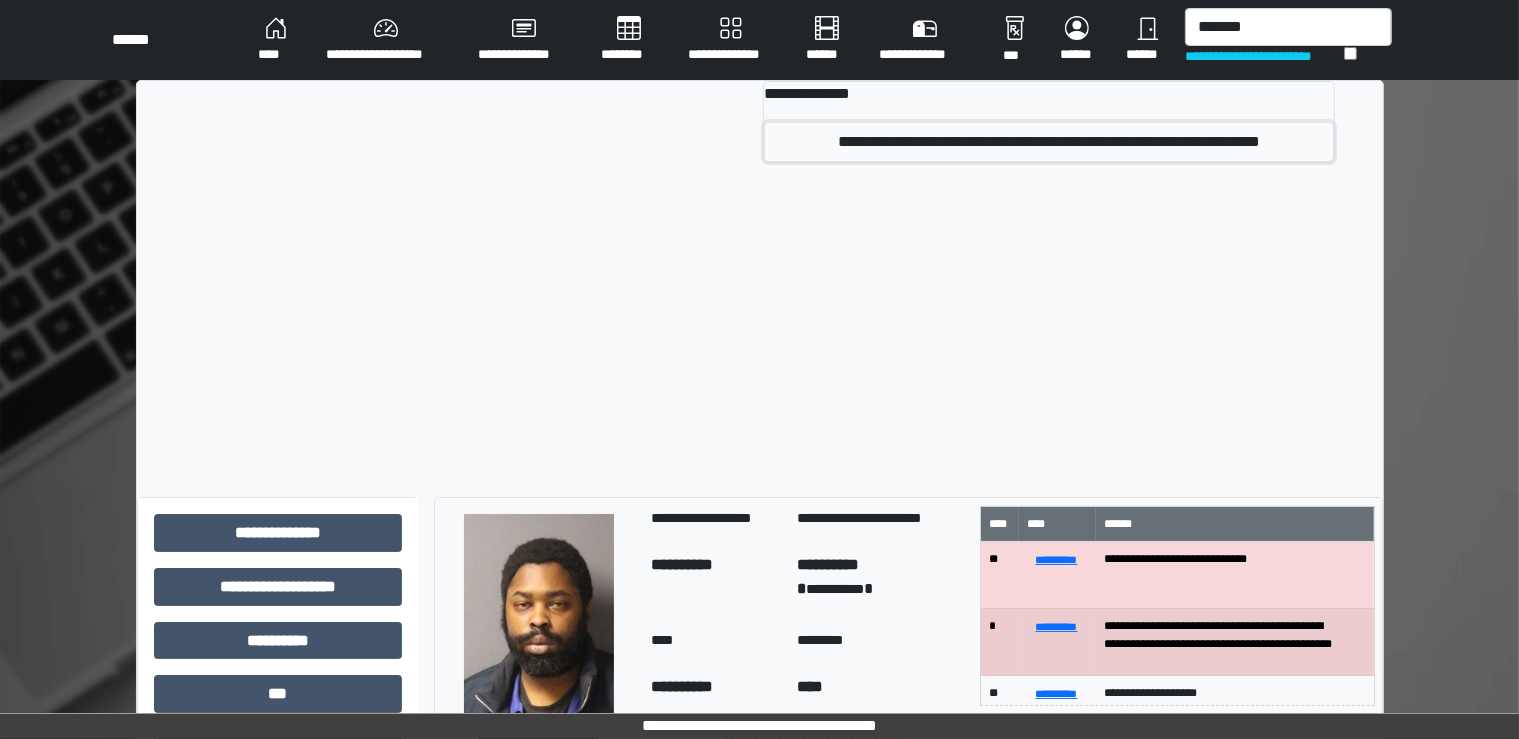 click on "**********" at bounding box center (1049, 142) 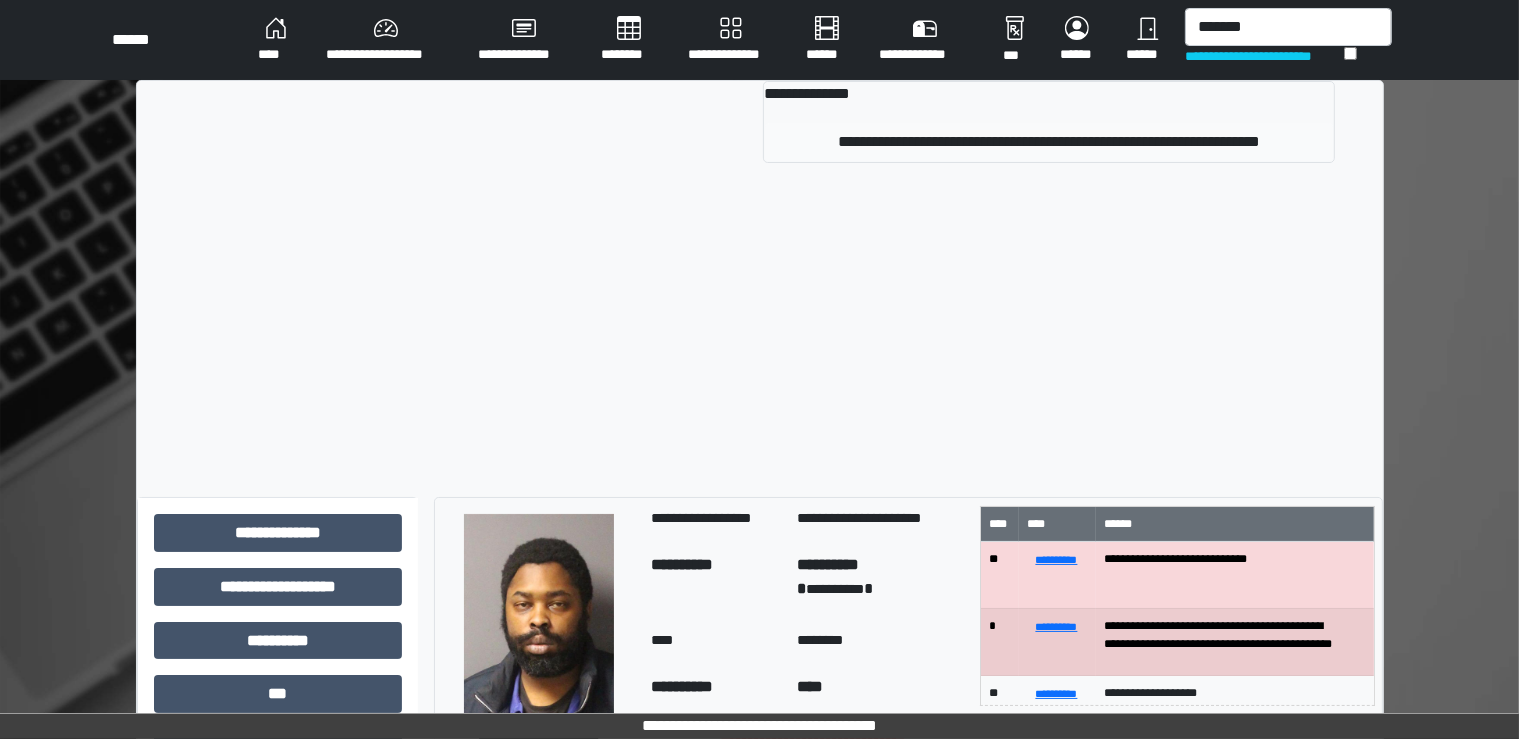 type 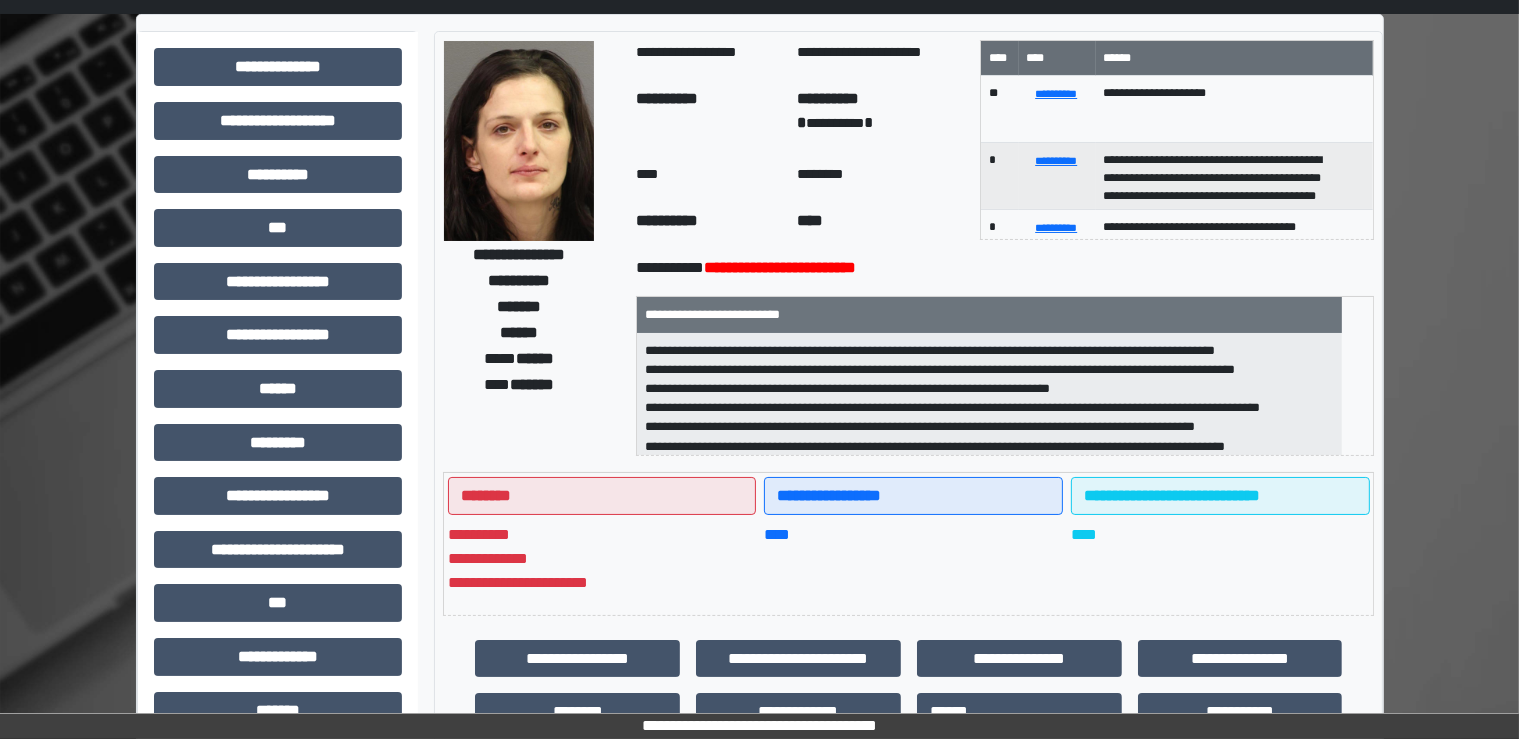 scroll, scrollTop: 67, scrollLeft: 0, axis: vertical 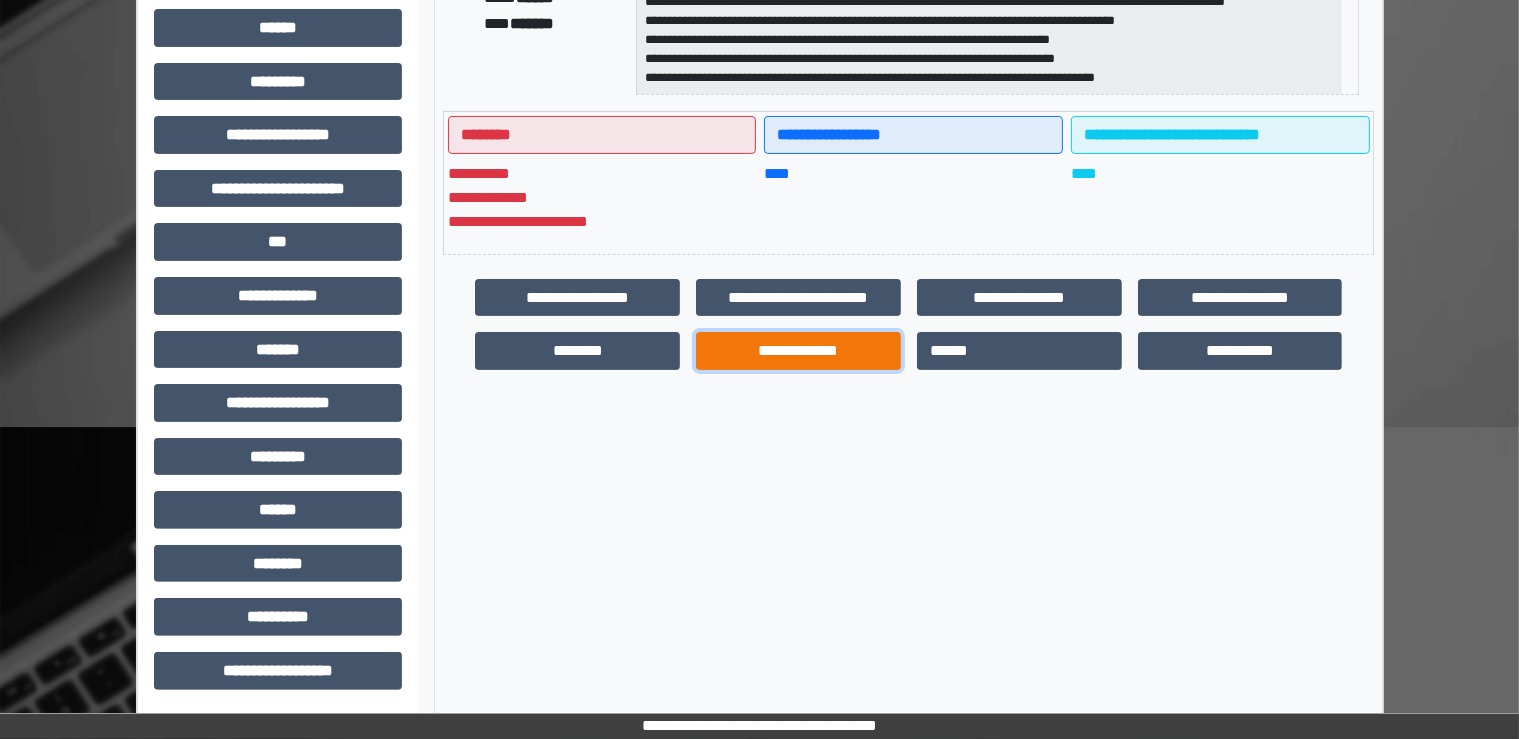 click on "**********" at bounding box center (798, 351) 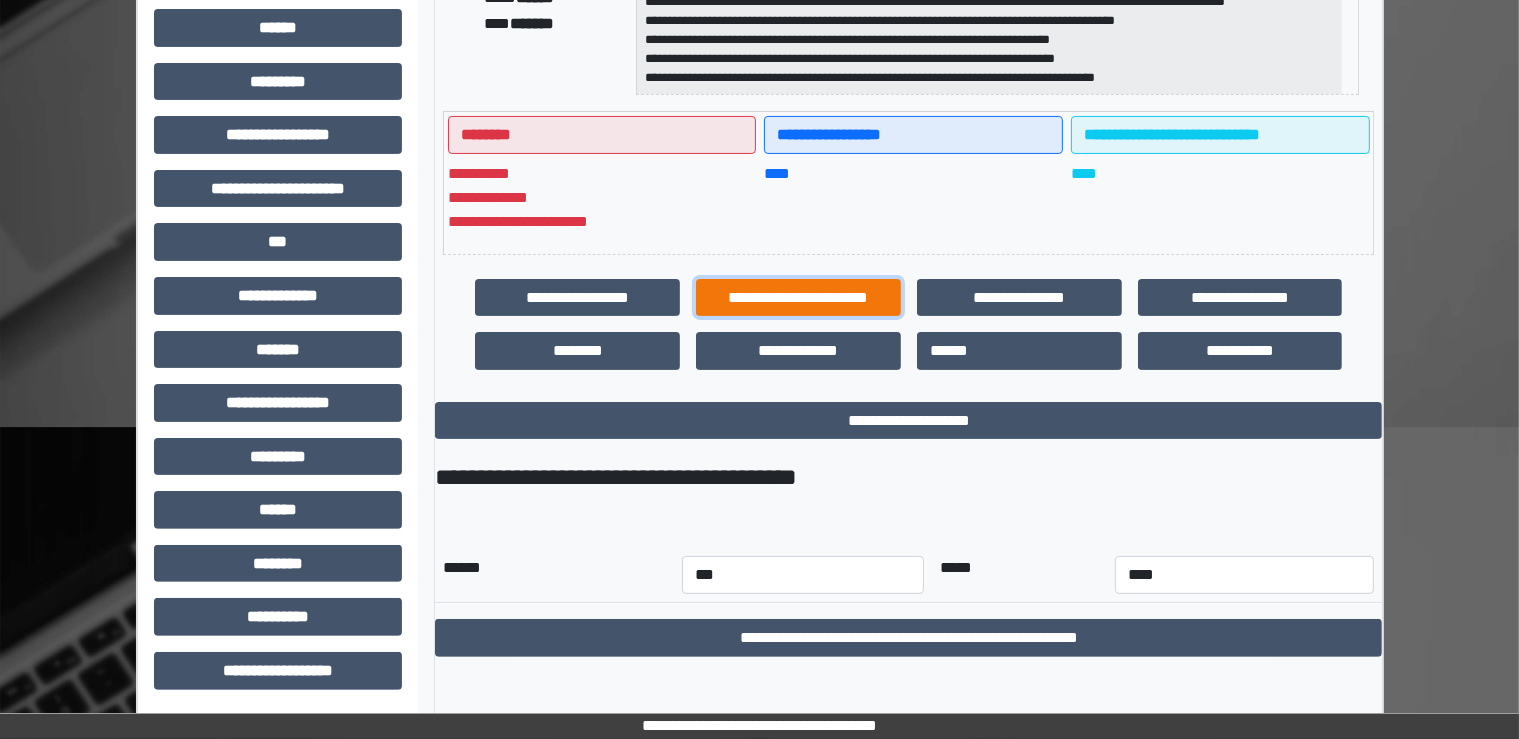 click on "**********" at bounding box center (798, 298) 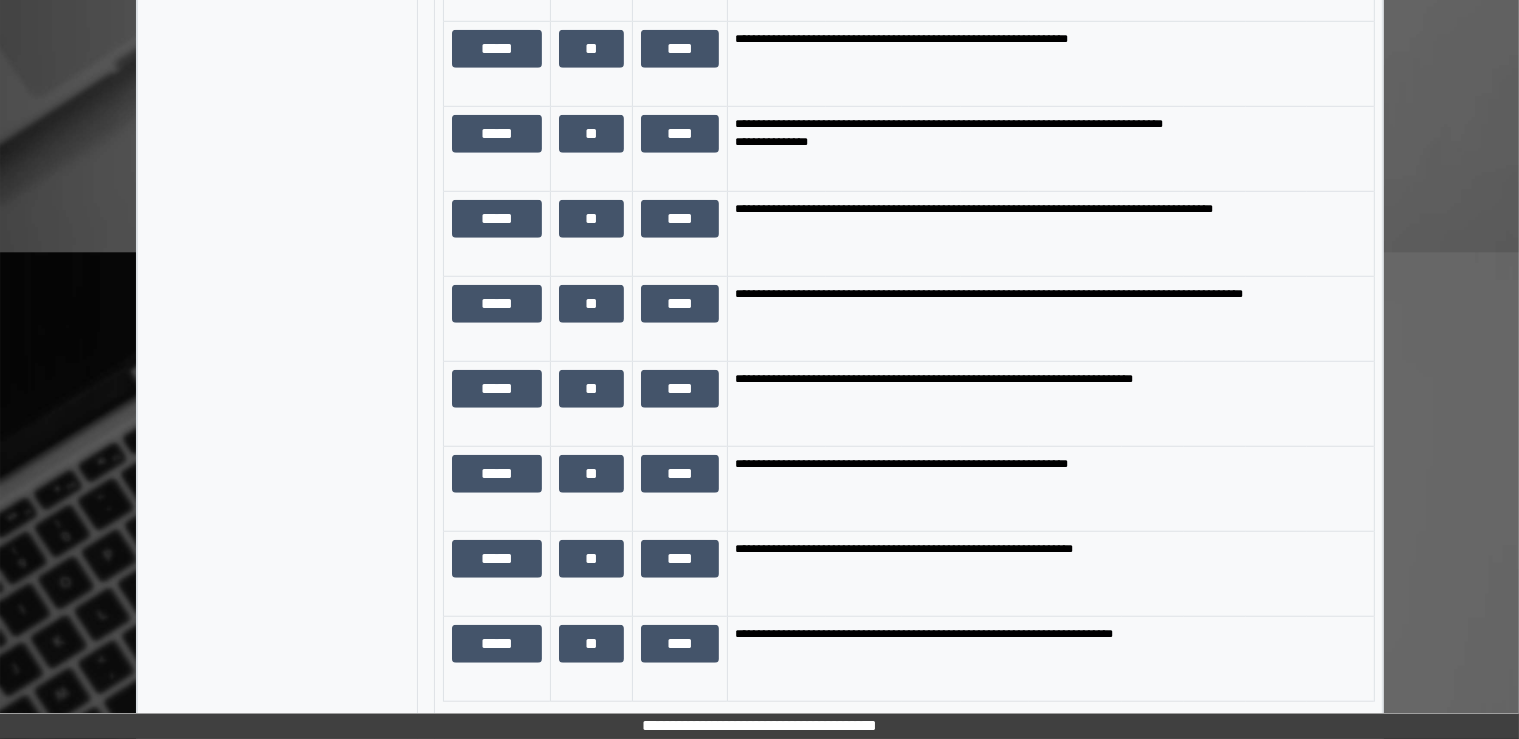 scroll, scrollTop: 1624, scrollLeft: 0, axis: vertical 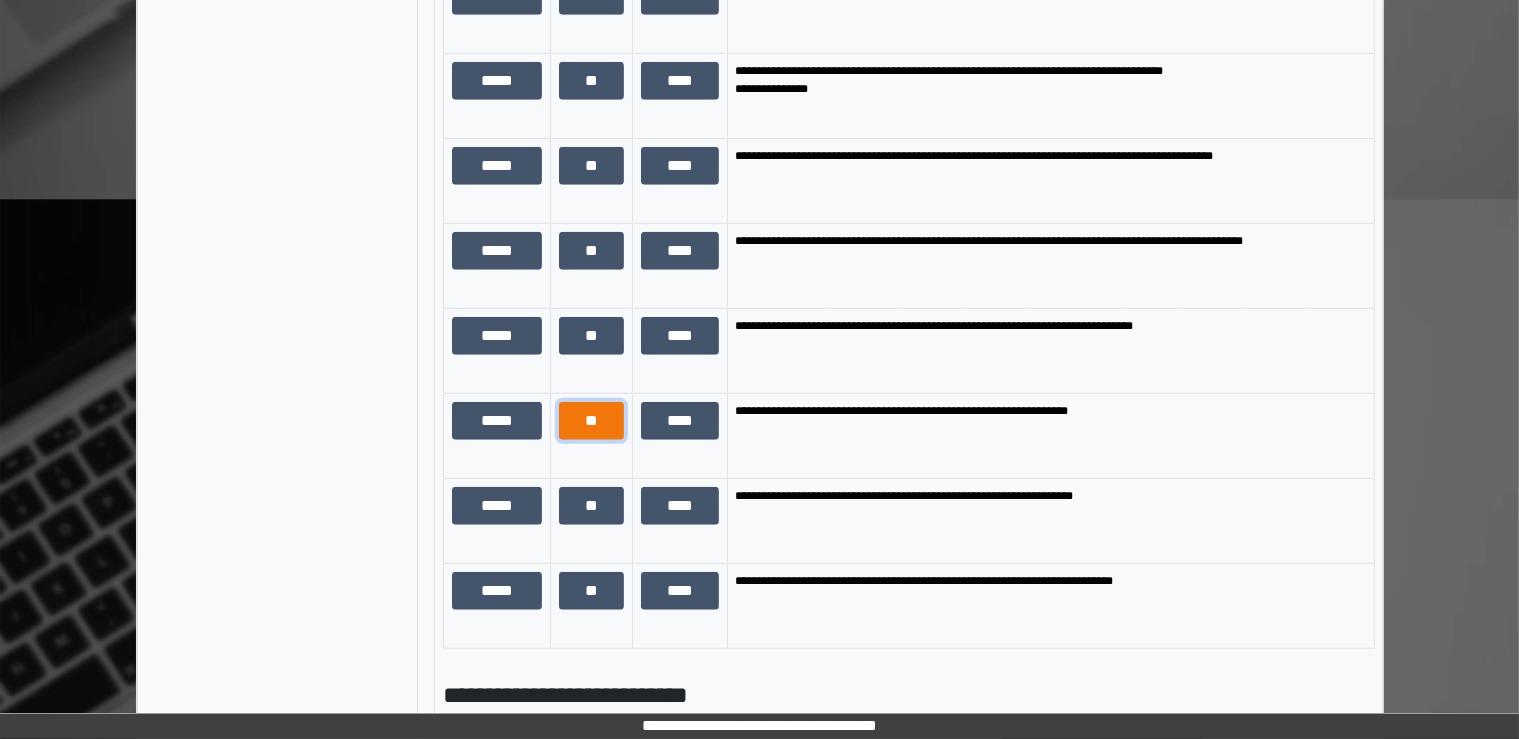 click on "**" at bounding box center (591, 421) 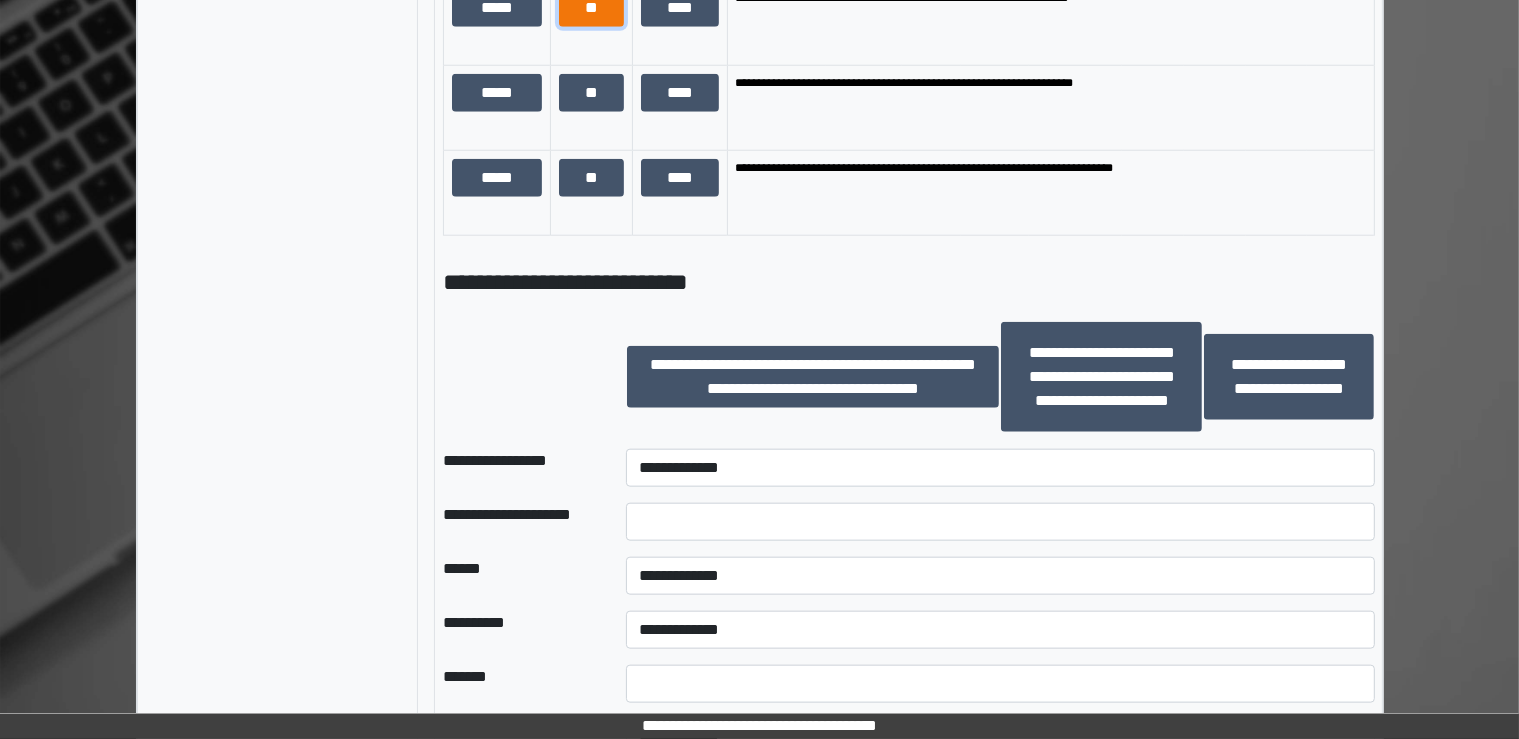 scroll, scrollTop: 2192, scrollLeft: 0, axis: vertical 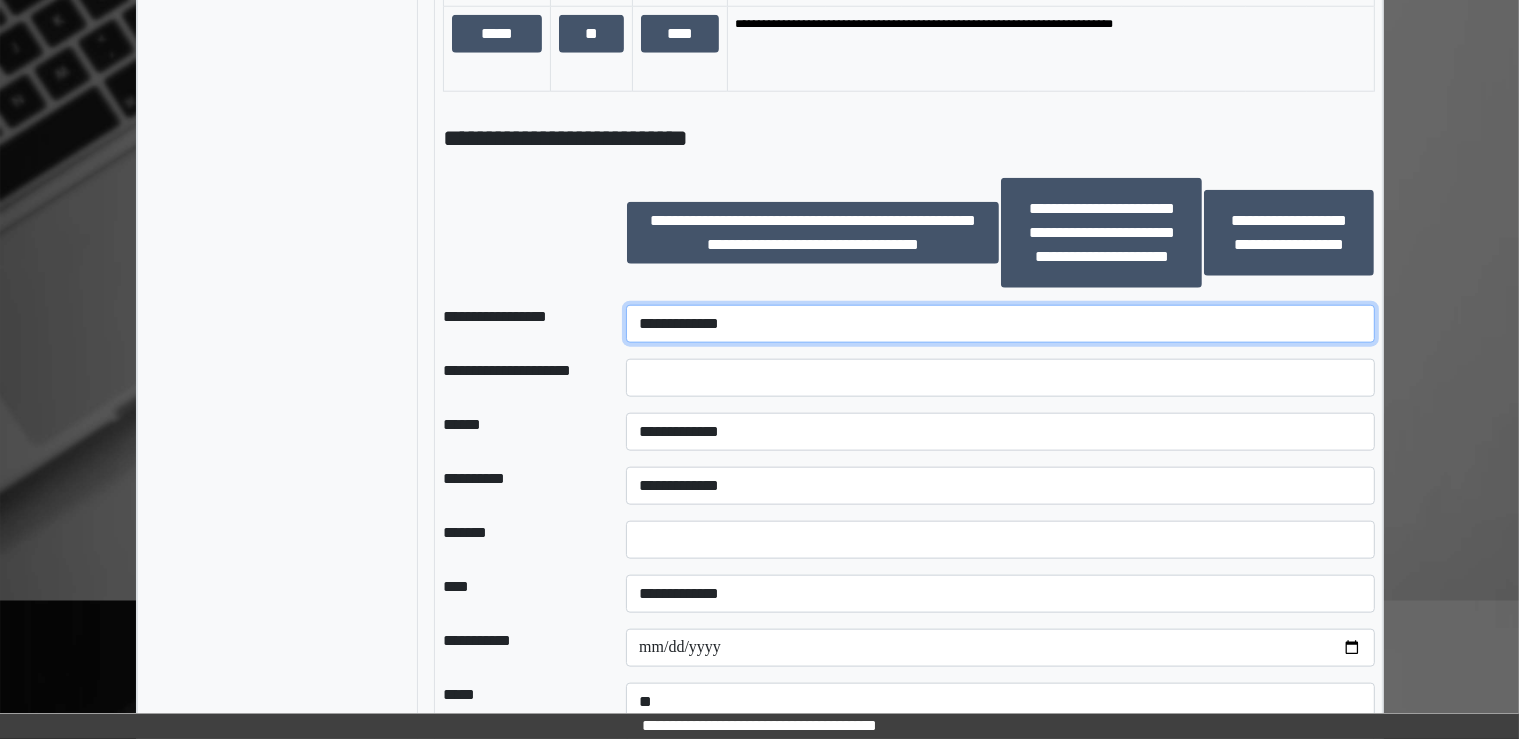 click on "**********" at bounding box center (1000, 324) 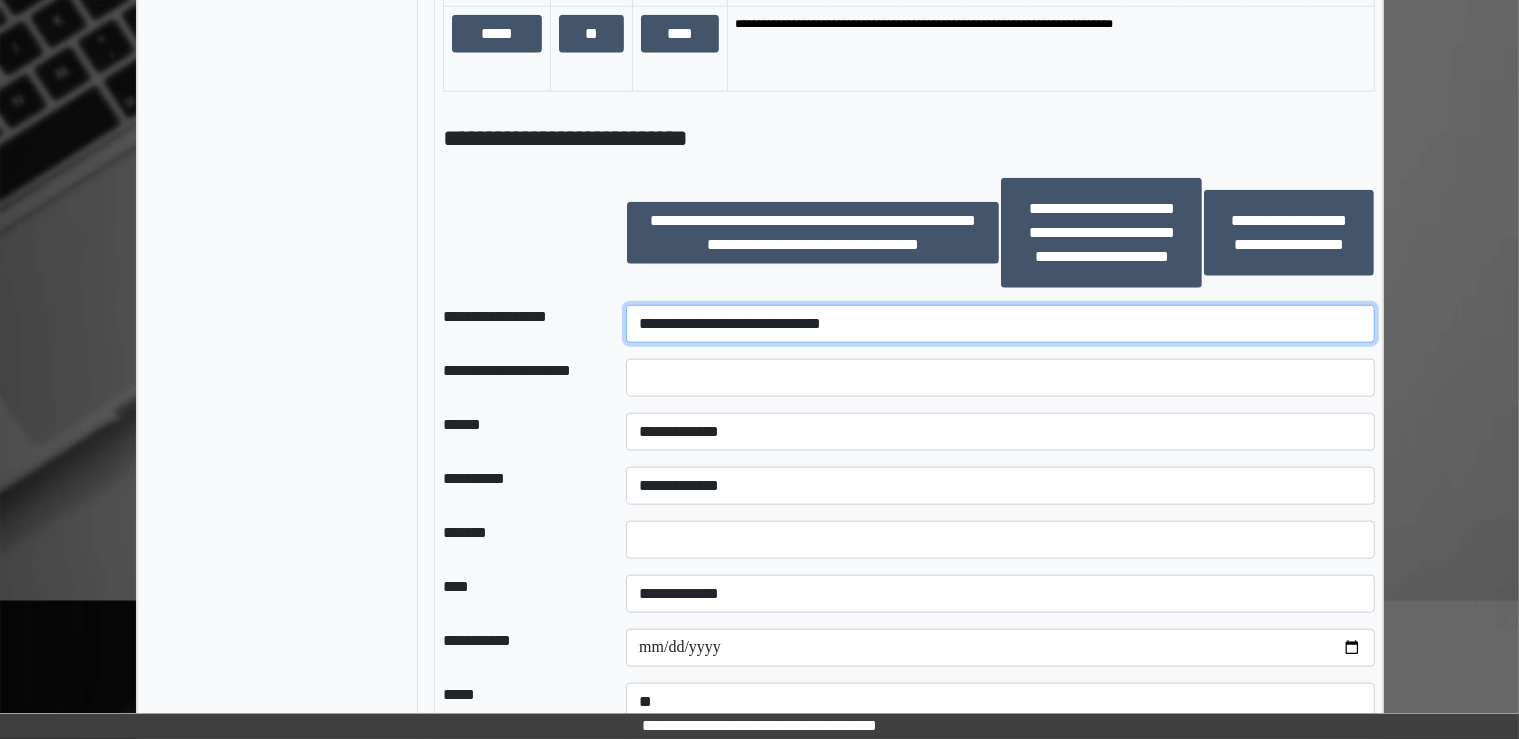 click on "**********" at bounding box center (1000, 324) 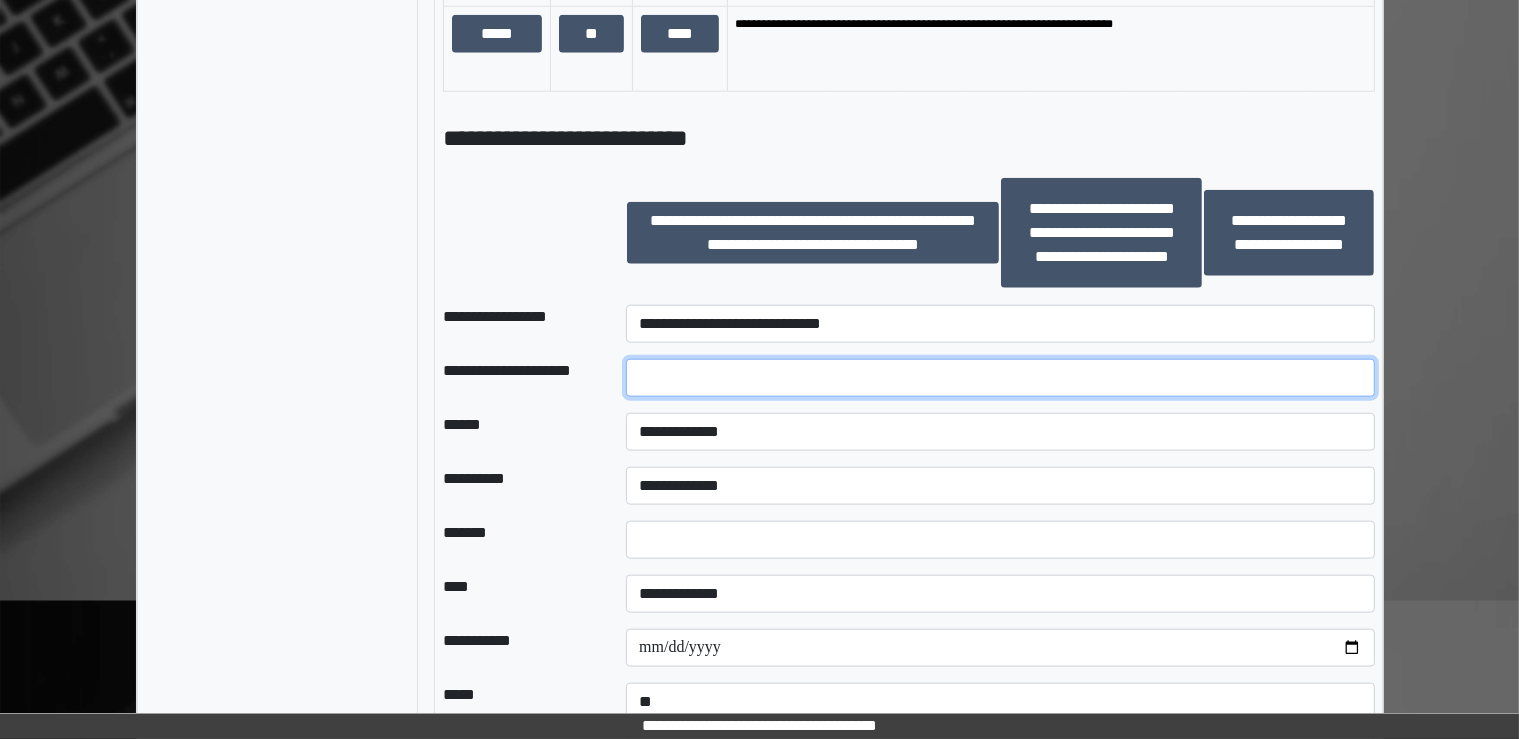 click at bounding box center (1000, 378) 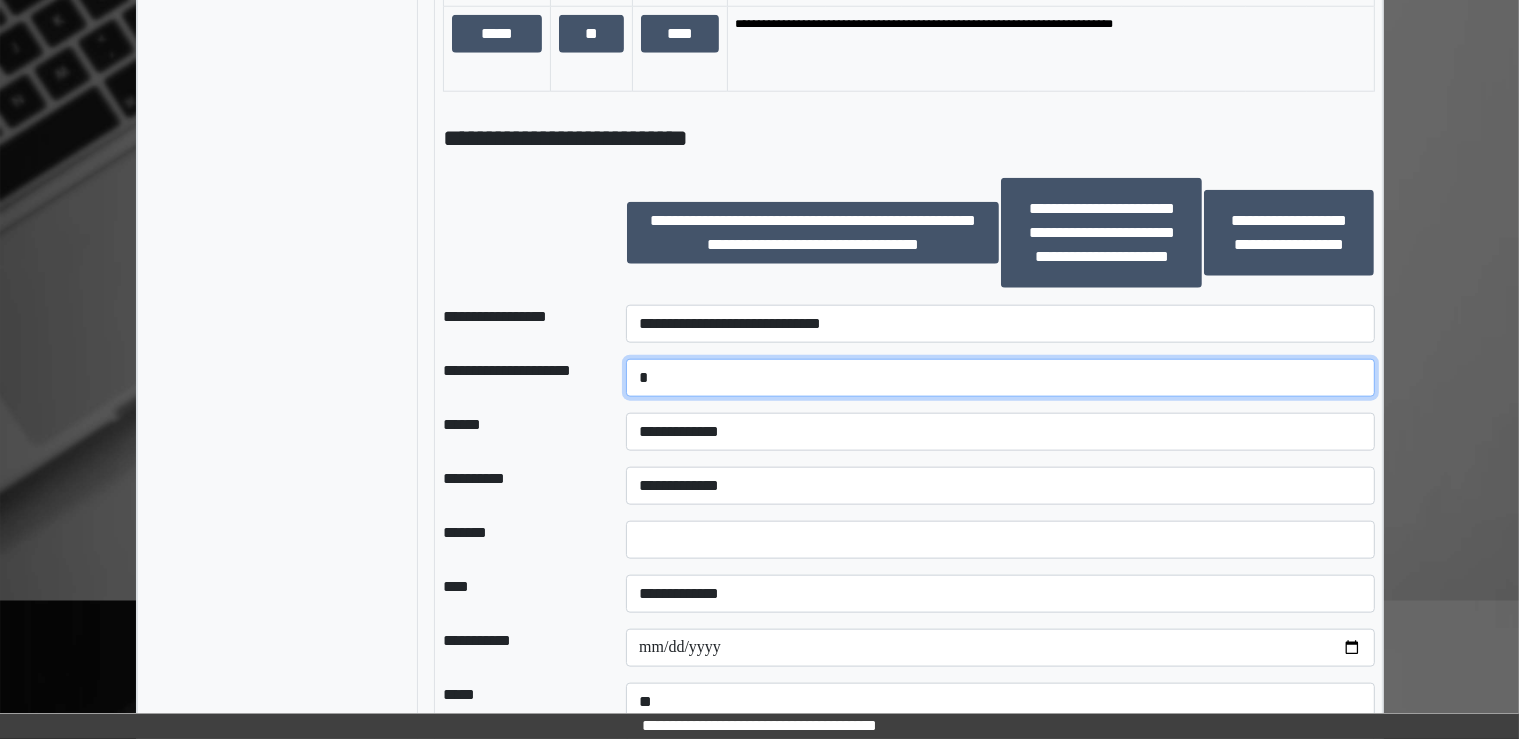 type on "*" 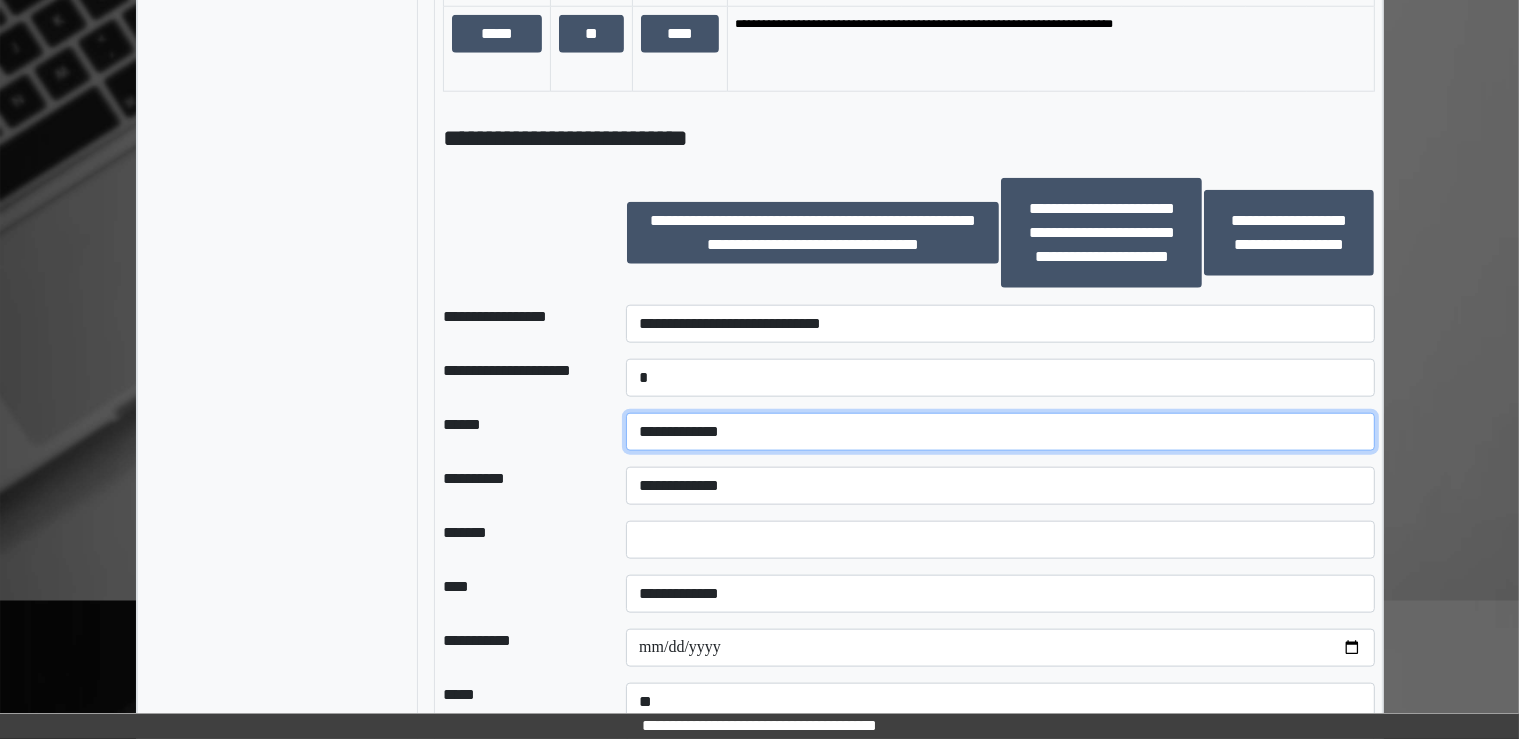 click on "**********" at bounding box center (1000, 432) 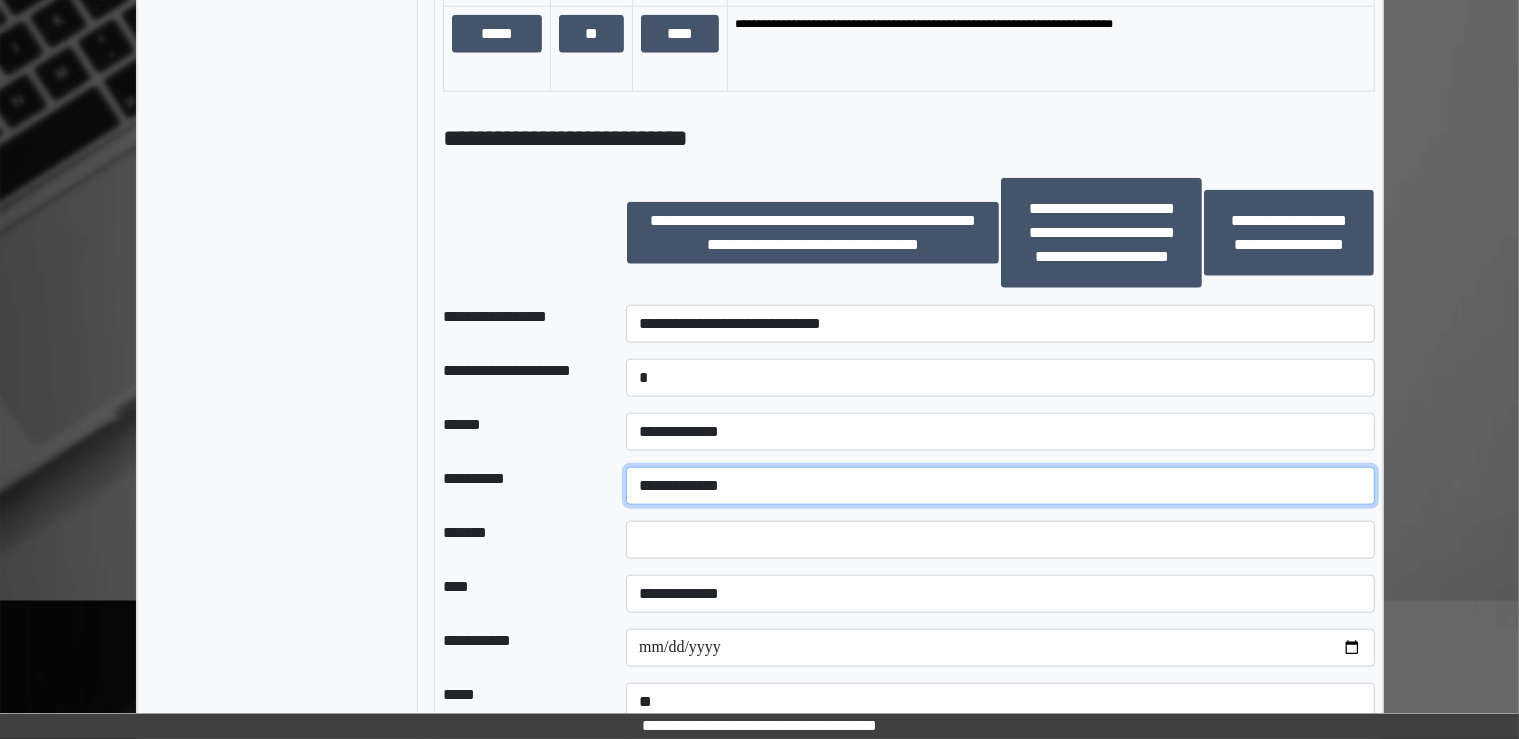 click on "**********" at bounding box center (1000, 486) 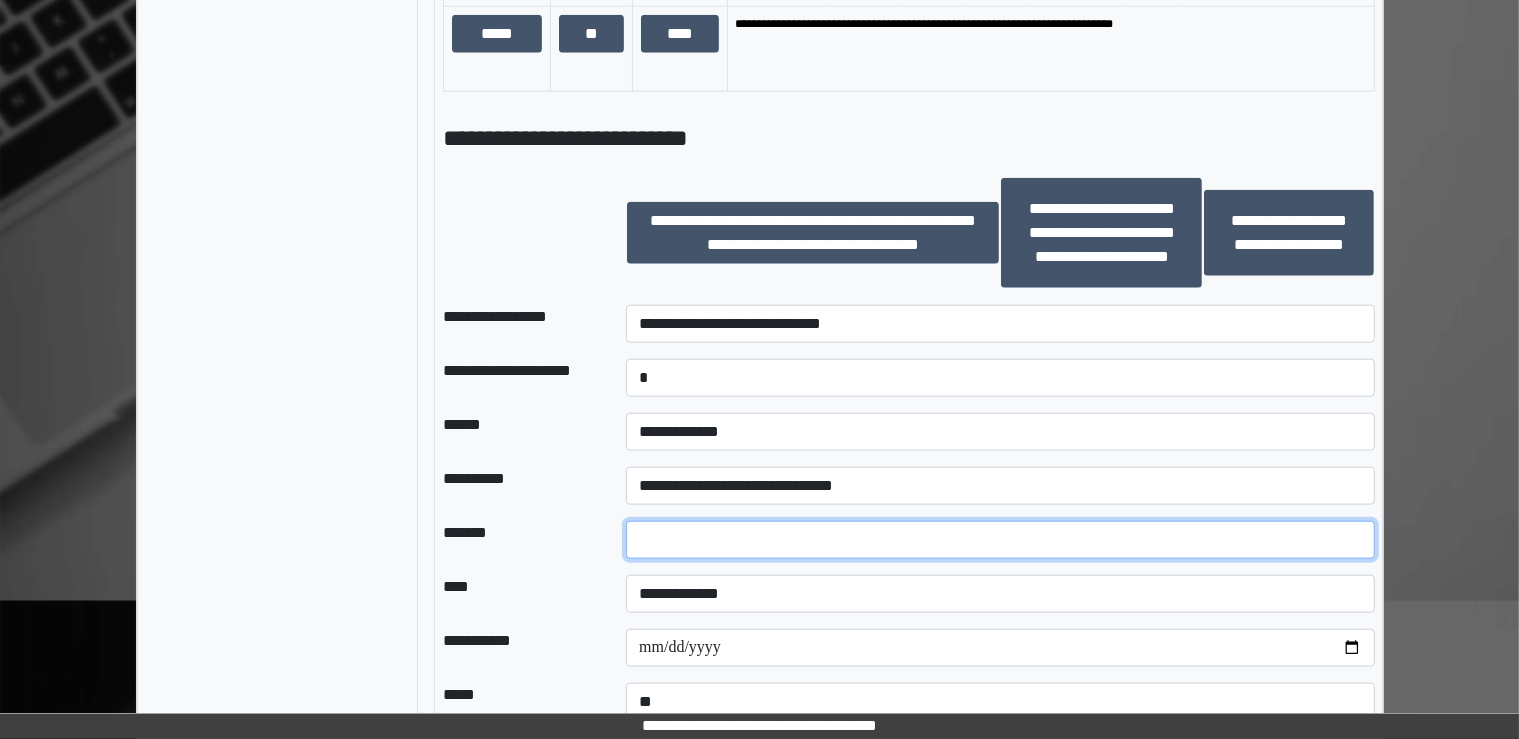 click at bounding box center (1000, 540) 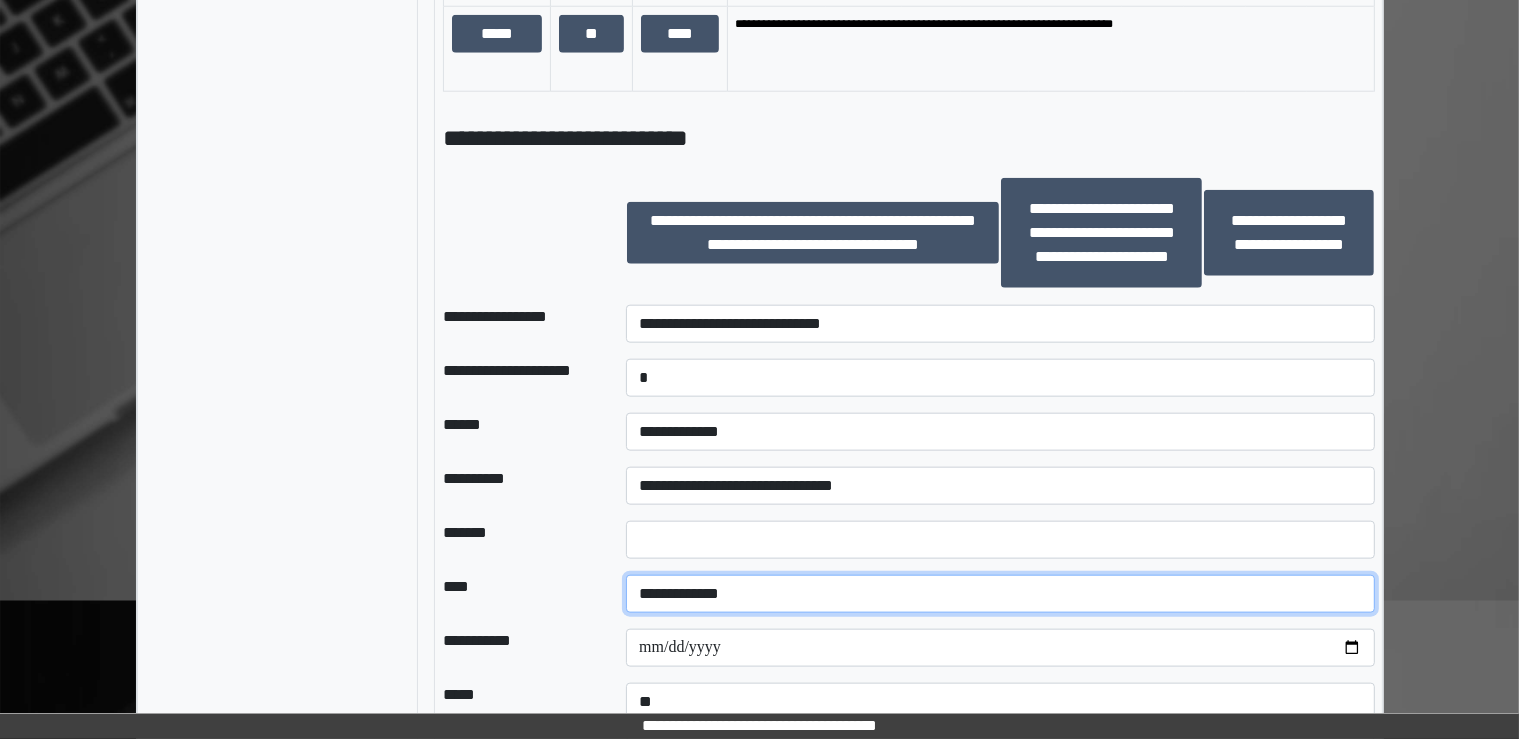 click on "**********" at bounding box center [1000, 594] 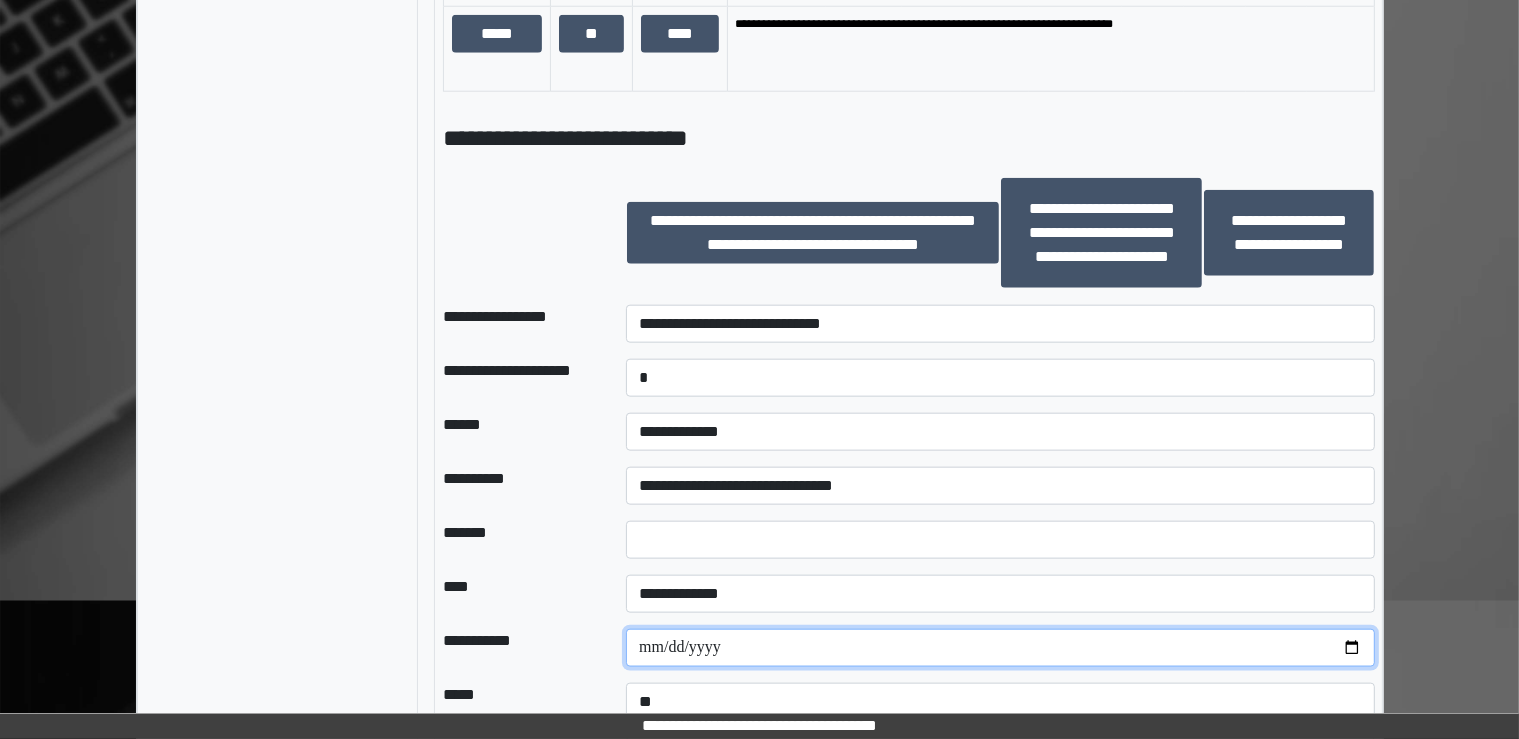 drag, startPoint x: 658, startPoint y: 639, endPoint x: 1350, endPoint y: 639, distance: 692 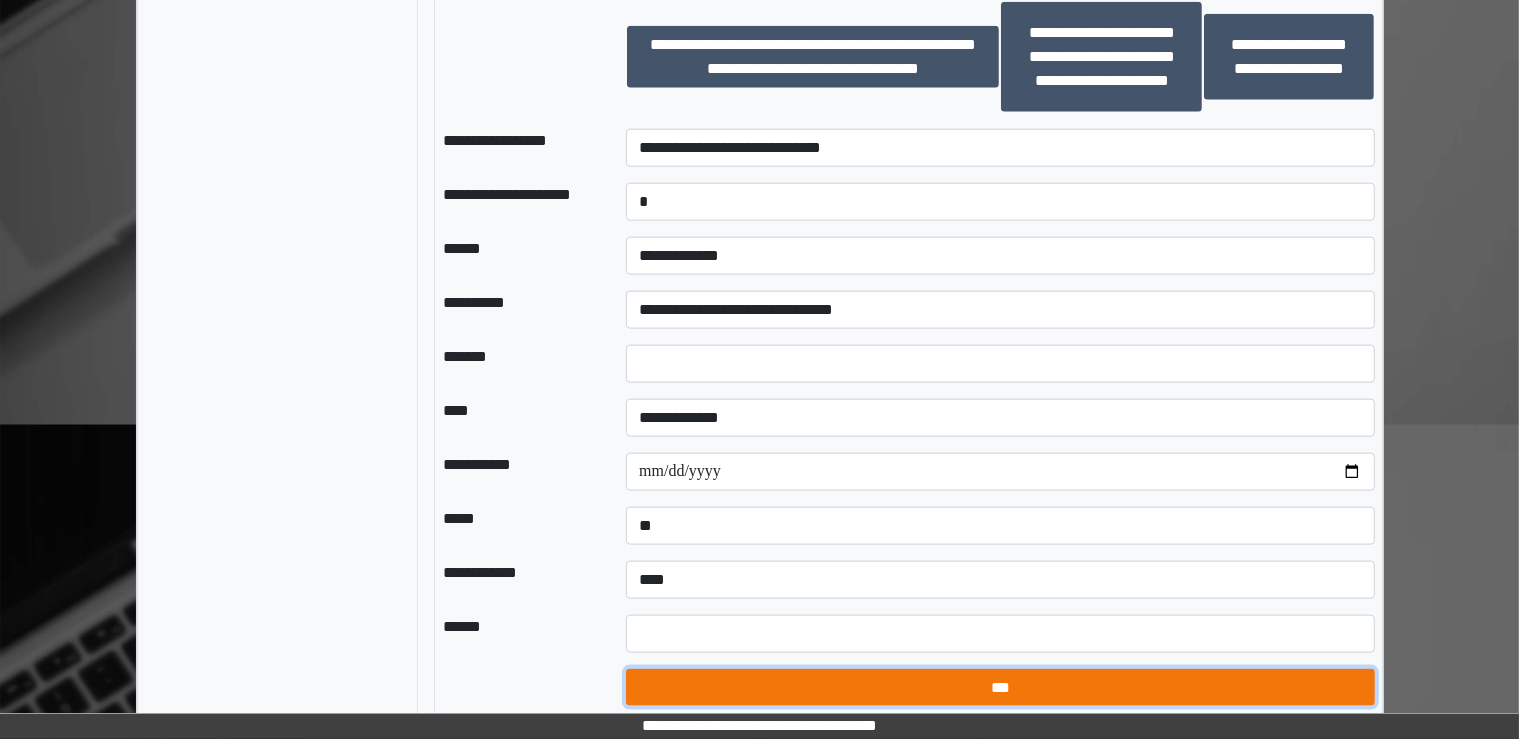 click on "***" at bounding box center (1000, 688) 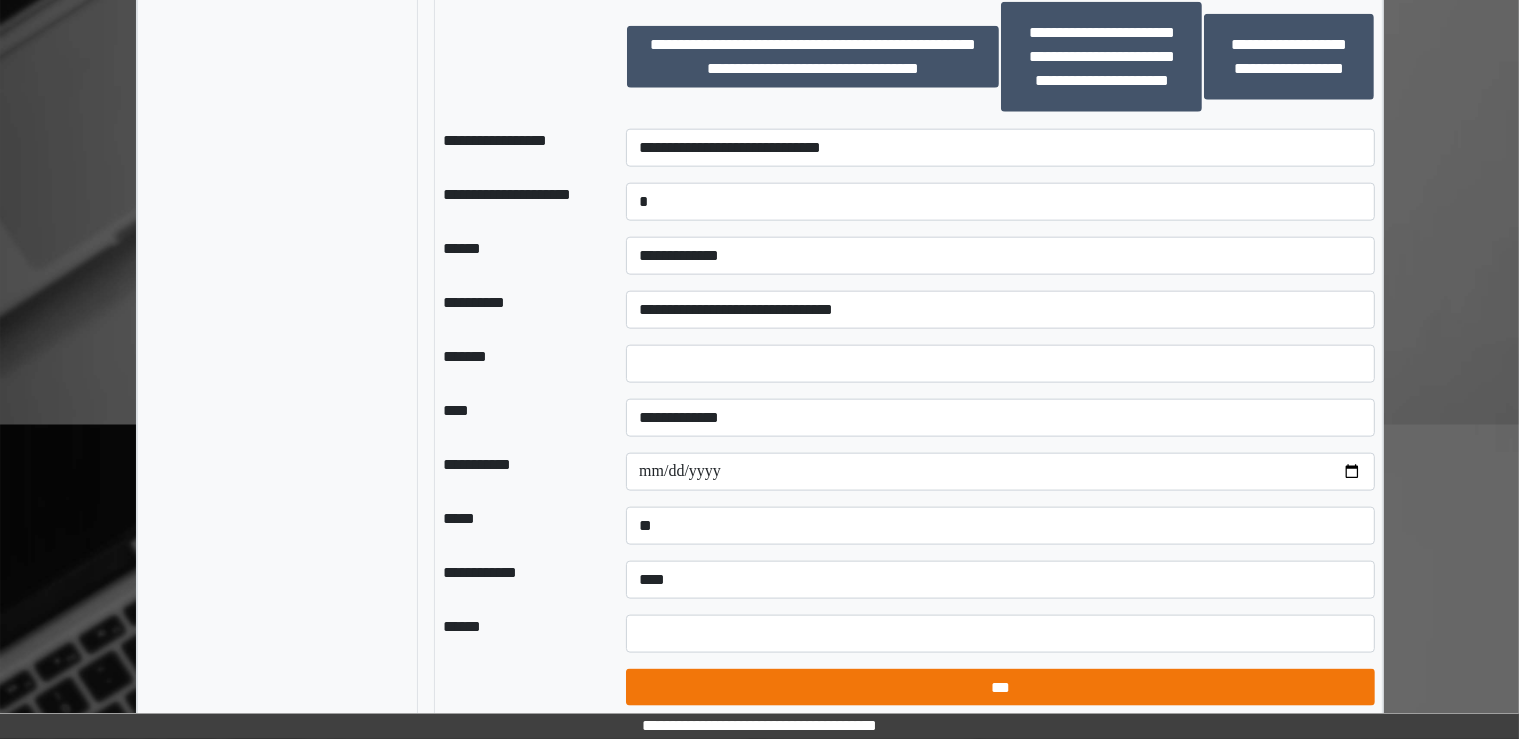 select on "*" 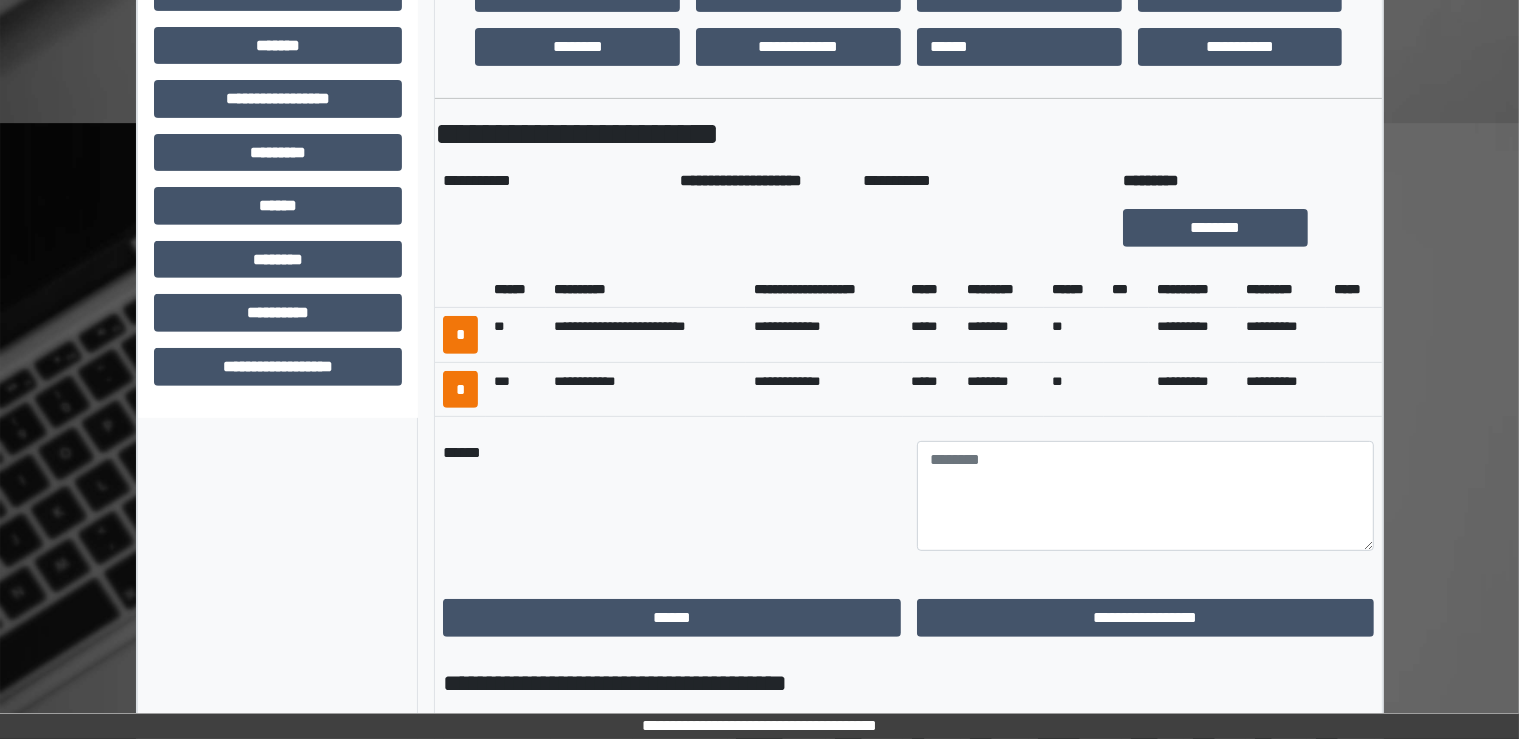scroll, scrollTop: 732, scrollLeft: 0, axis: vertical 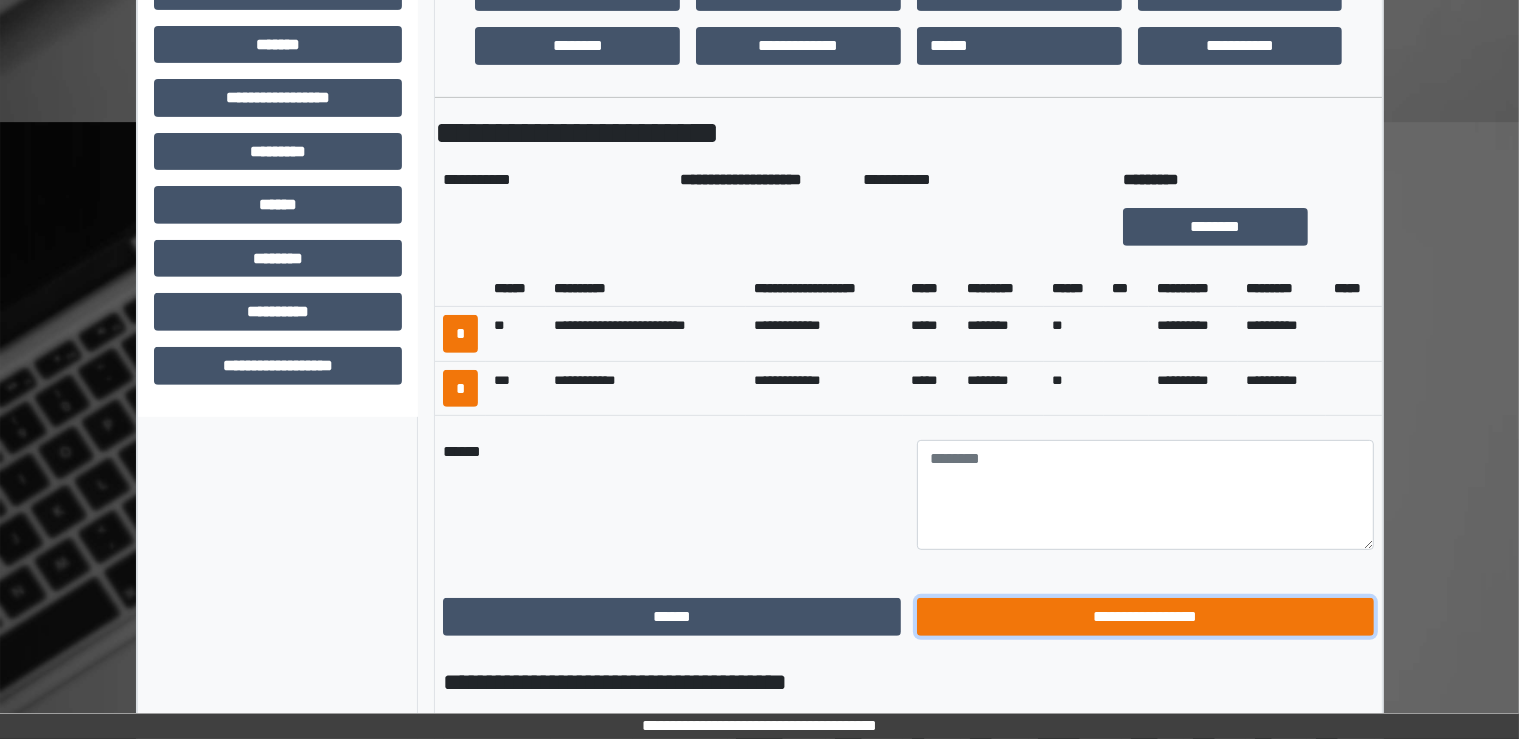 click on "**********" at bounding box center [1146, 617] 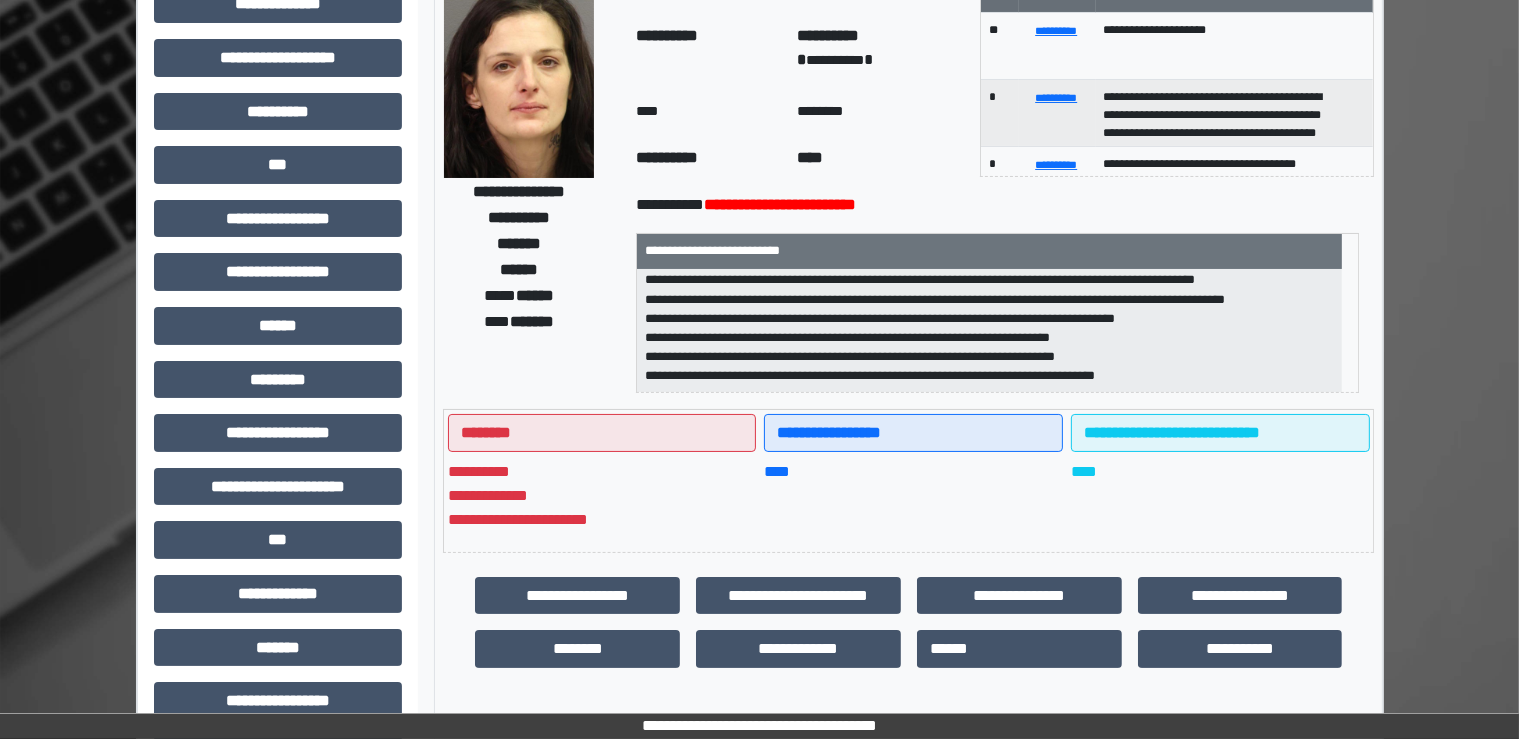 scroll, scrollTop: 122, scrollLeft: 0, axis: vertical 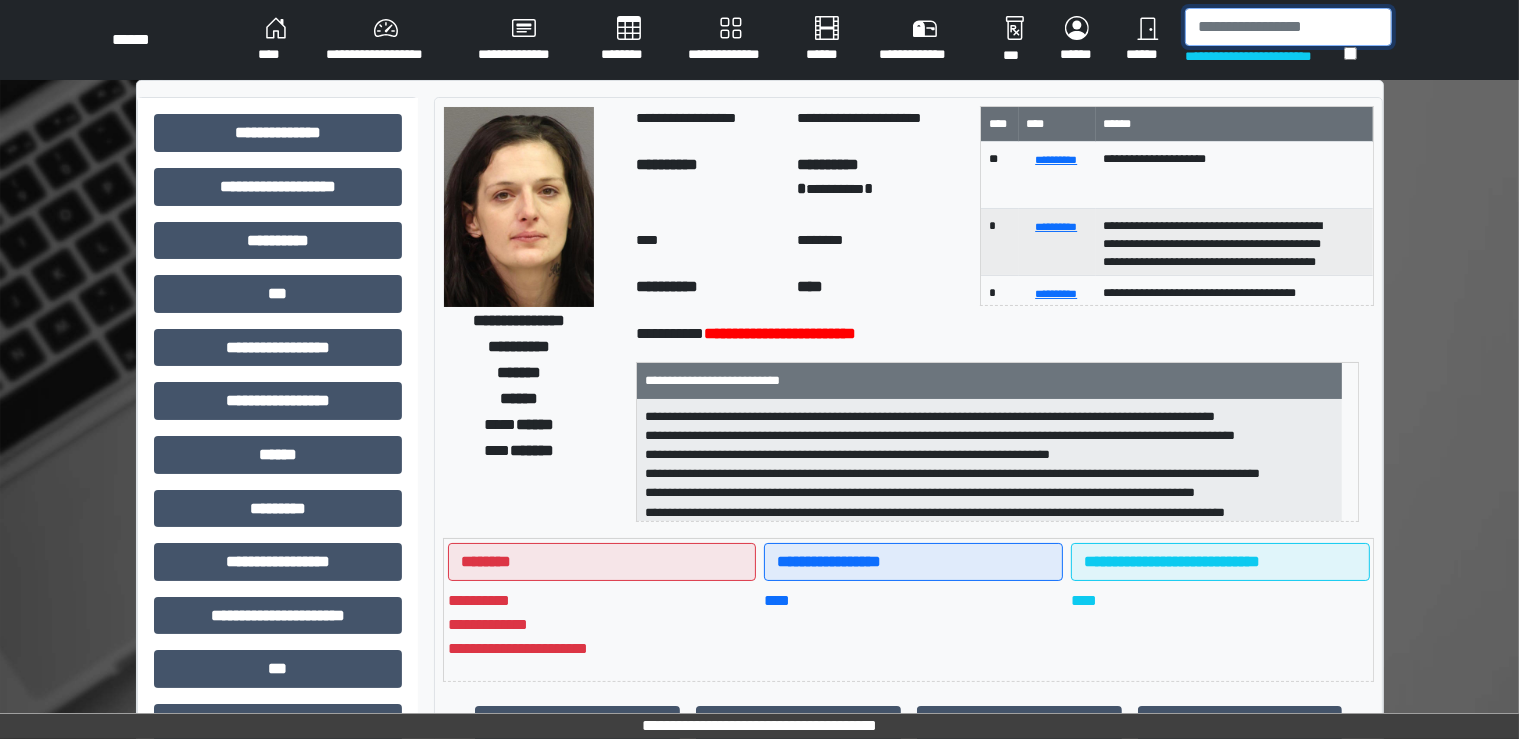 click at bounding box center (1288, 27) 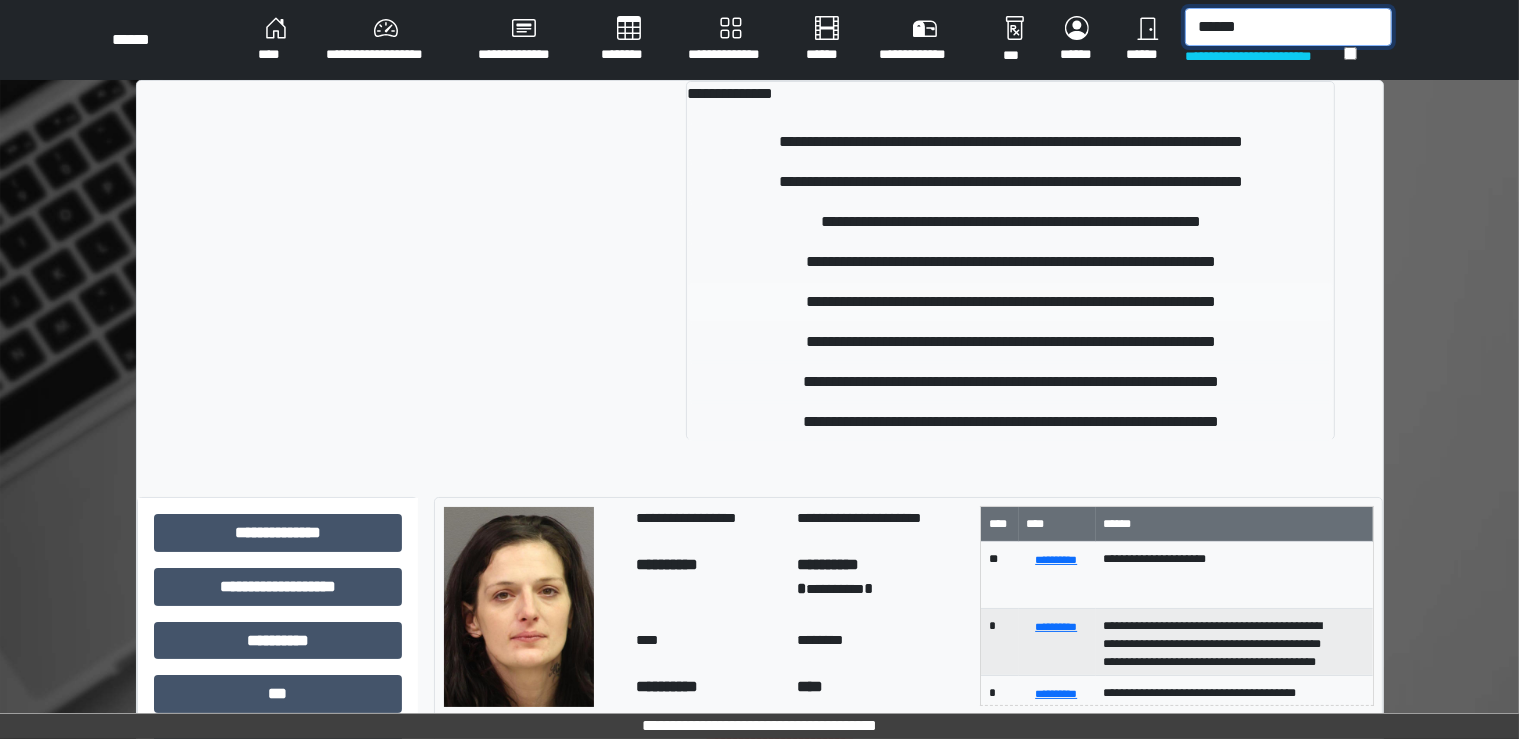 type on "******" 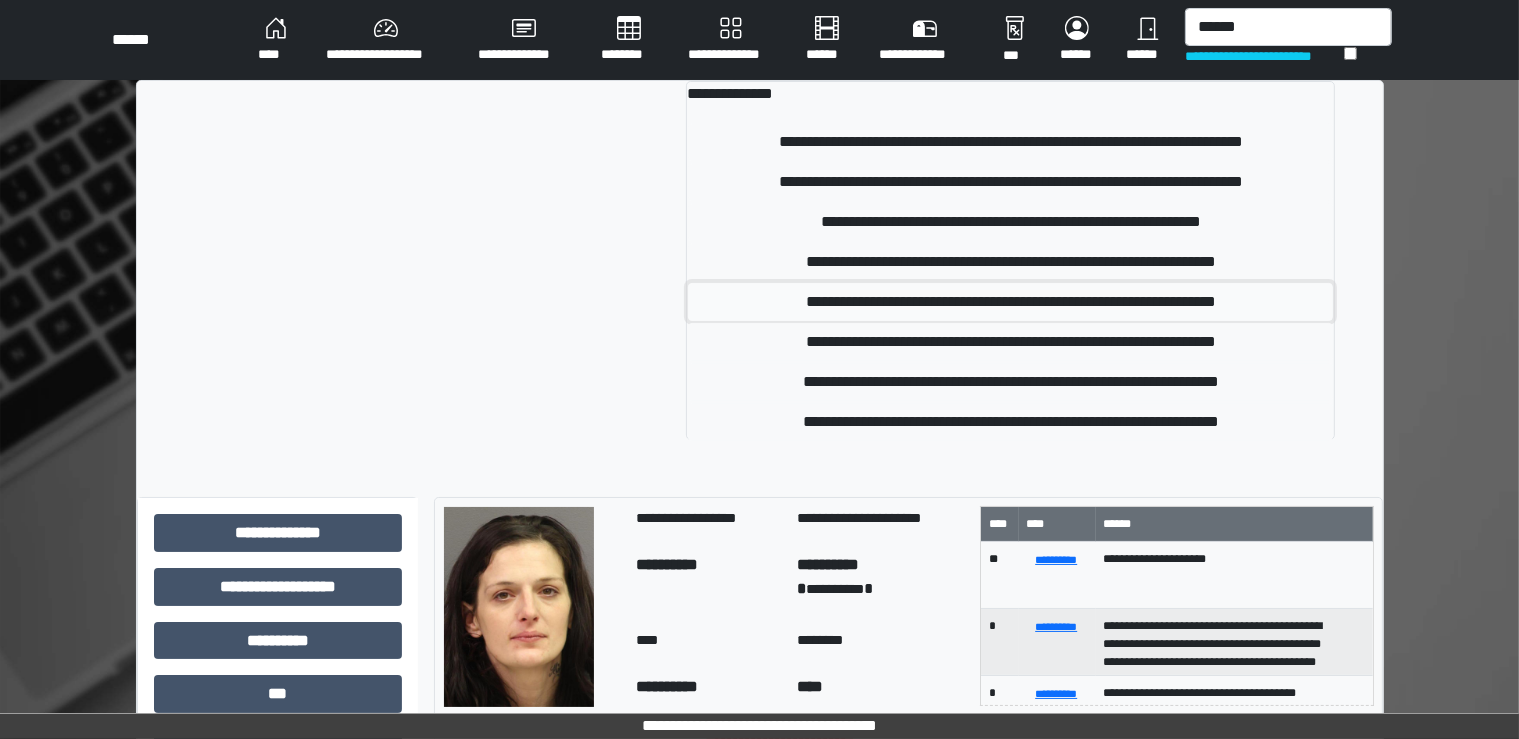 click on "**********" at bounding box center (1010, 302) 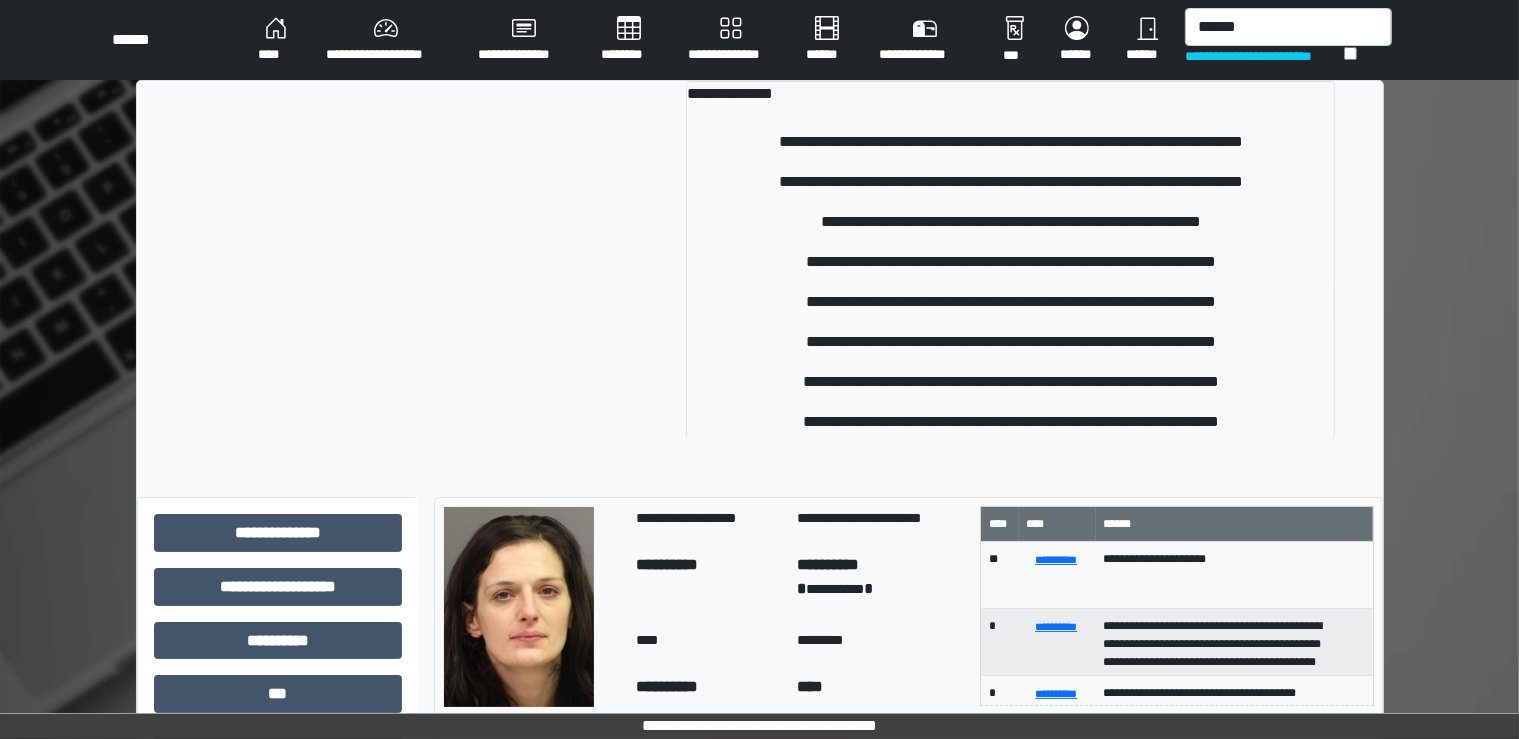 type 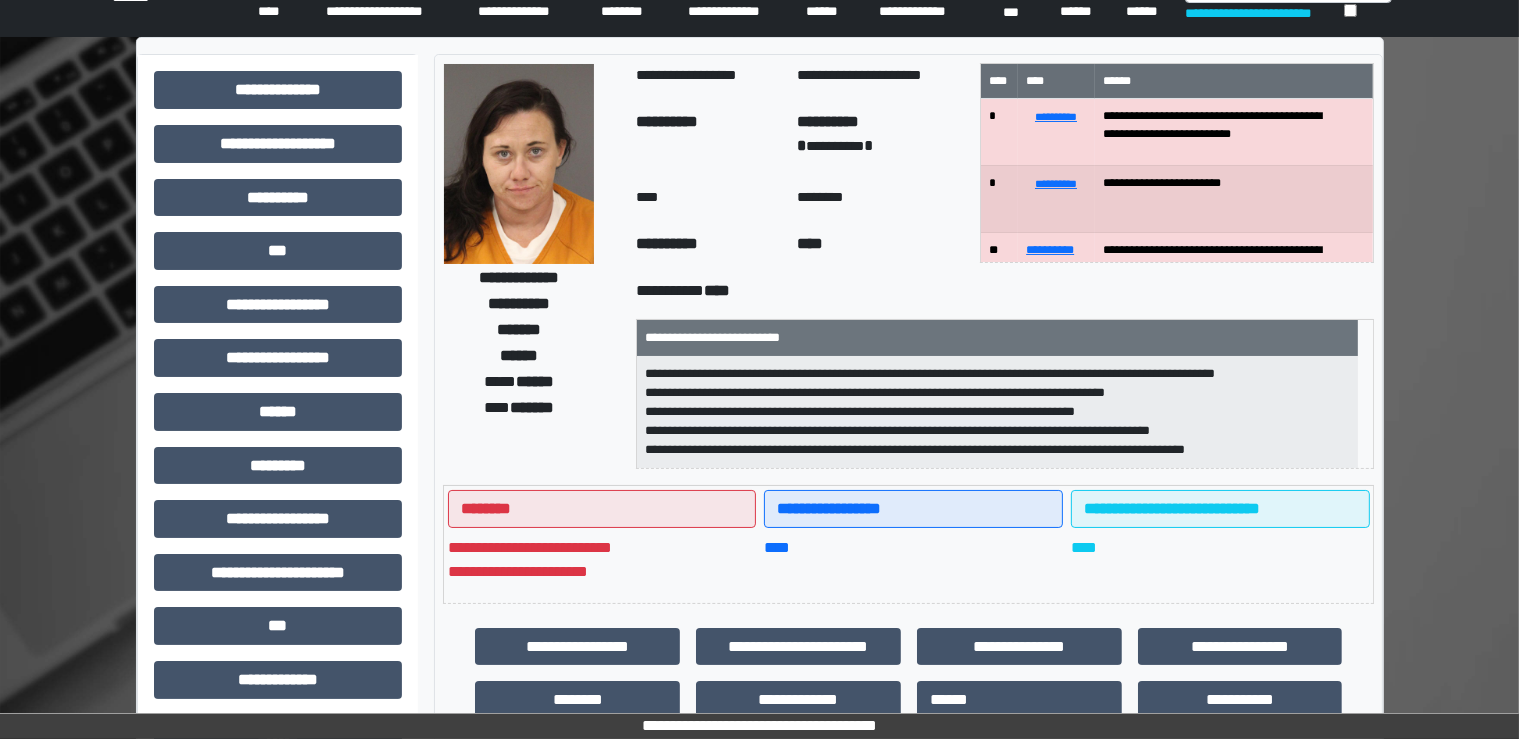 scroll, scrollTop: 0, scrollLeft: 0, axis: both 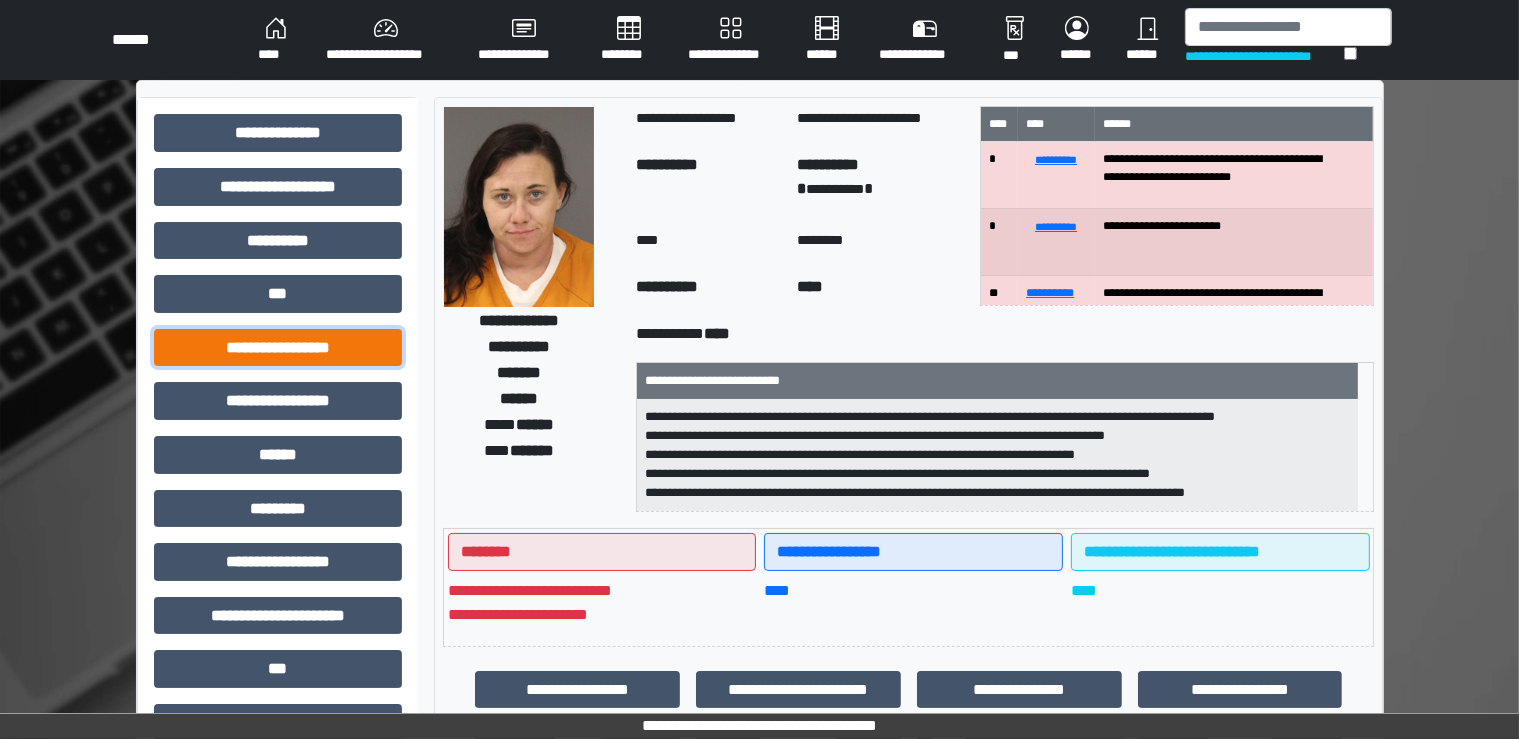 click on "**********" at bounding box center [278, 348] 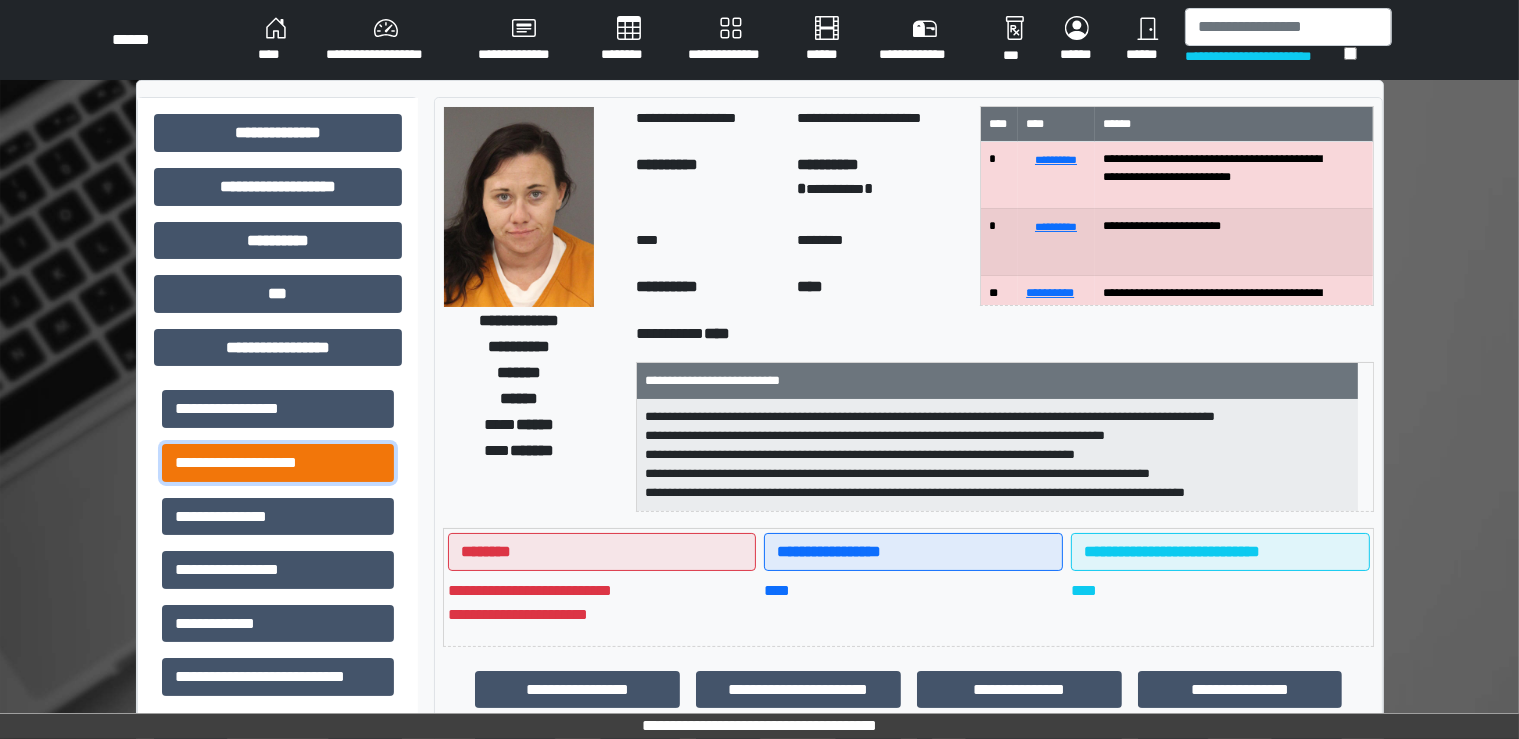 click on "**********" at bounding box center [278, 463] 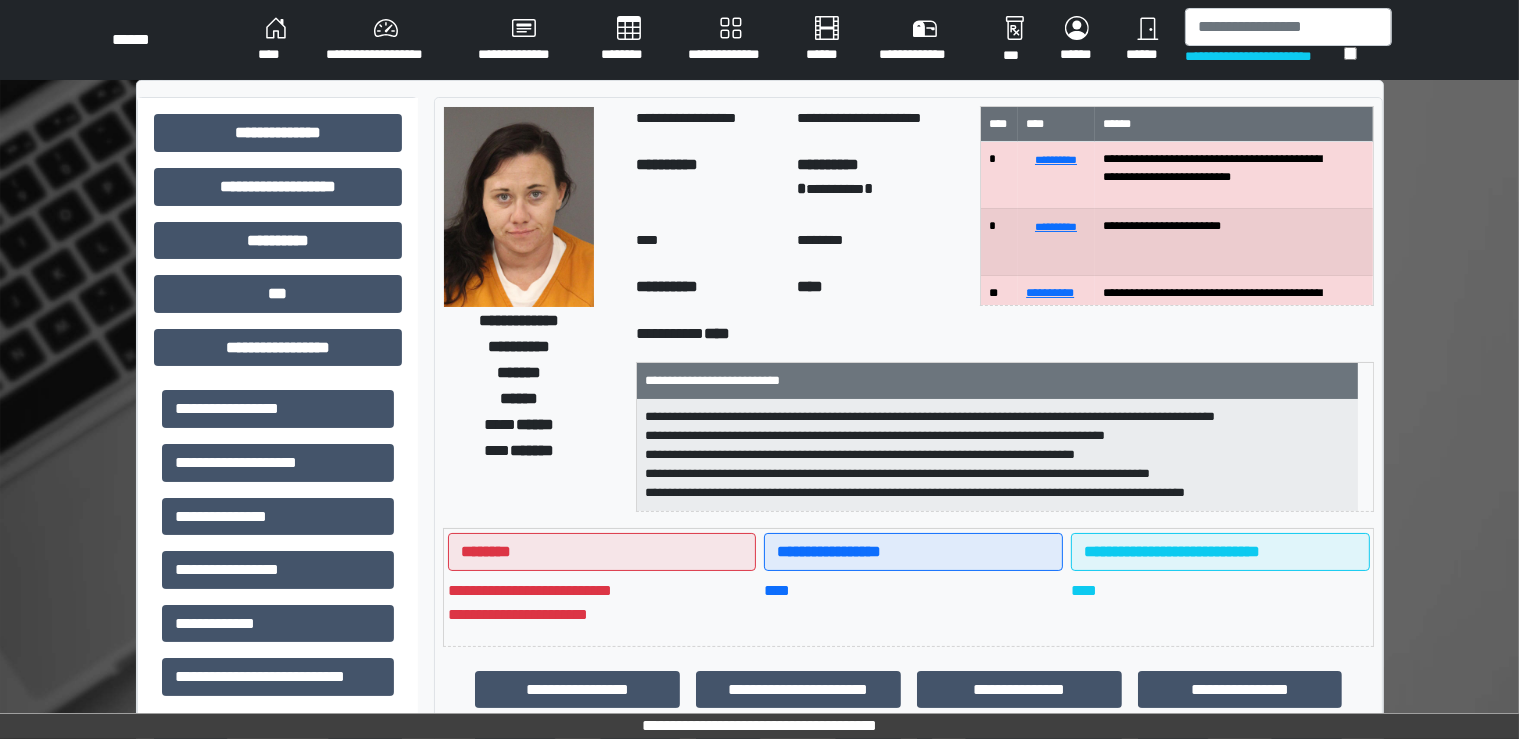 click on "**********" at bounding box center [759, 791] 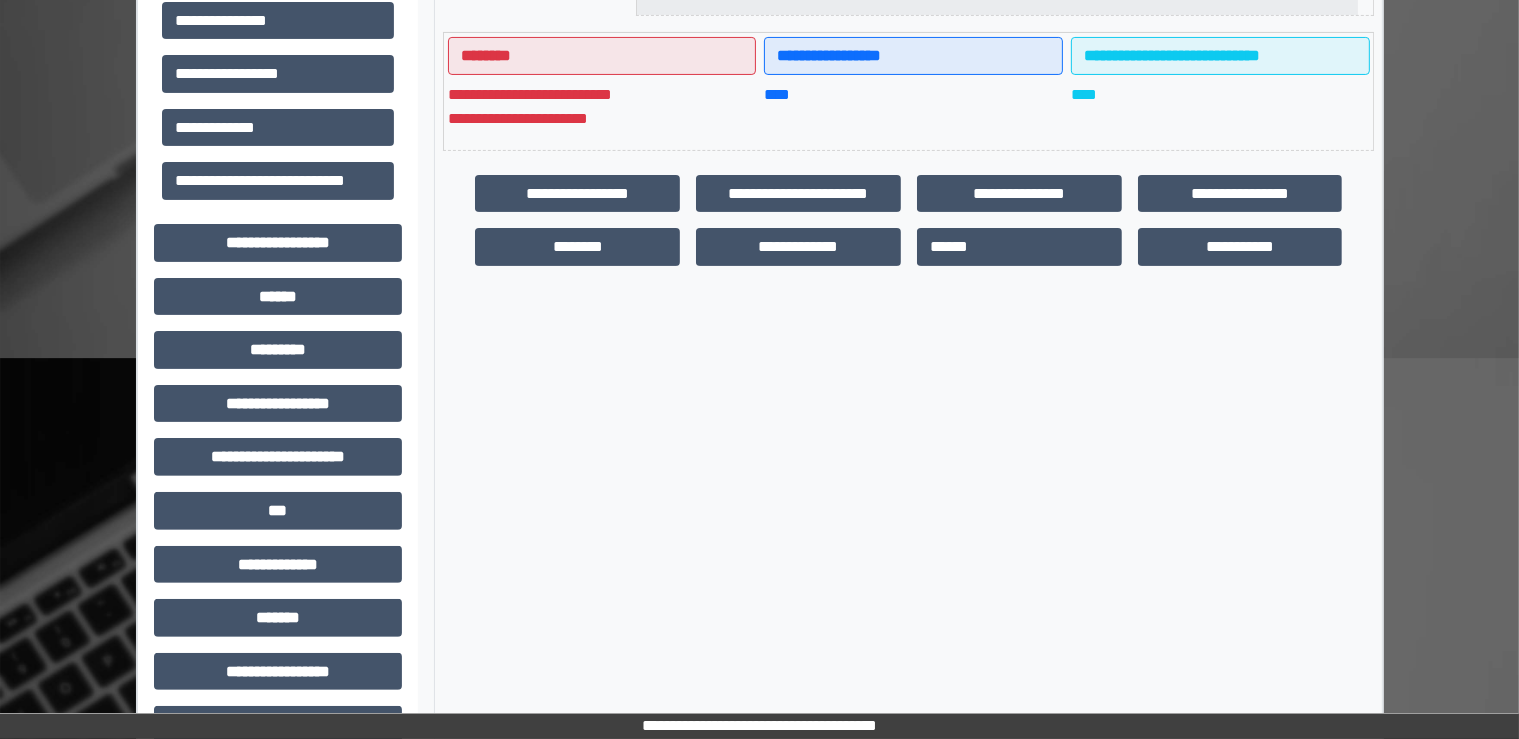 scroll, scrollTop: 496, scrollLeft: 0, axis: vertical 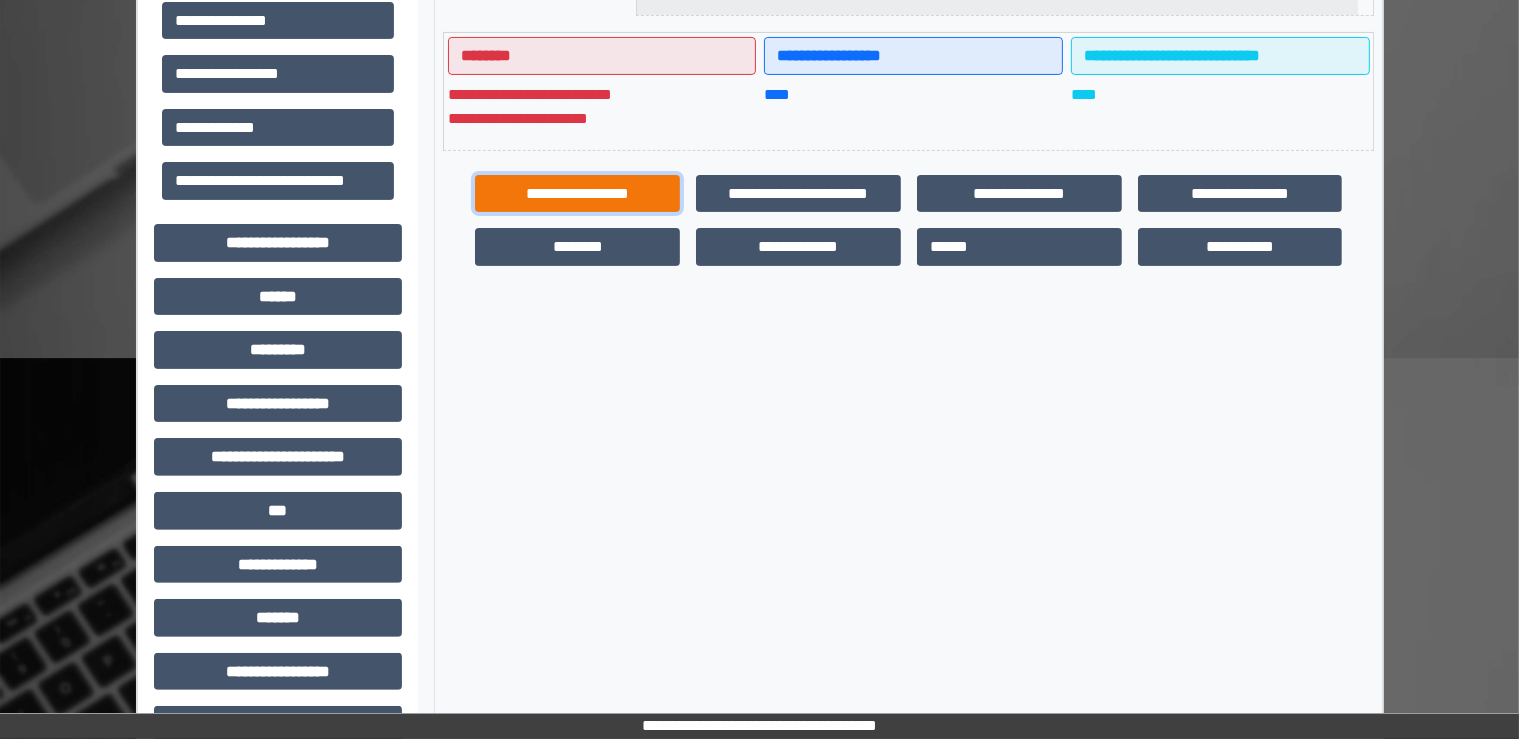click on "**********" at bounding box center [577, 194] 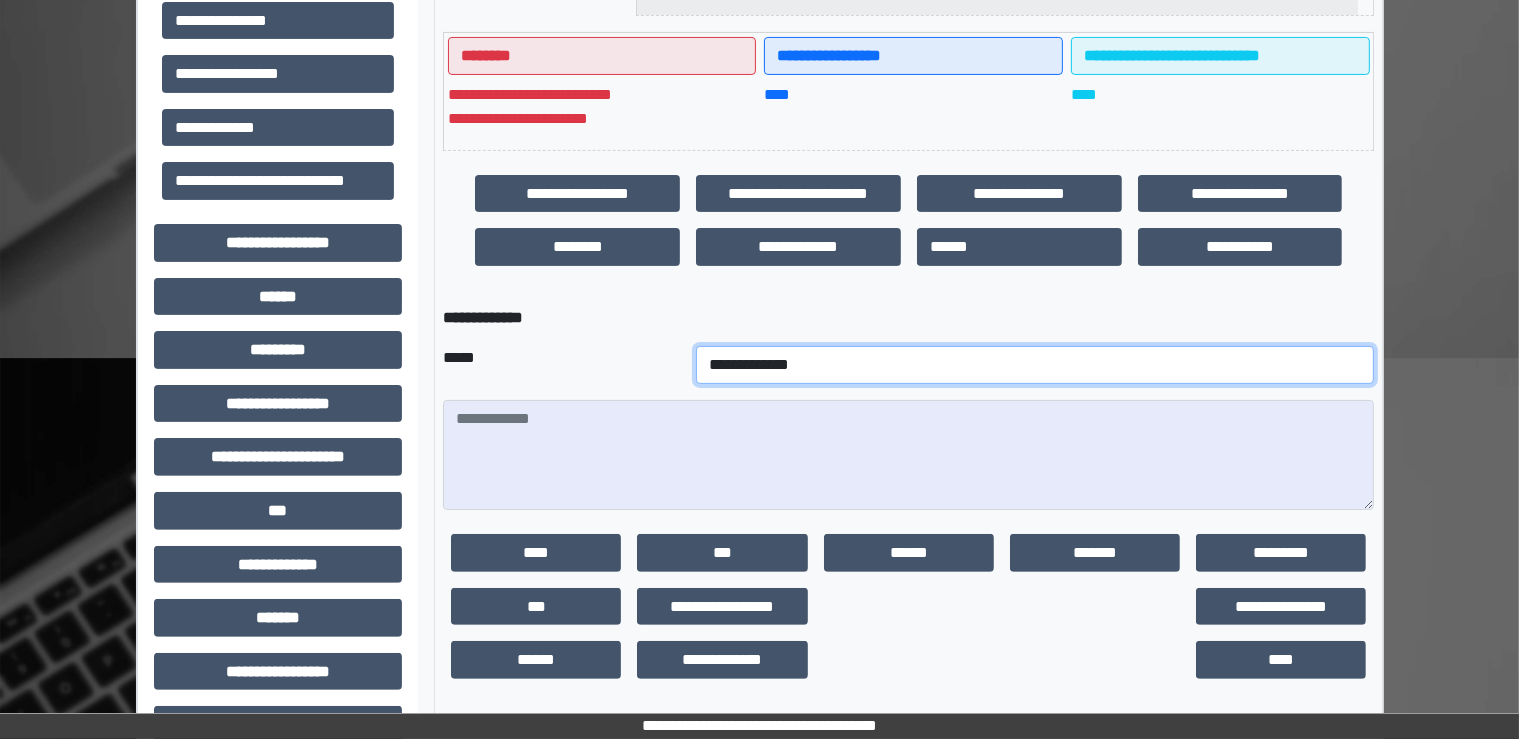click on "**********" at bounding box center [1035, 365] 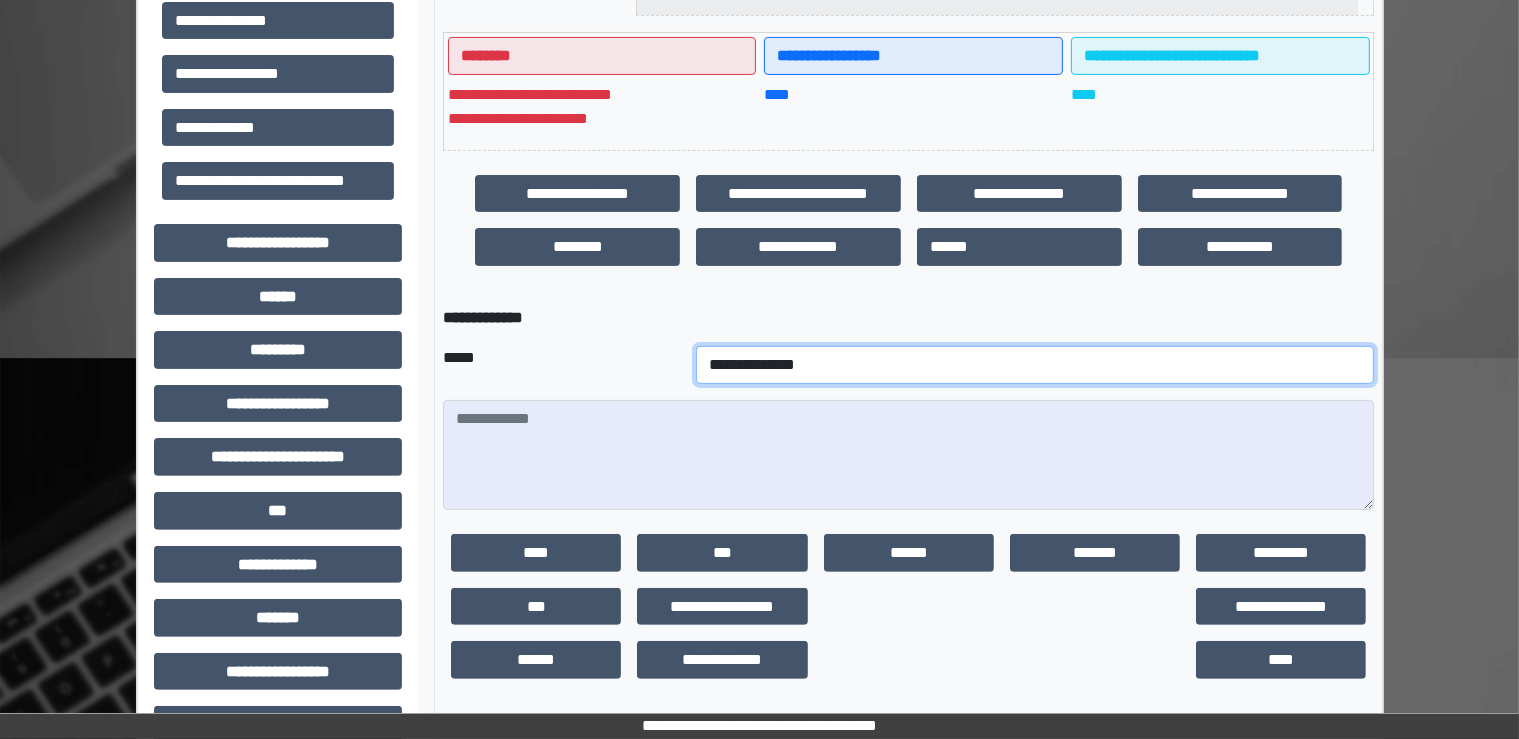 click on "**********" at bounding box center (1035, 365) 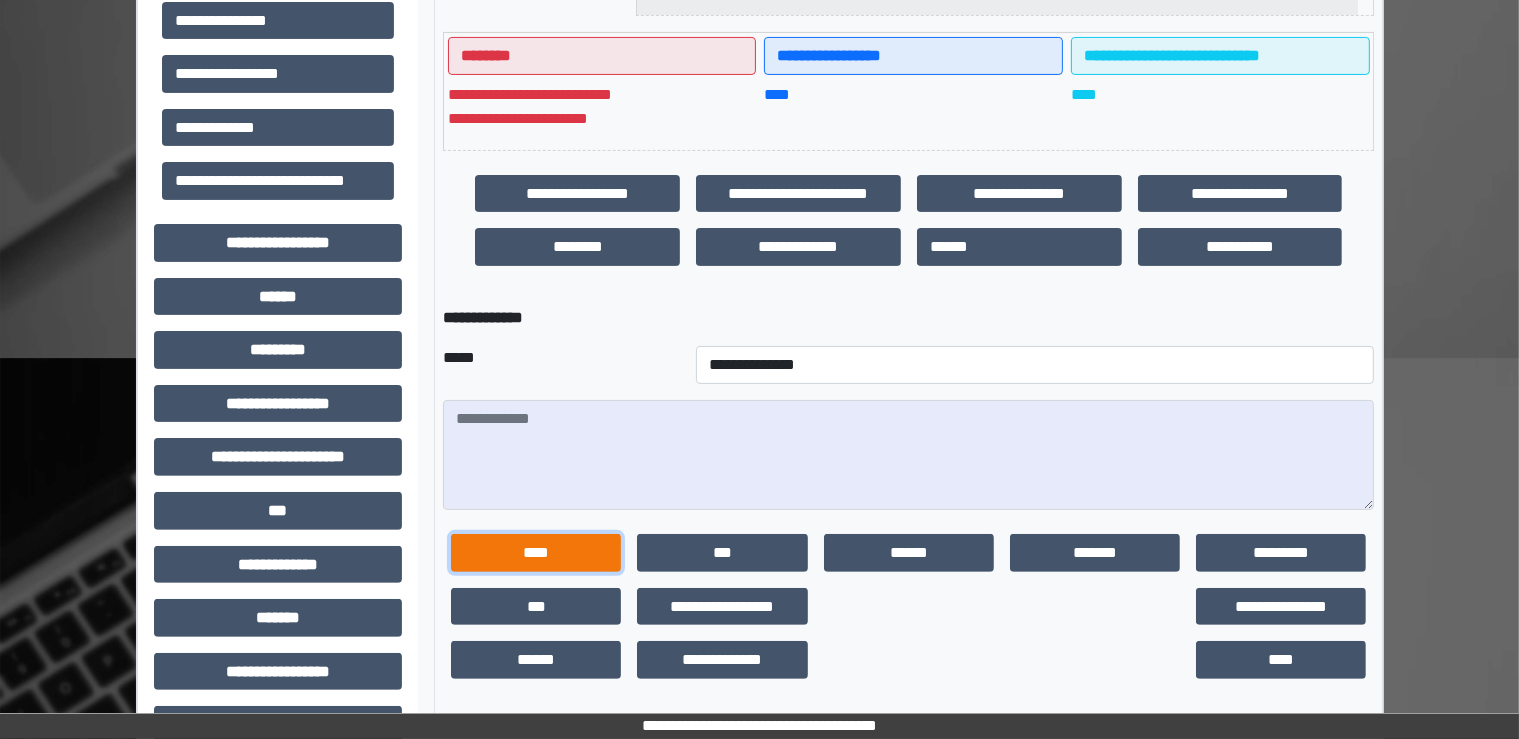 click on "****" at bounding box center (536, 553) 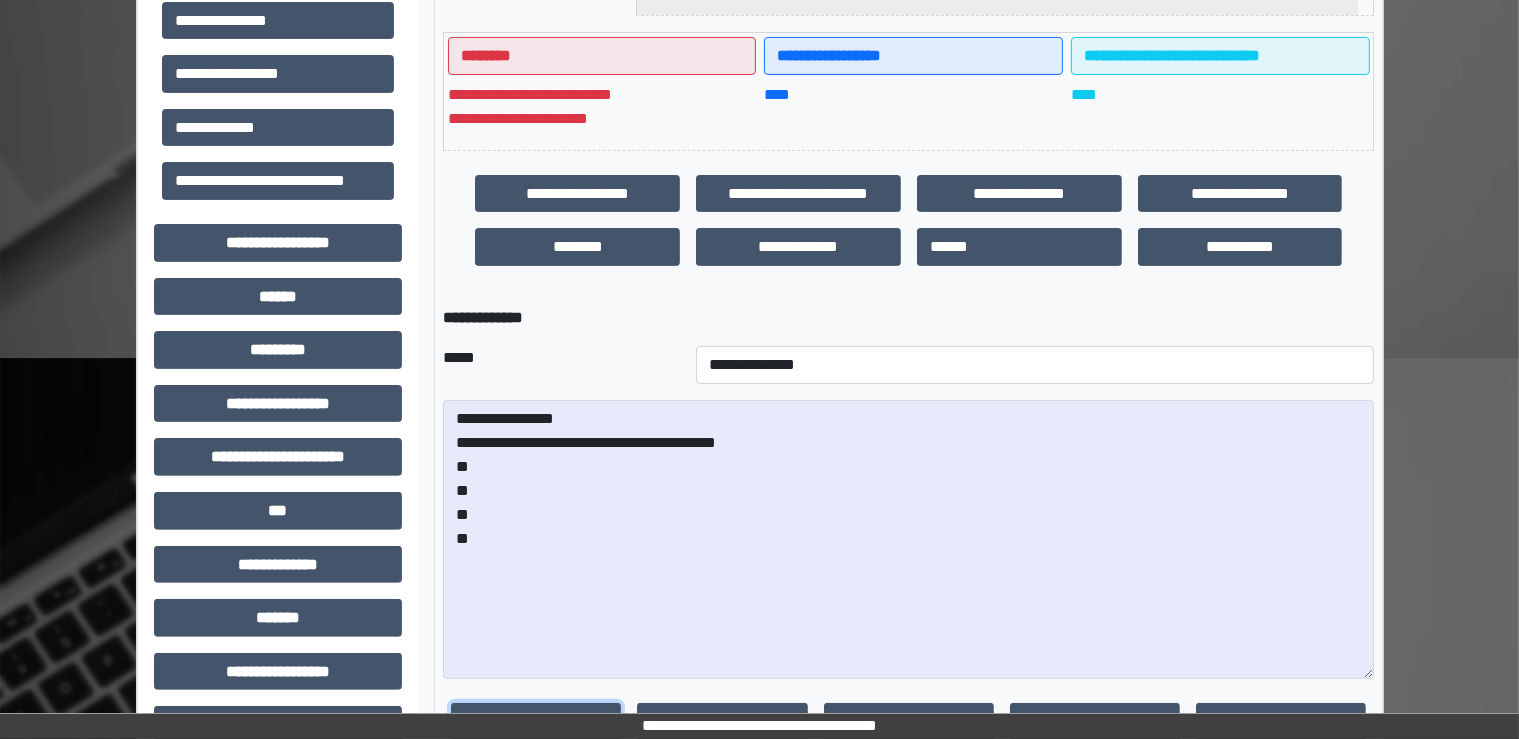 drag, startPoint x: 1356, startPoint y: 505, endPoint x: 1348, endPoint y: 674, distance: 169.18924 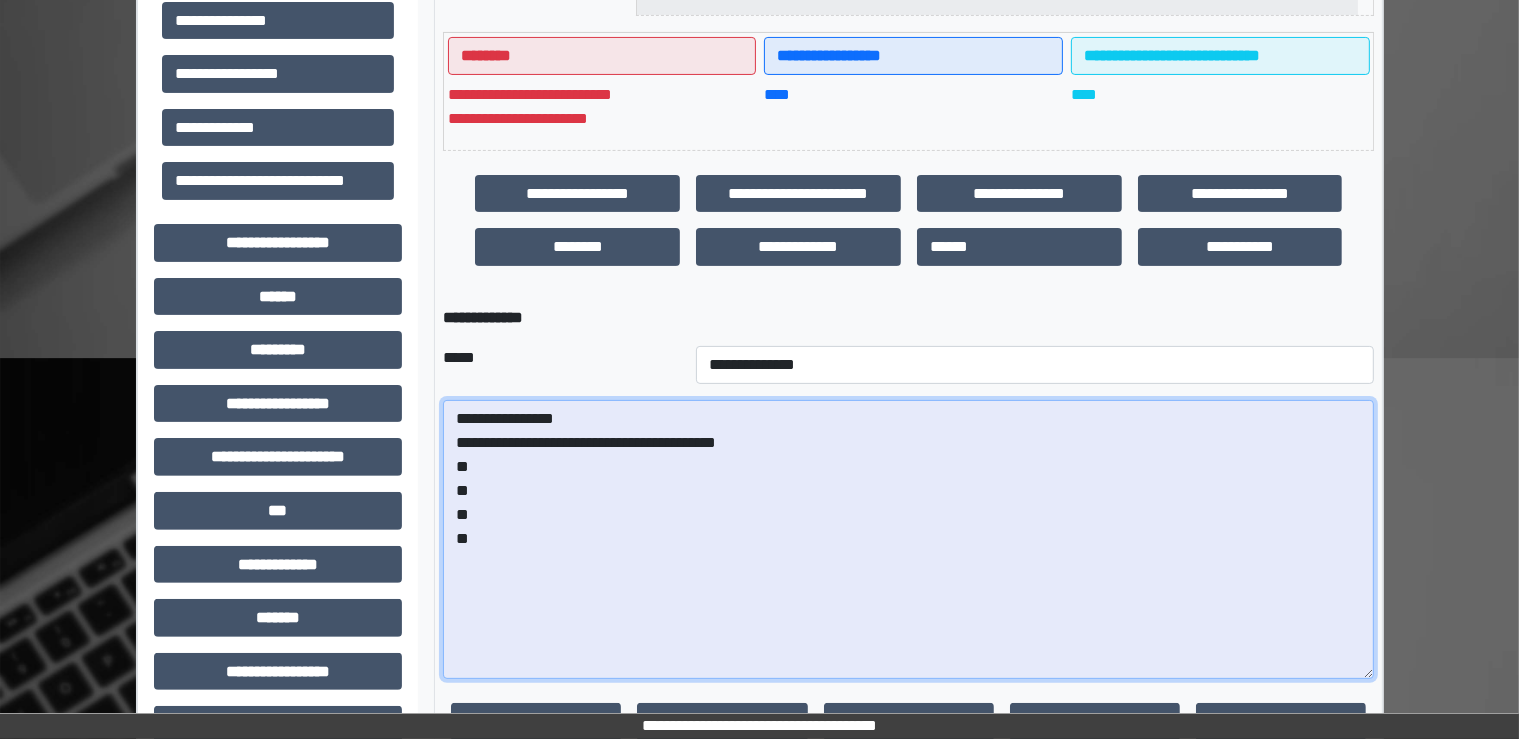 drag, startPoint x: 451, startPoint y: 463, endPoint x: 508, endPoint y: 553, distance: 106.531685 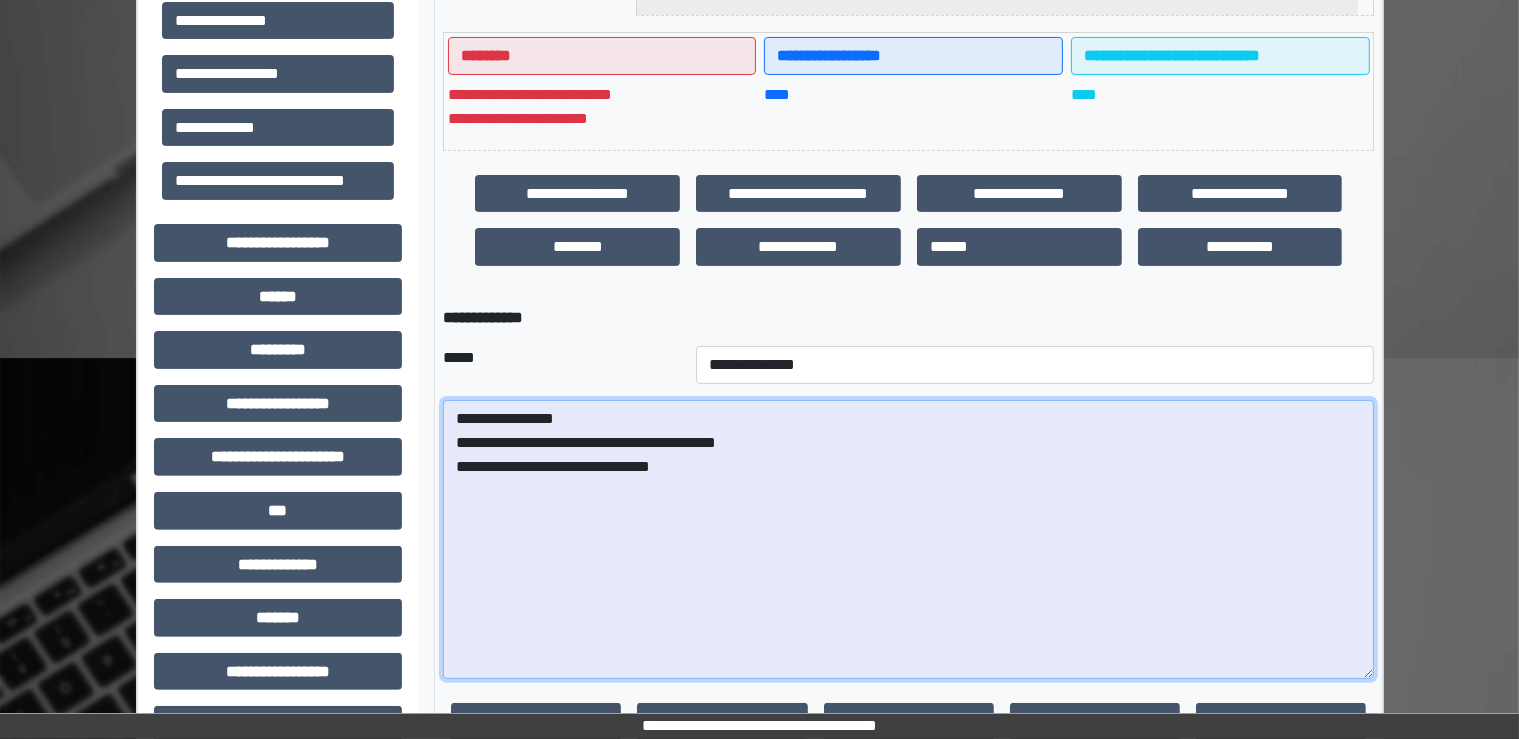 paste on "**********" 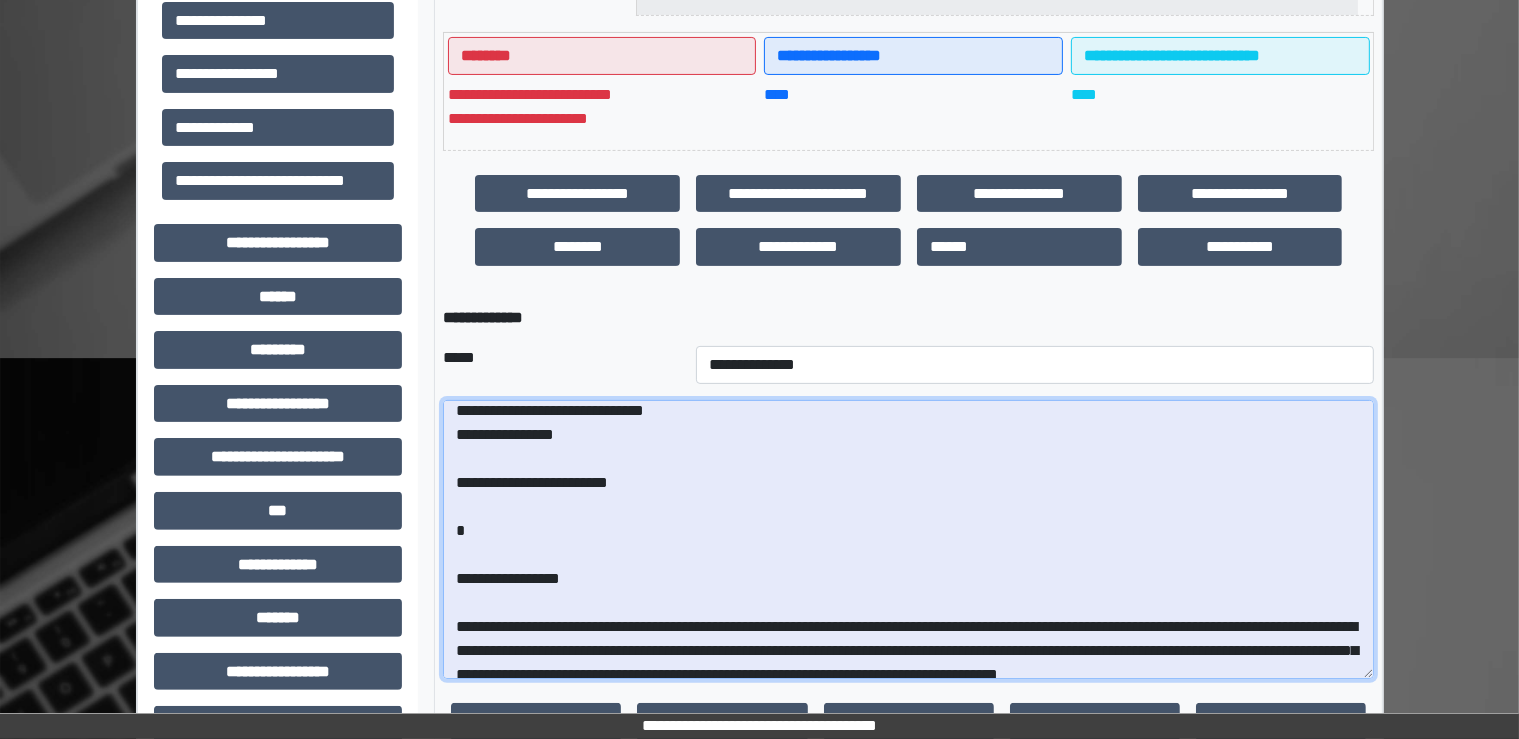 scroll, scrollTop: 57, scrollLeft: 0, axis: vertical 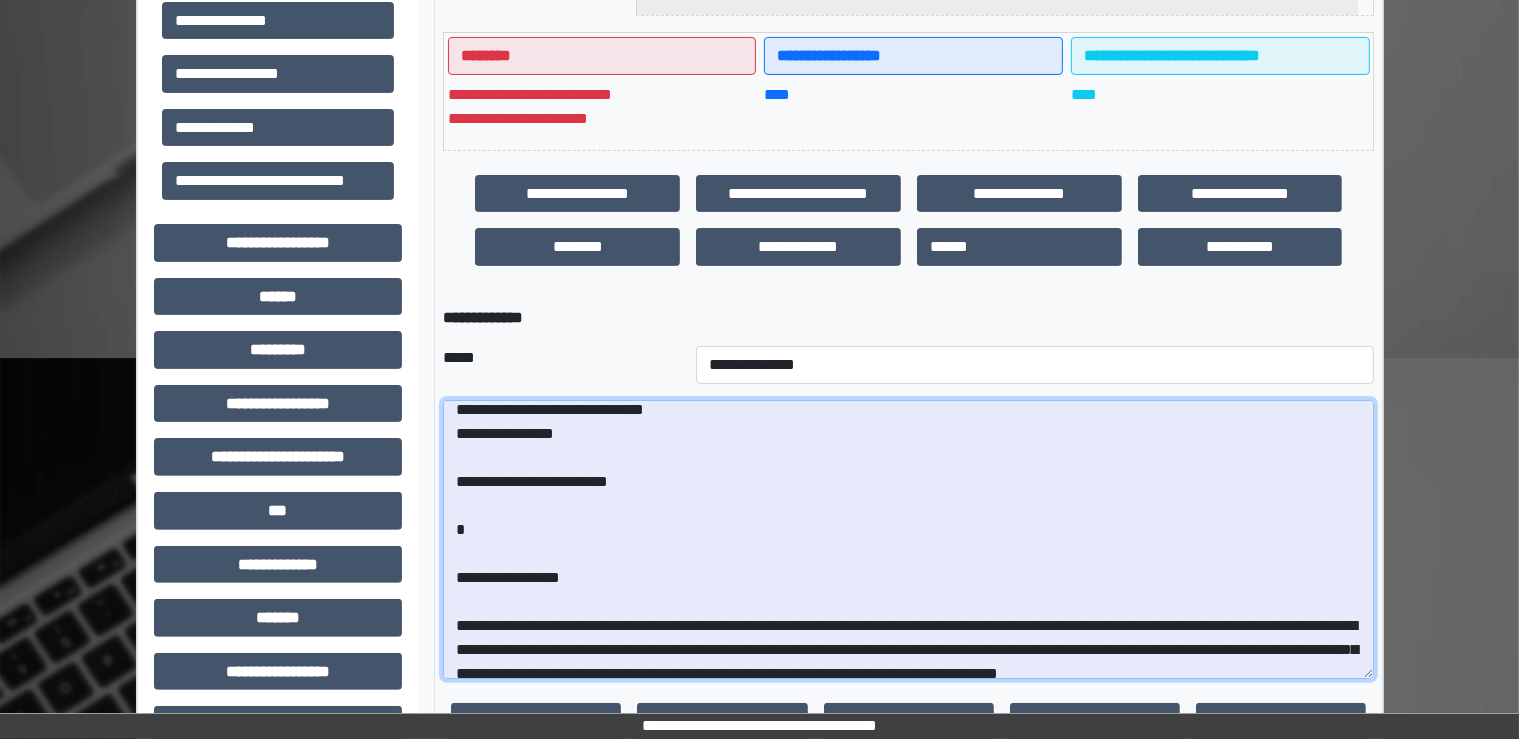 drag, startPoint x: 500, startPoint y: 481, endPoint x: 461, endPoint y: 478, distance: 39.115215 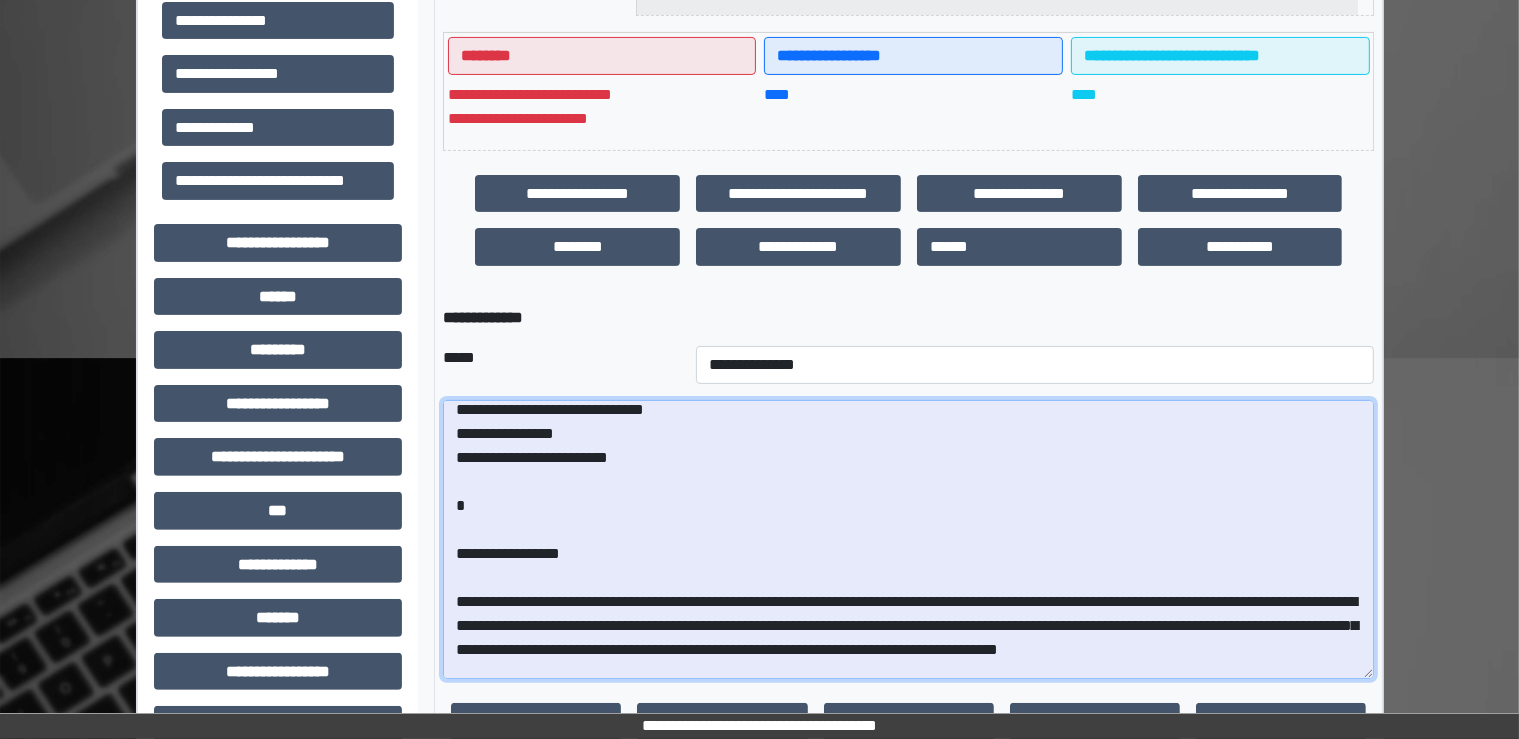 drag, startPoint x: 456, startPoint y: 551, endPoint x: 570, endPoint y: 550, distance: 114.00439 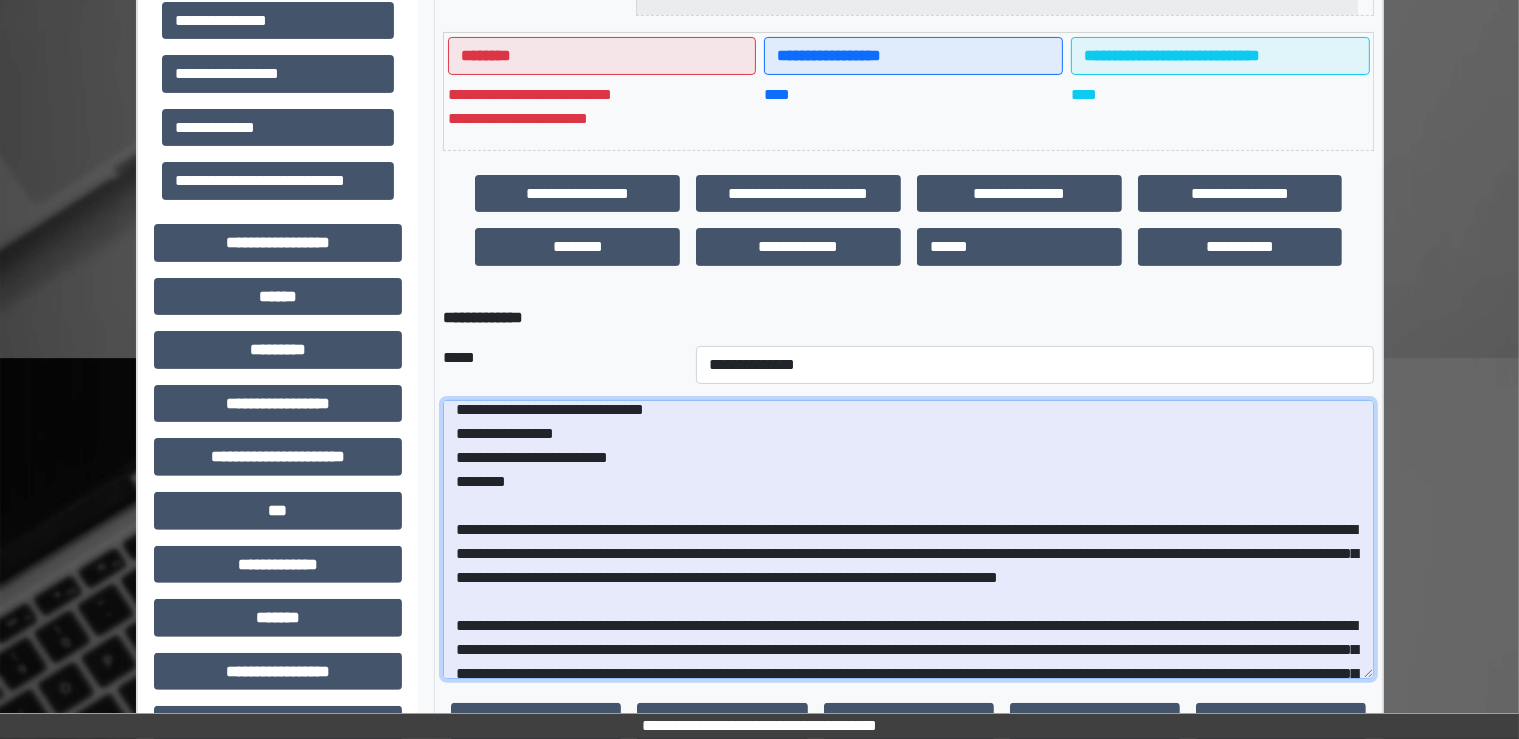 scroll, scrollTop: 0, scrollLeft: 0, axis: both 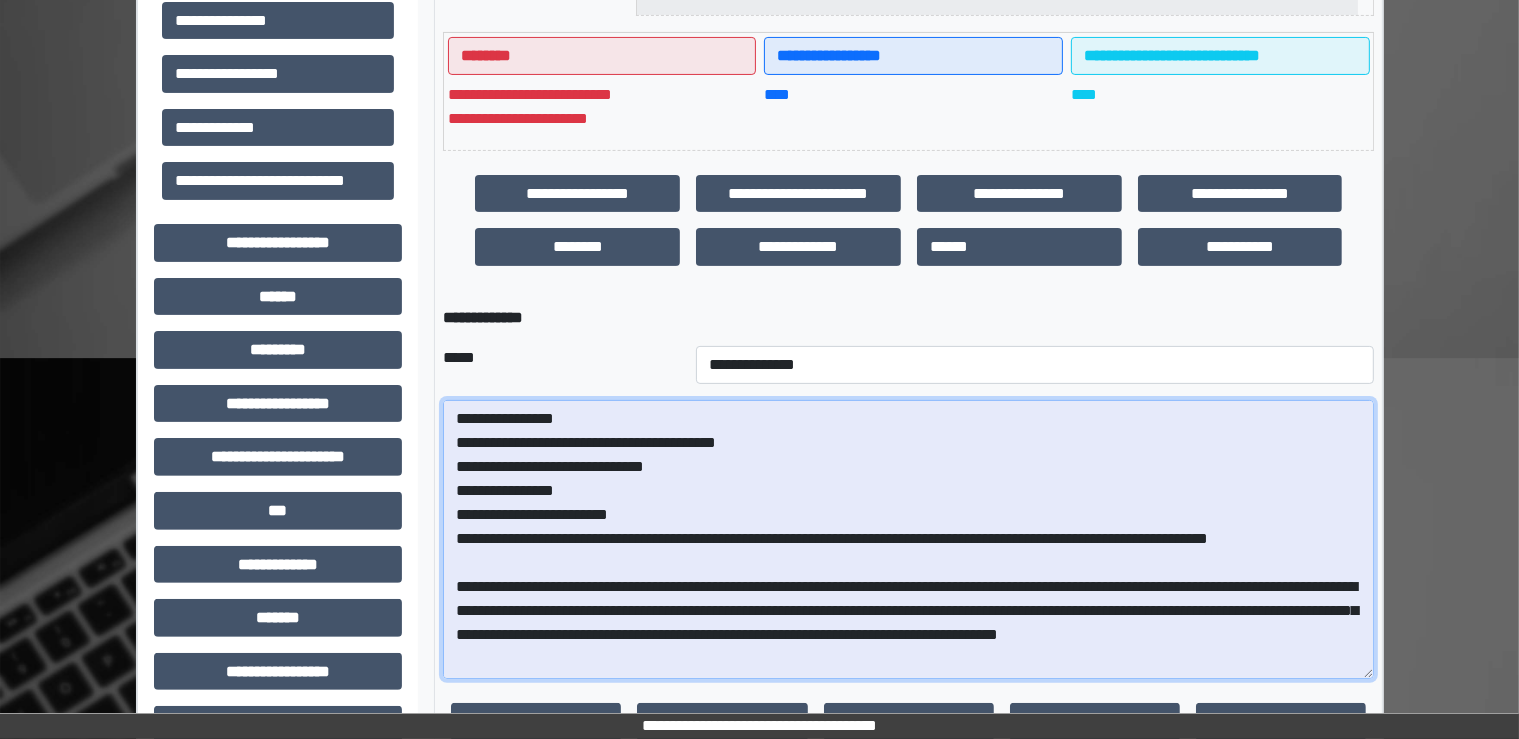 drag, startPoint x: 457, startPoint y: 538, endPoint x: 504, endPoint y: 575, distance: 59.816387 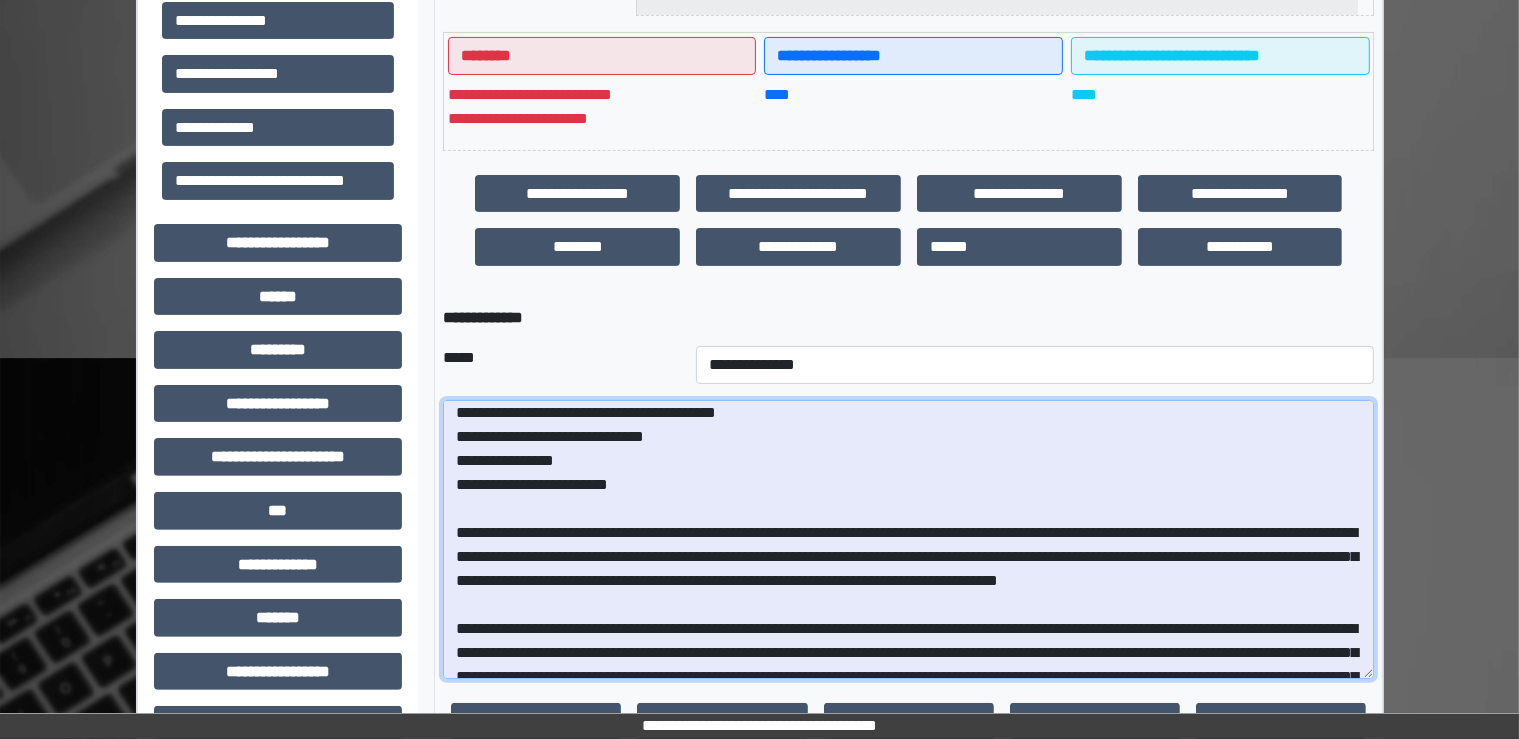 scroll, scrollTop: 0, scrollLeft: 0, axis: both 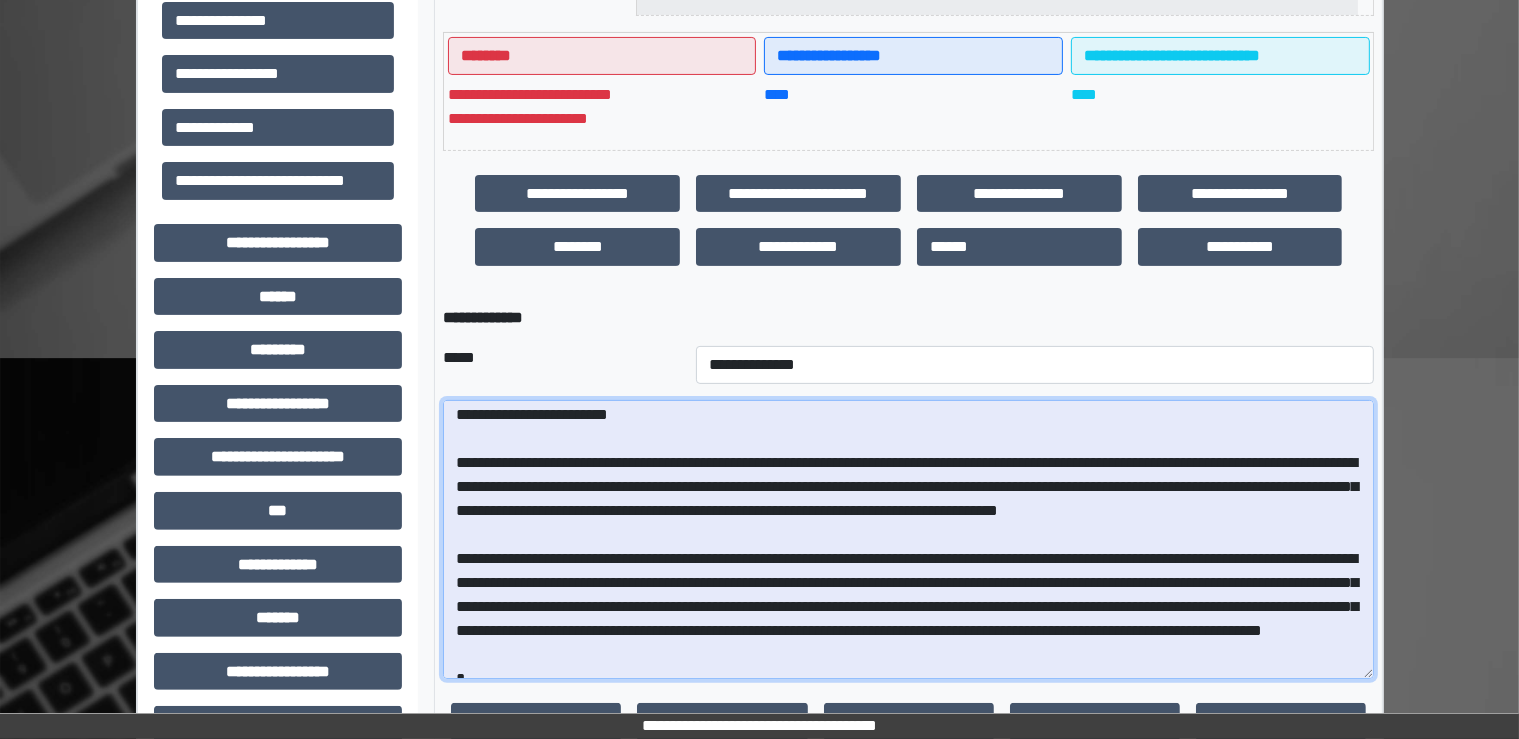 paste on "**********" 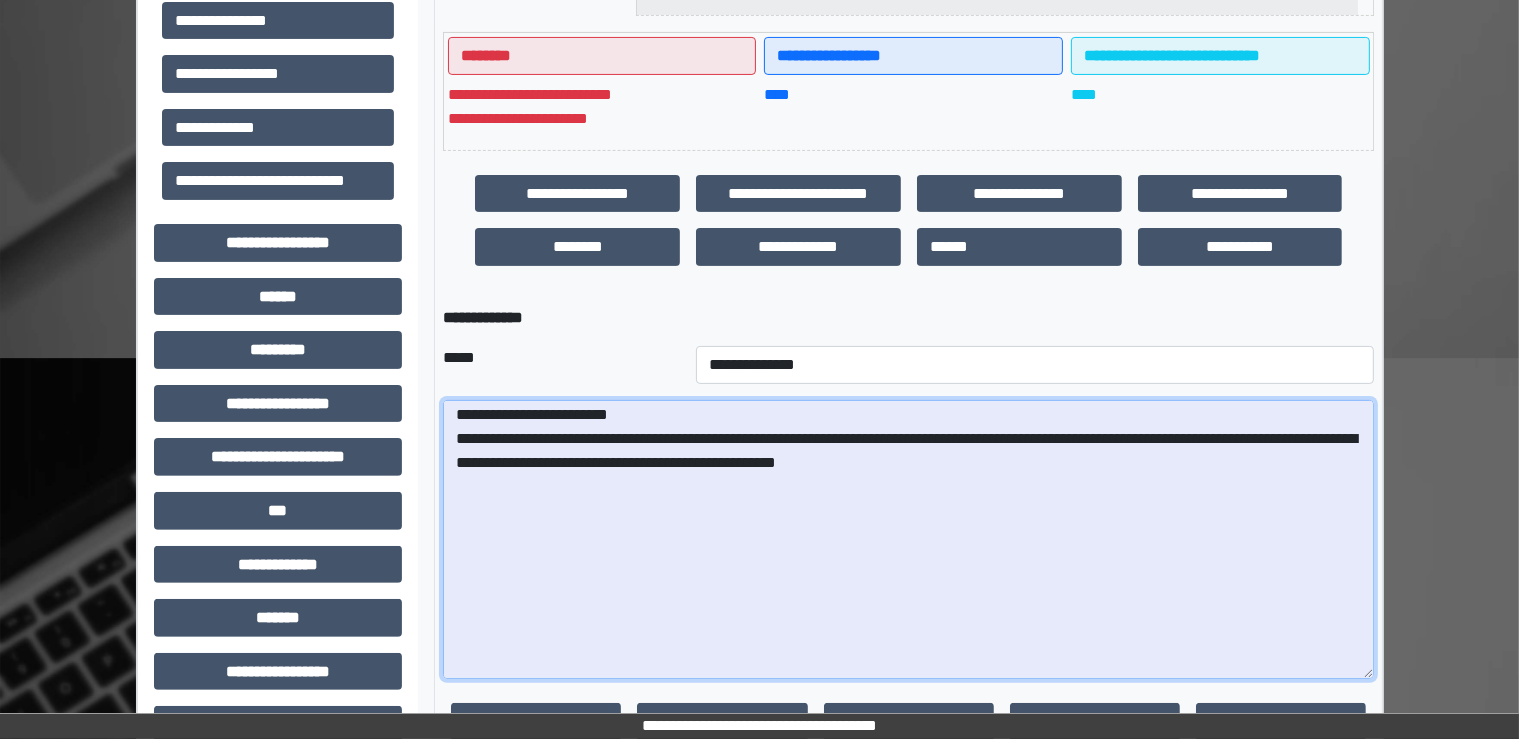 scroll, scrollTop: 159, scrollLeft: 0, axis: vertical 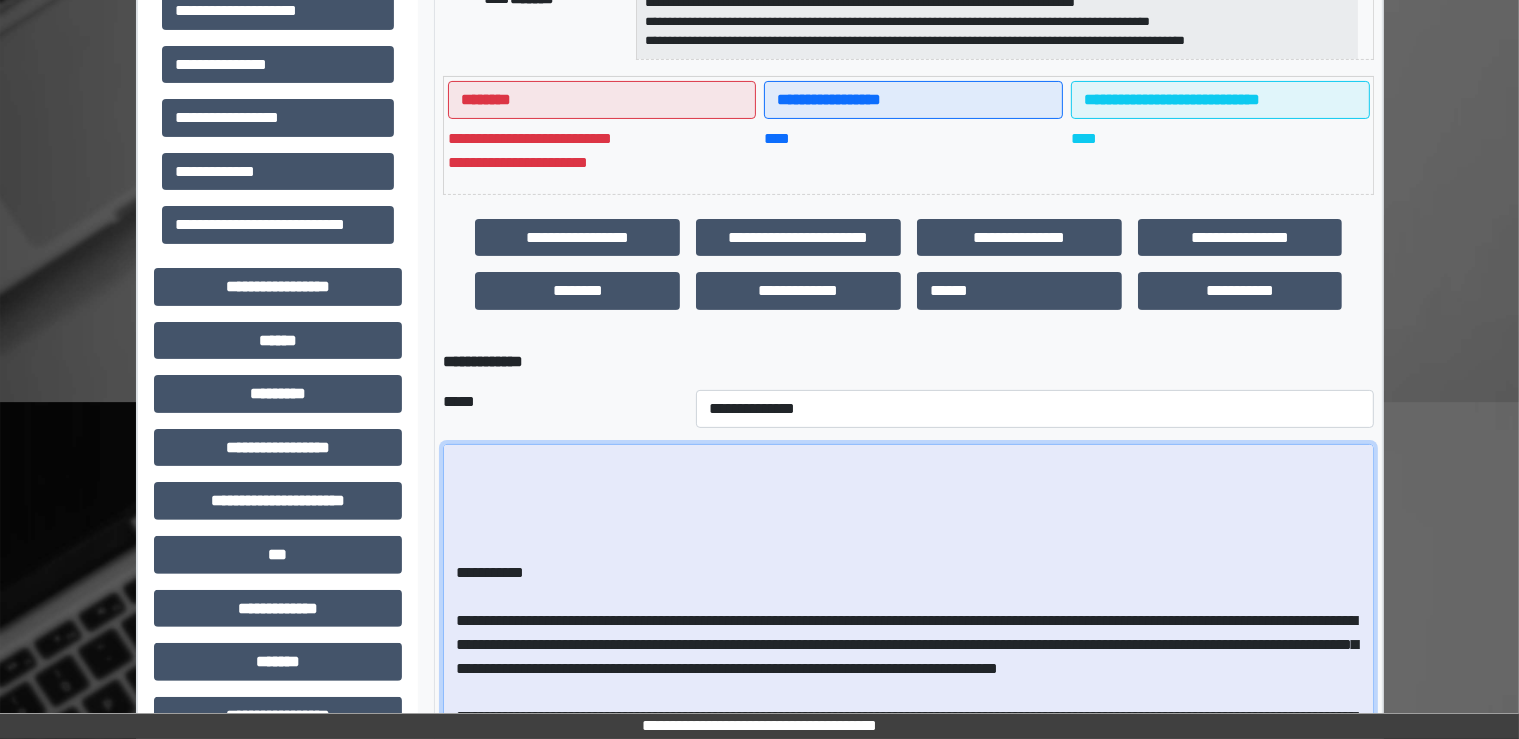 click at bounding box center [908, 583] 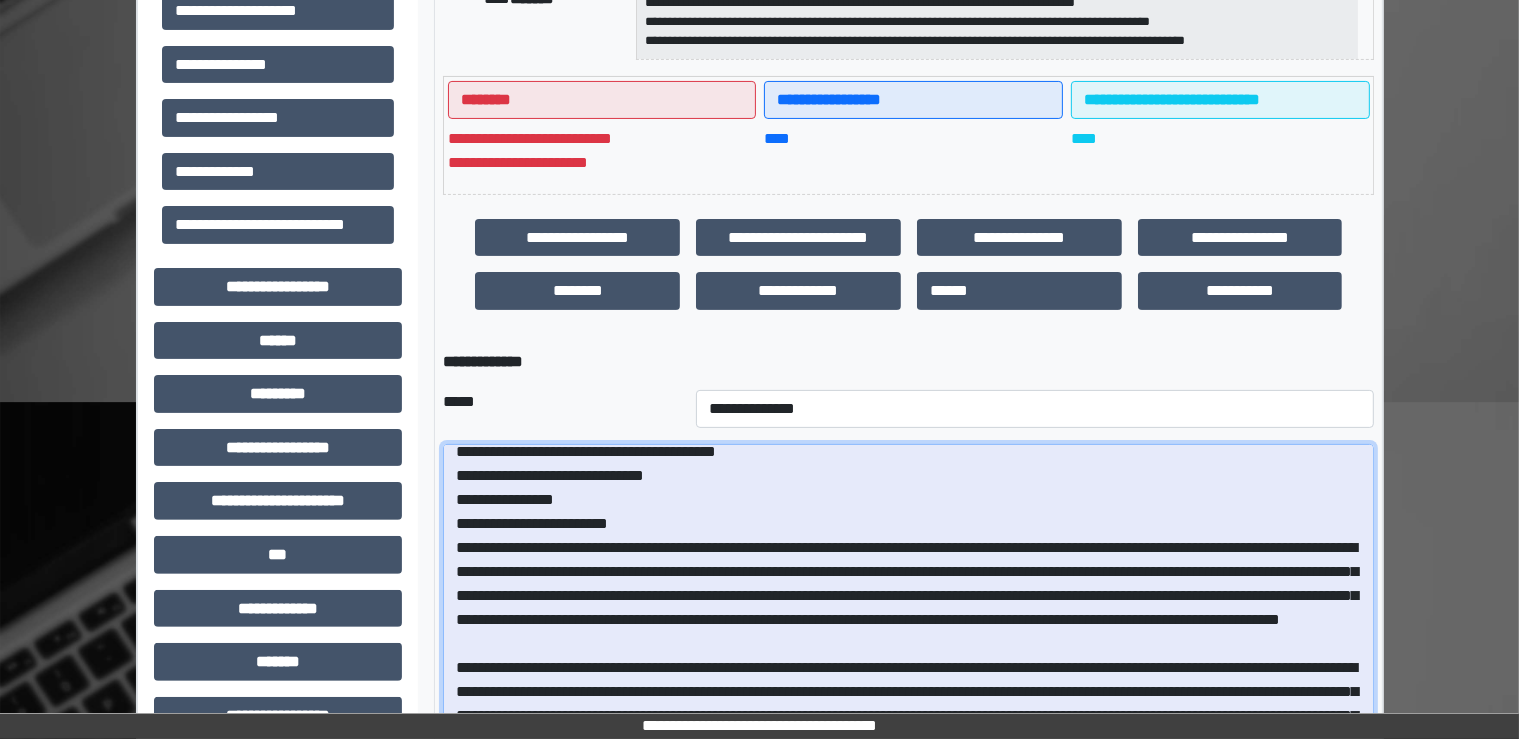 scroll, scrollTop: 35, scrollLeft: 0, axis: vertical 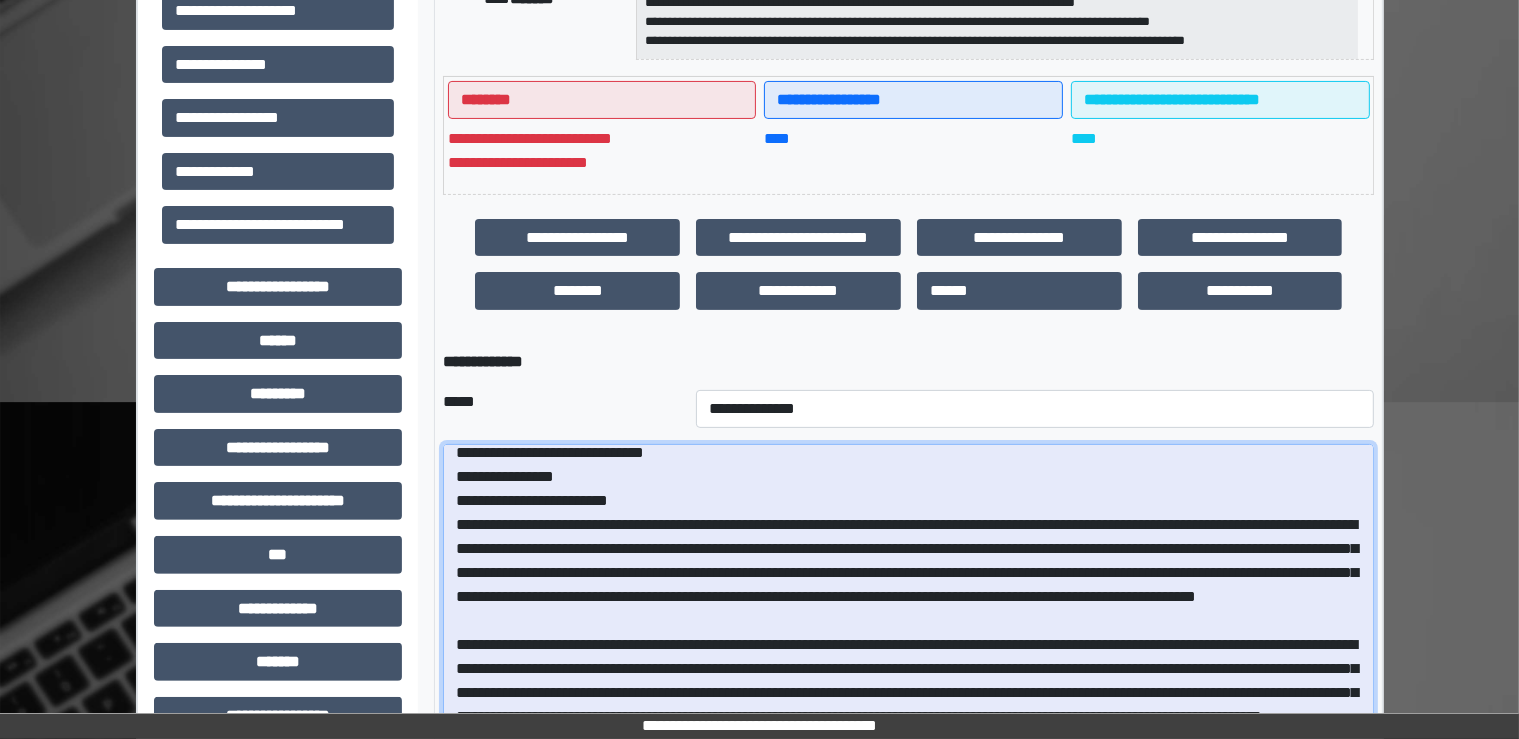 click at bounding box center [908, 583] 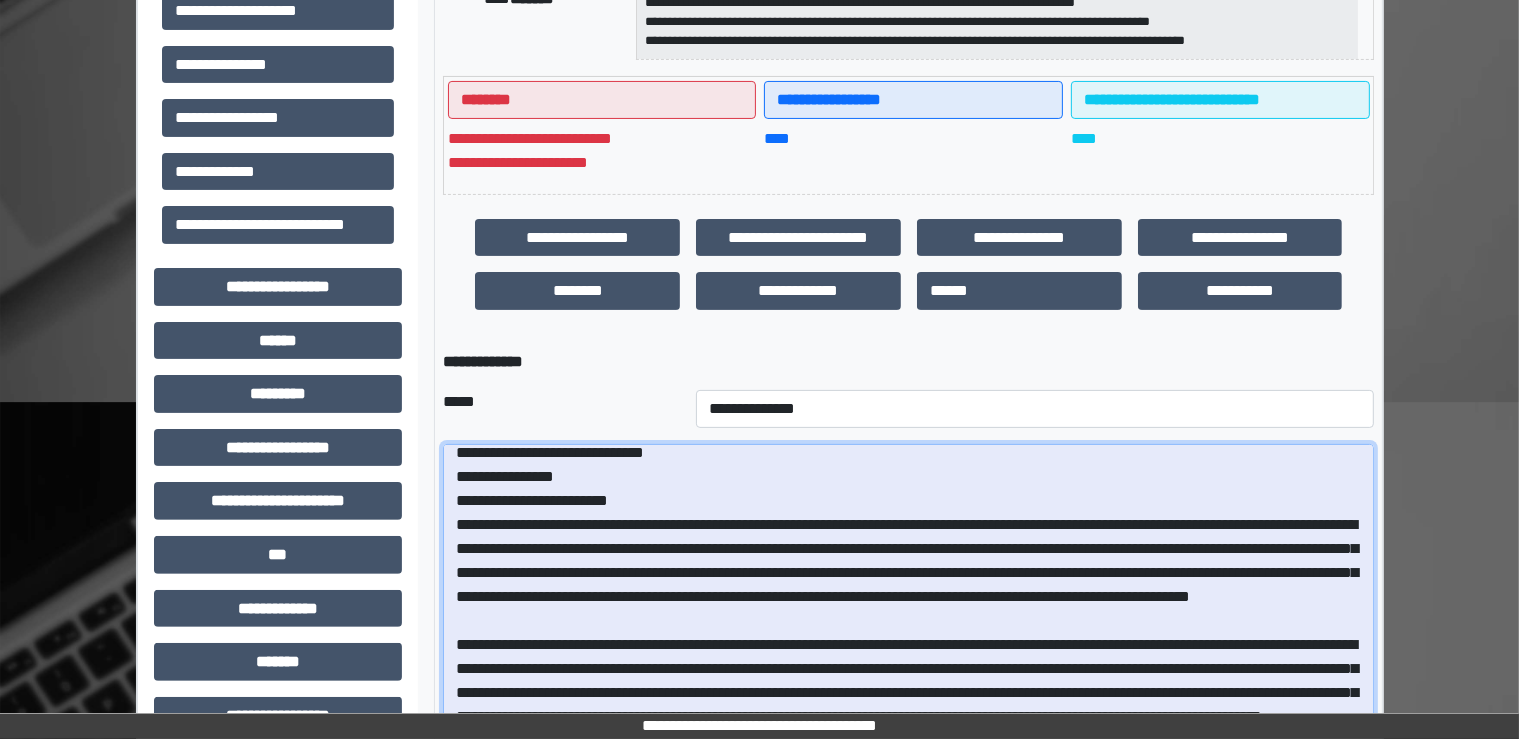 click at bounding box center [908, 583] 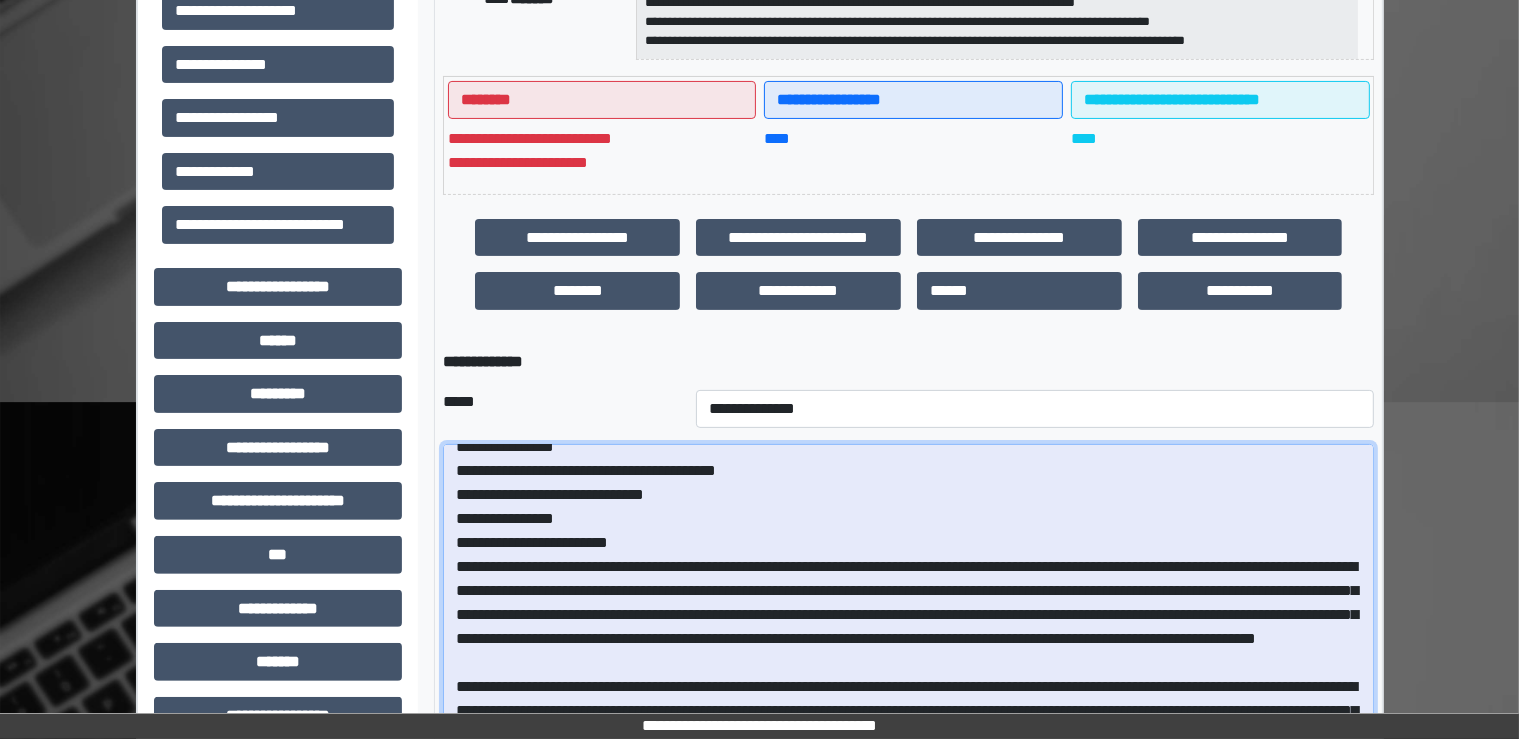 scroll, scrollTop: 20, scrollLeft: 0, axis: vertical 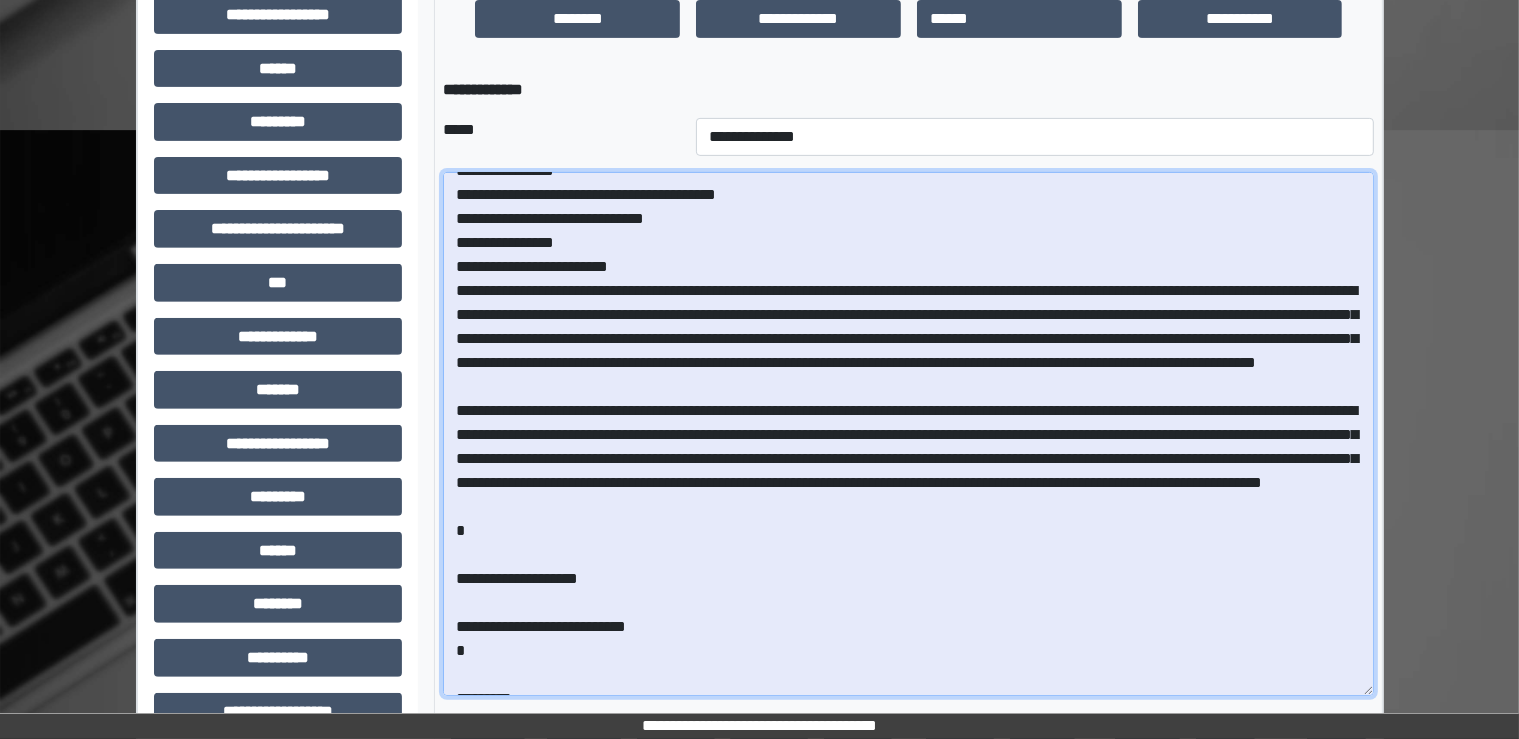 drag, startPoint x: 1366, startPoint y: 446, endPoint x: 1385, endPoint y: 691, distance: 245.73563 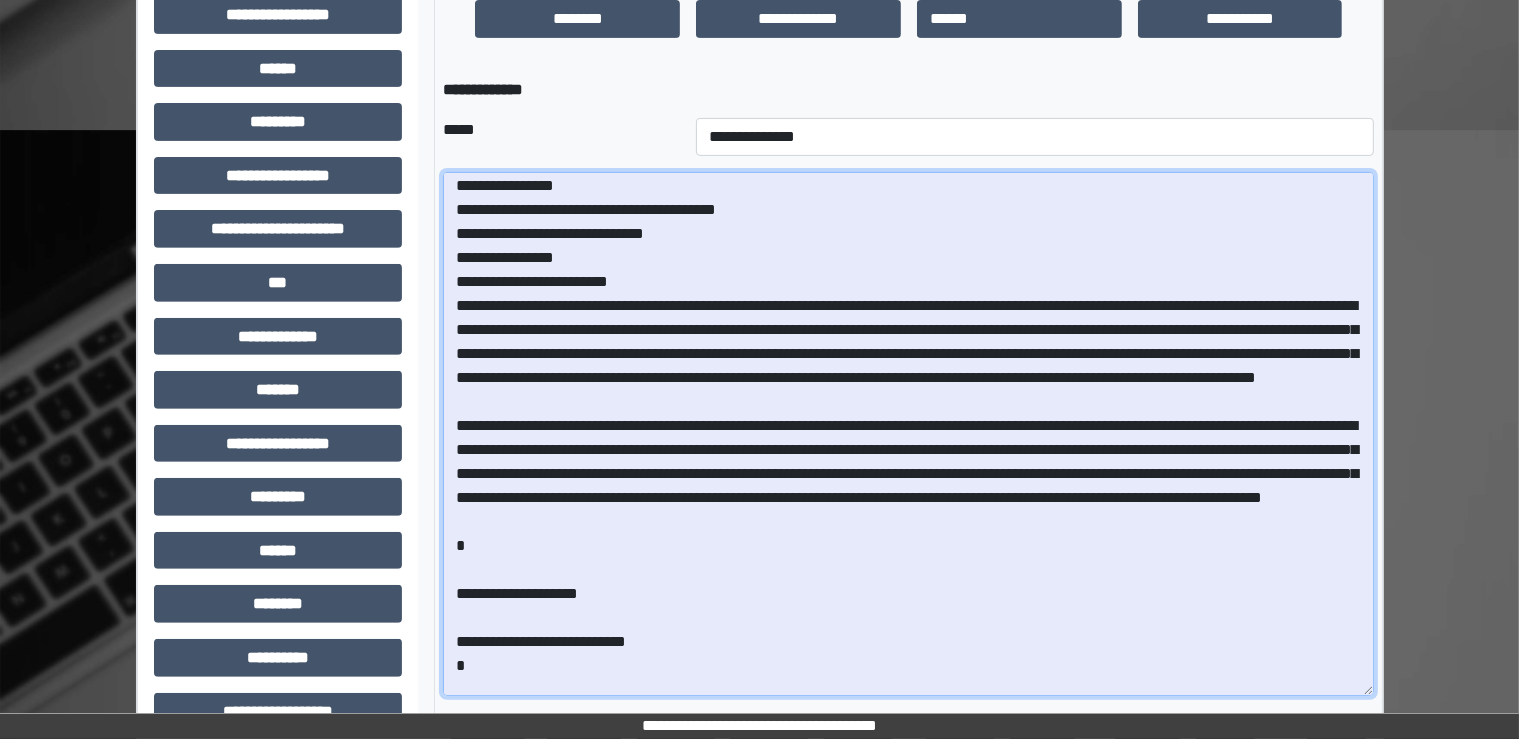 scroll, scrollTop: 0, scrollLeft: 0, axis: both 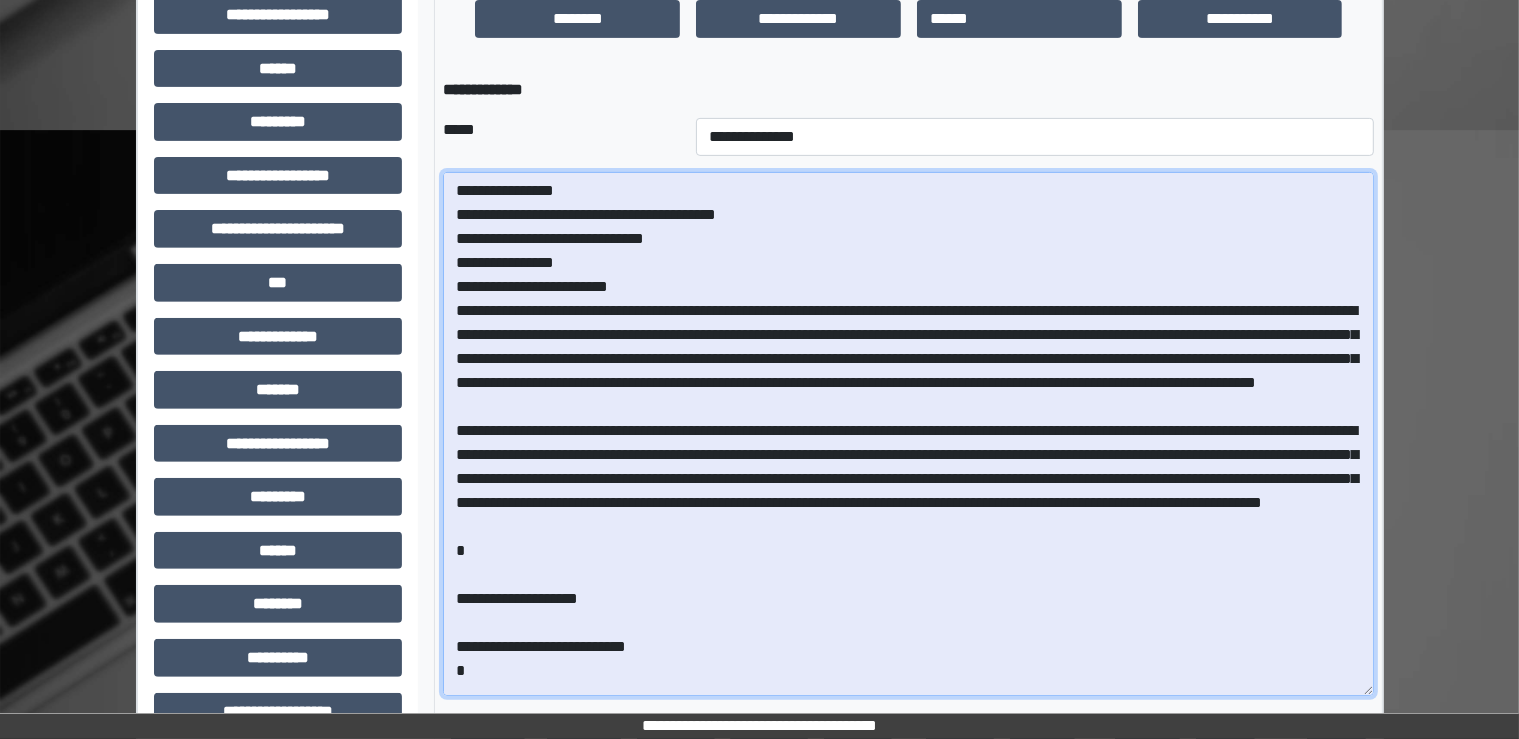 click at bounding box center (908, 434) 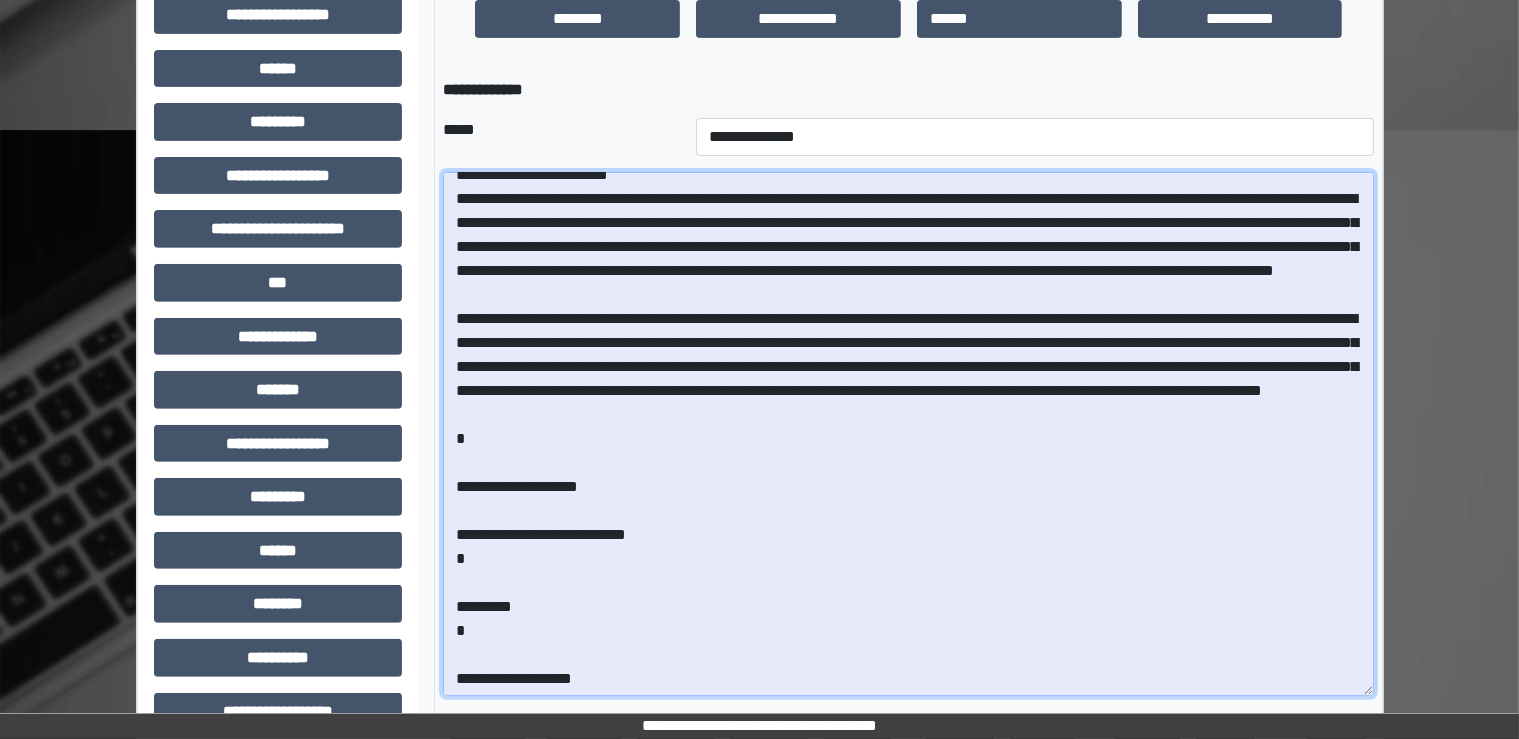 scroll, scrollTop: 114, scrollLeft: 0, axis: vertical 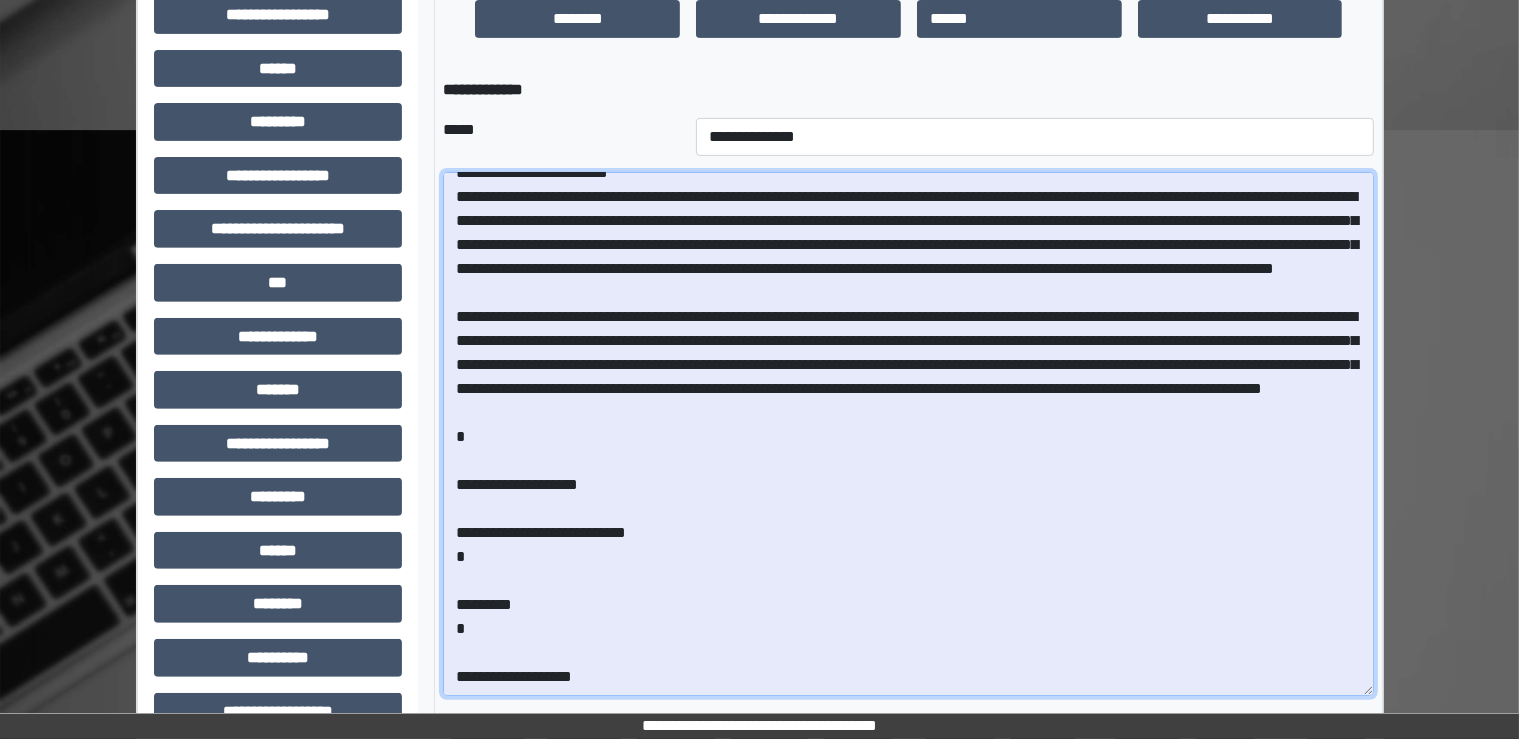 click at bounding box center [908, 434] 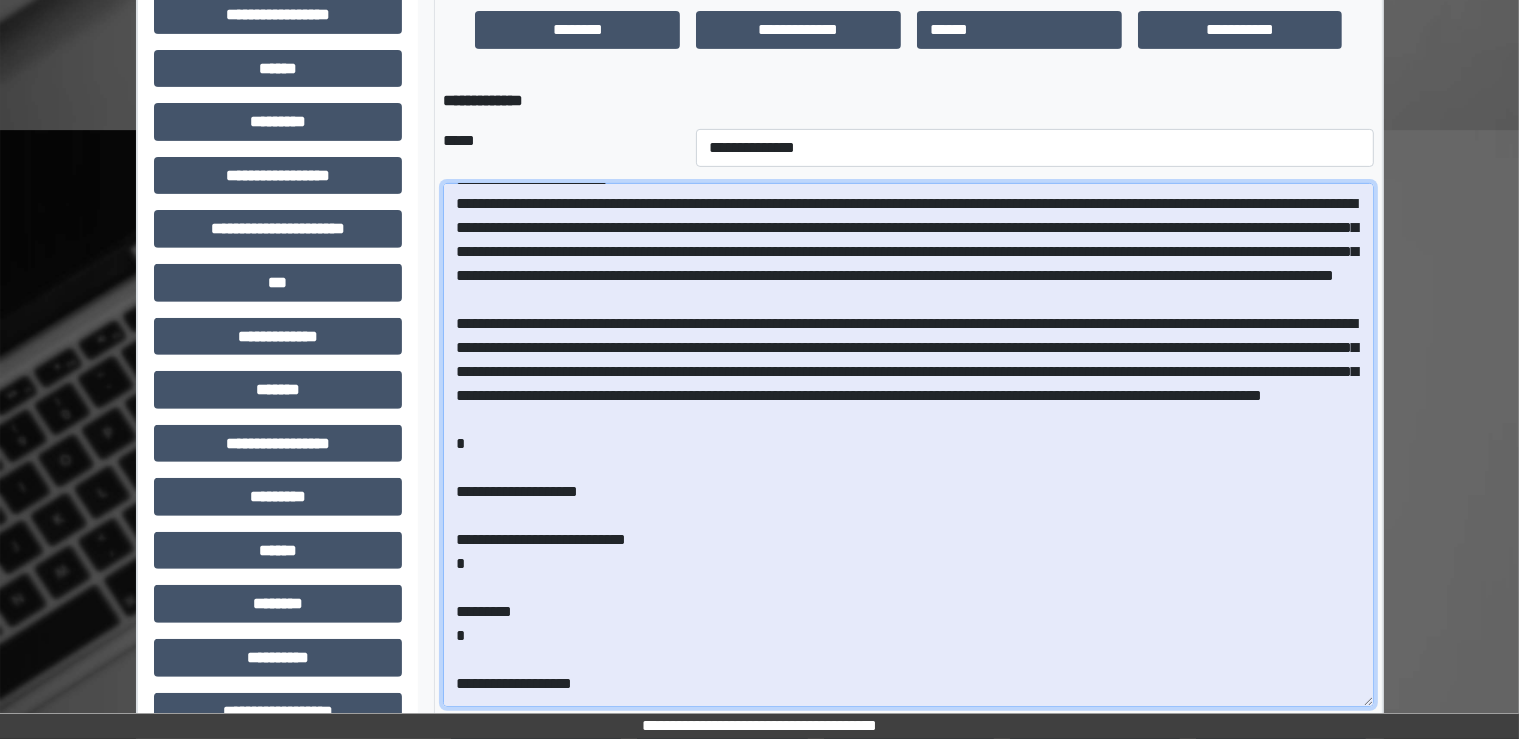 scroll, scrollTop: 120, scrollLeft: 0, axis: vertical 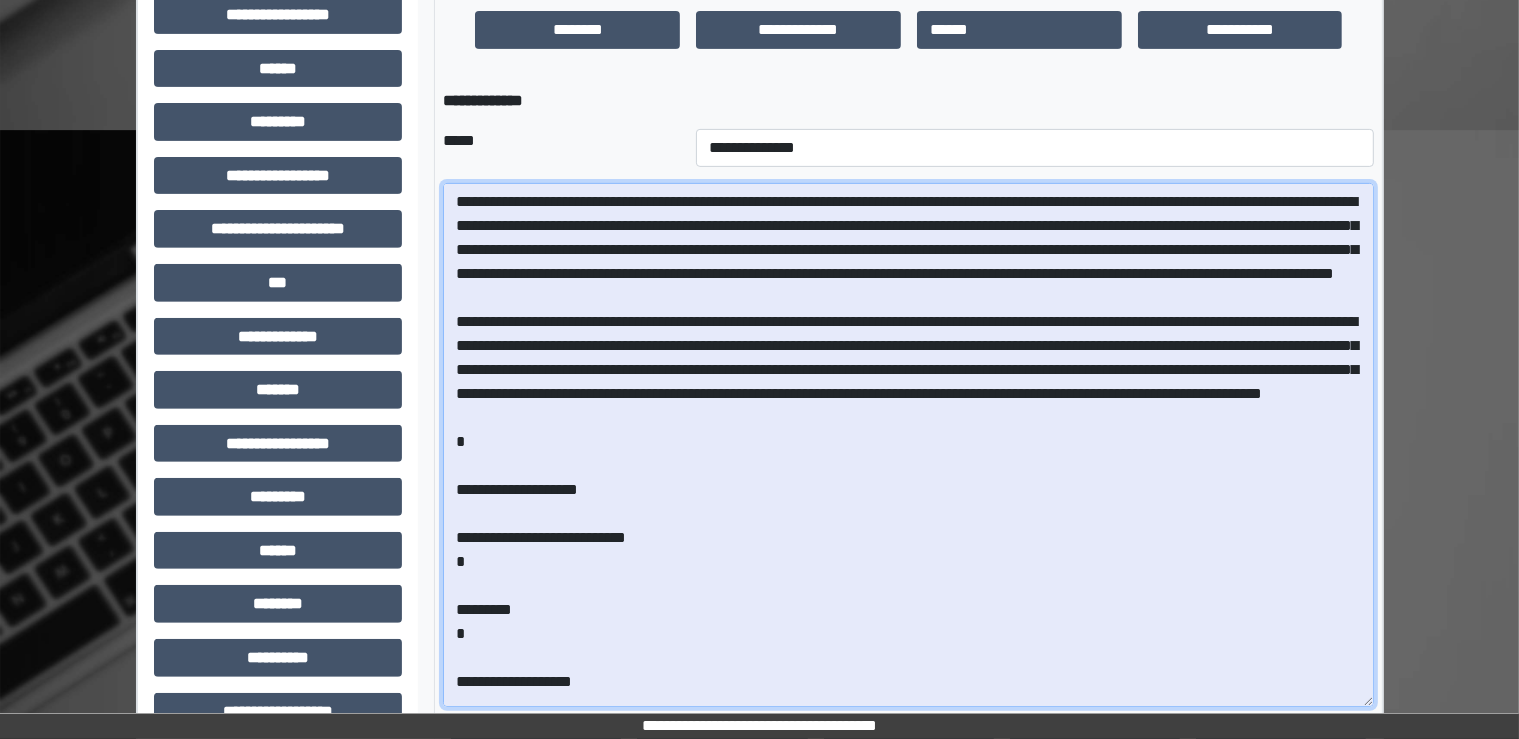 drag, startPoint x: 708, startPoint y: 526, endPoint x: 660, endPoint y: 587, distance: 77.62087 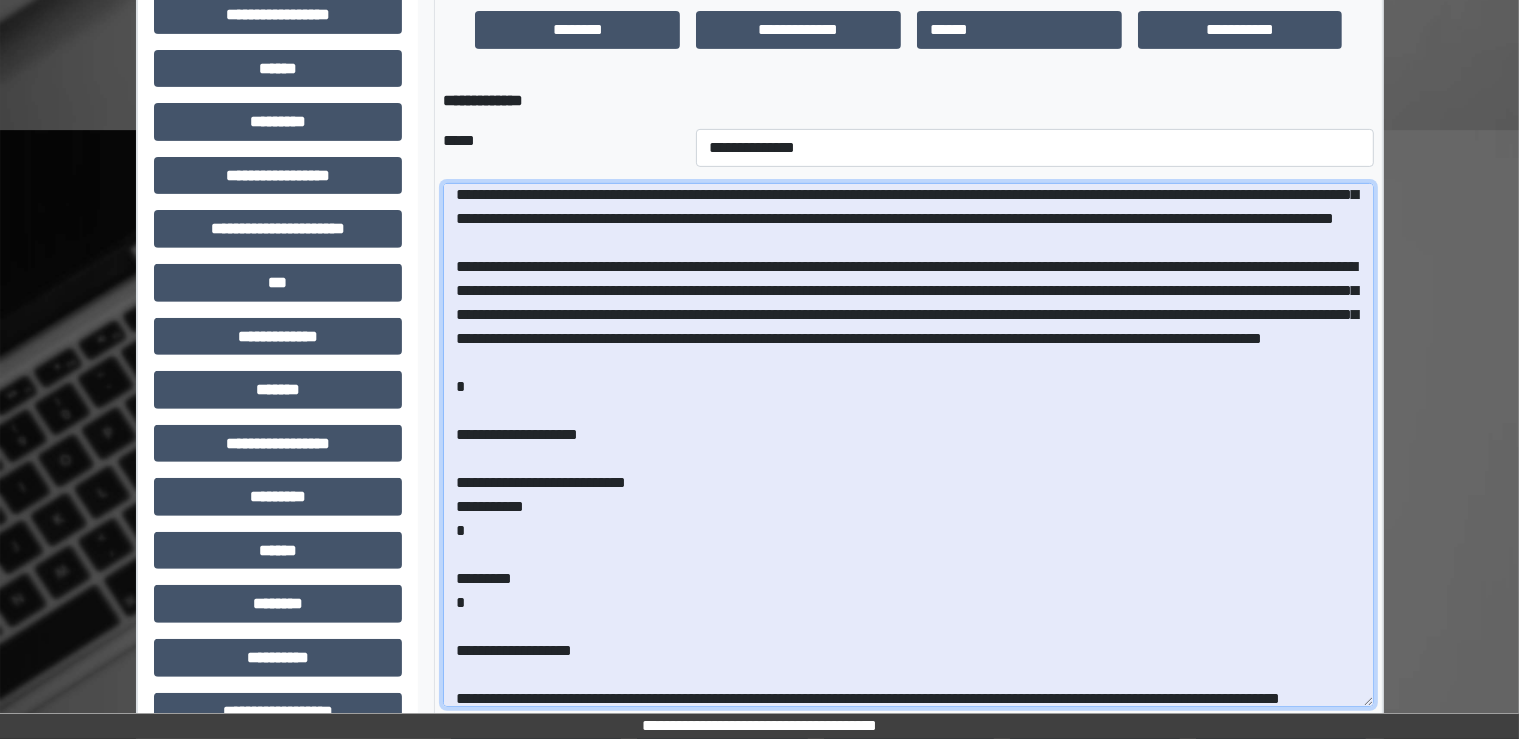 scroll, scrollTop: 176, scrollLeft: 0, axis: vertical 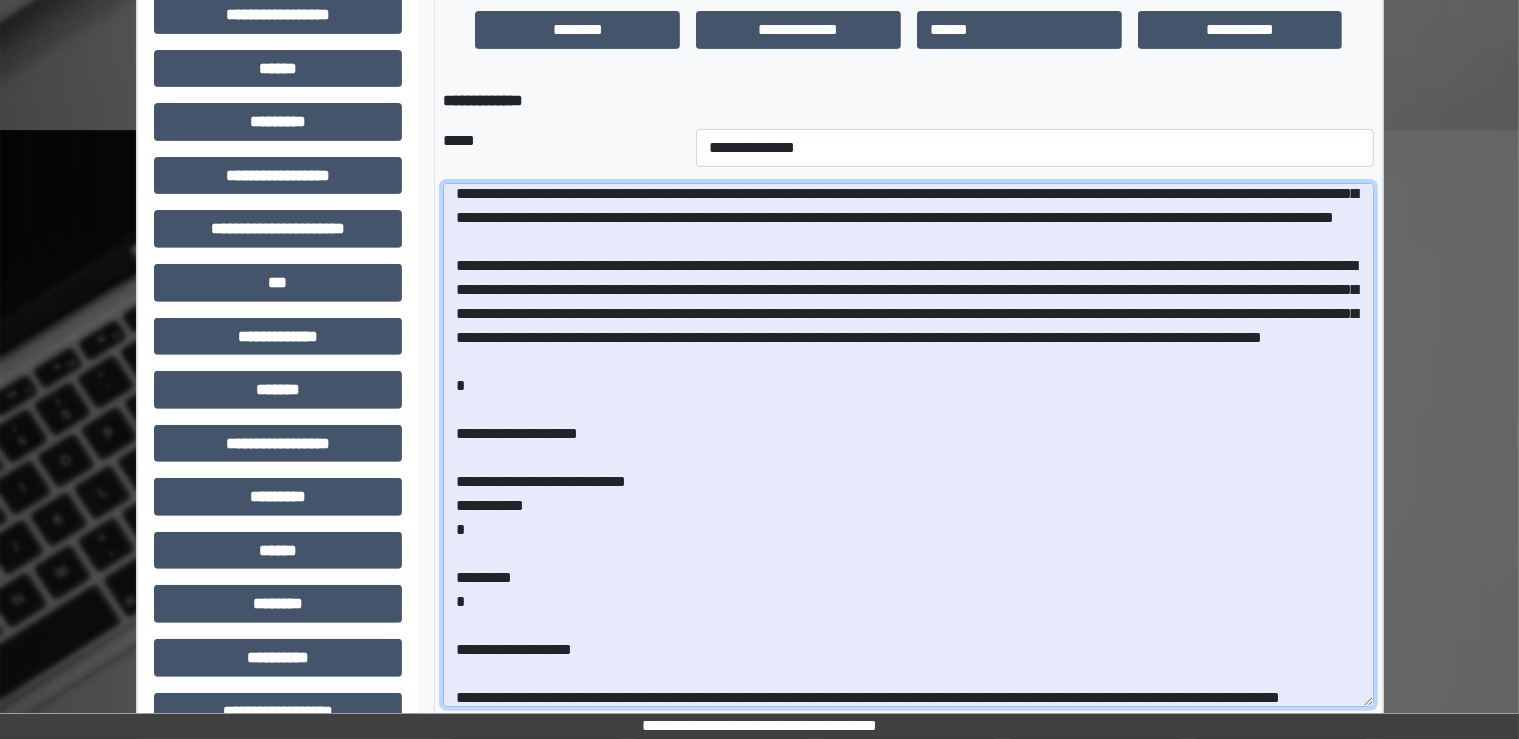 click at bounding box center (908, 445) 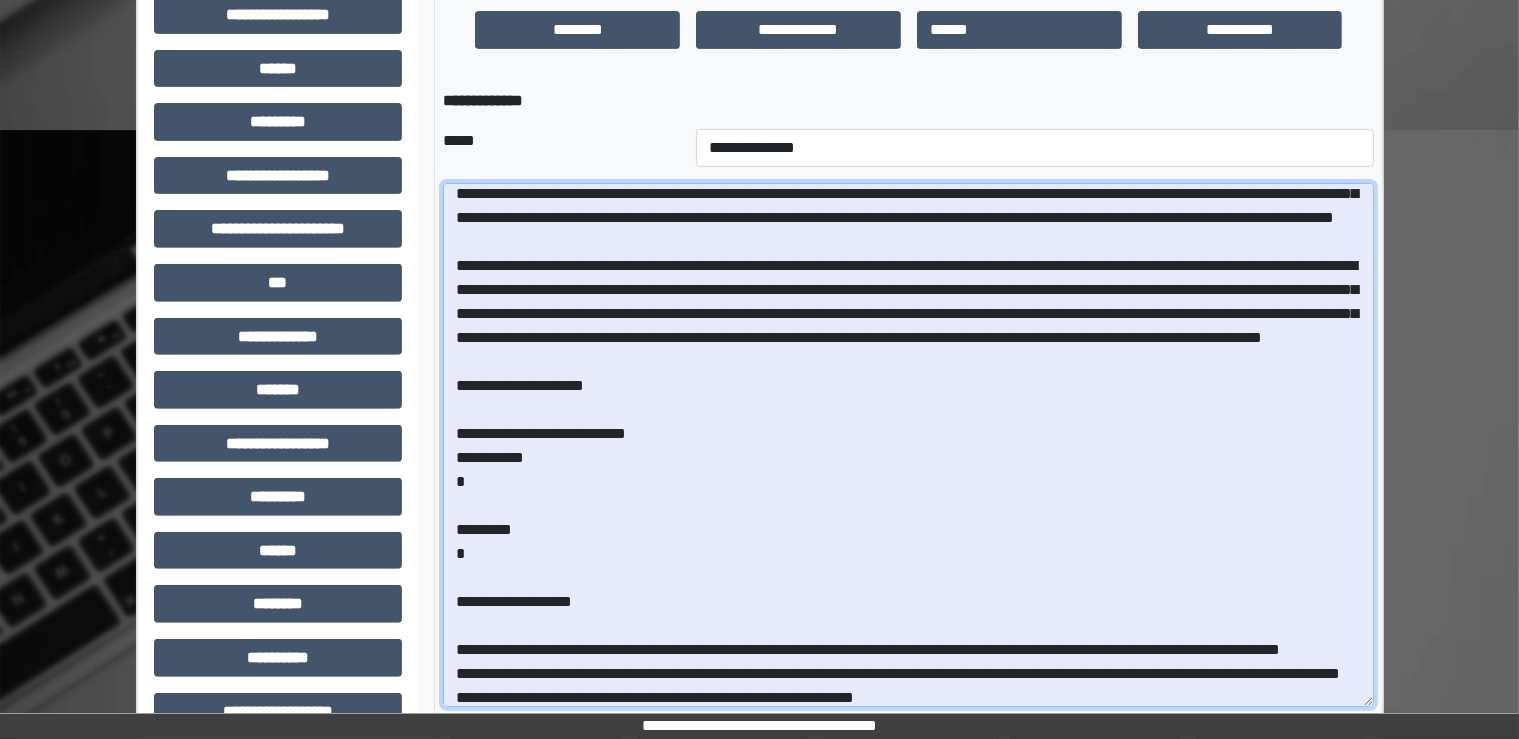 click at bounding box center (908, 445) 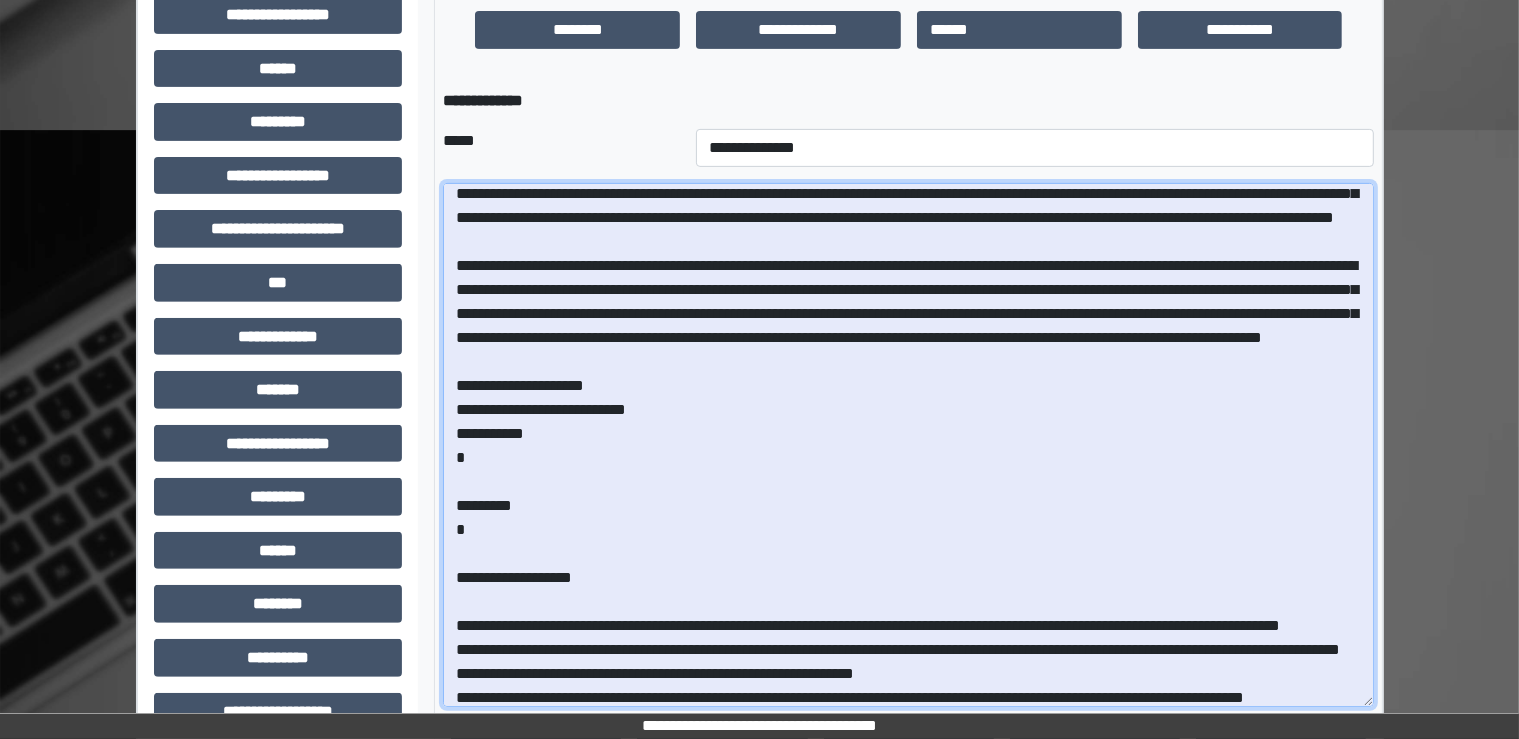 click at bounding box center [908, 445] 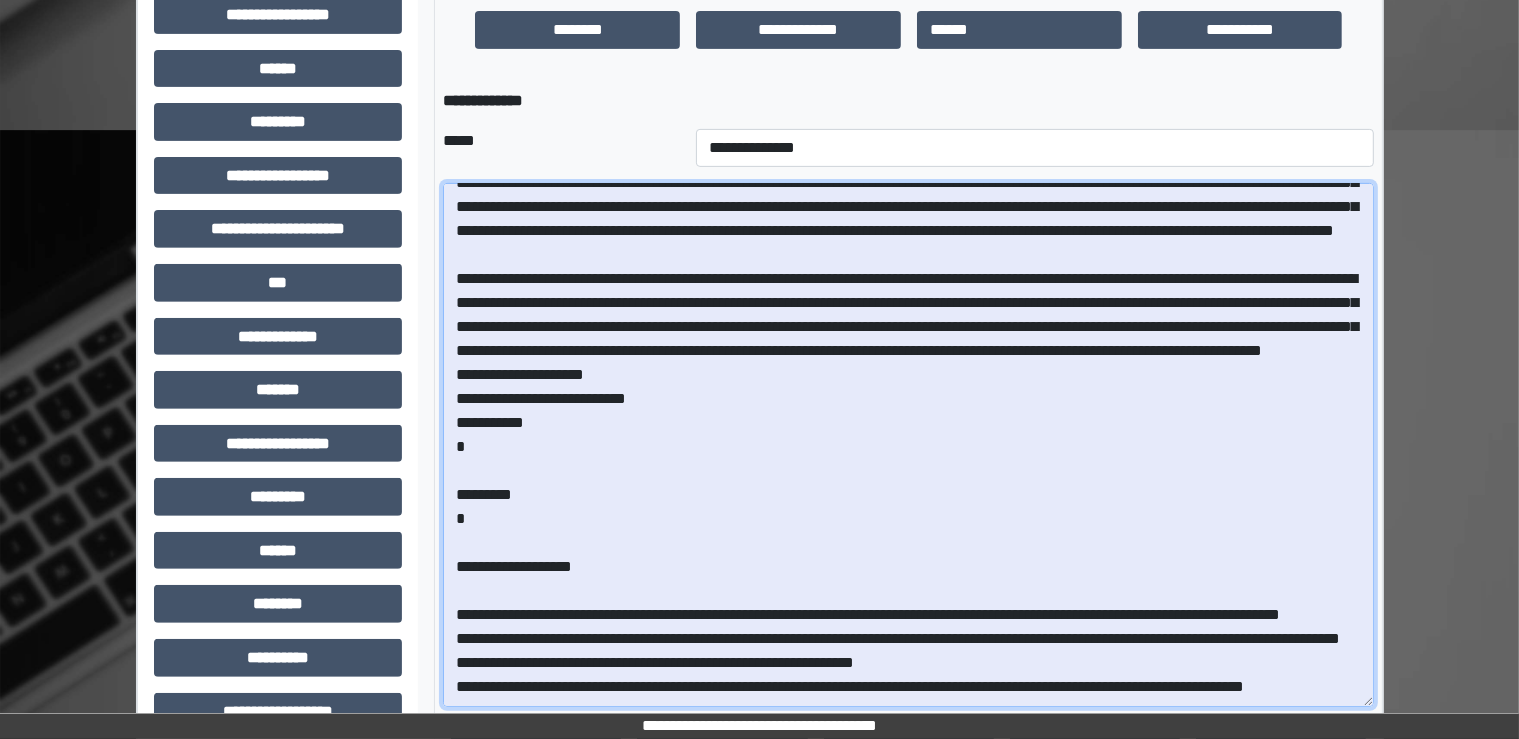 scroll, scrollTop: 162, scrollLeft: 0, axis: vertical 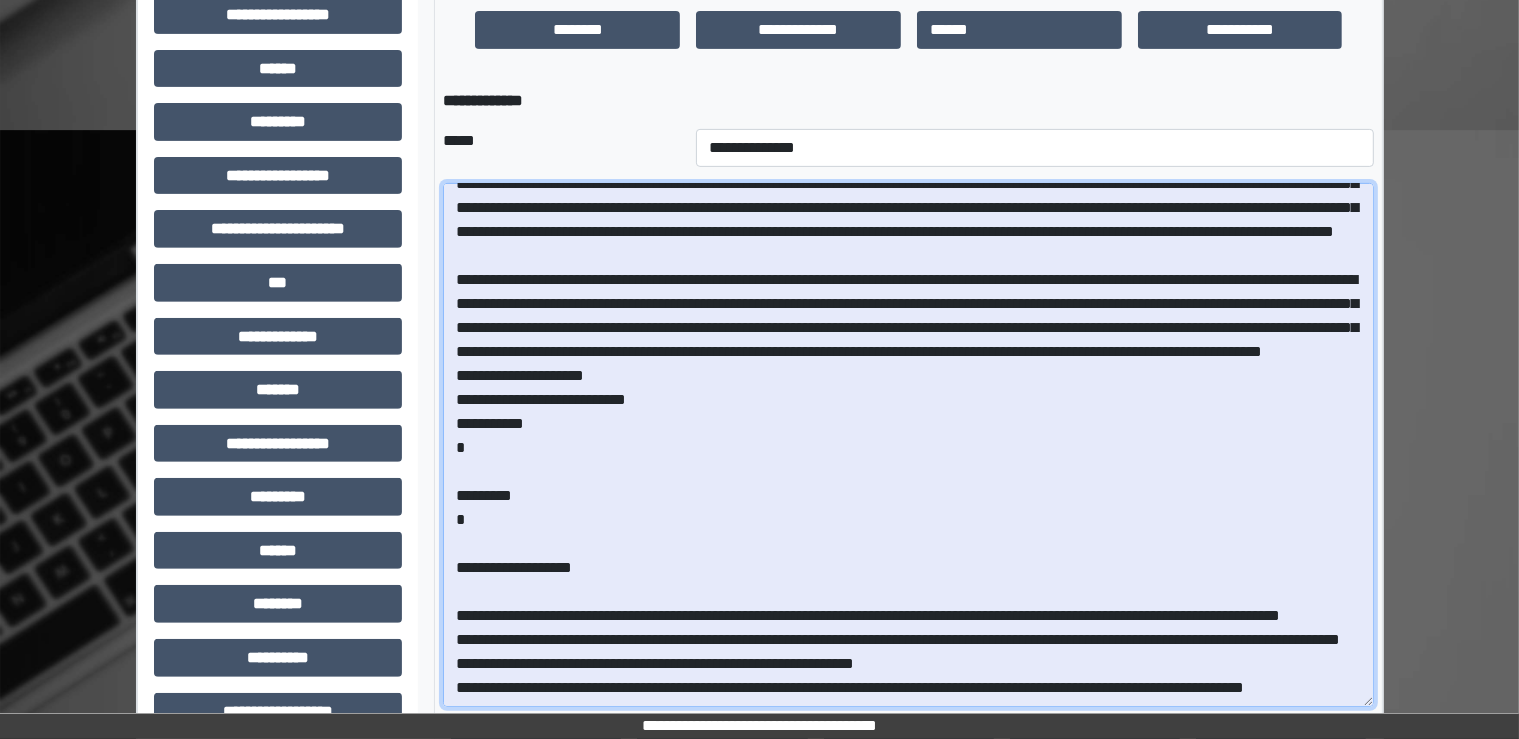 click at bounding box center (908, 445) 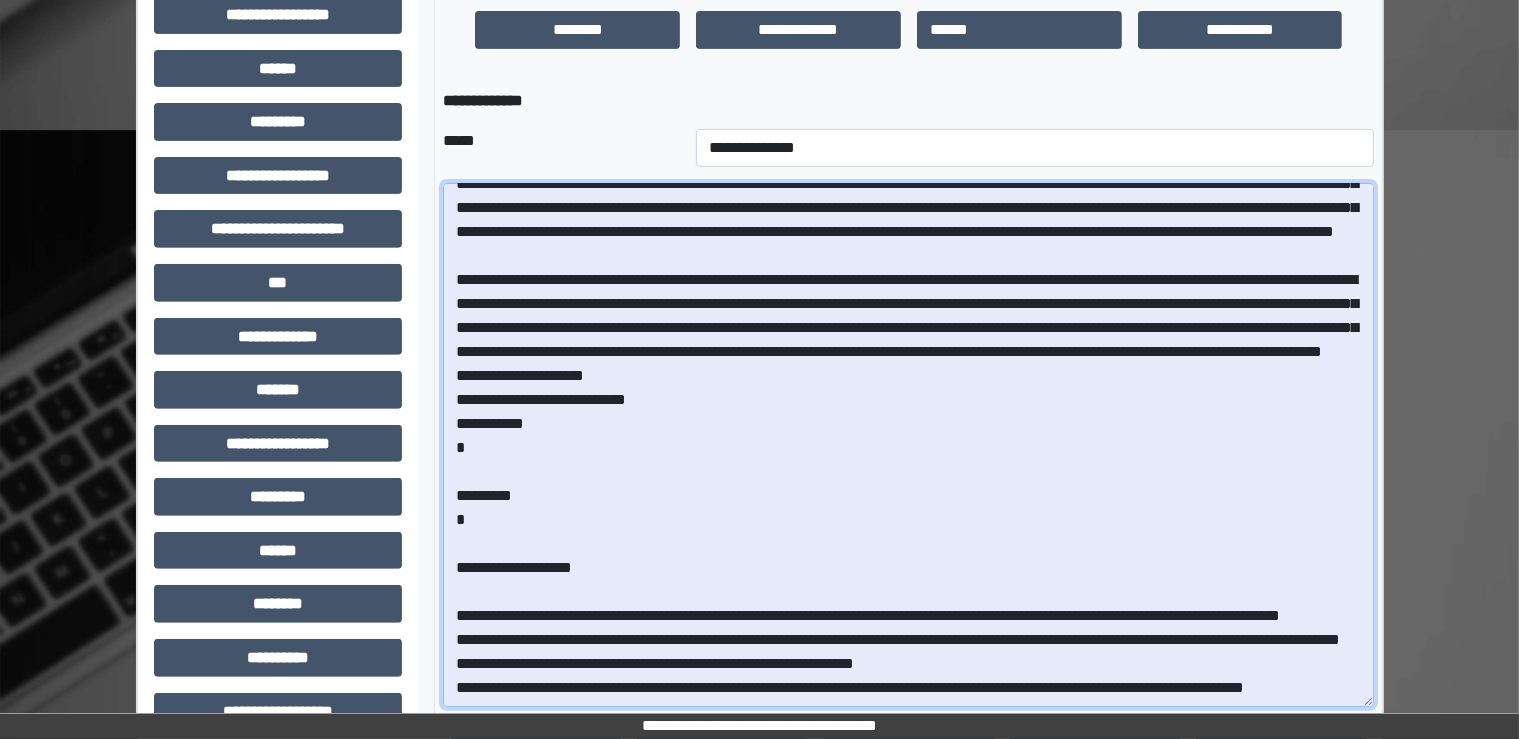 drag, startPoint x: 812, startPoint y: 327, endPoint x: 540, endPoint y: 281, distance: 275.86227 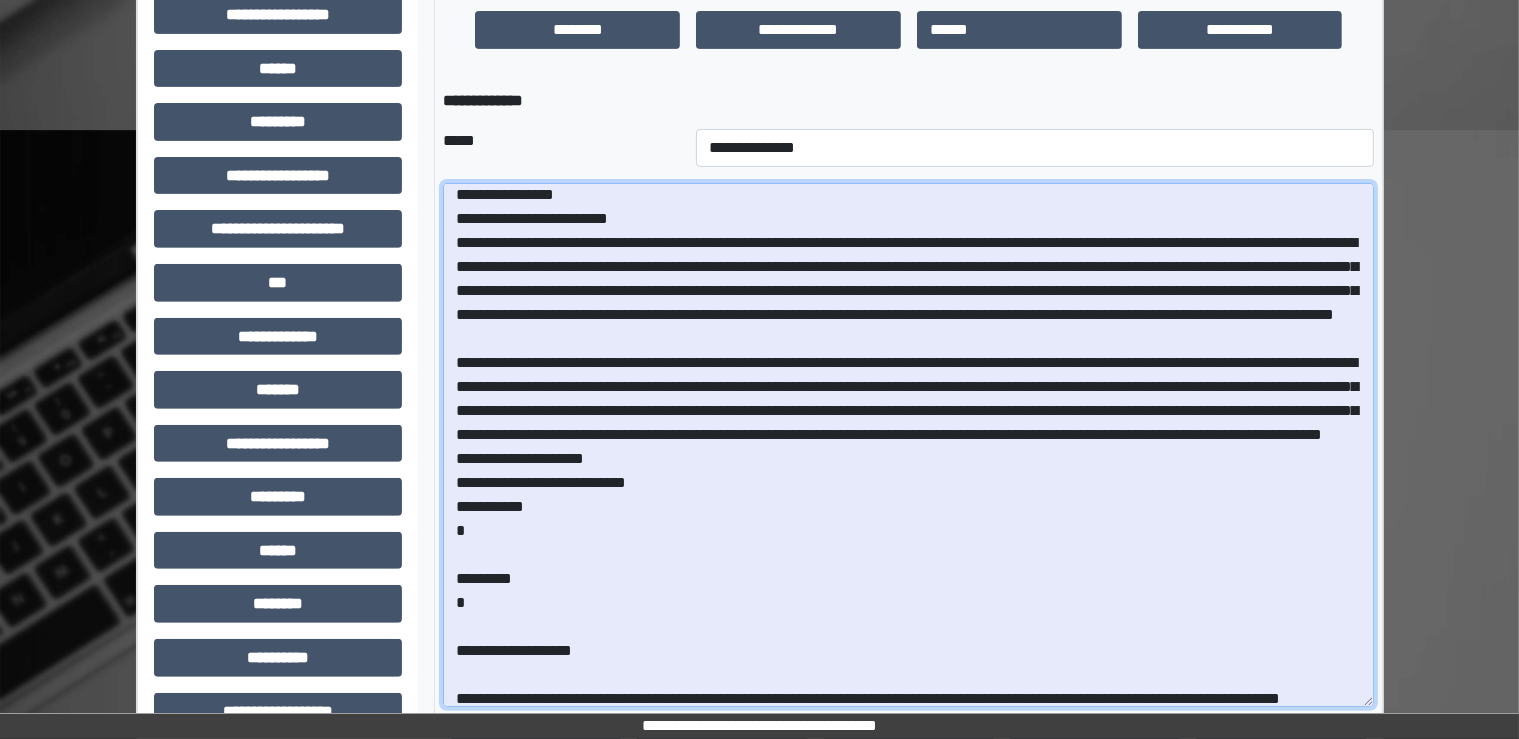 scroll, scrollTop: 71, scrollLeft: 0, axis: vertical 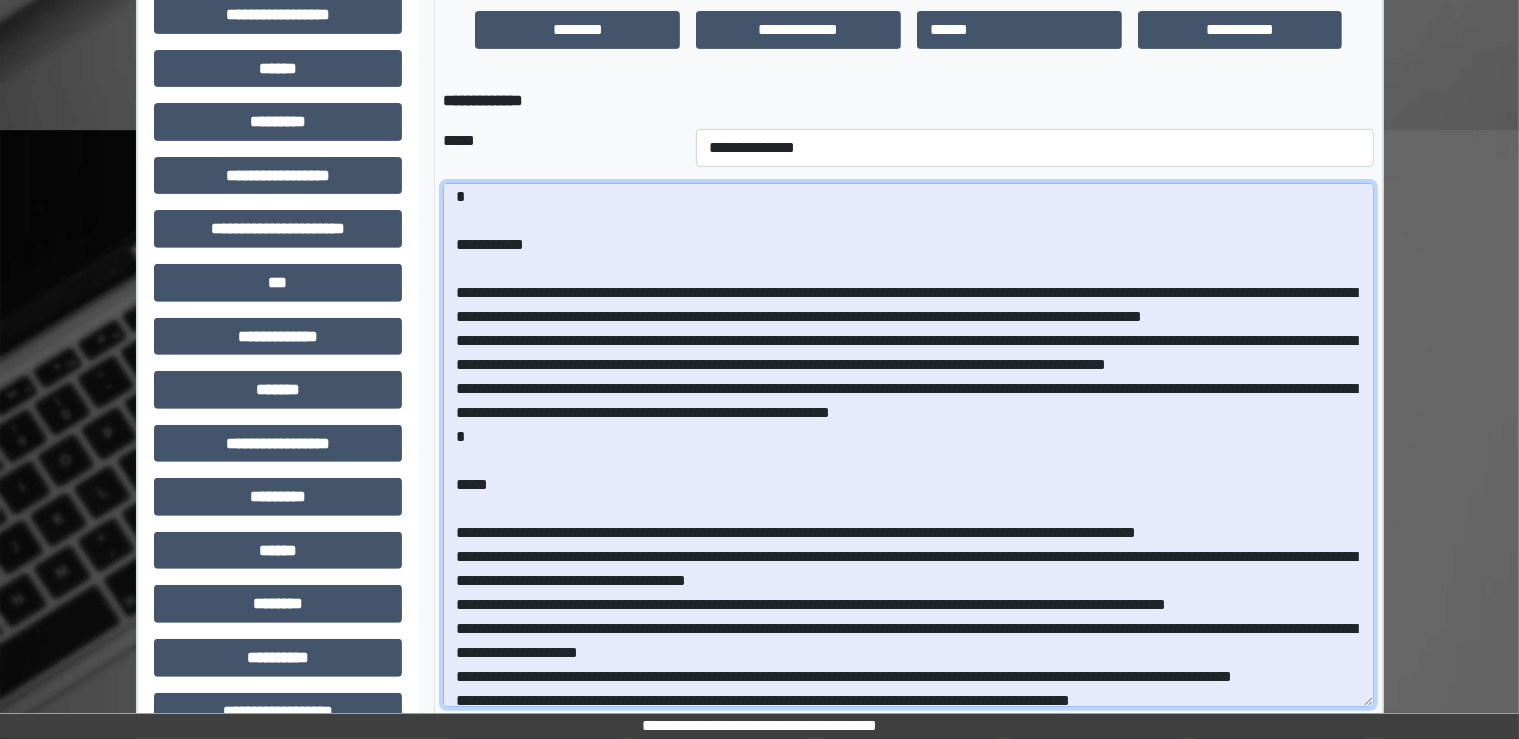 drag, startPoint x: 459, startPoint y: 225, endPoint x: 921, endPoint y: 723, distance: 679.2996 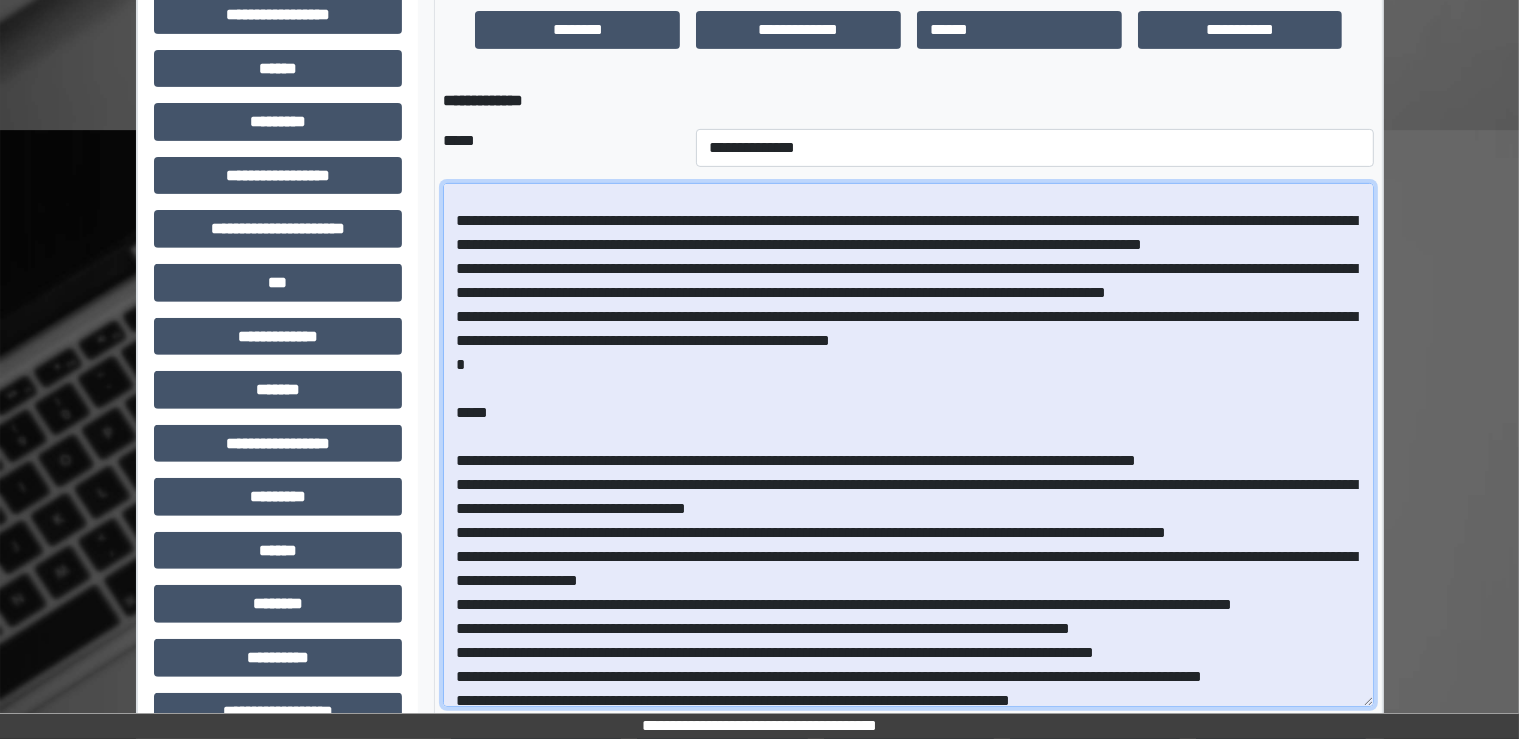 click at bounding box center (908, 445) 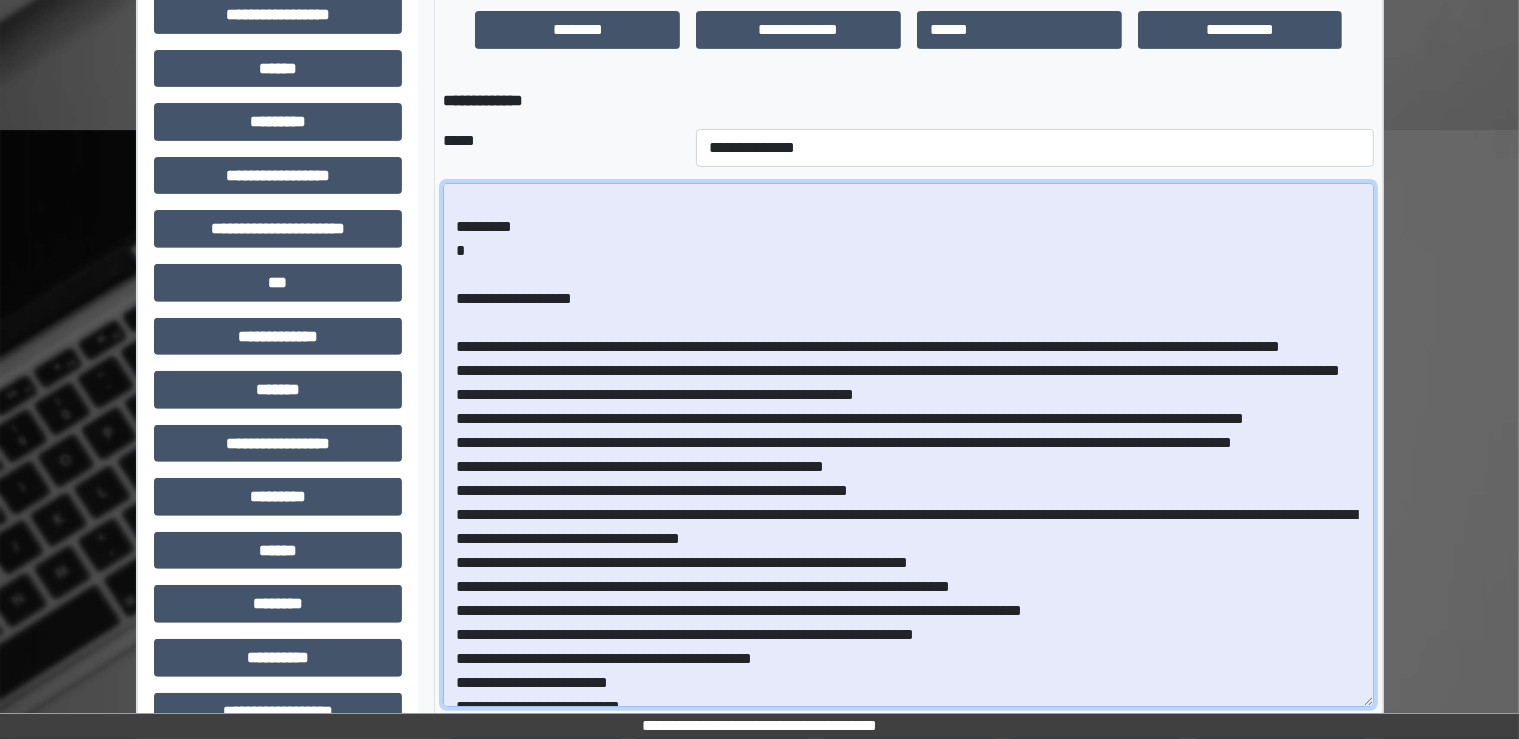 scroll, scrollTop: 349, scrollLeft: 0, axis: vertical 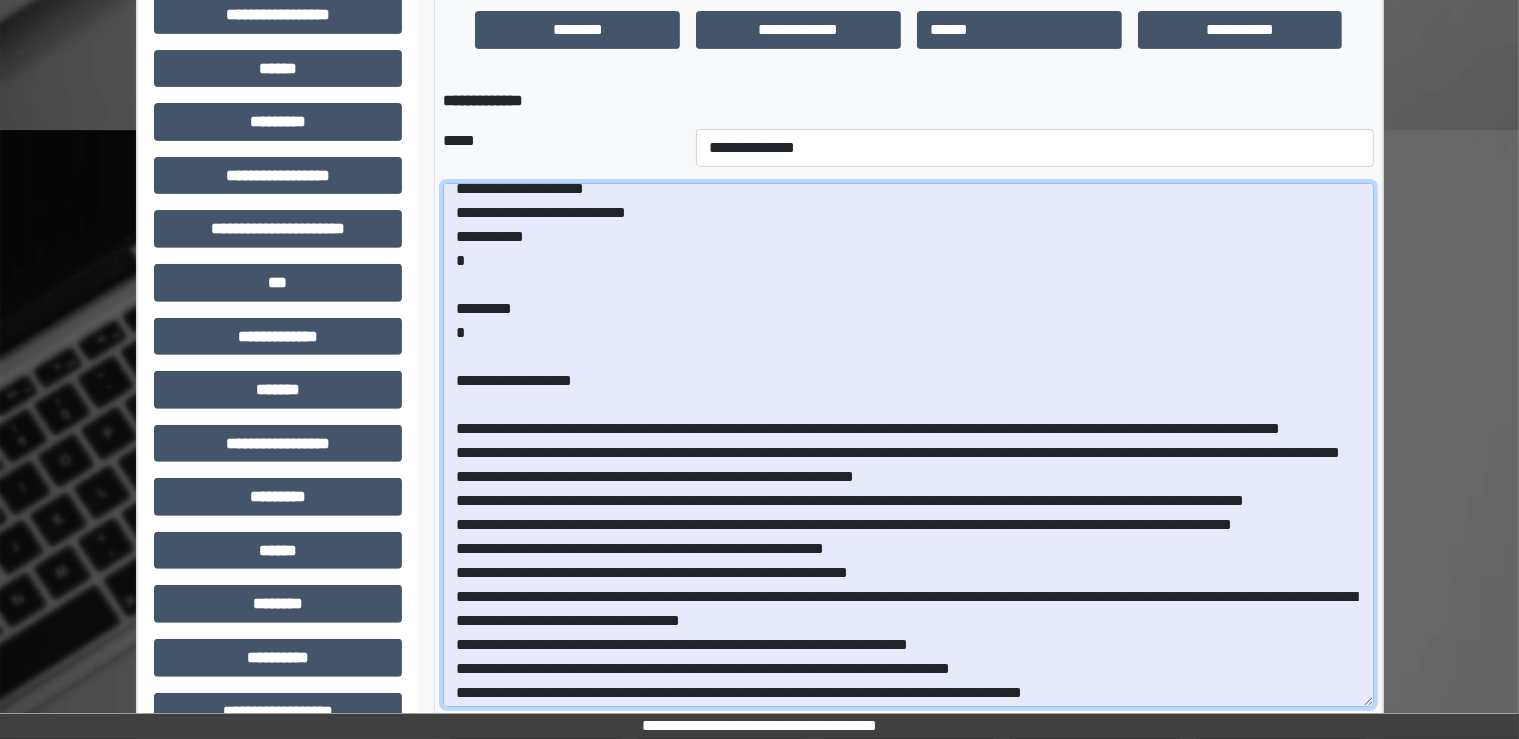 drag, startPoint x: 452, startPoint y: 378, endPoint x: 598, endPoint y: 447, distance: 161.48375 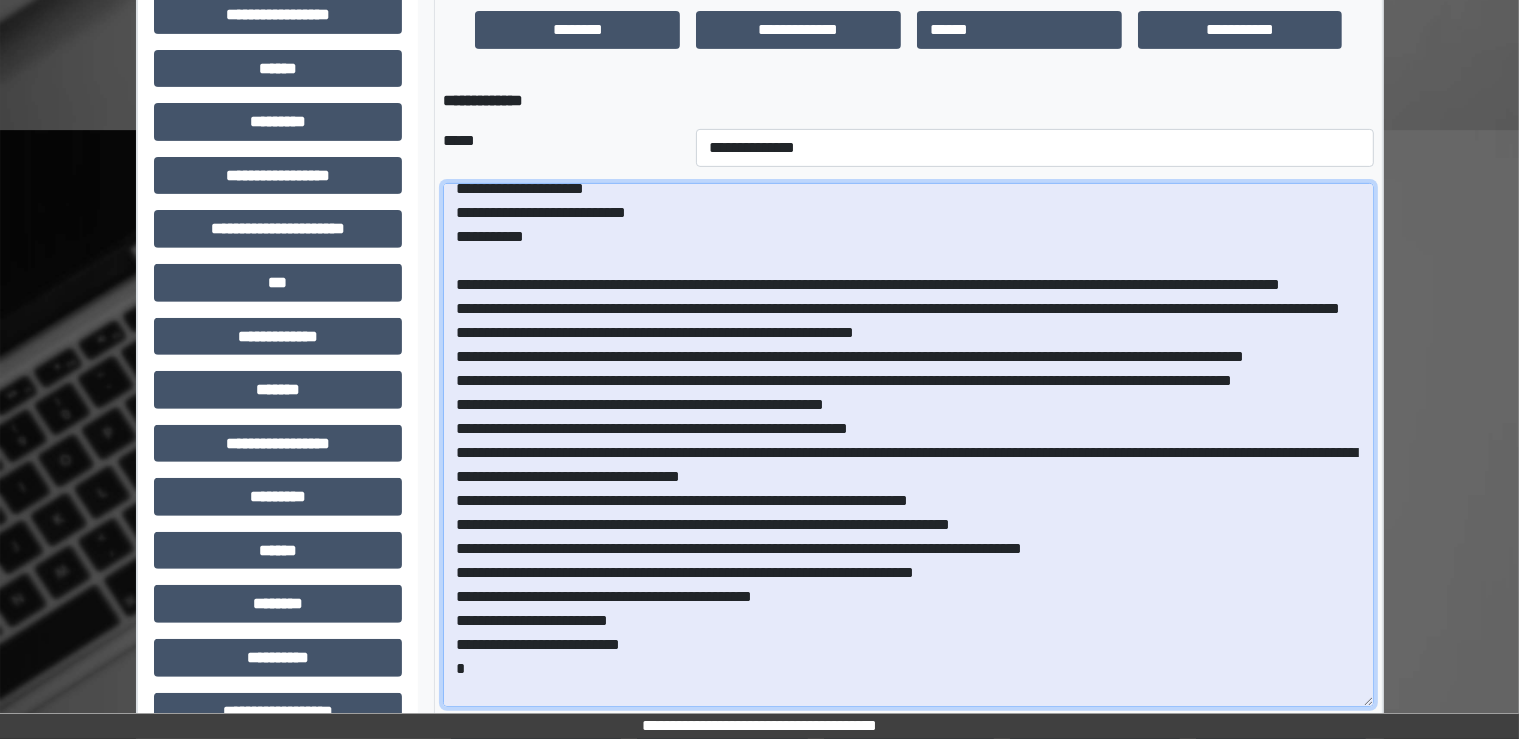 click at bounding box center (908, 445) 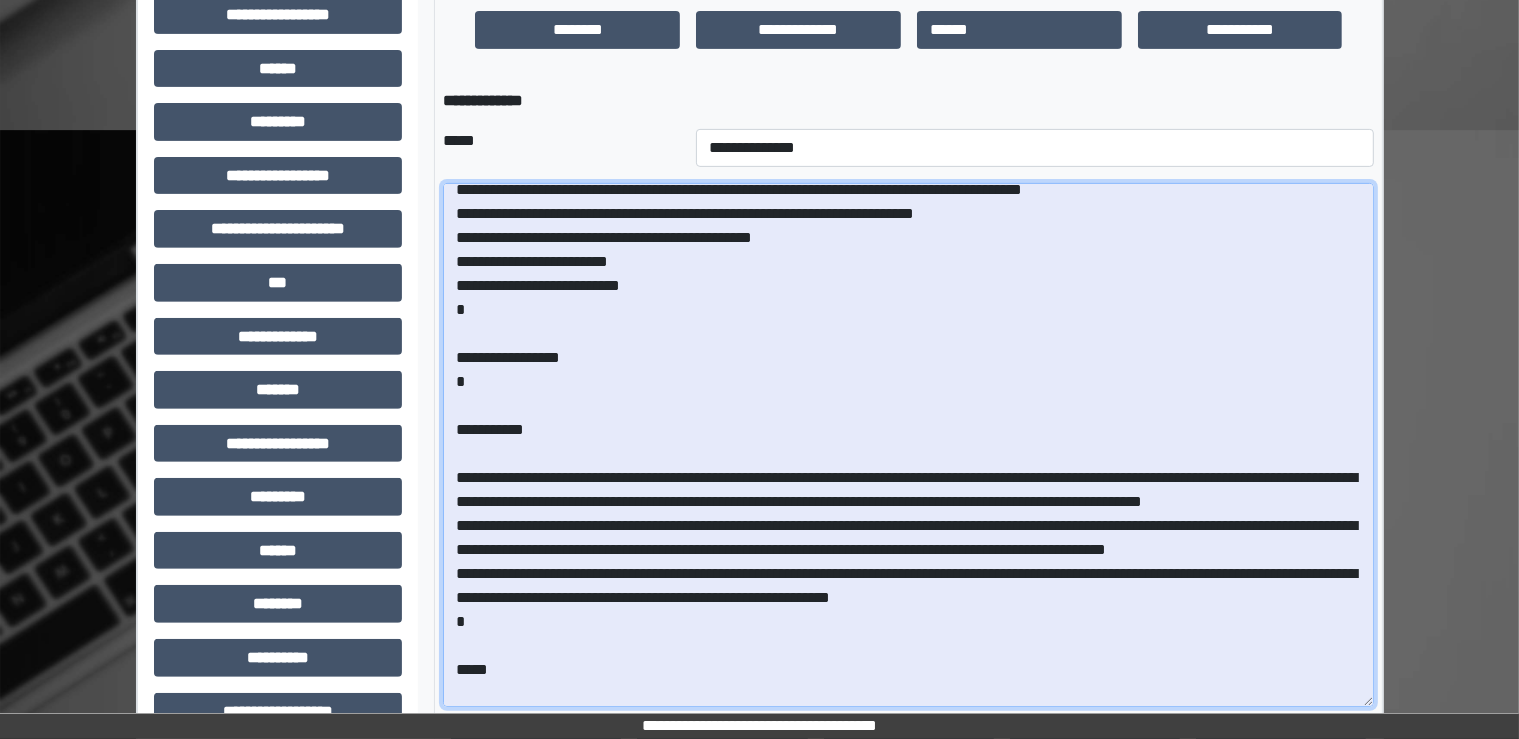 scroll, scrollTop: 685, scrollLeft: 0, axis: vertical 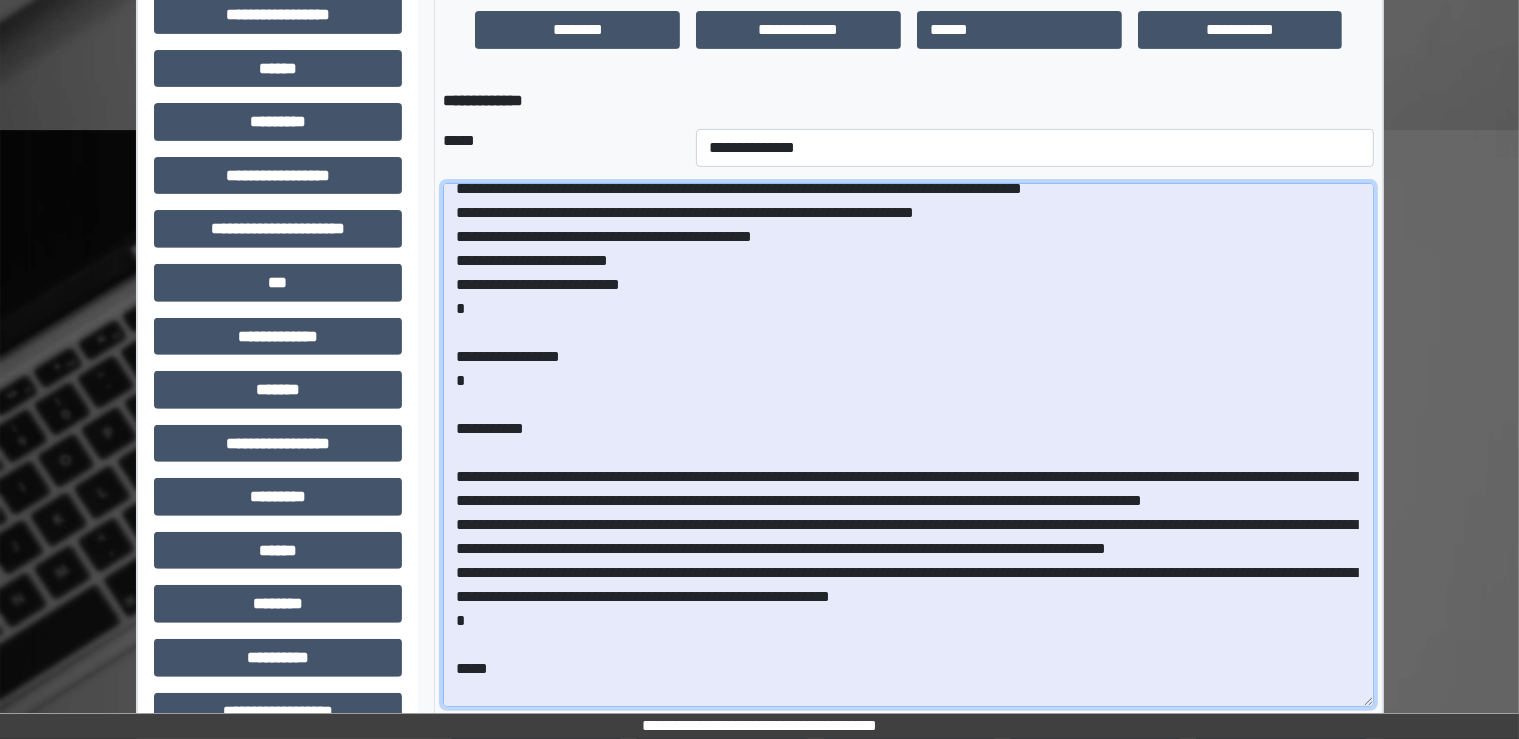 click at bounding box center [908, 445] 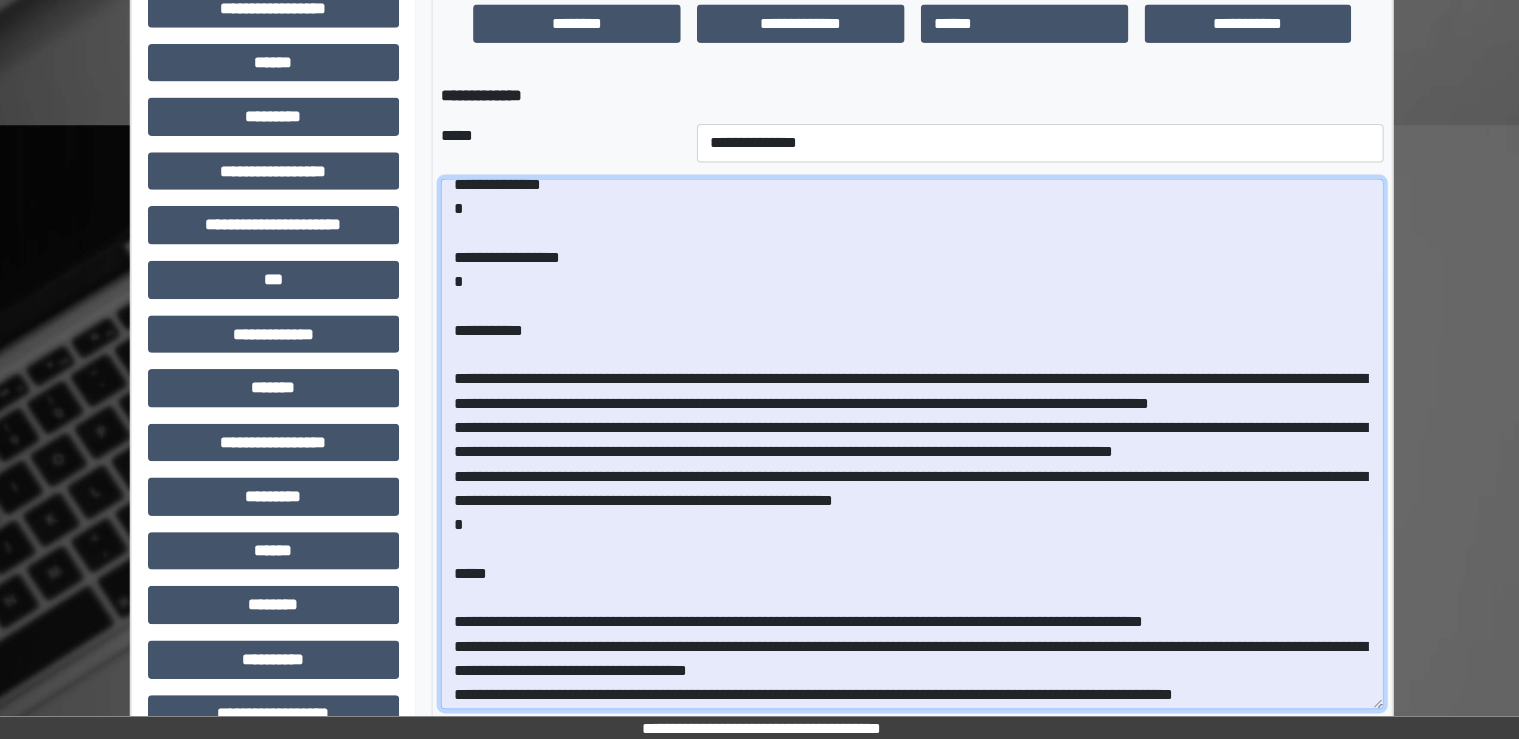 scroll, scrollTop: 724, scrollLeft: 0, axis: vertical 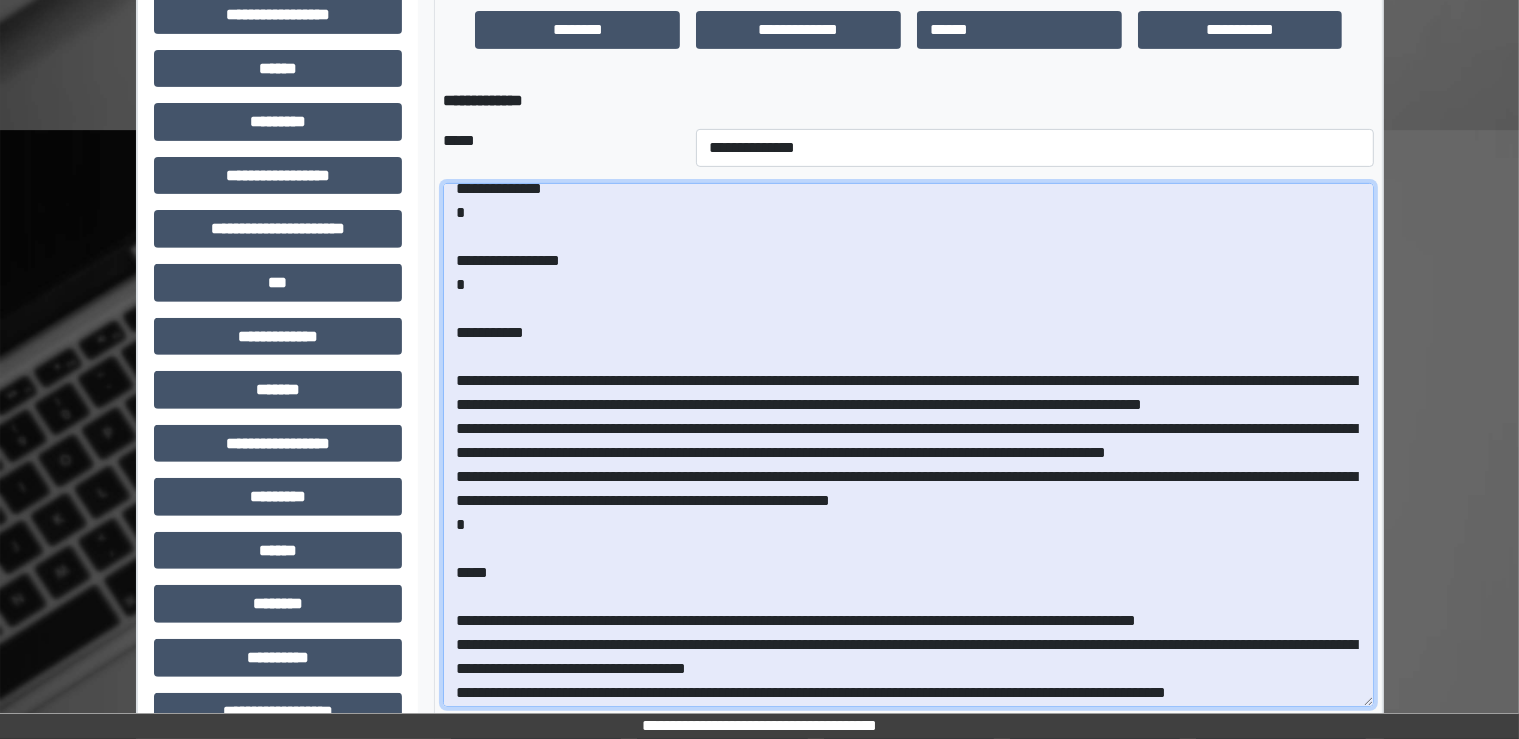 drag, startPoint x: 457, startPoint y: 424, endPoint x: 599, endPoint y: 427, distance: 142.0317 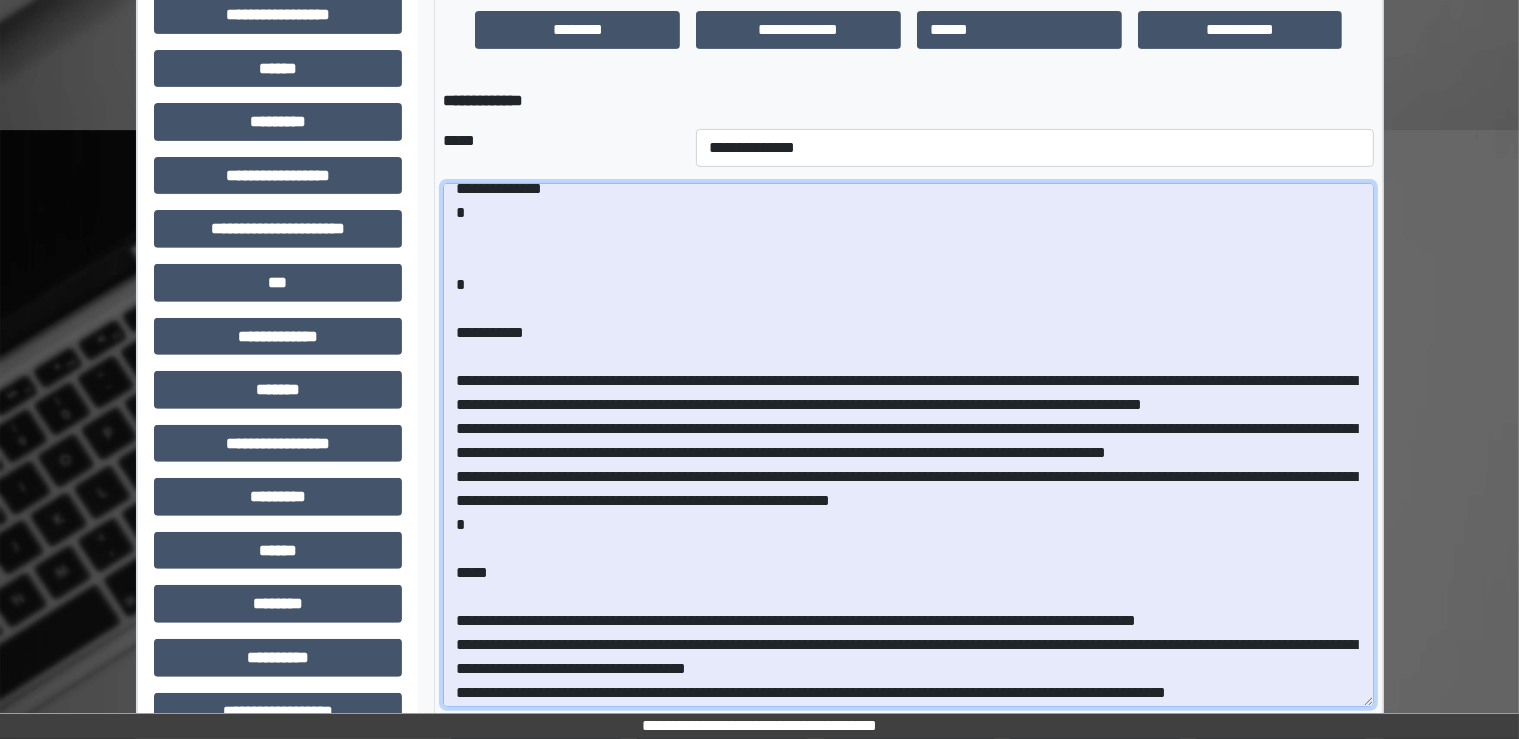 drag, startPoint x: 458, startPoint y: 497, endPoint x: 583, endPoint y: 494, distance: 125.035995 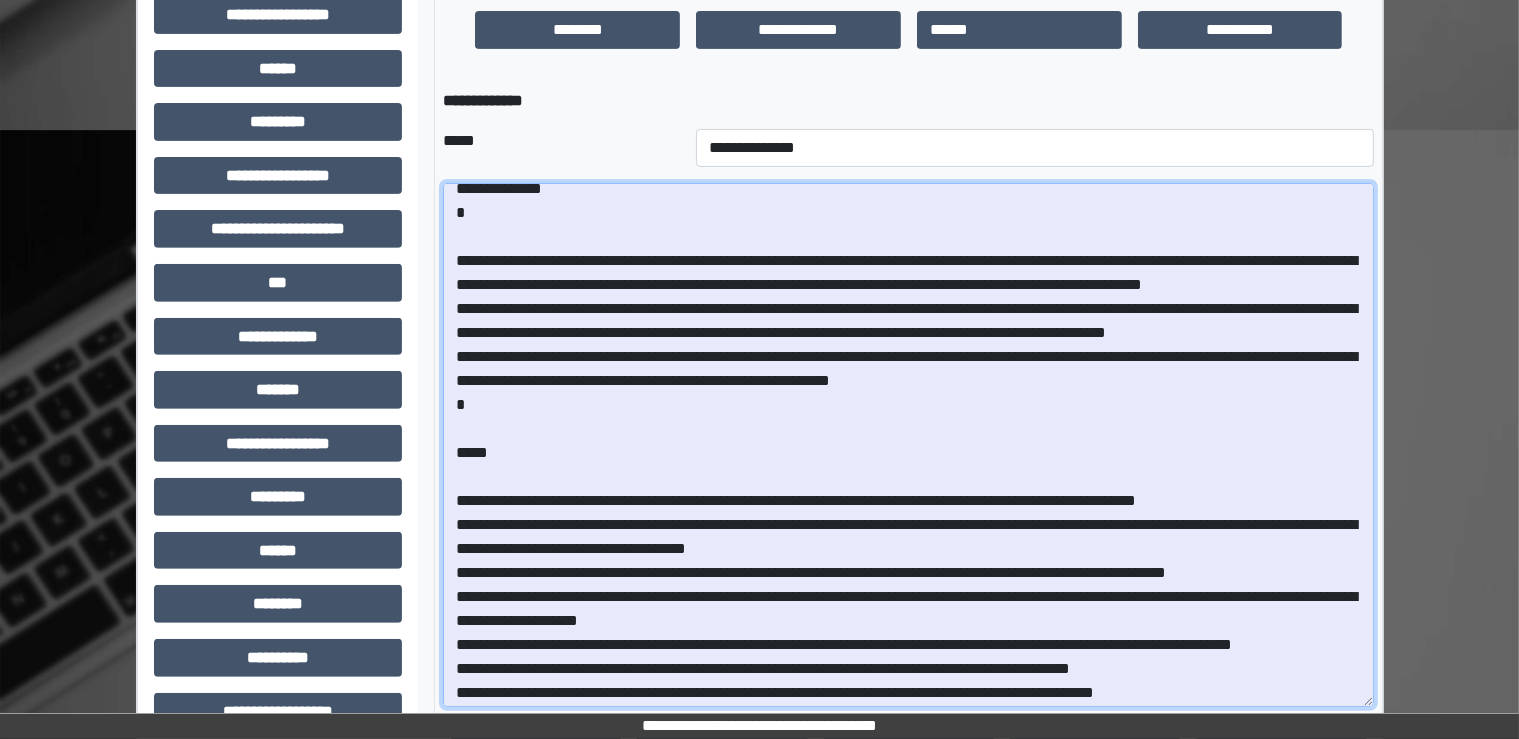 click at bounding box center (908, 445) 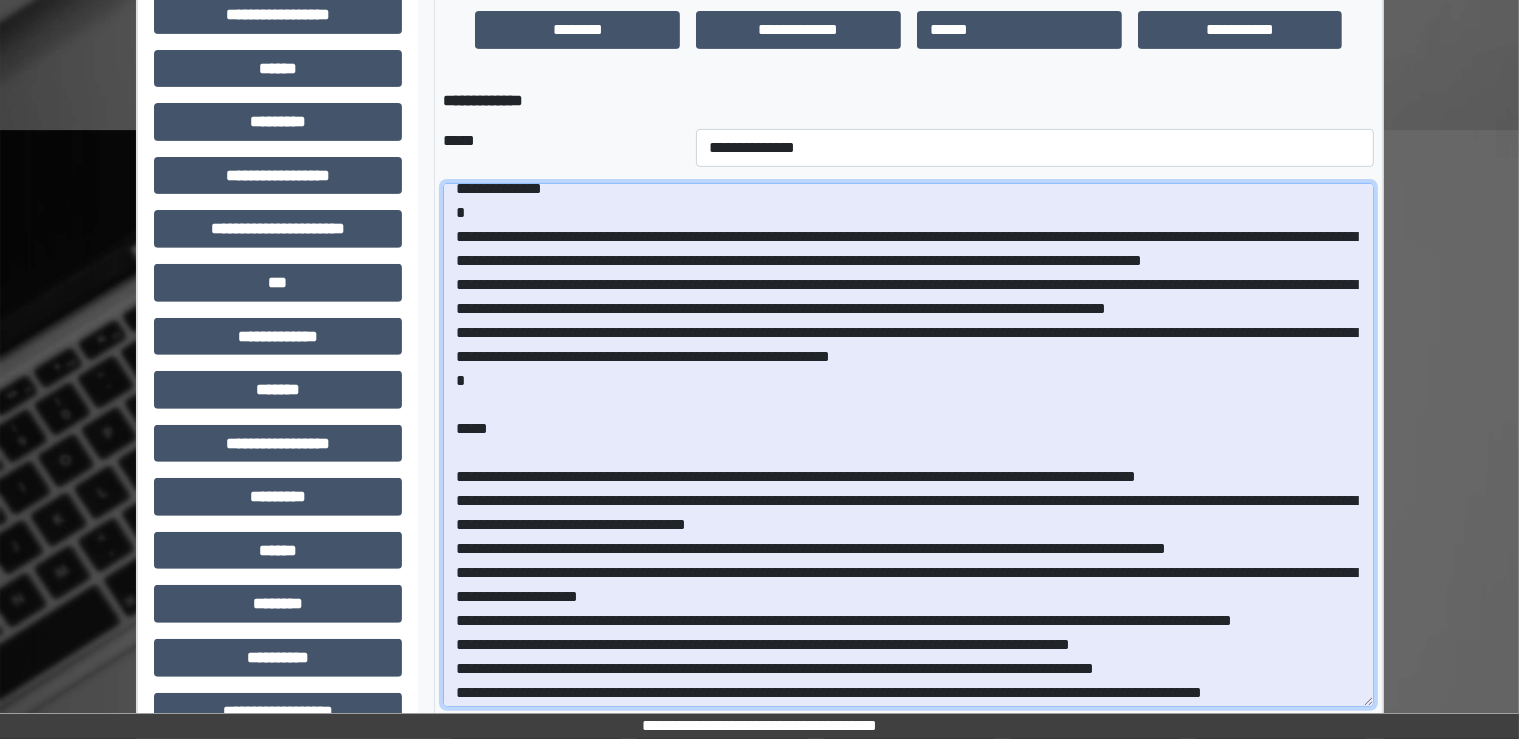 click at bounding box center [908, 445] 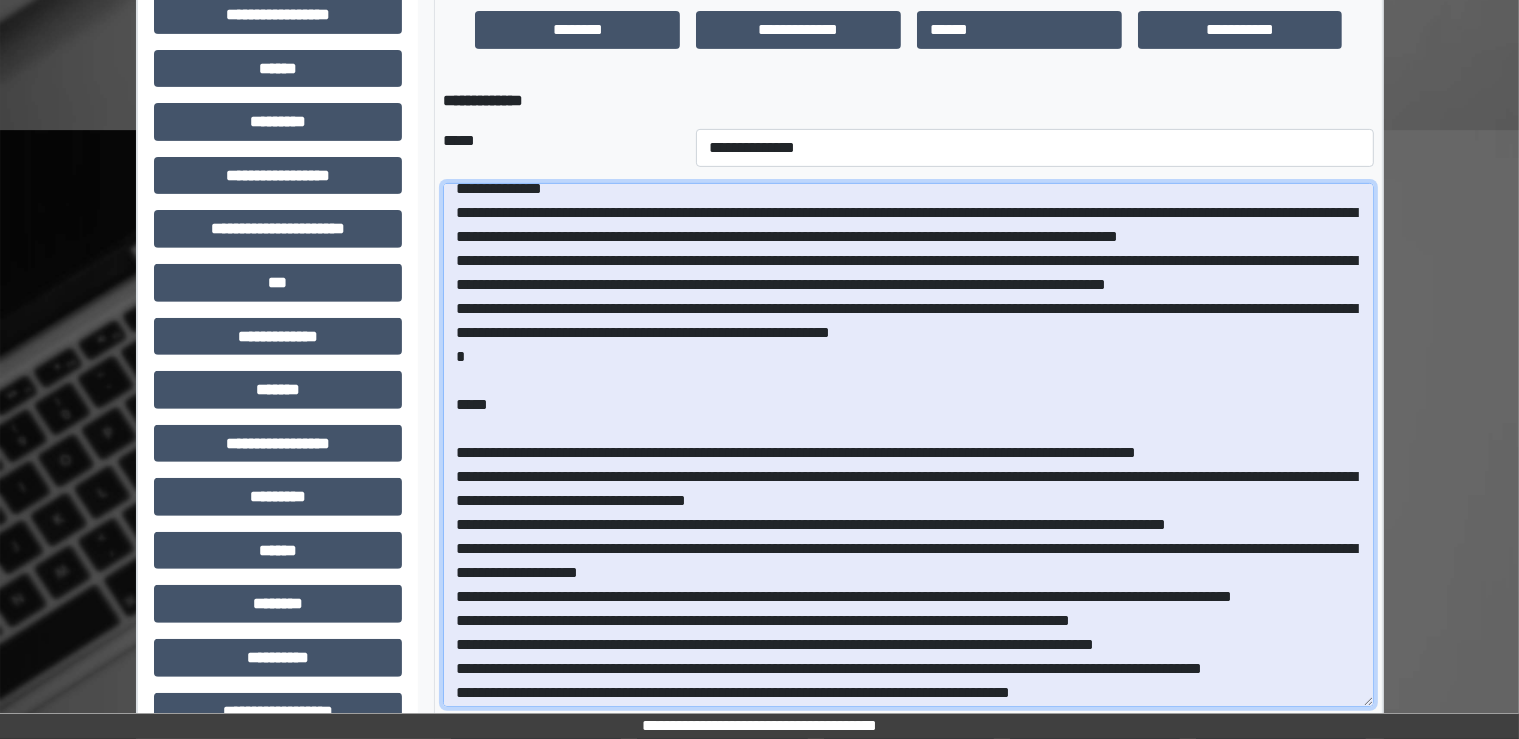 drag, startPoint x: 458, startPoint y: 454, endPoint x: 492, endPoint y: 523, distance: 76.922035 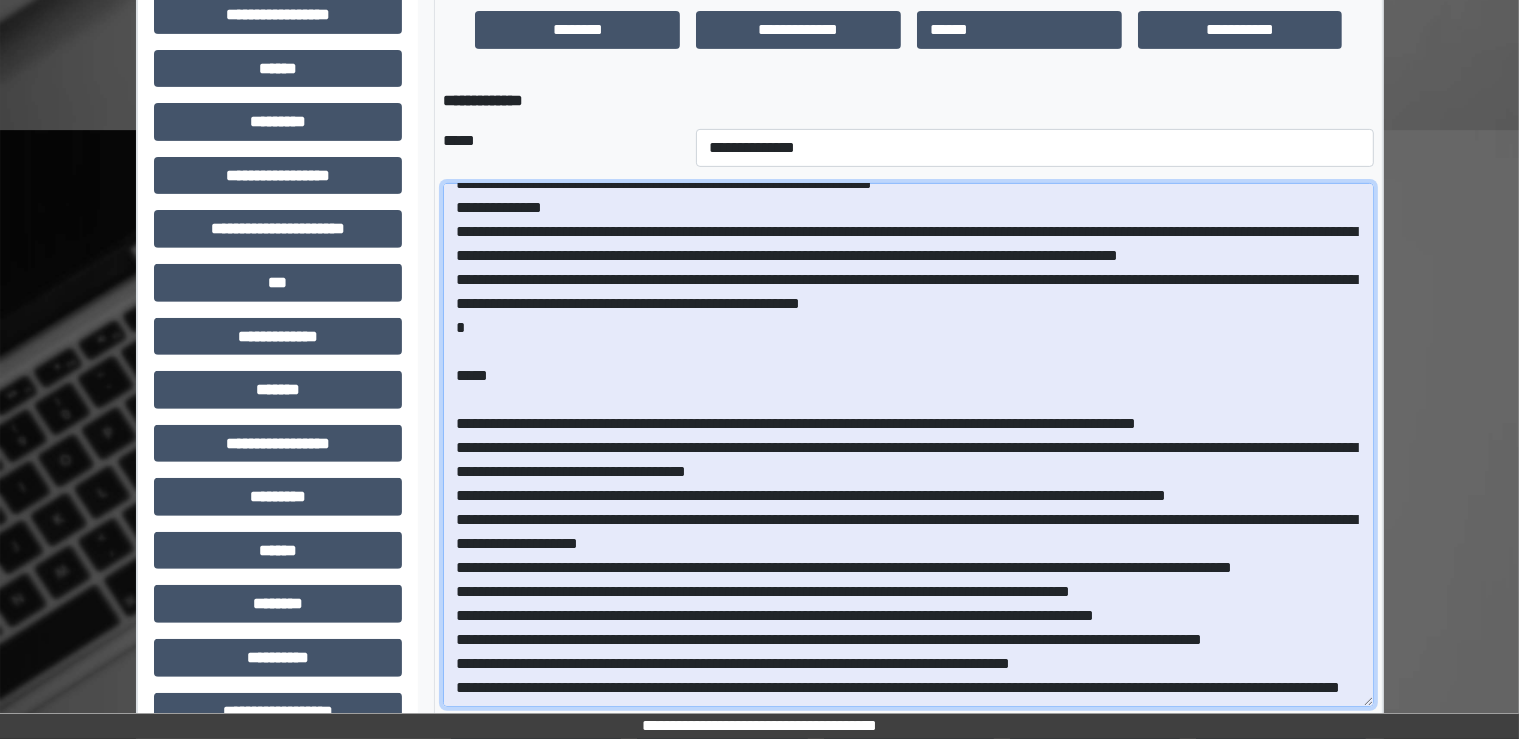 scroll, scrollTop: 744, scrollLeft: 0, axis: vertical 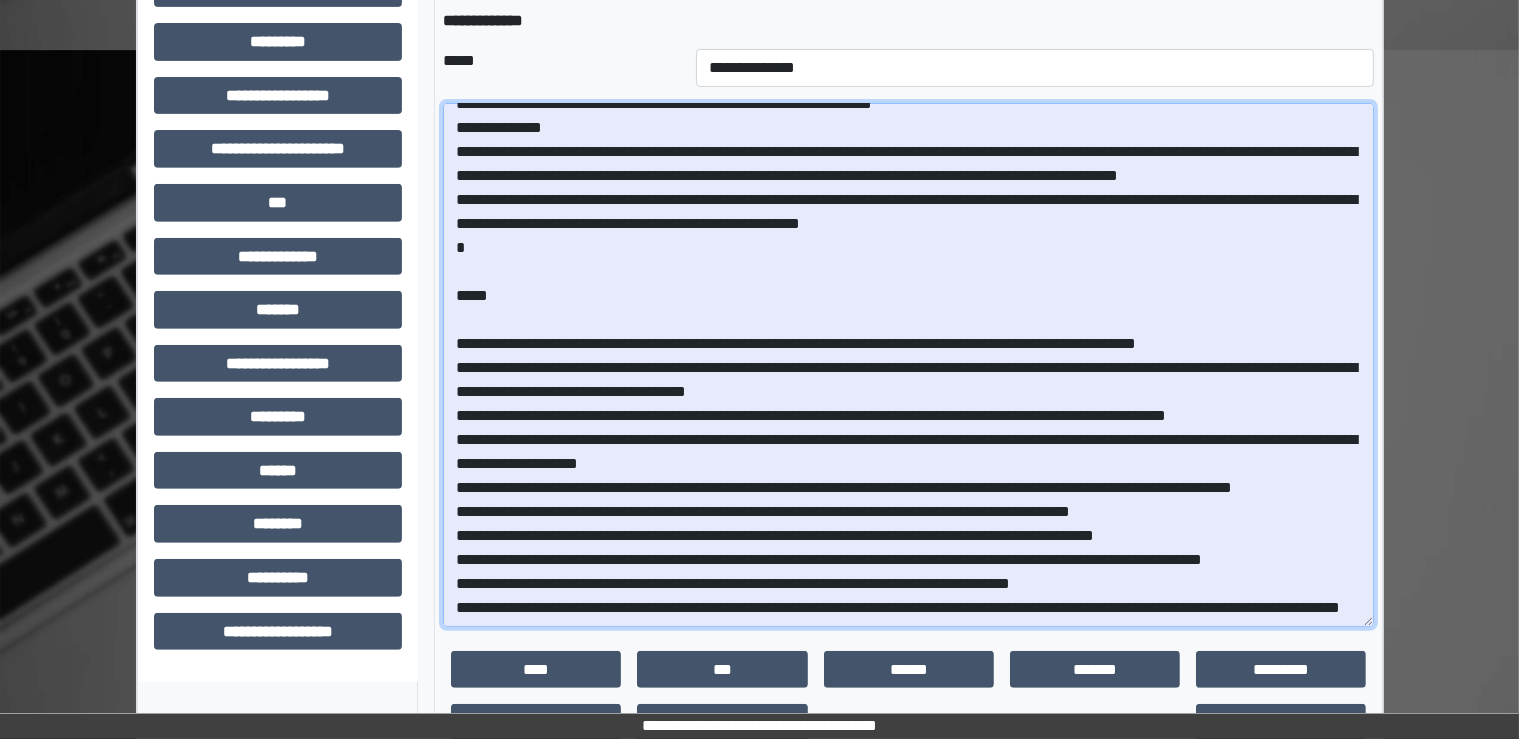 drag, startPoint x: 448, startPoint y: 172, endPoint x: 703, endPoint y: 395, distance: 338.7536 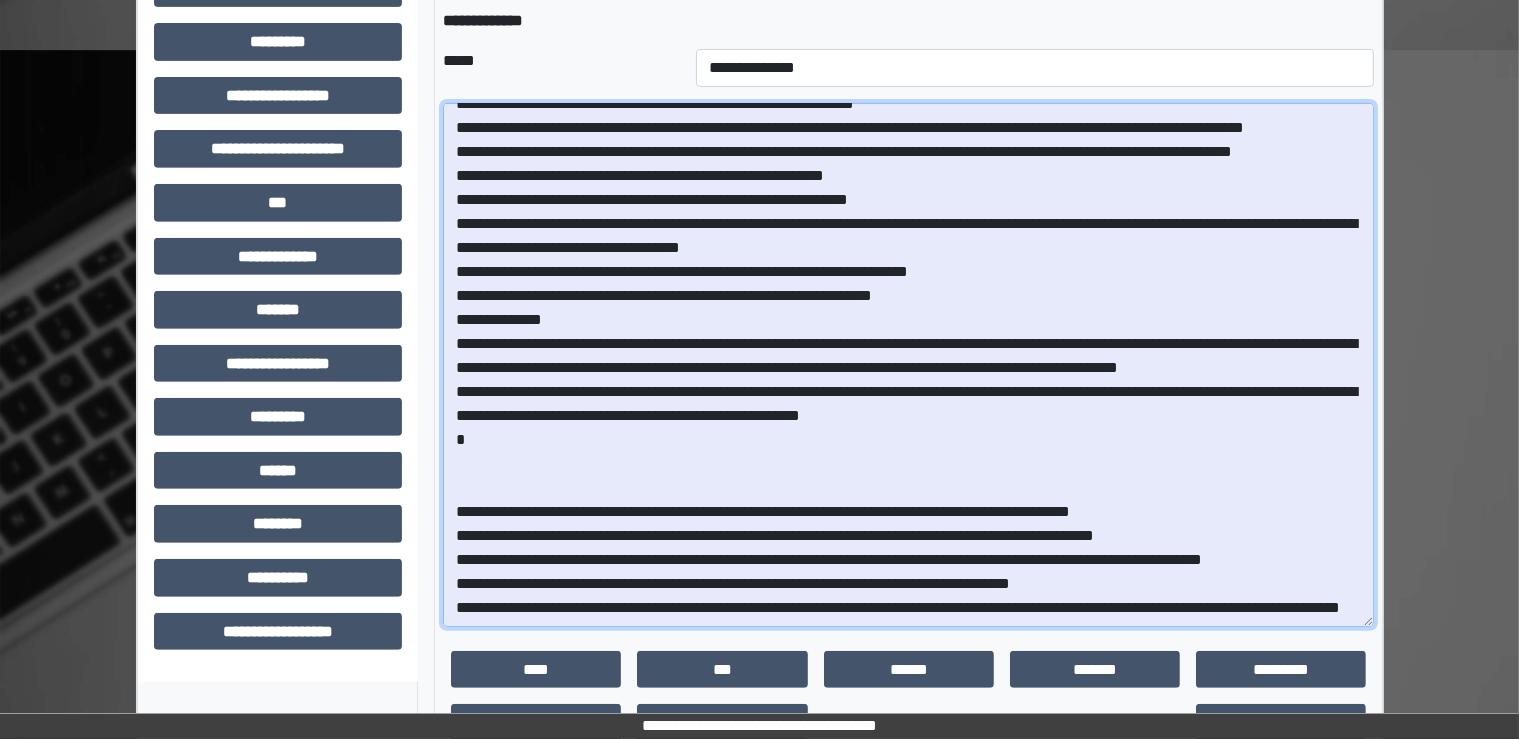 scroll, scrollTop: 761, scrollLeft: 0, axis: vertical 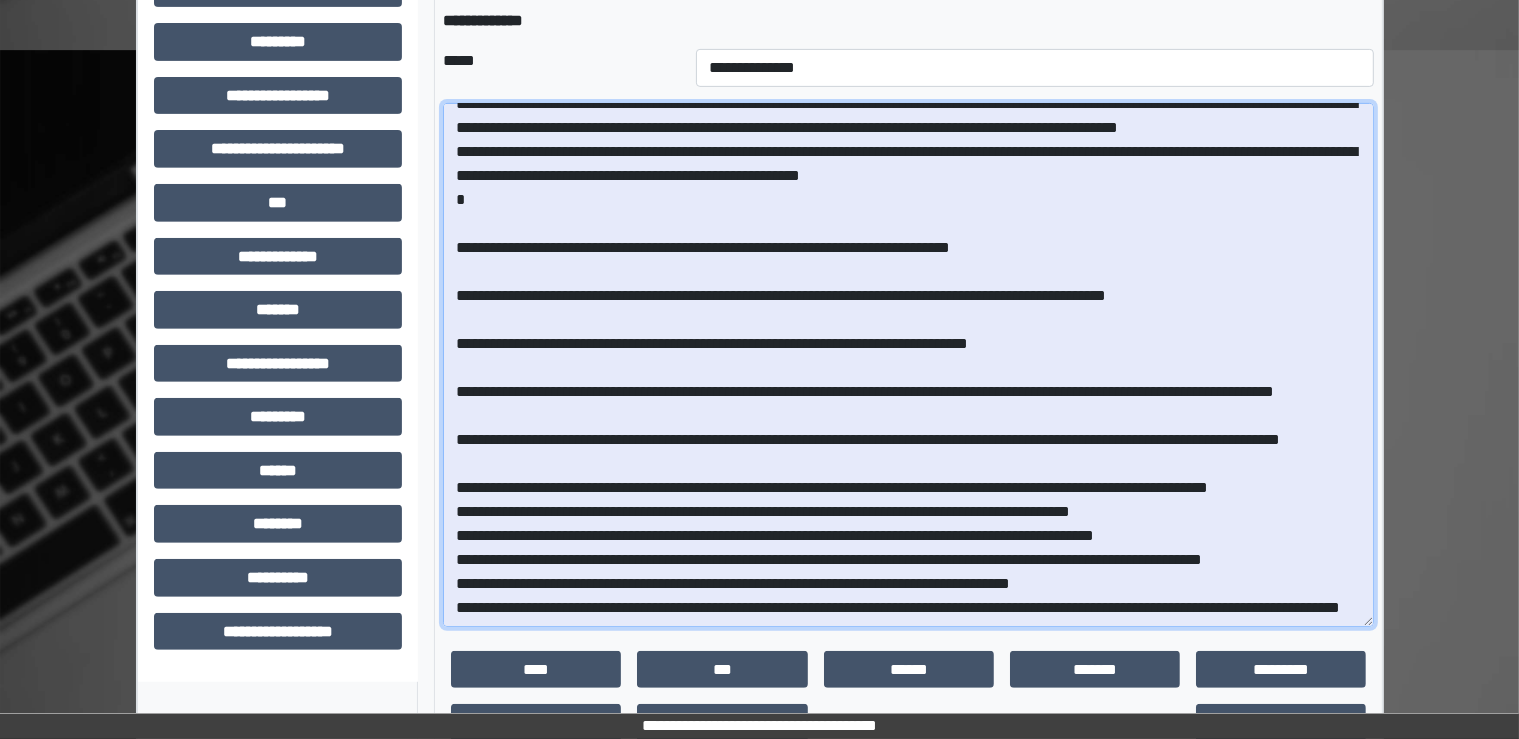 click at bounding box center (908, 365) 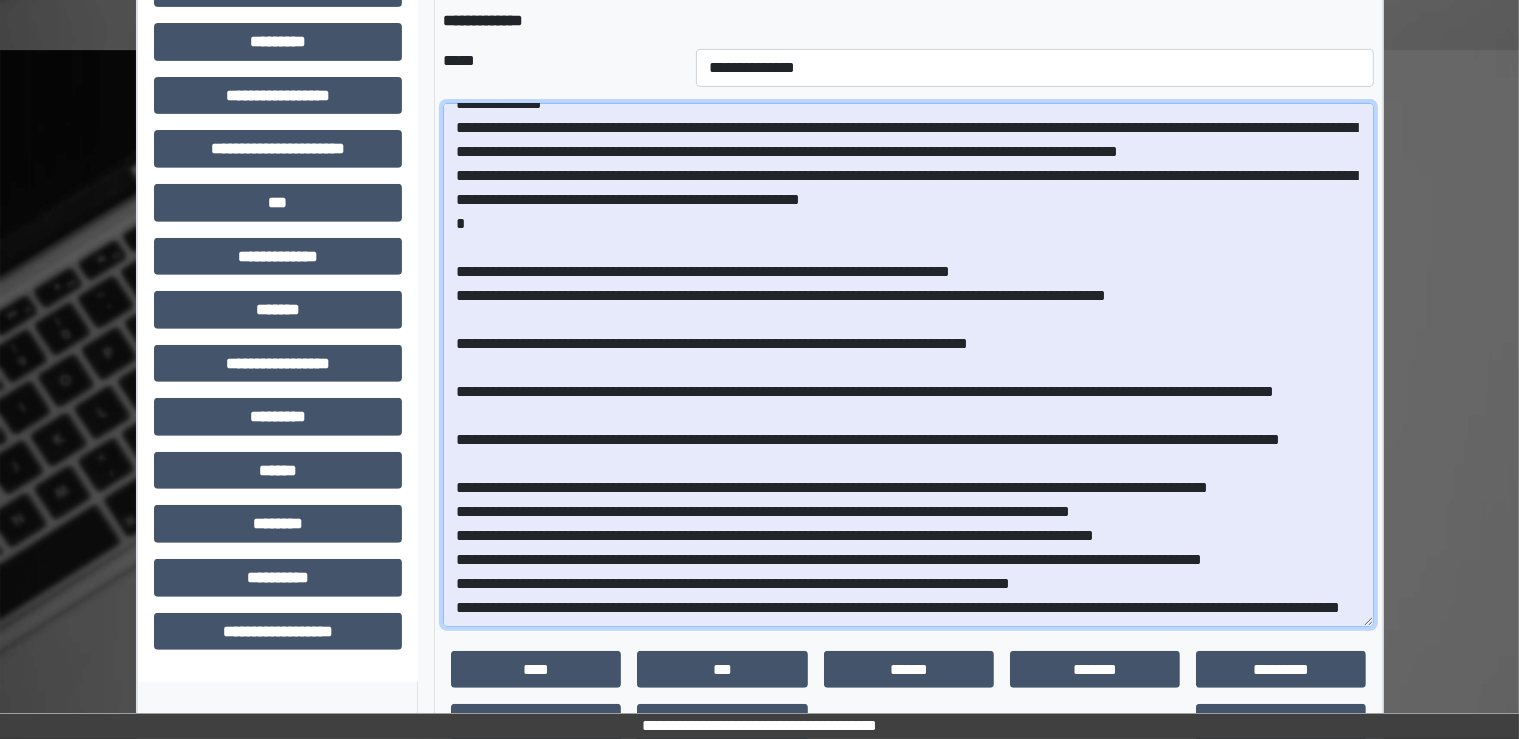 click at bounding box center (908, 365) 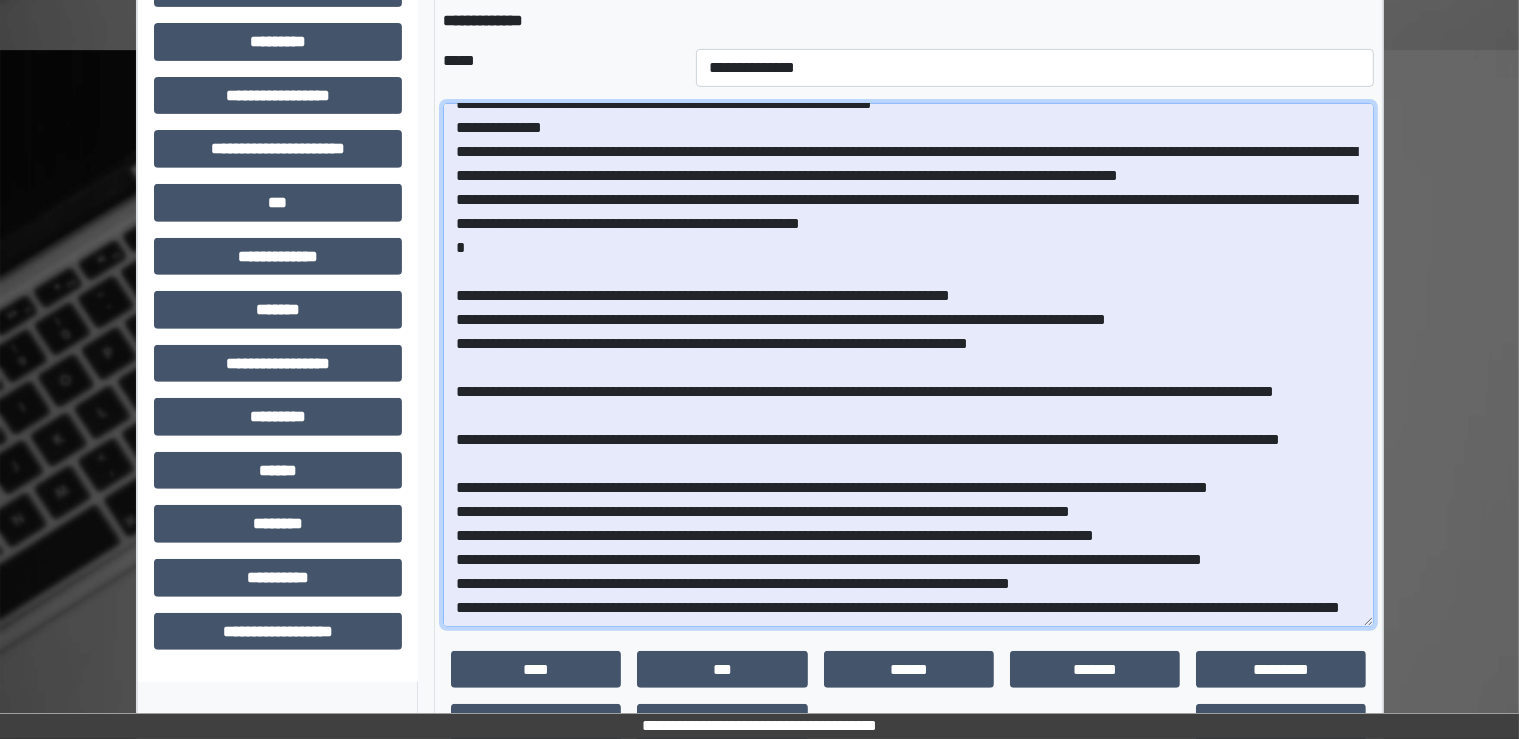 click at bounding box center [908, 365] 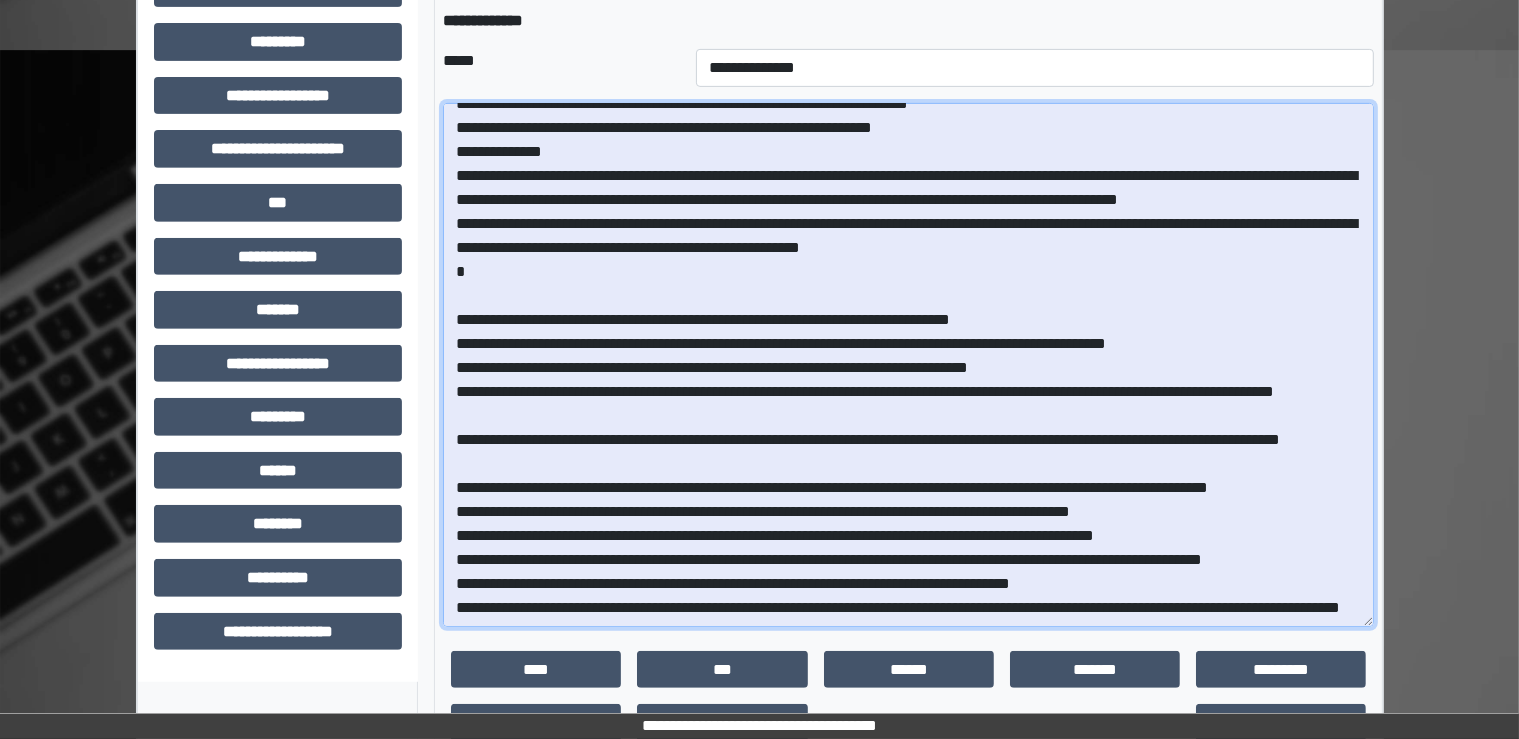 click at bounding box center (908, 365) 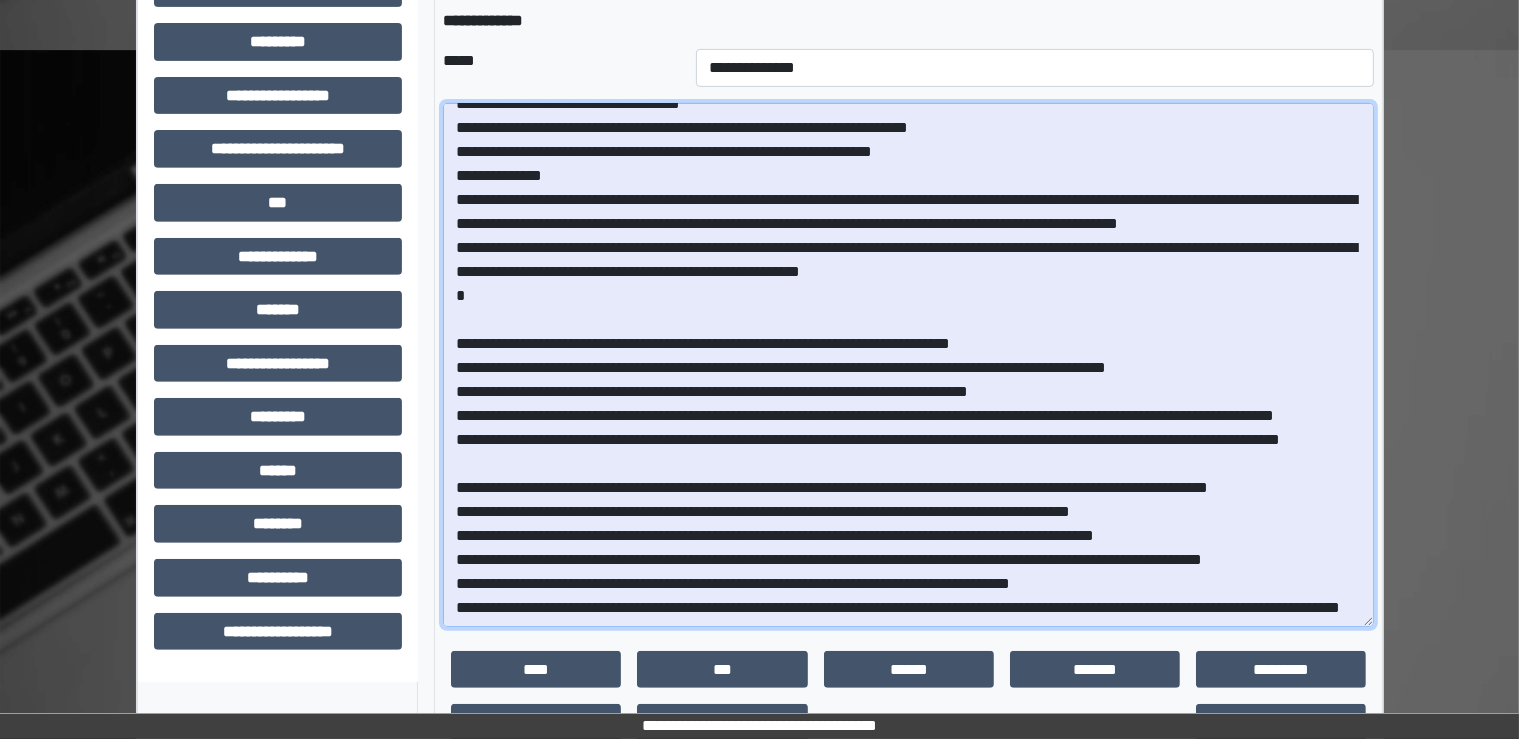 scroll, scrollTop: 792, scrollLeft: 0, axis: vertical 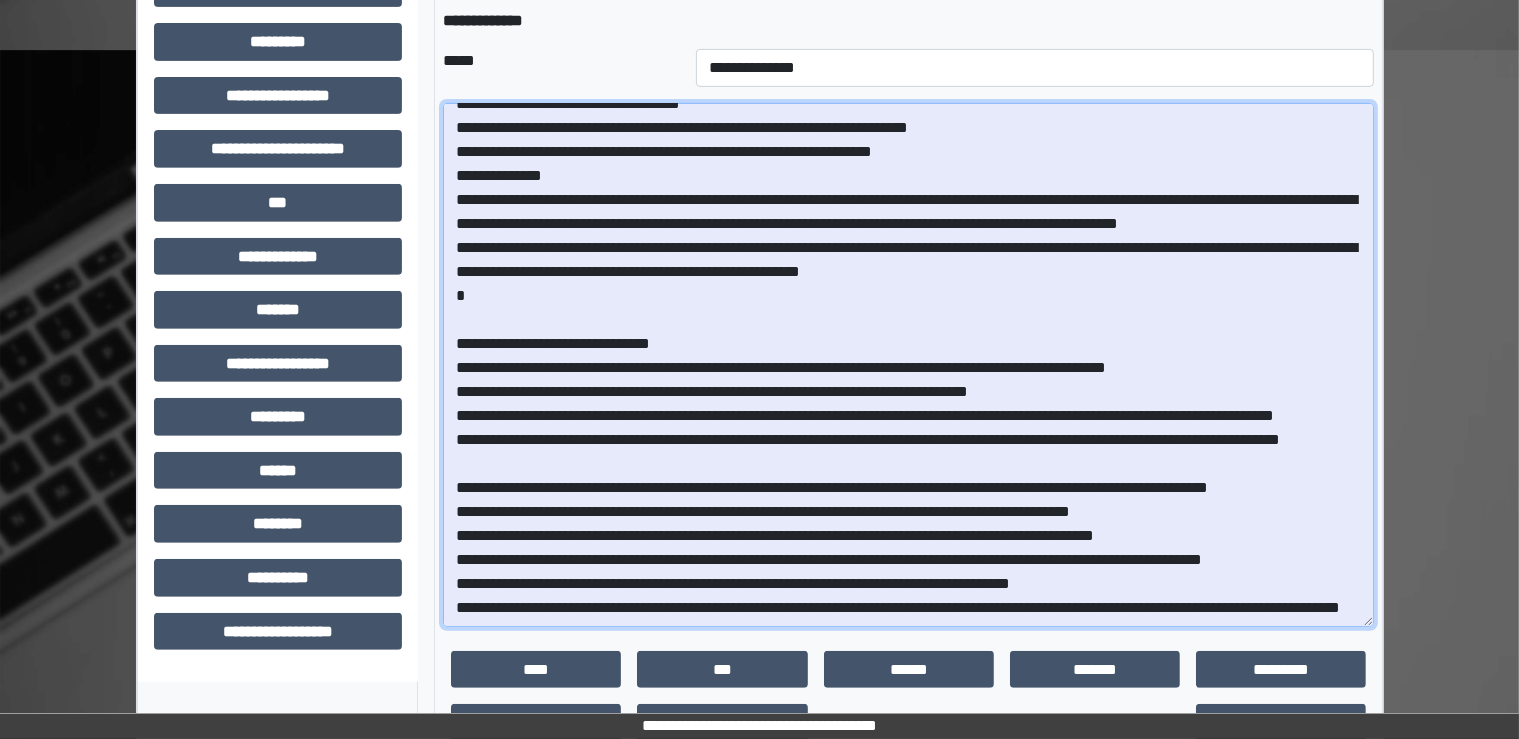 click at bounding box center (908, 365) 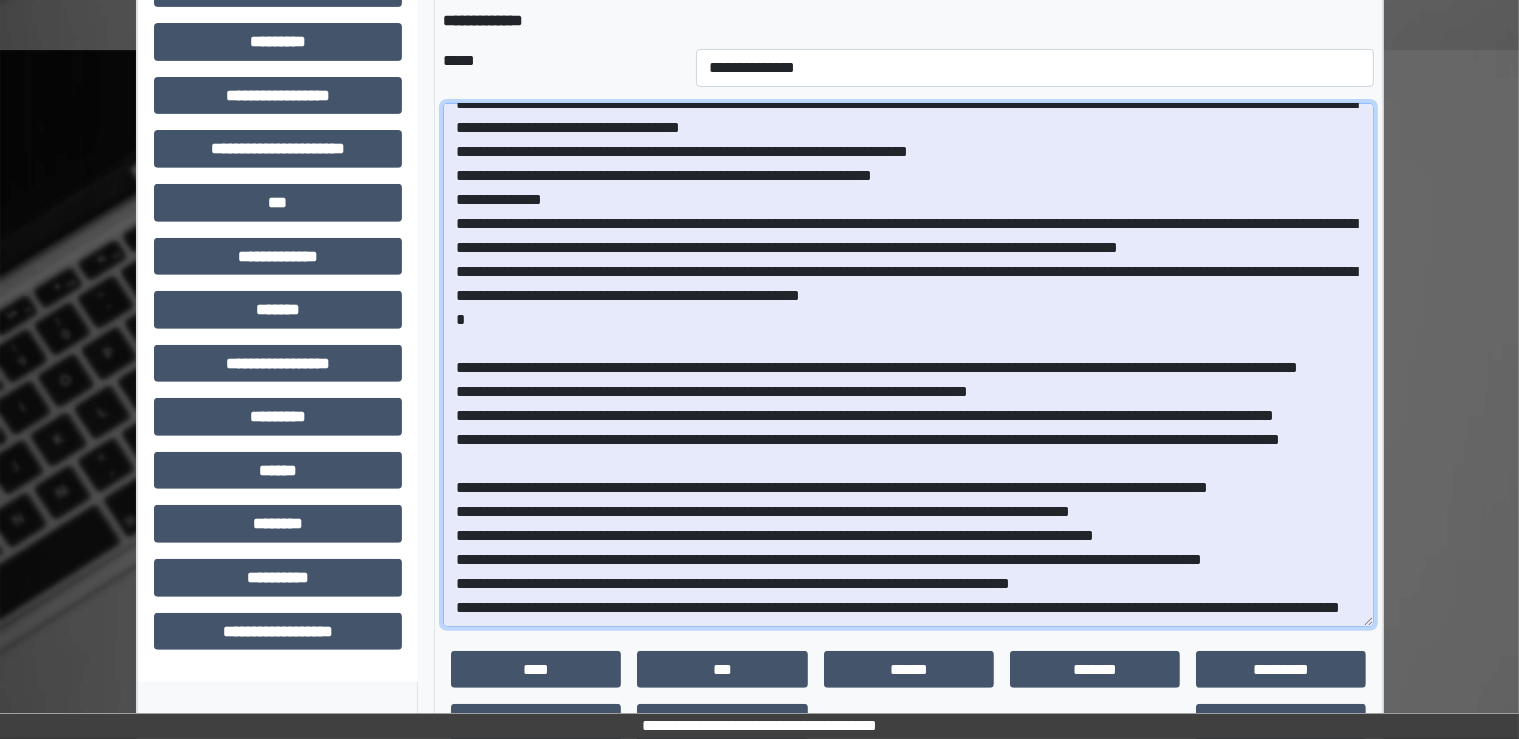 click at bounding box center (908, 365) 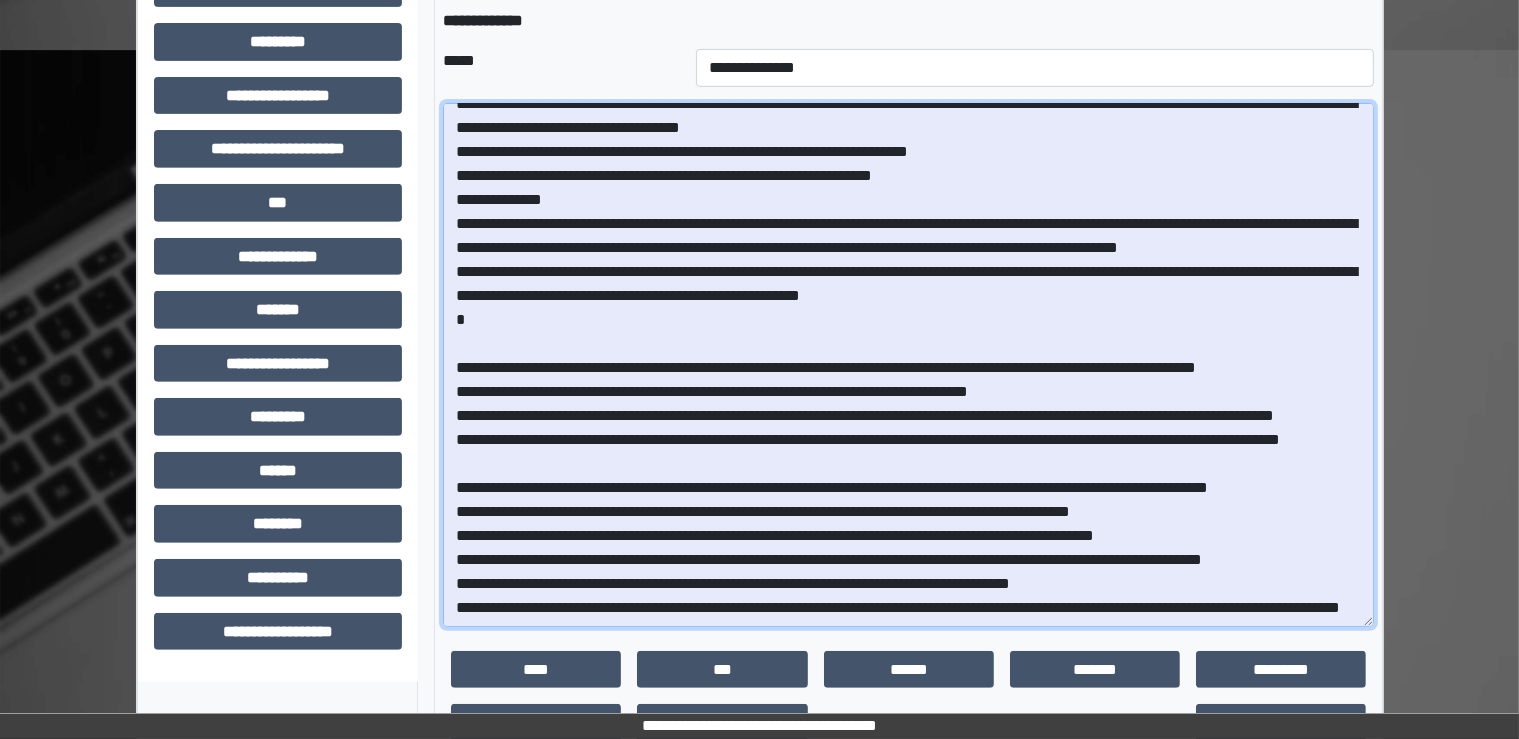 scroll, scrollTop: 892, scrollLeft: 0, axis: vertical 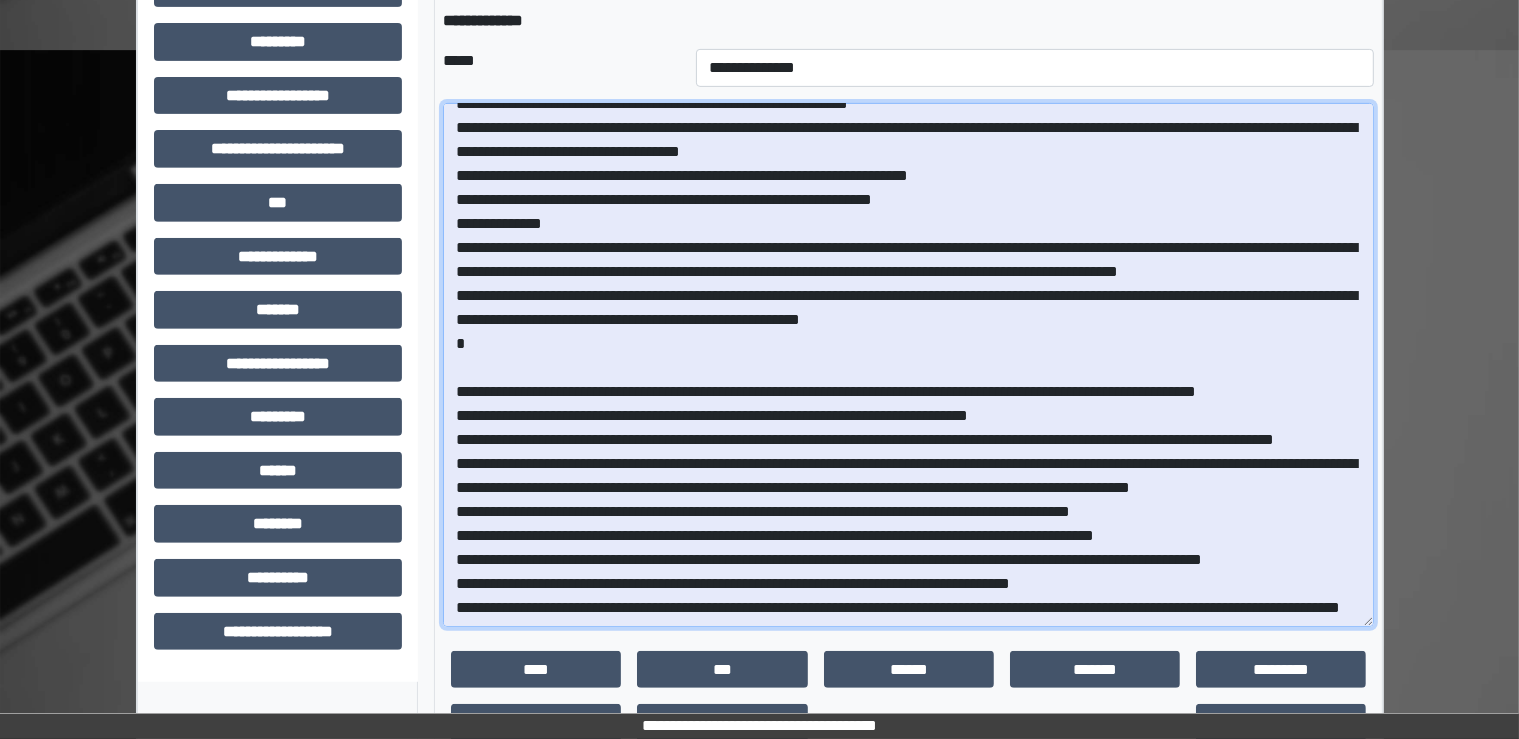 drag, startPoint x: 459, startPoint y: 419, endPoint x: 1052, endPoint y: 599, distance: 619.71686 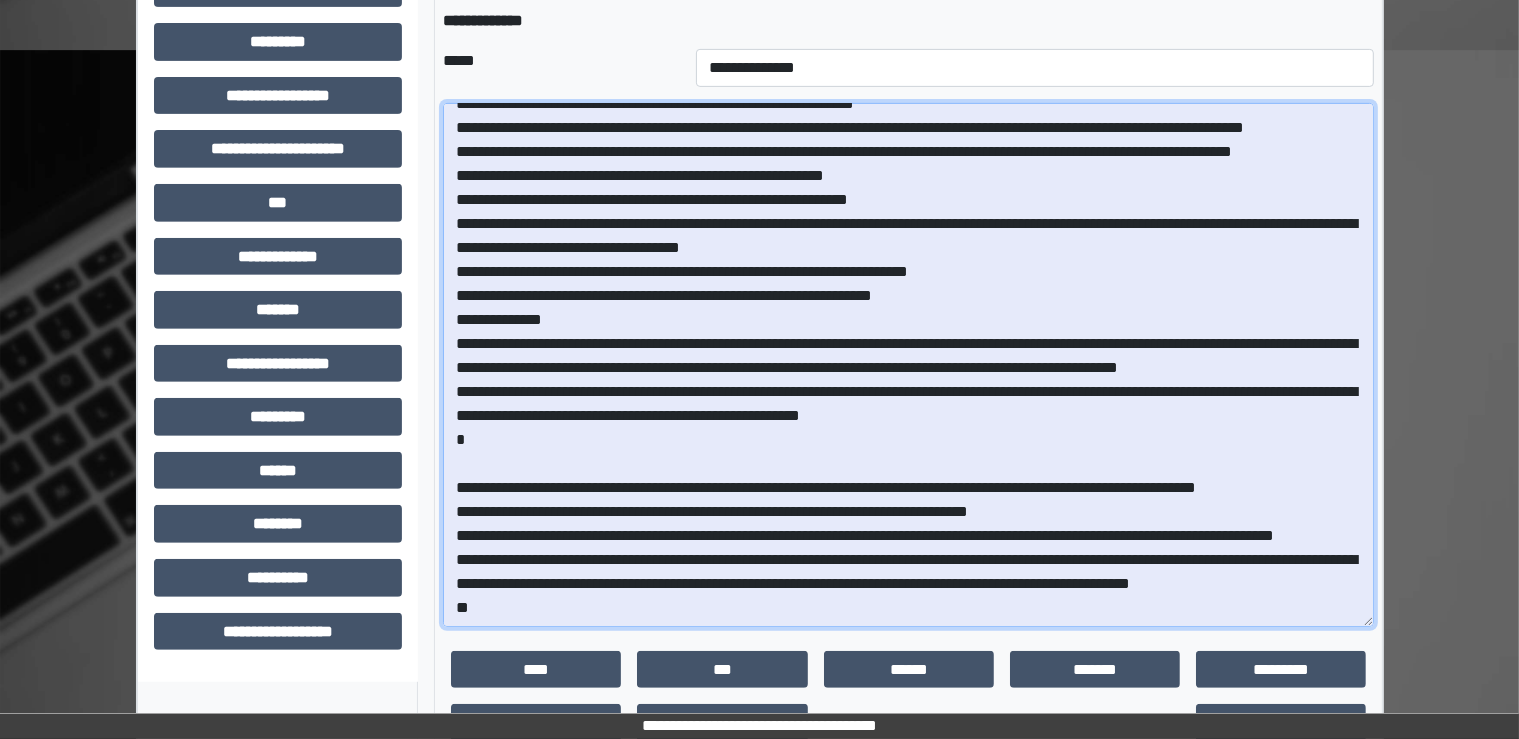 scroll, scrollTop: 737, scrollLeft: 0, axis: vertical 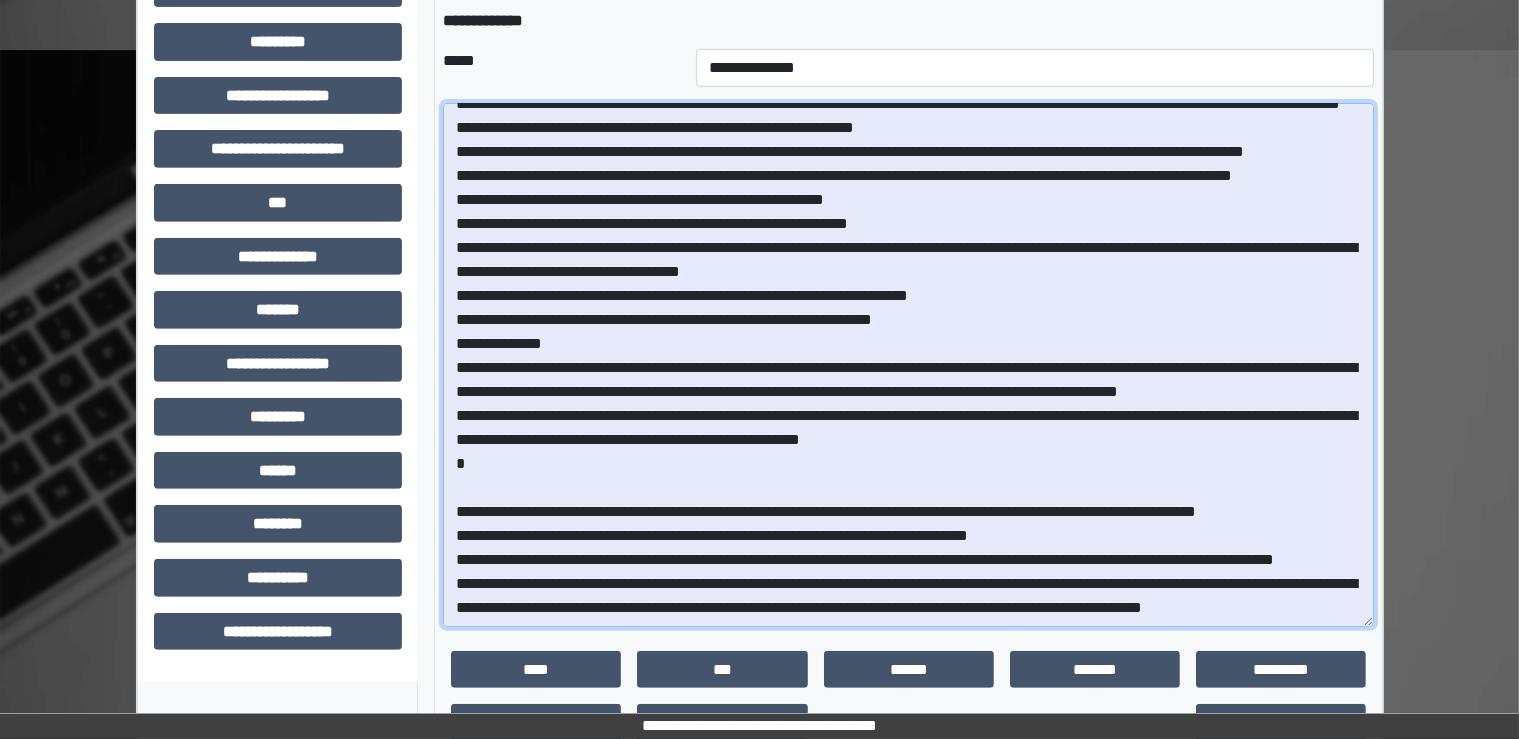 click at bounding box center [908, 365] 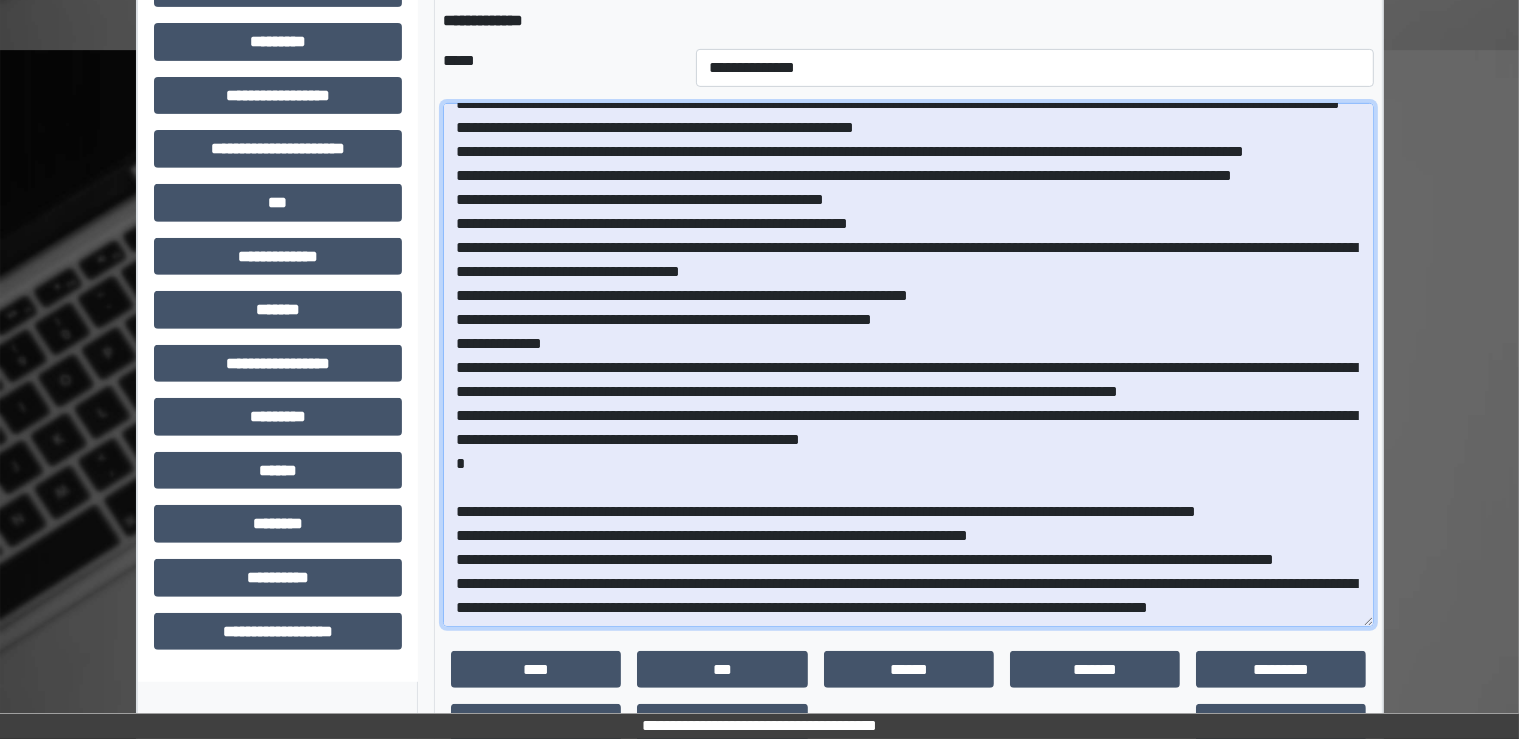 click at bounding box center [908, 365] 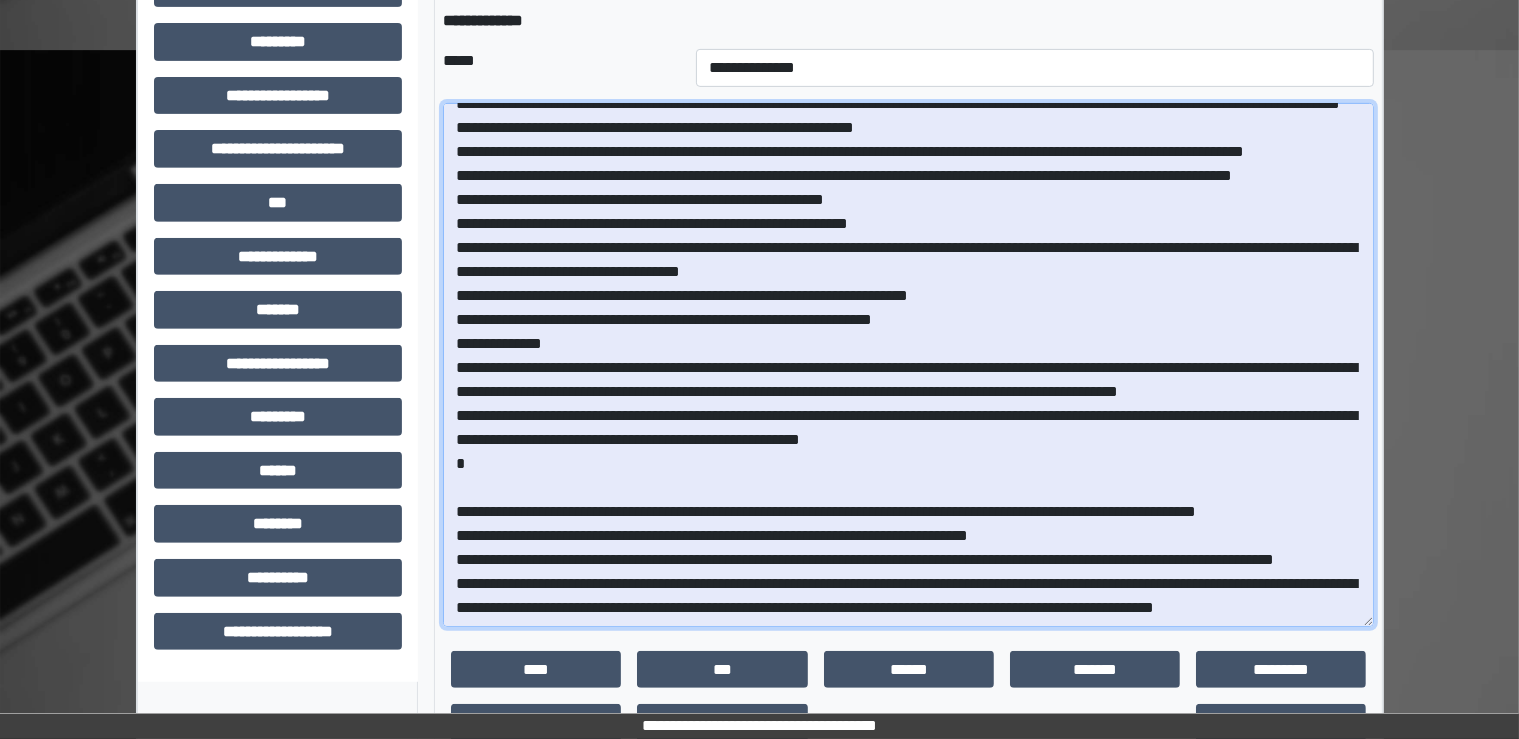click at bounding box center [908, 365] 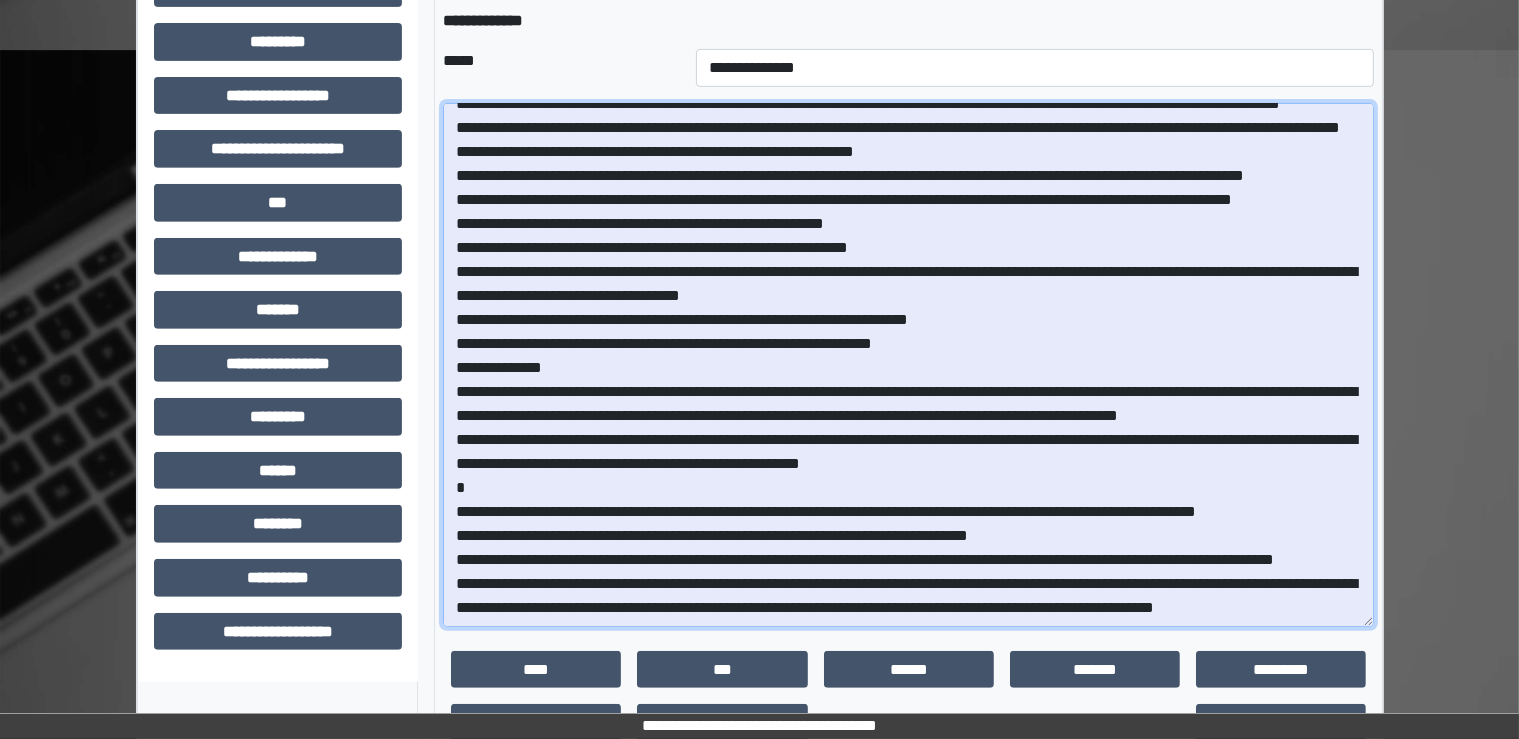 scroll, scrollTop: 713, scrollLeft: 0, axis: vertical 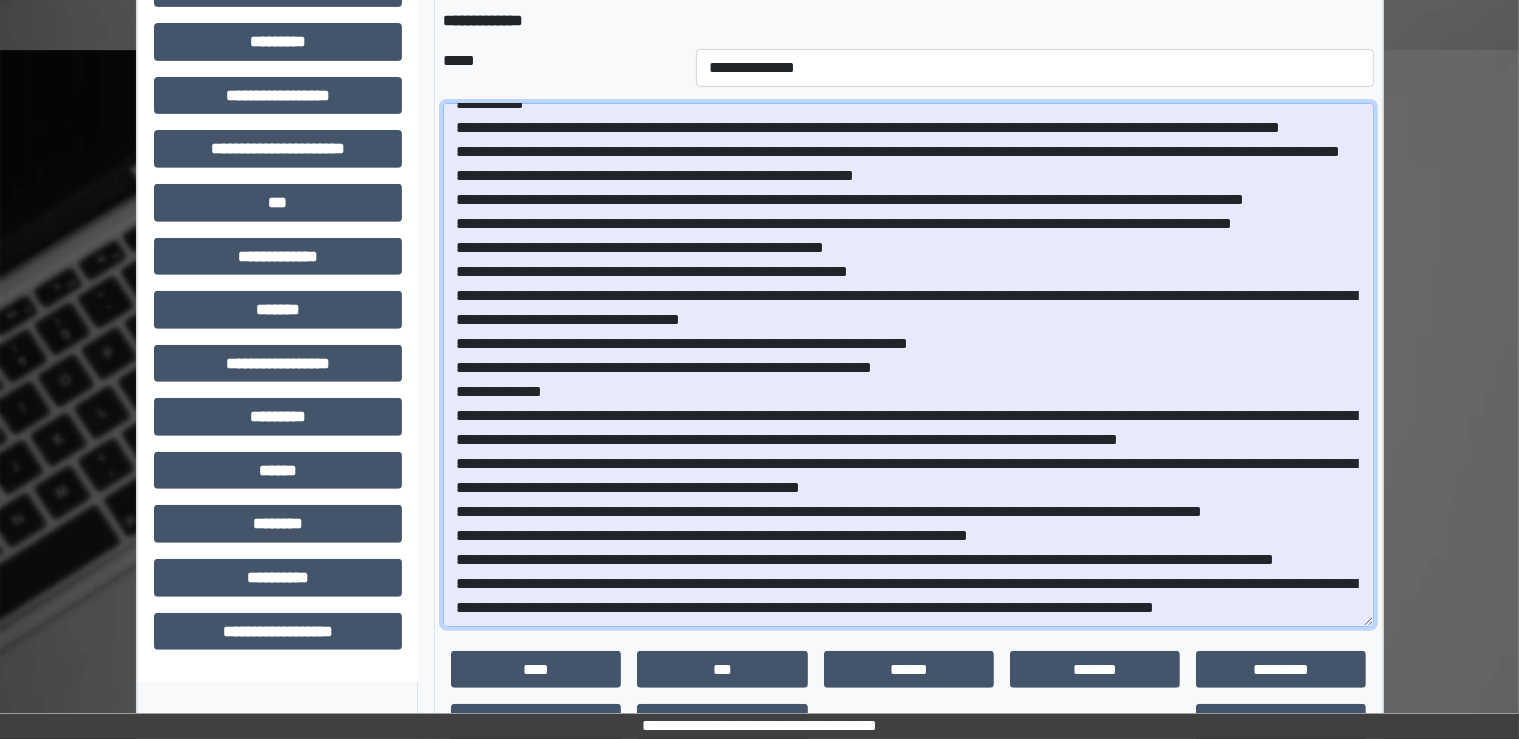 click at bounding box center (908, 365) 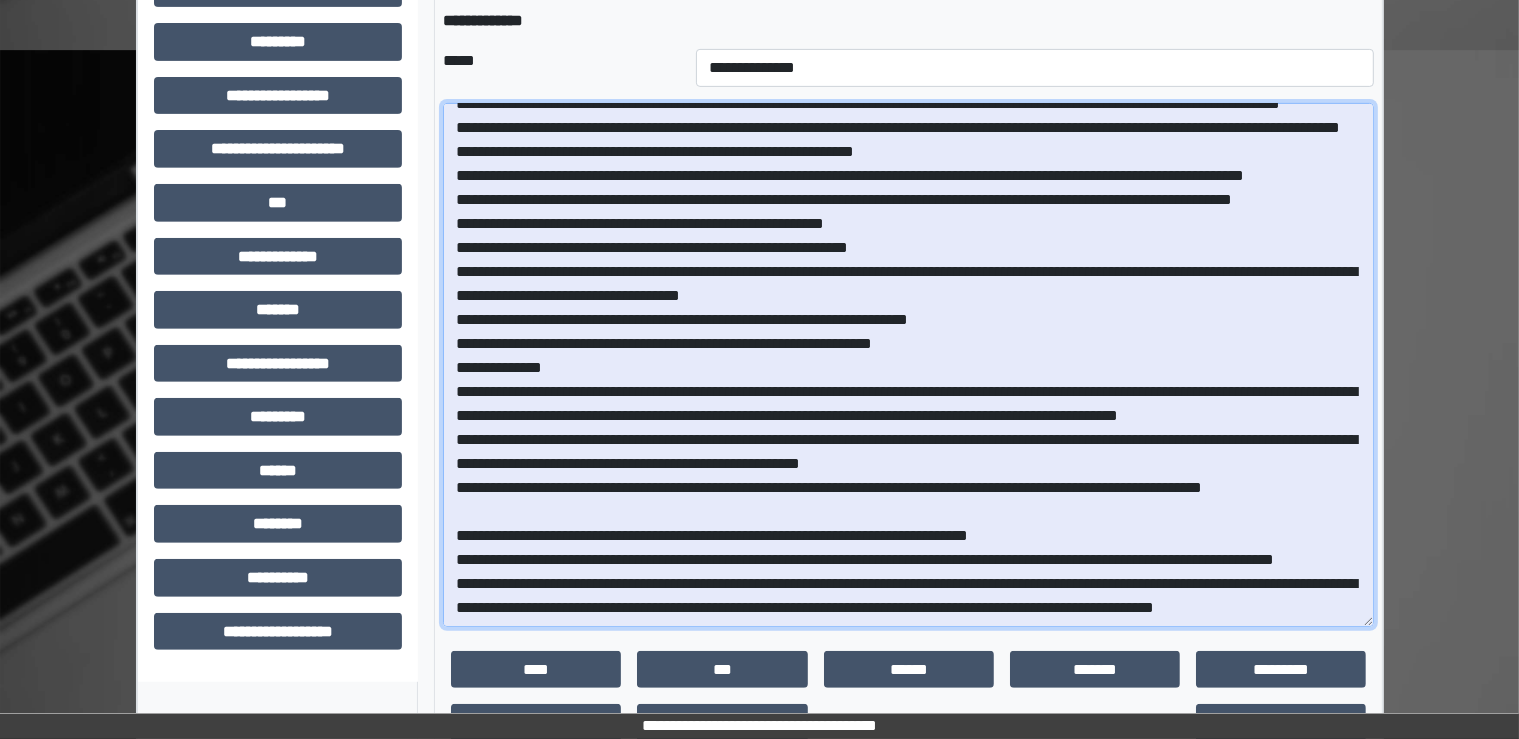 scroll, scrollTop: 737, scrollLeft: 0, axis: vertical 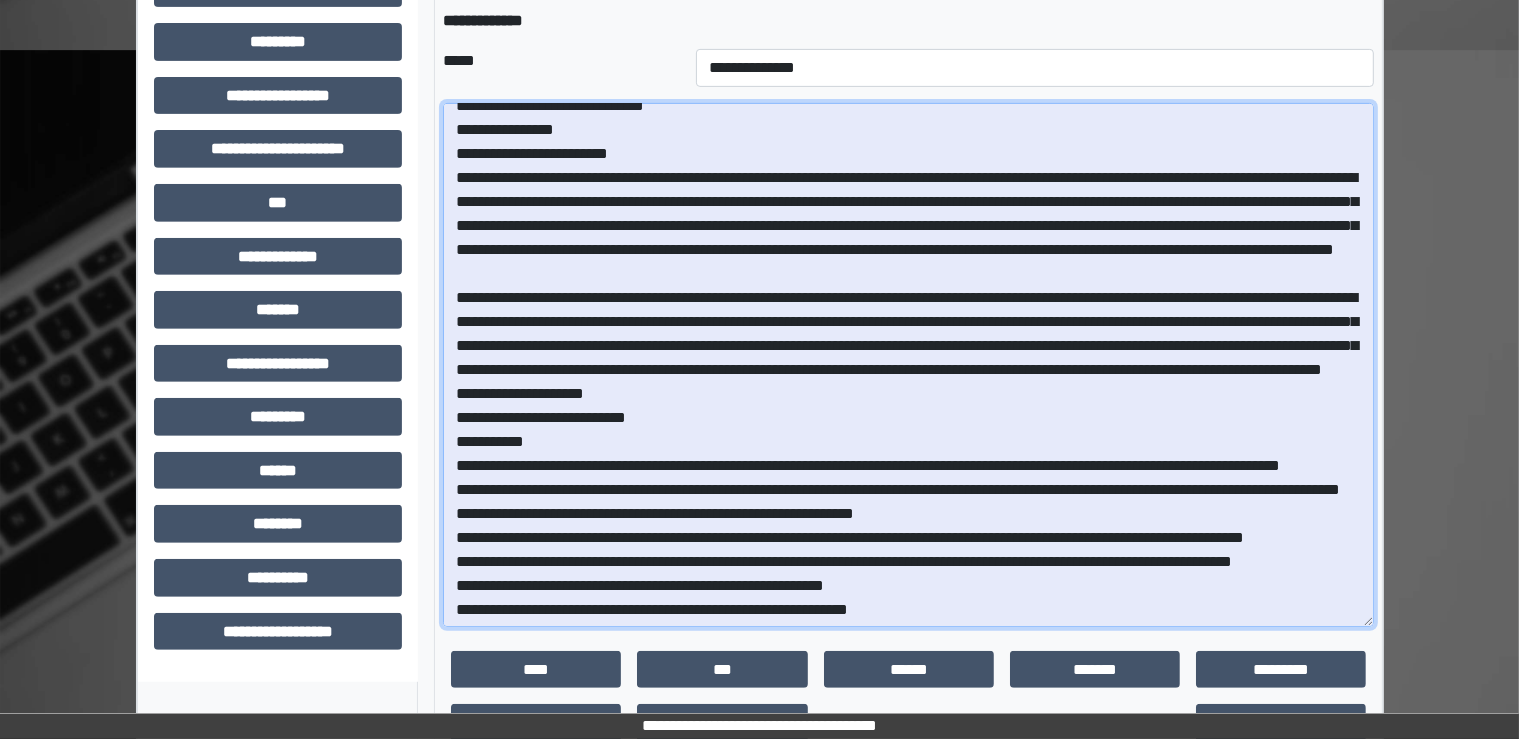 drag, startPoint x: 482, startPoint y: 373, endPoint x: 676, endPoint y: 475, distance: 219.1803 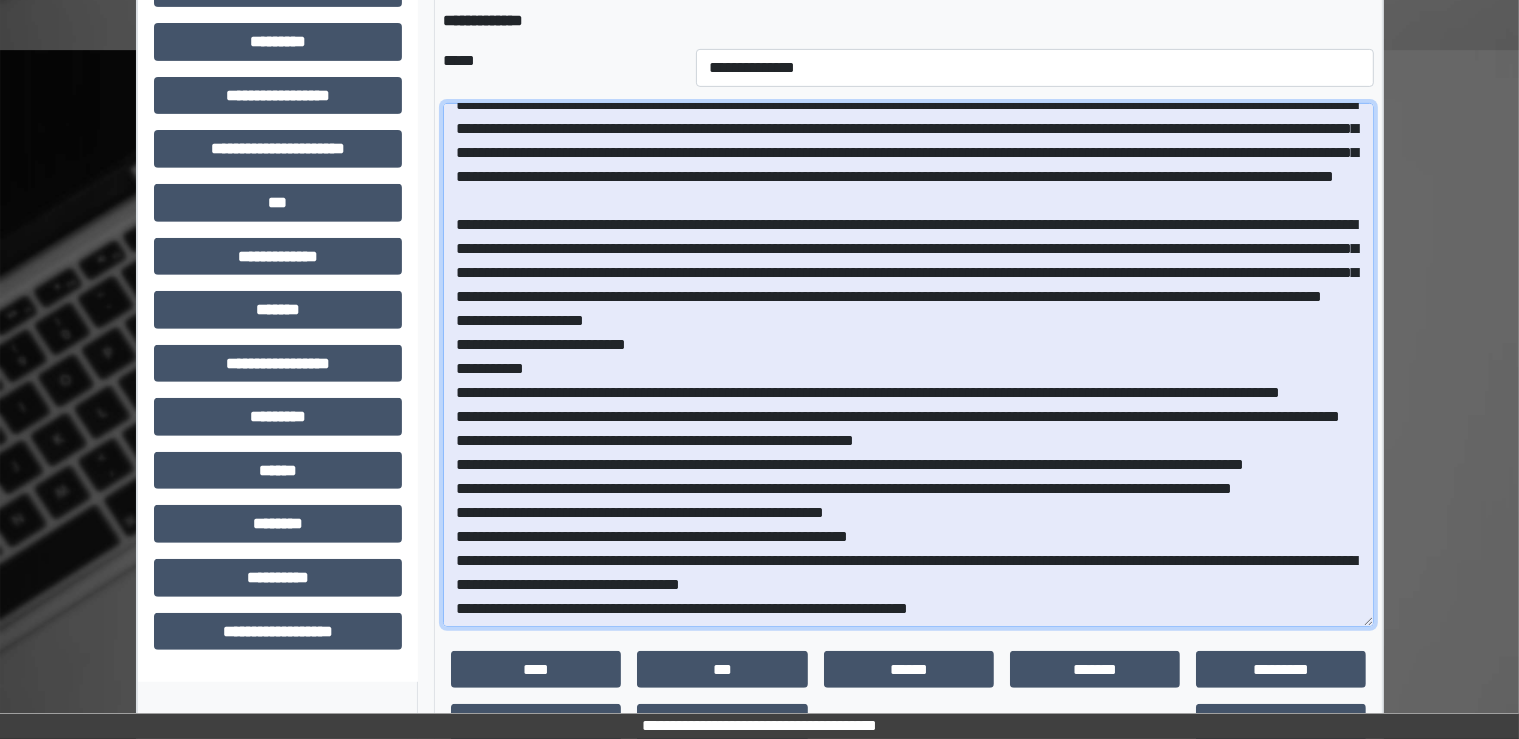scroll, scrollTop: 138, scrollLeft: 0, axis: vertical 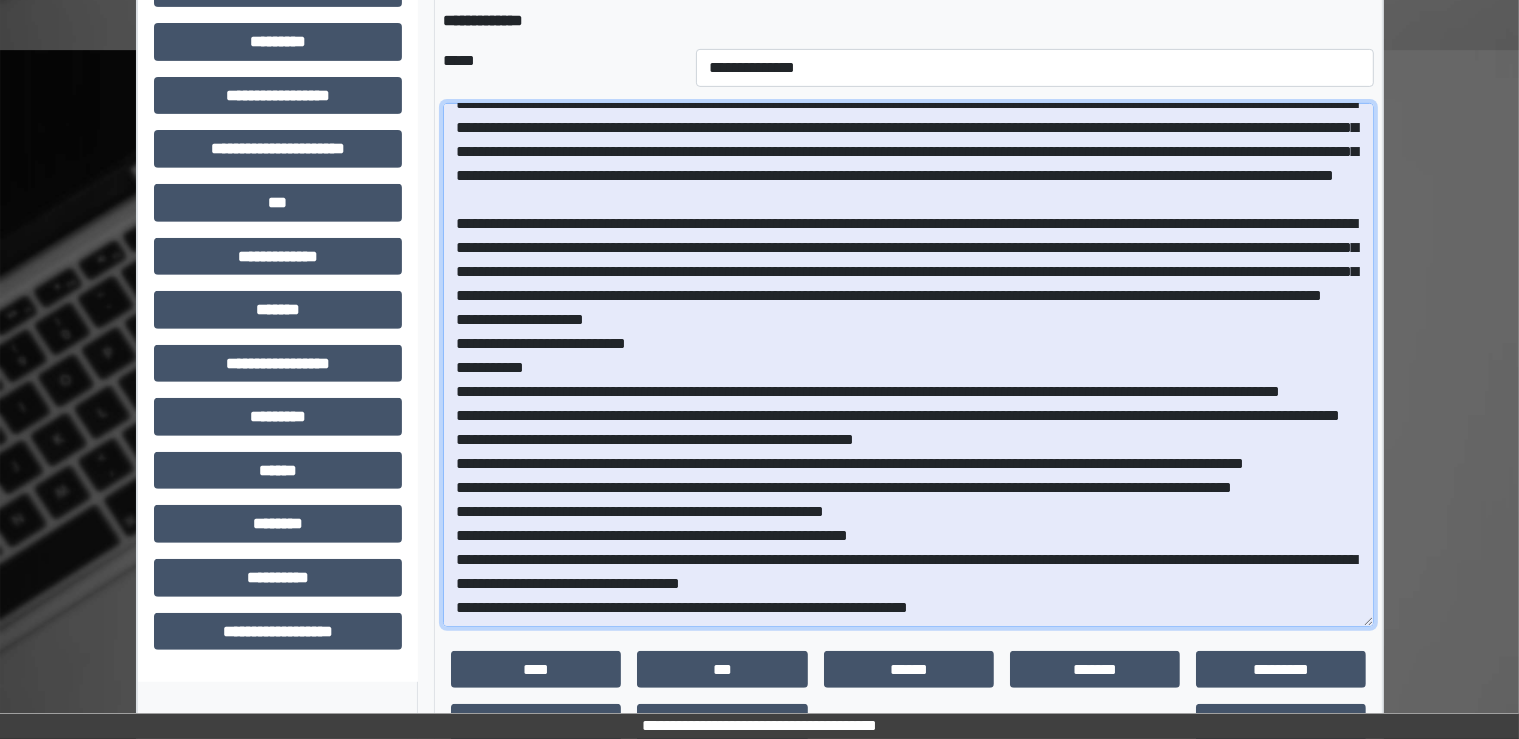 drag, startPoint x: 1179, startPoint y: 244, endPoint x: 524, endPoint y: 343, distance: 662.43945 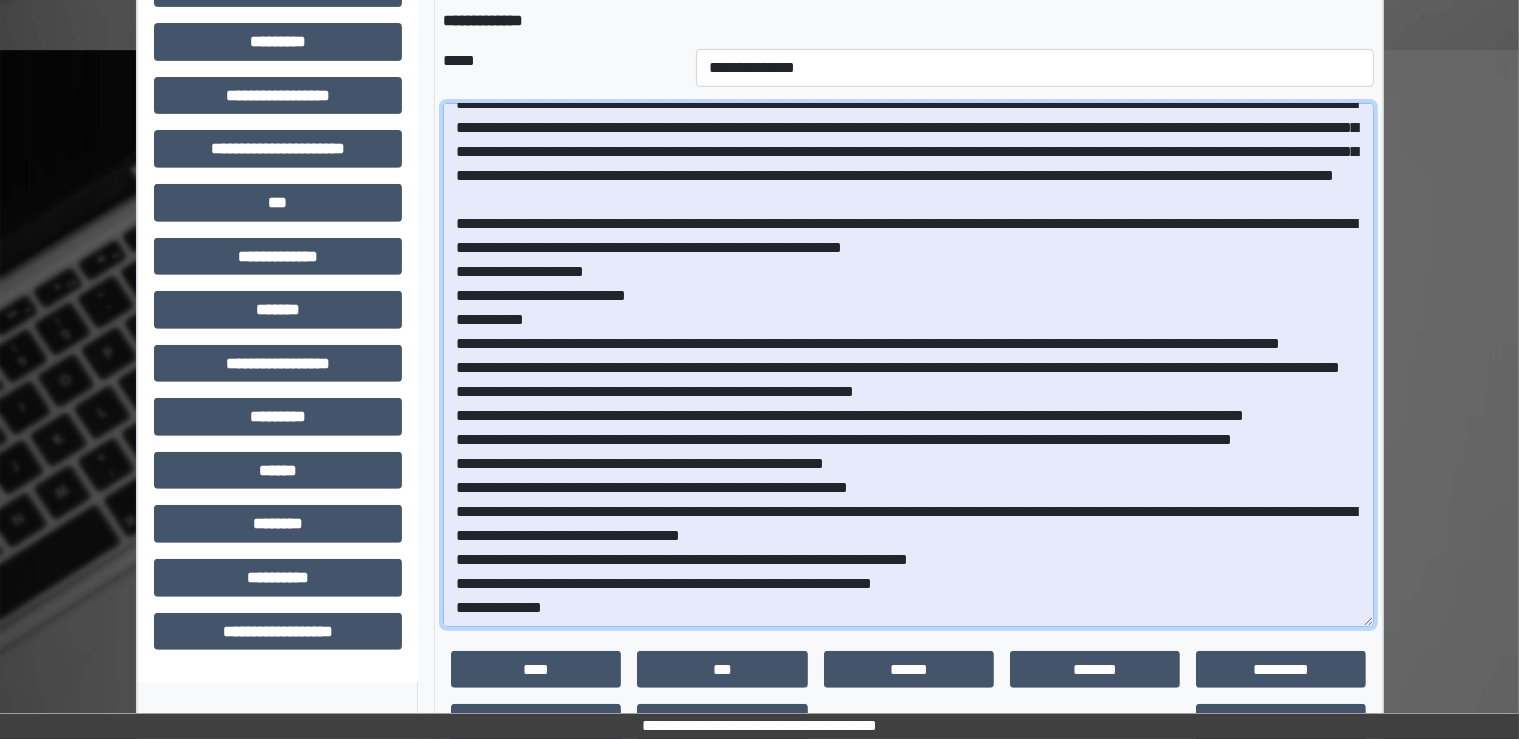click at bounding box center [908, 365] 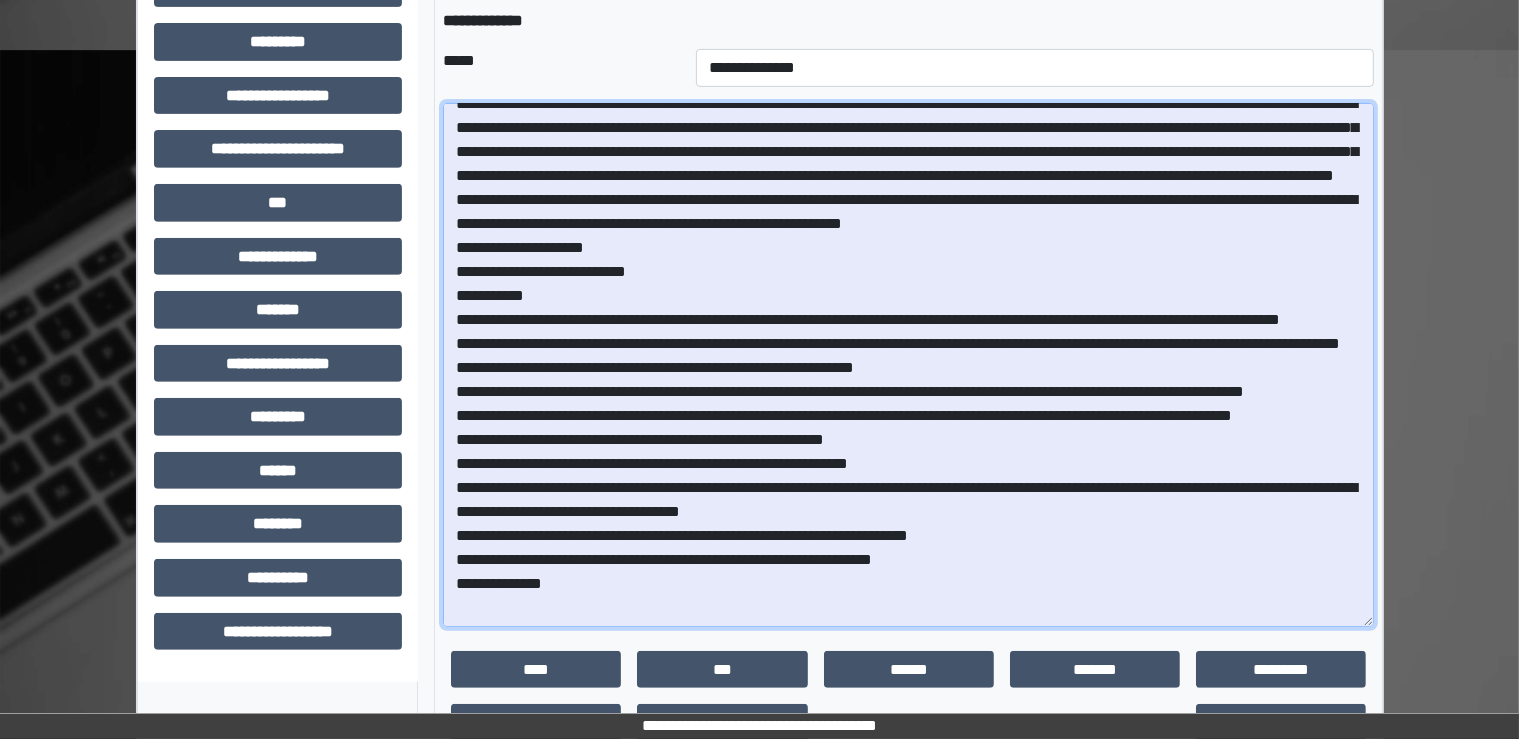 click at bounding box center (908, 365) 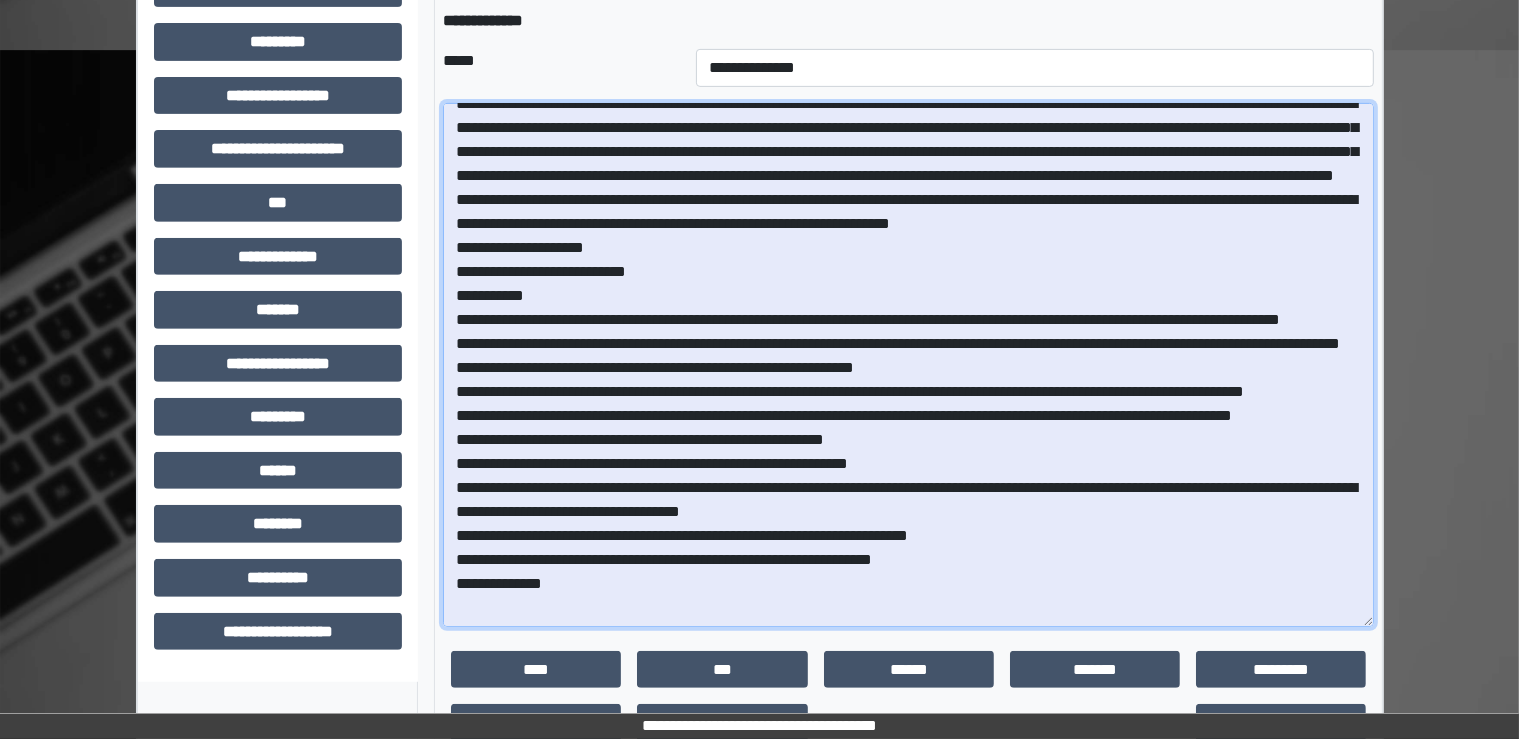 click at bounding box center (908, 365) 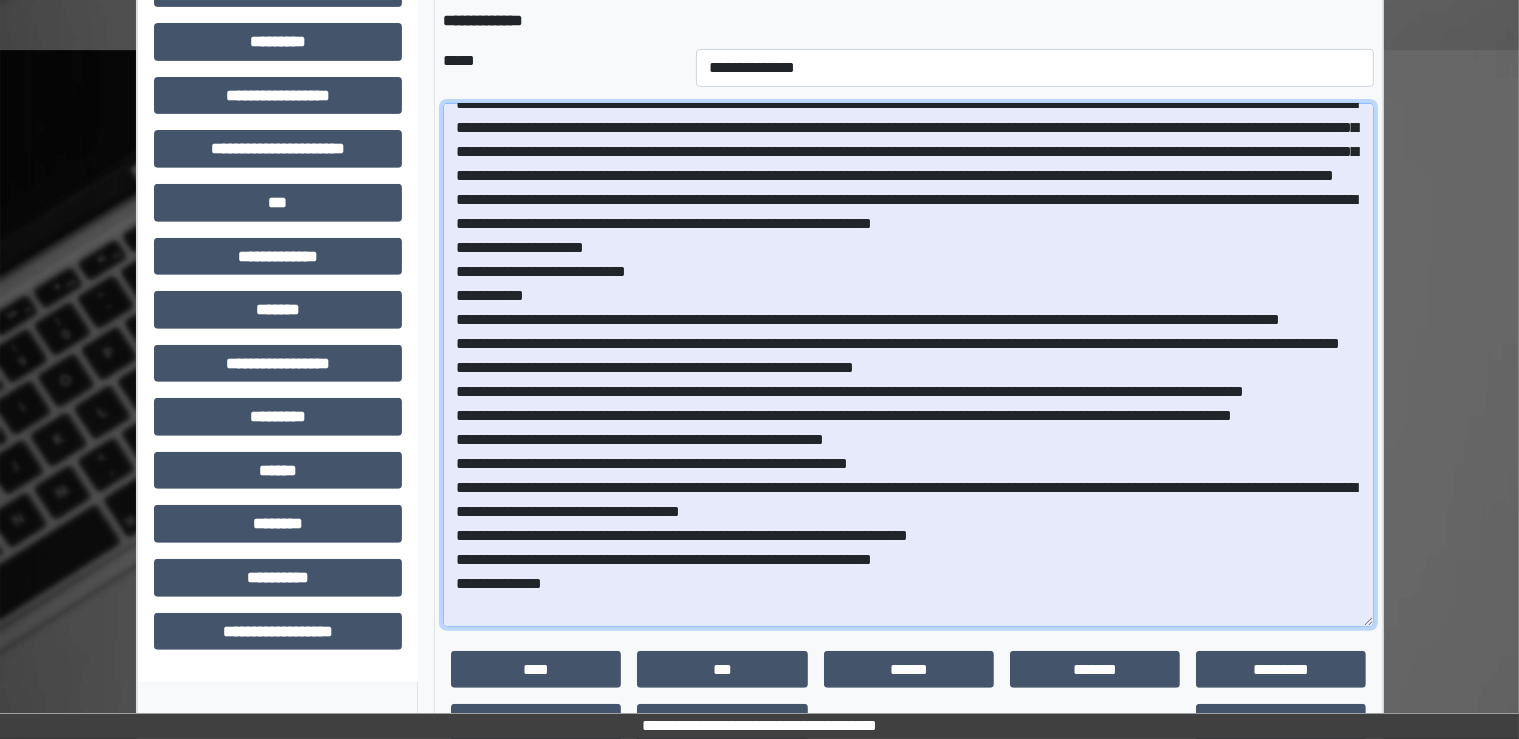 click at bounding box center (908, 365) 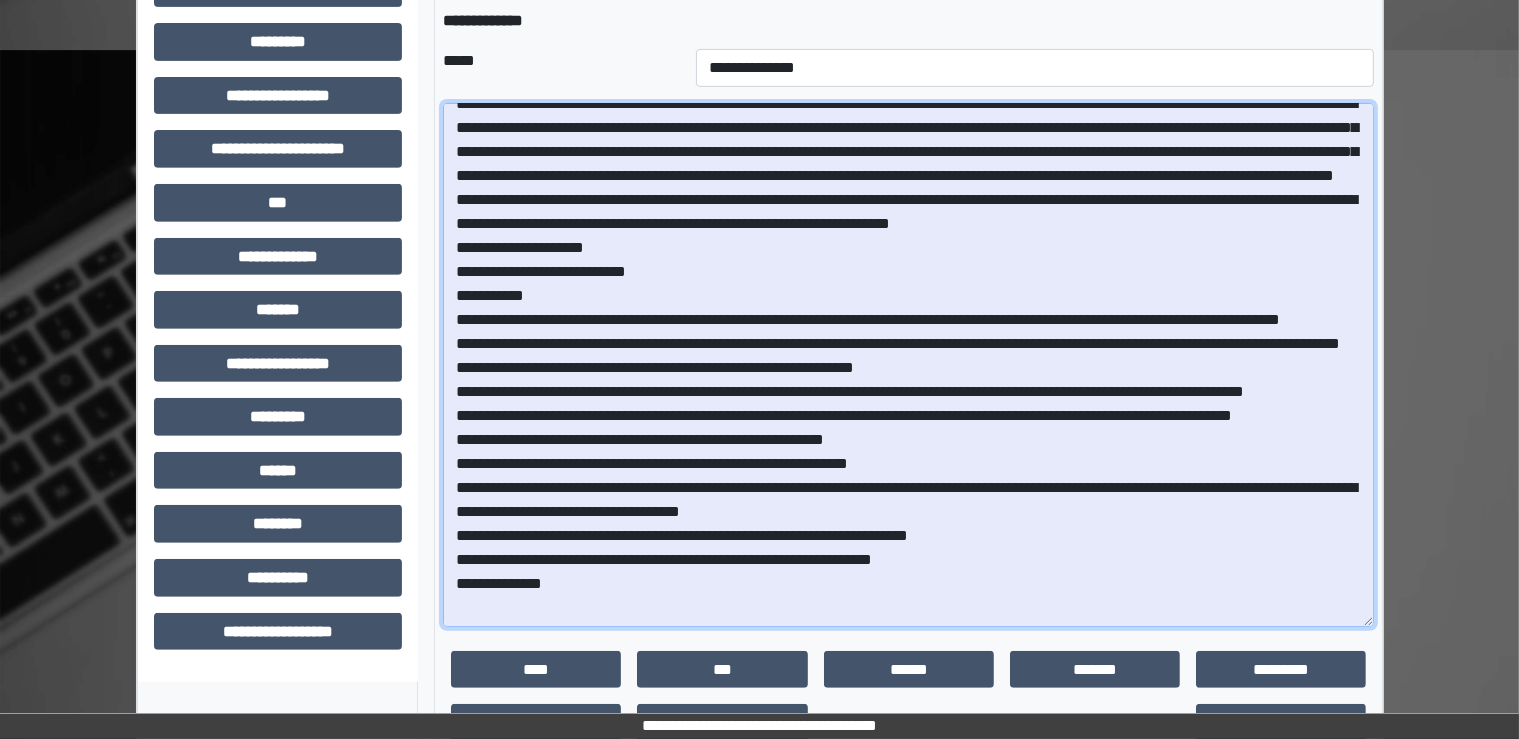 click at bounding box center [908, 365] 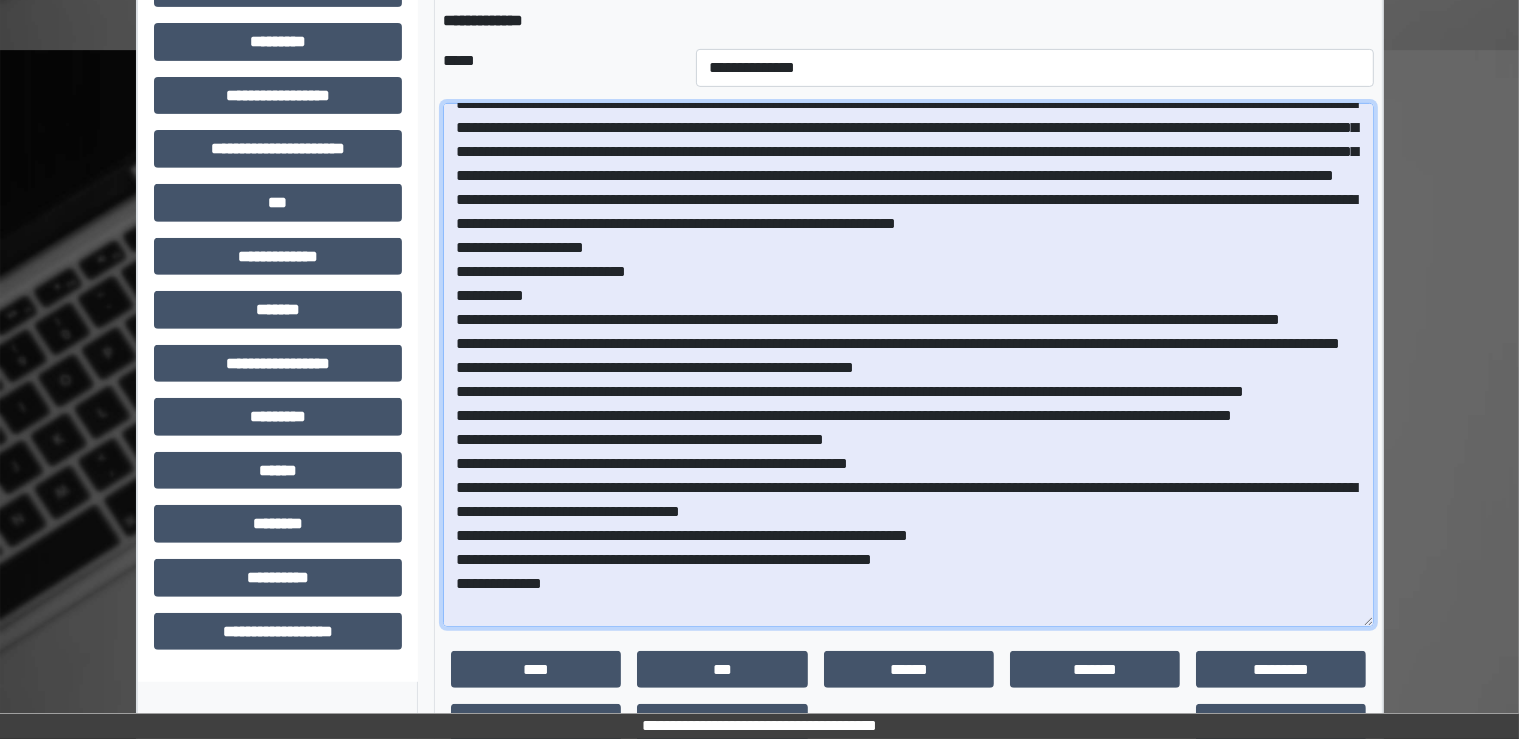 click at bounding box center [908, 365] 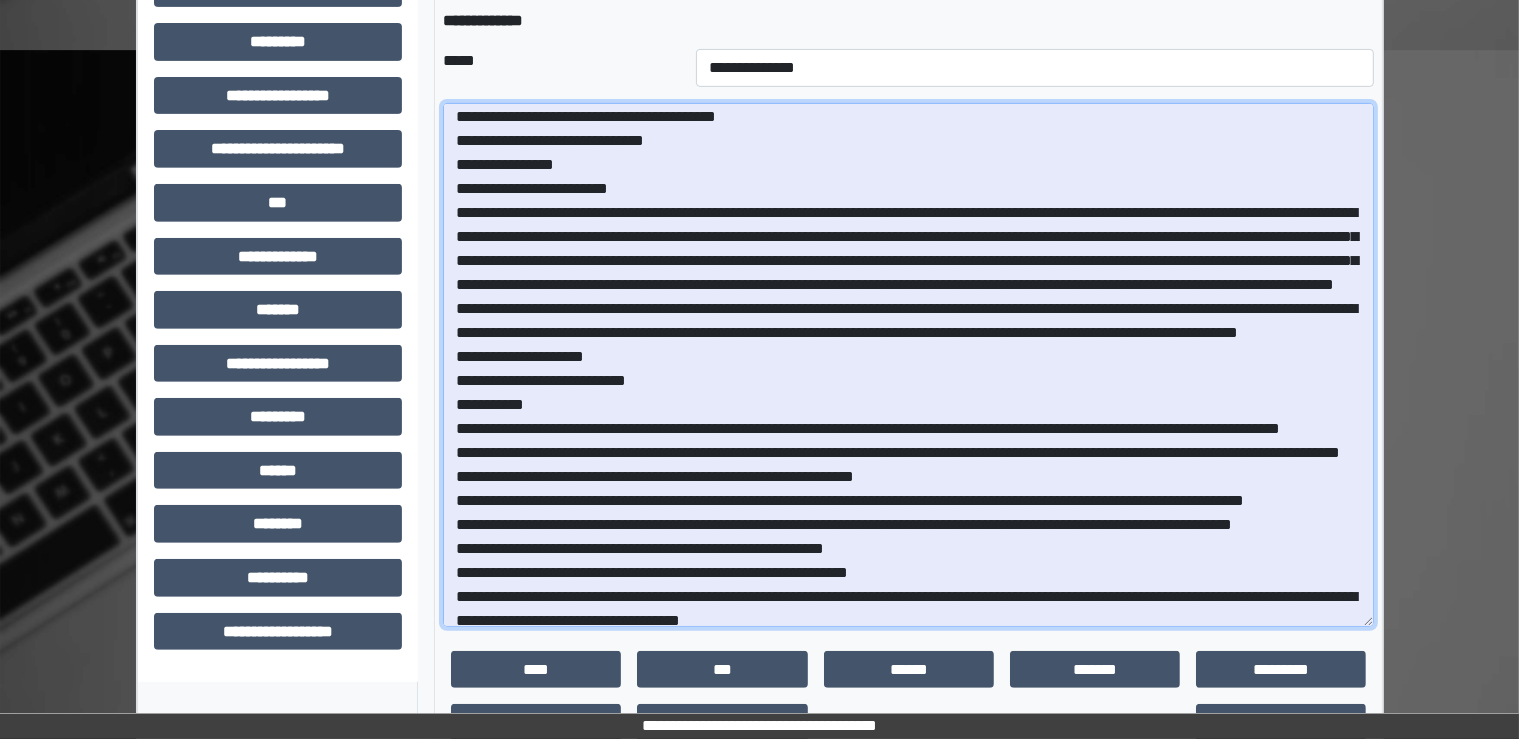 scroll, scrollTop: 28, scrollLeft: 0, axis: vertical 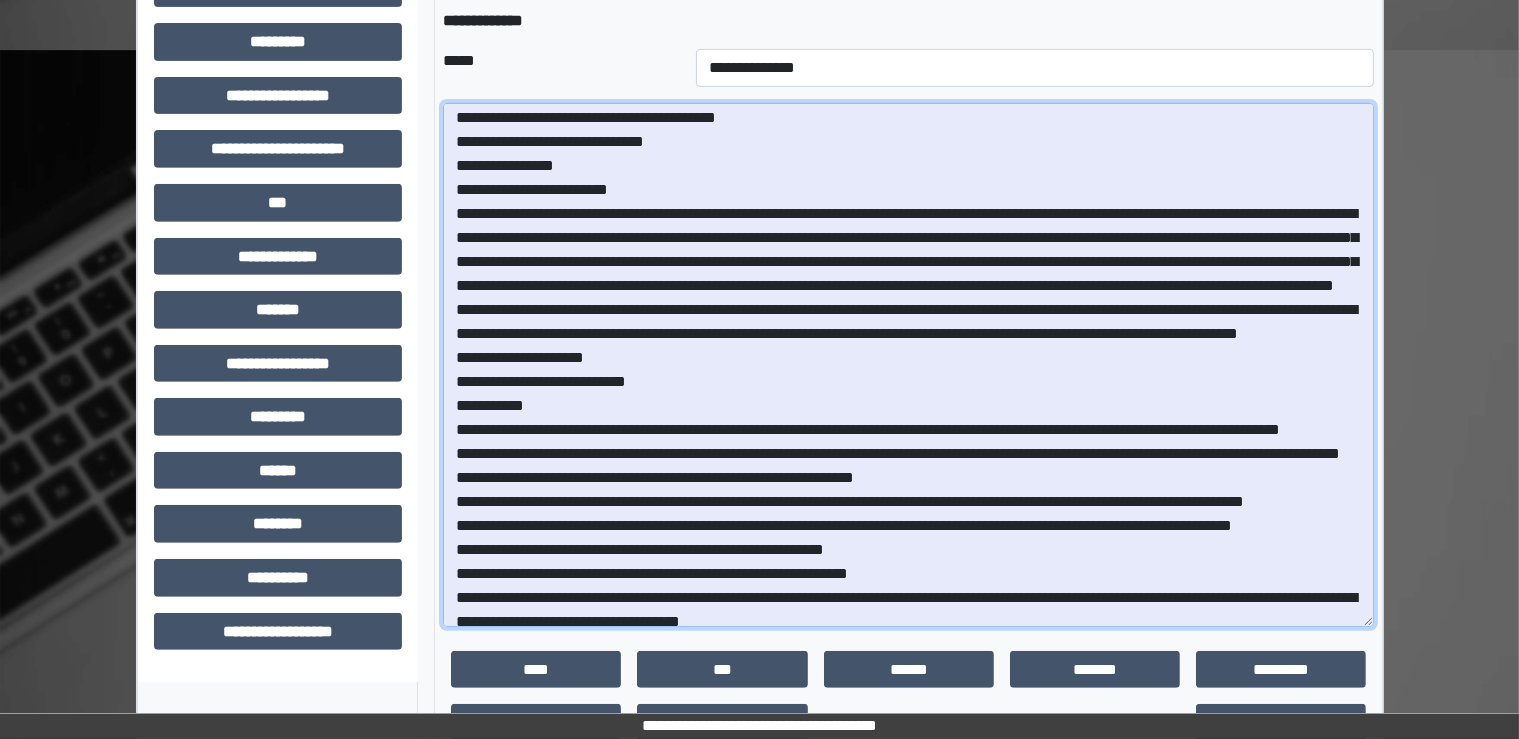 click at bounding box center (908, 365) 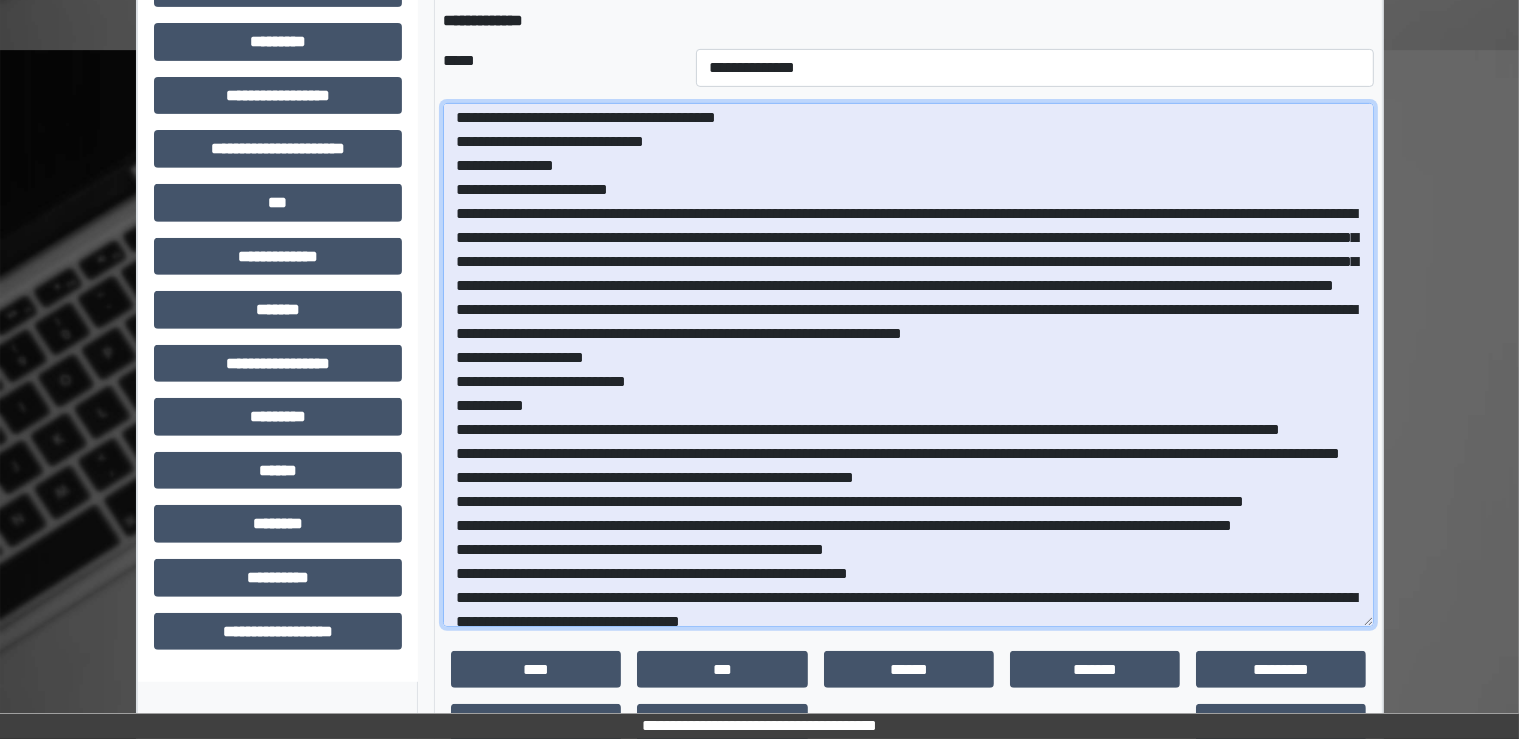 paste on "**********" 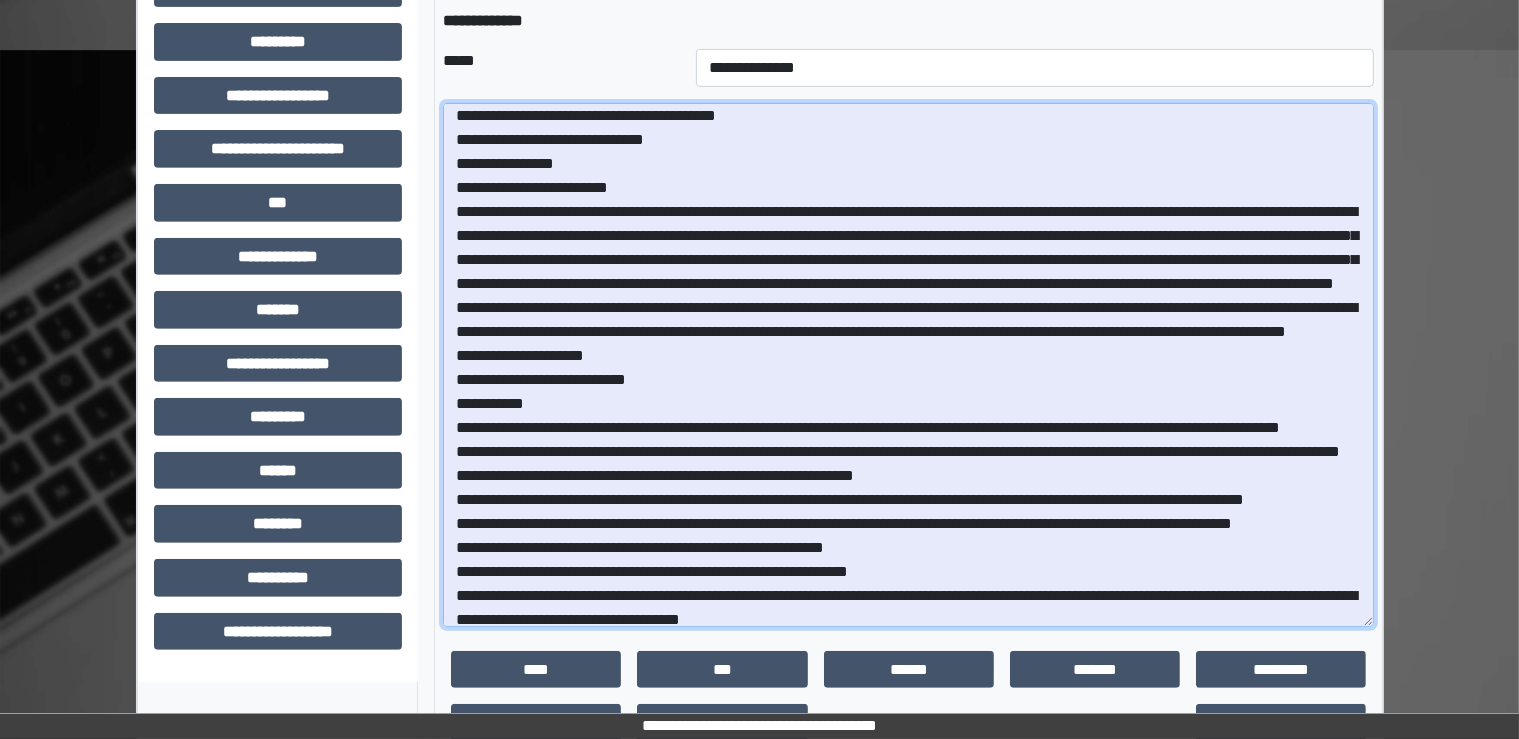 scroll, scrollTop: 32, scrollLeft: 0, axis: vertical 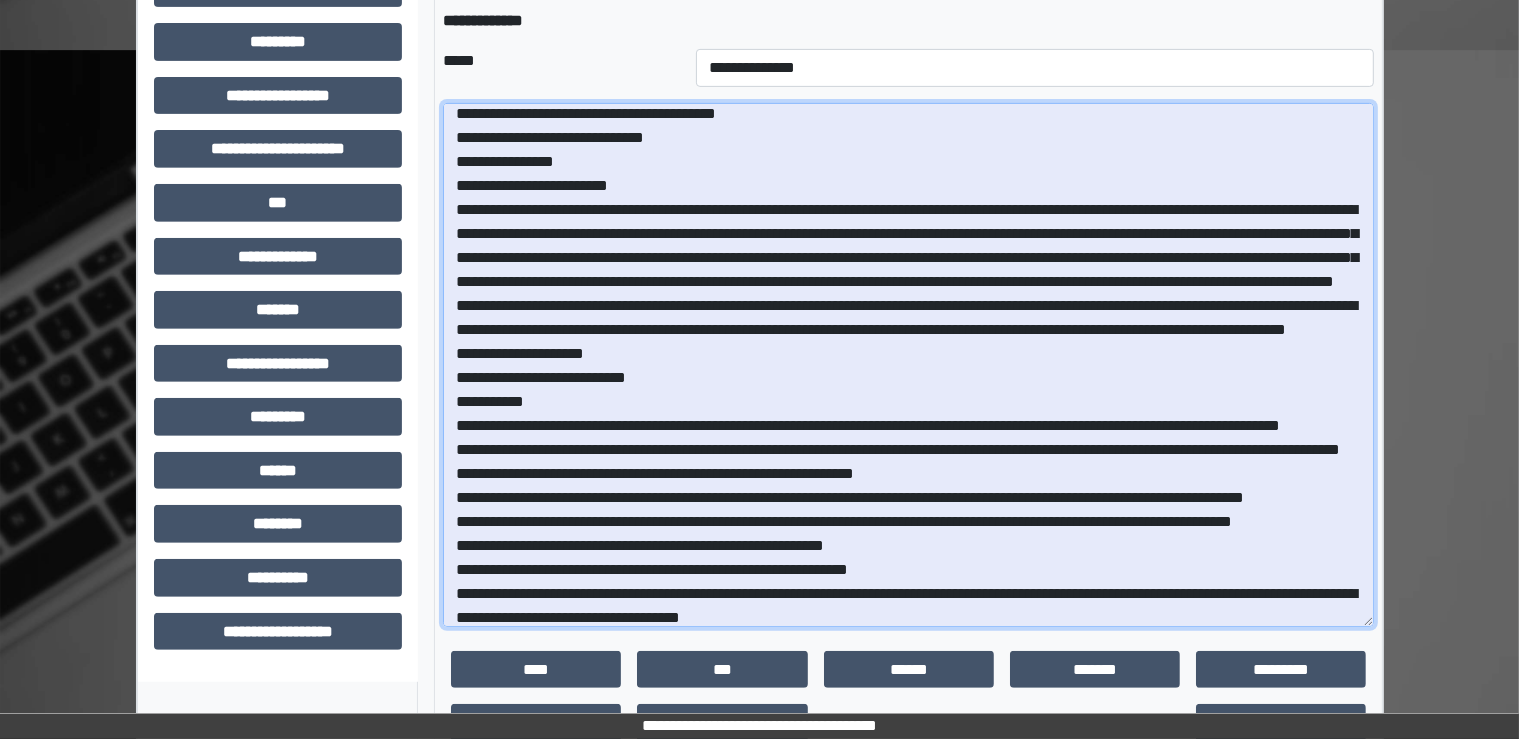 click at bounding box center (908, 365) 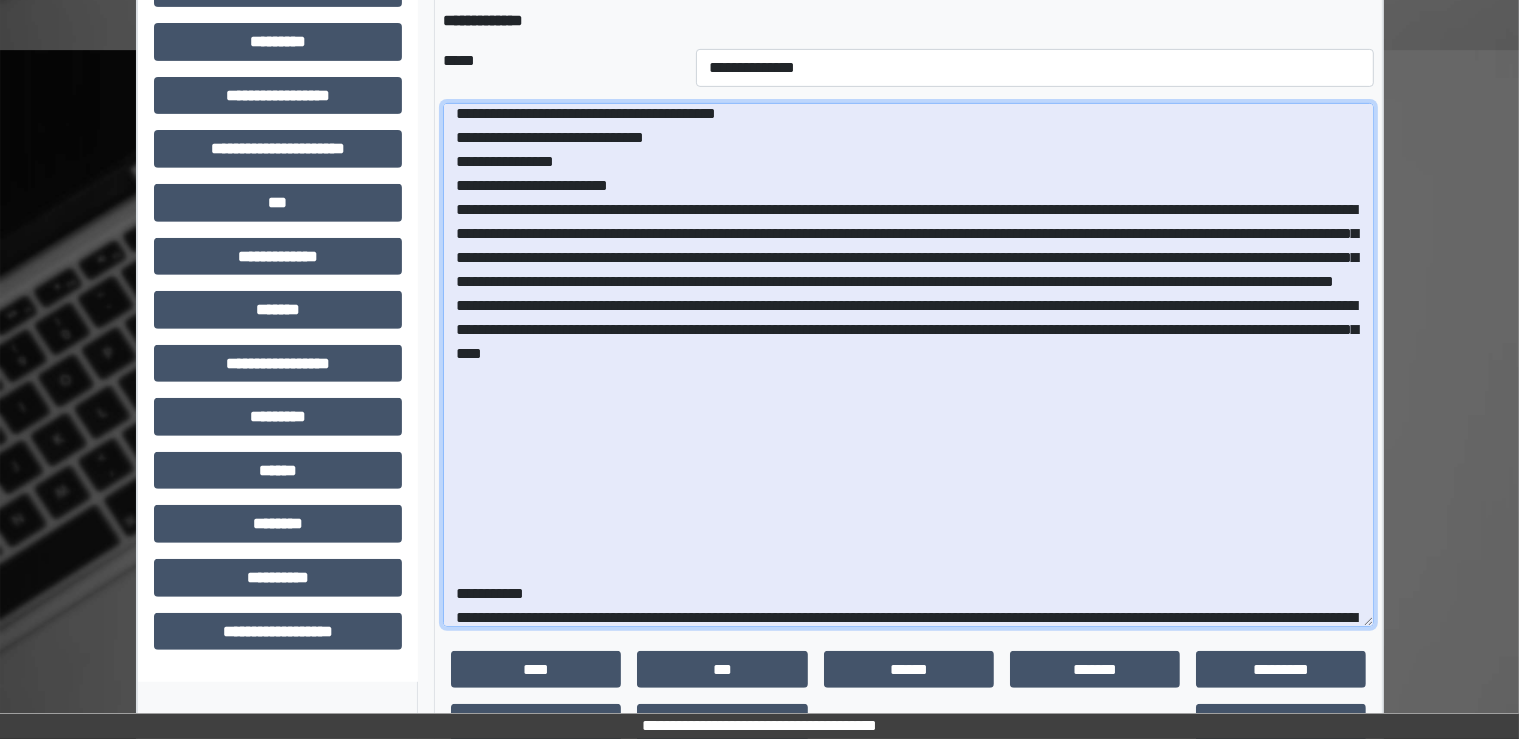 scroll, scrollTop: 58, scrollLeft: 0, axis: vertical 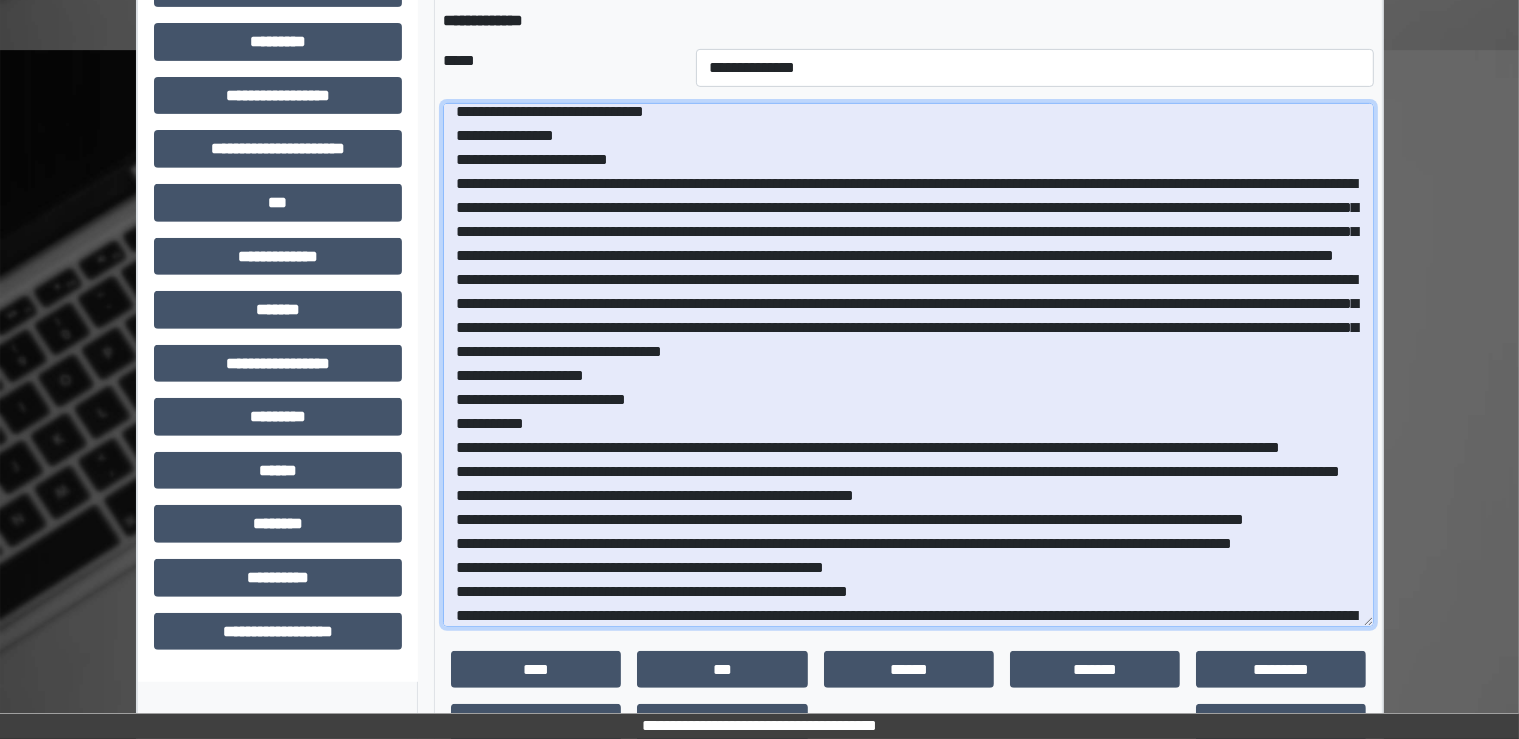 click at bounding box center (908, 365) 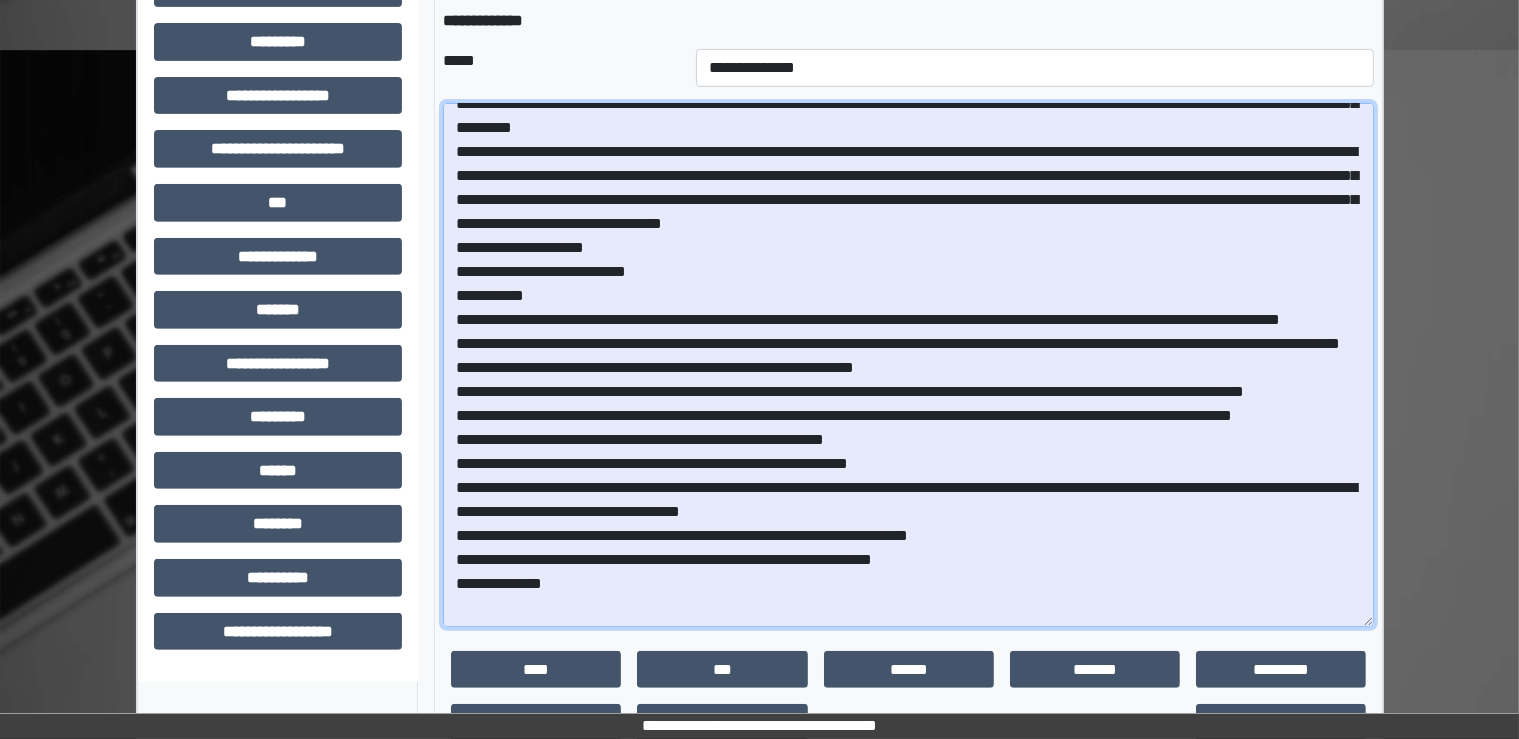 scroll, scrollTop: 214, scrollLeft: 0, axis: vertical 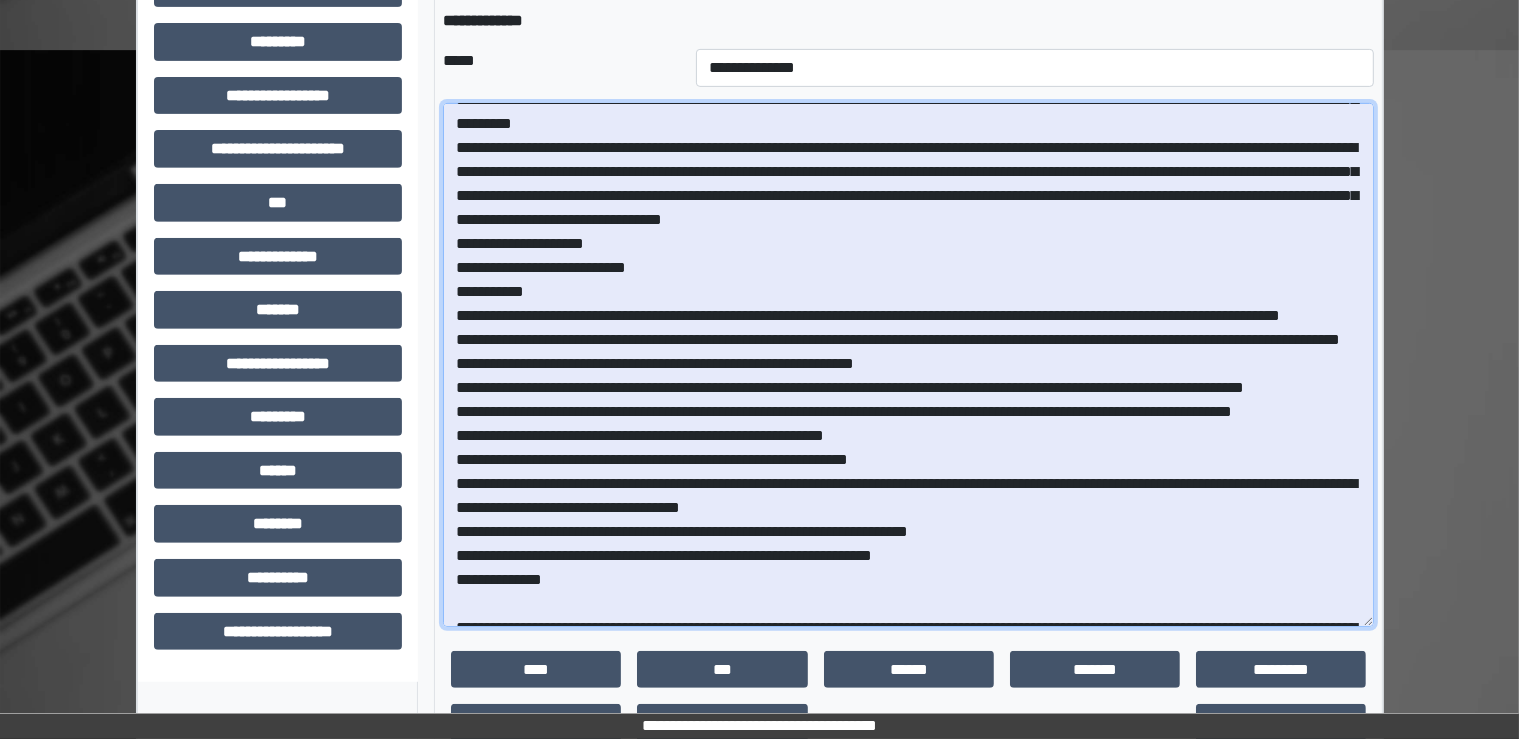 click at bounding box center (908, 365) 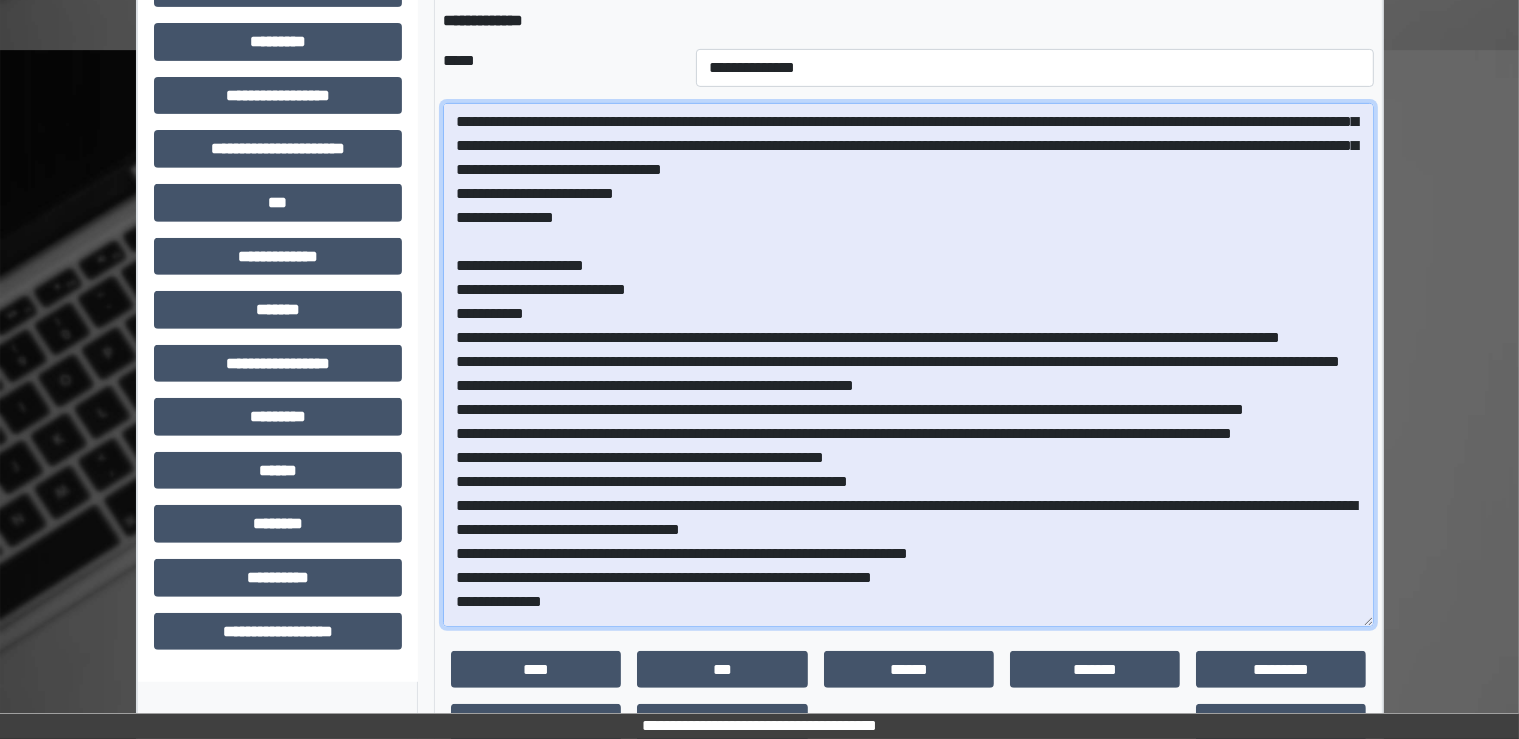 scroll, scrollTop: 272, scrollLeft: 0, axis: vertical 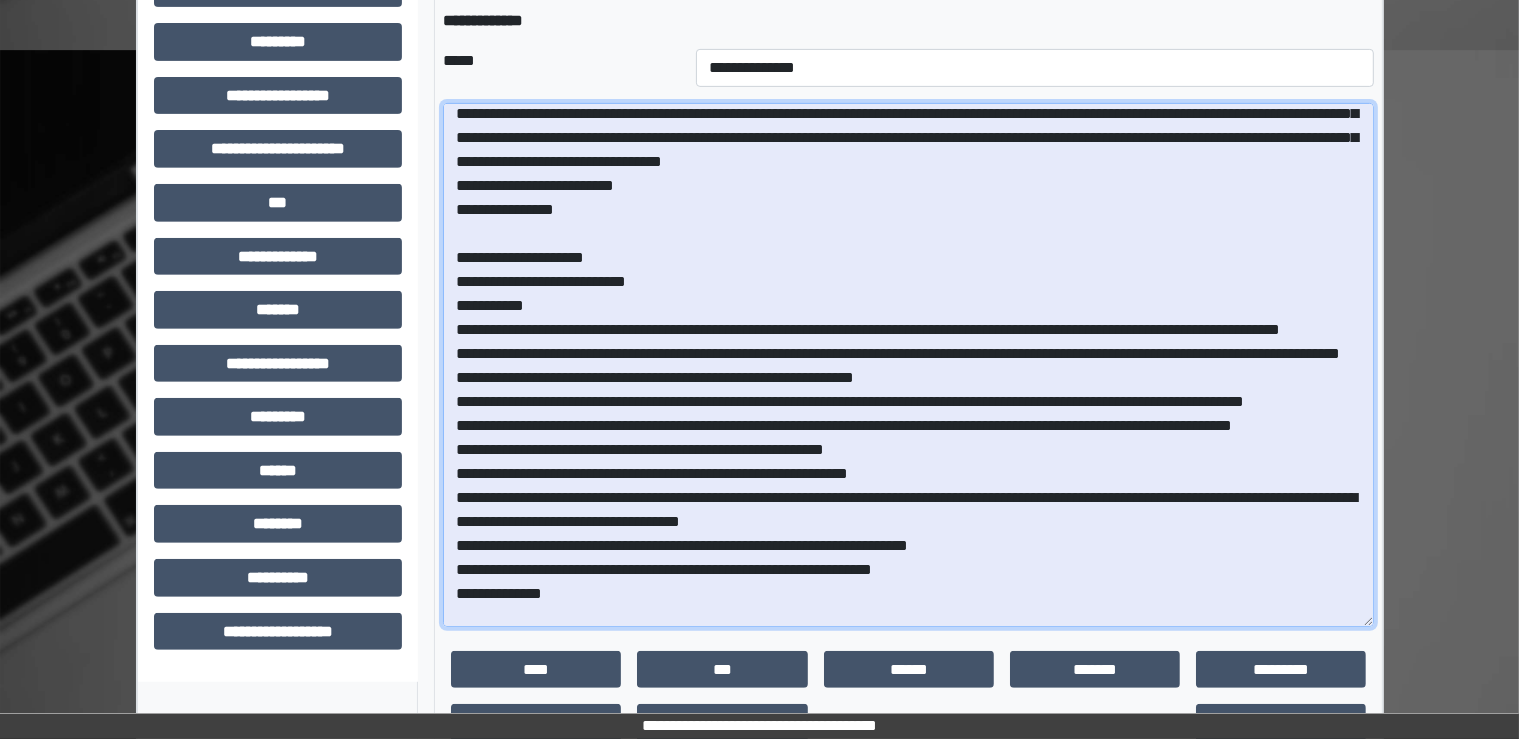 click at bounding box center (908, 365) 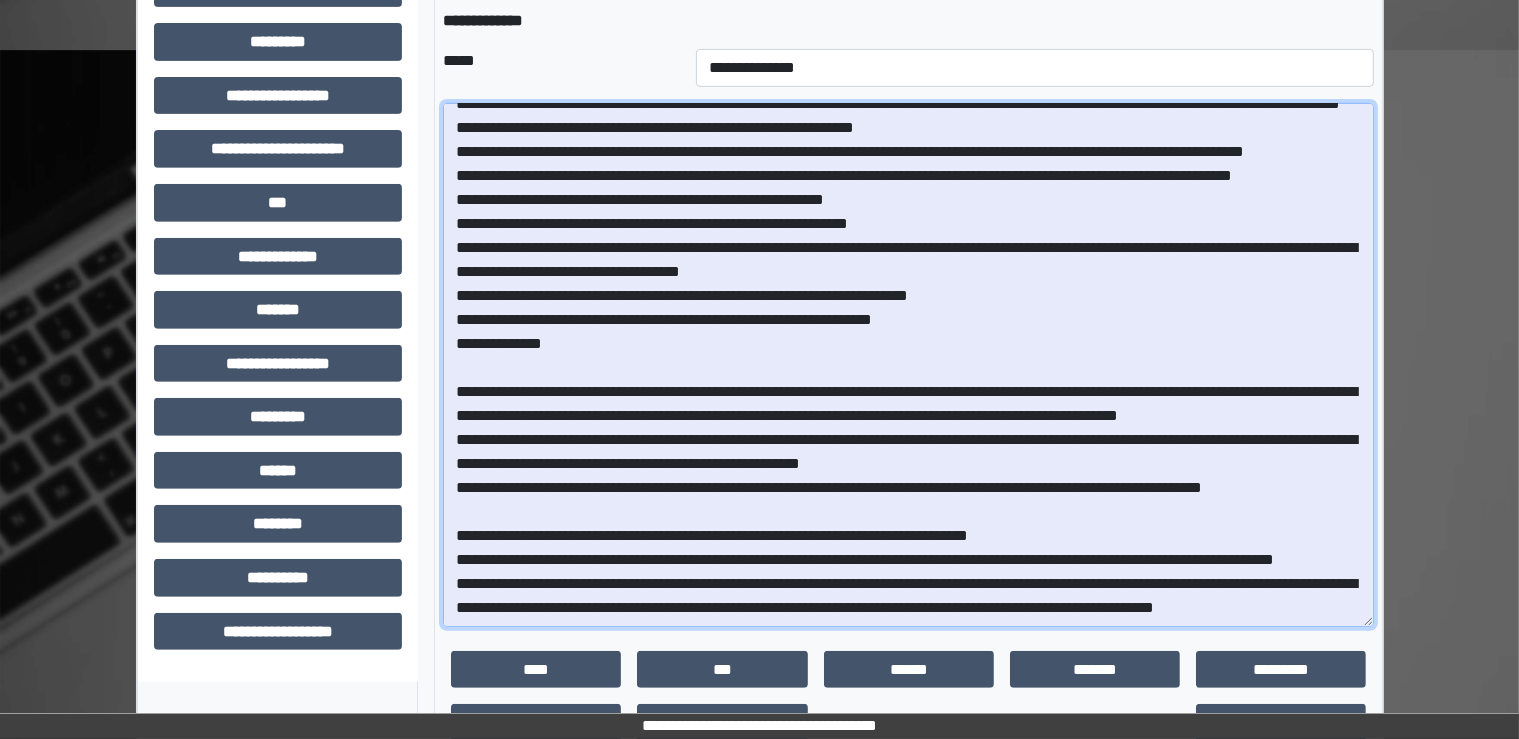 scroll, scrollTop: 785, scrollLeft: 0, axis: vertical 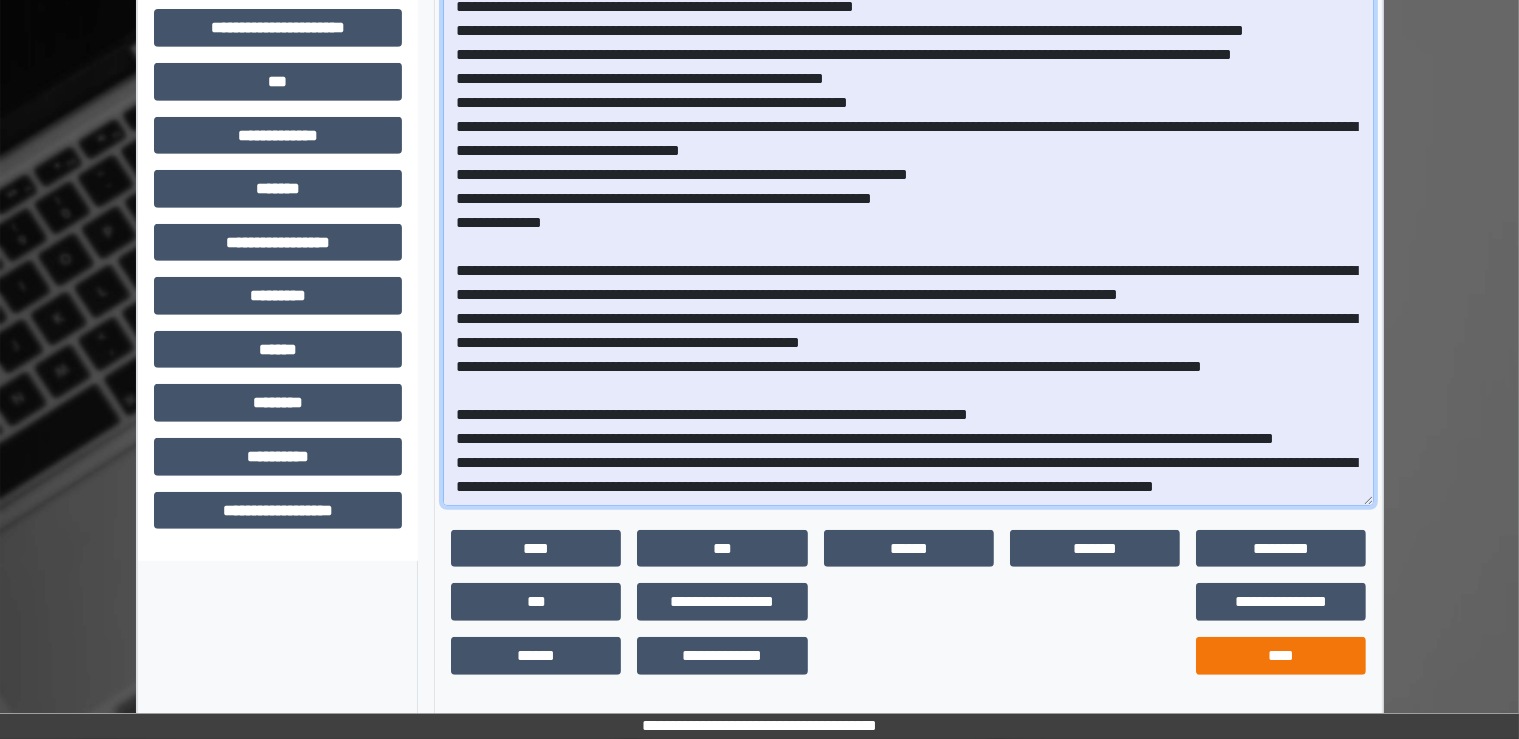 type on "**********" 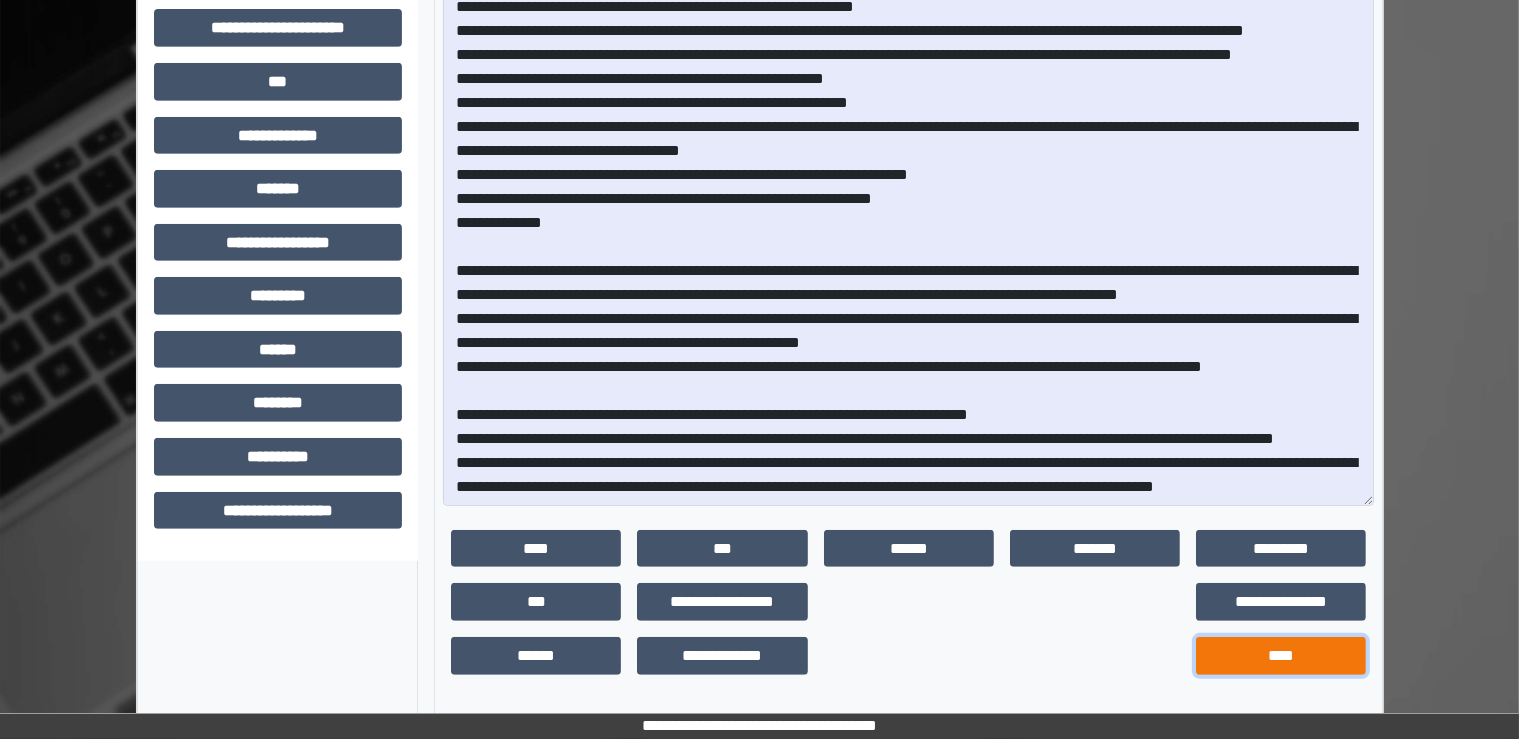 click on "****" at bounding box center (1281, 656) 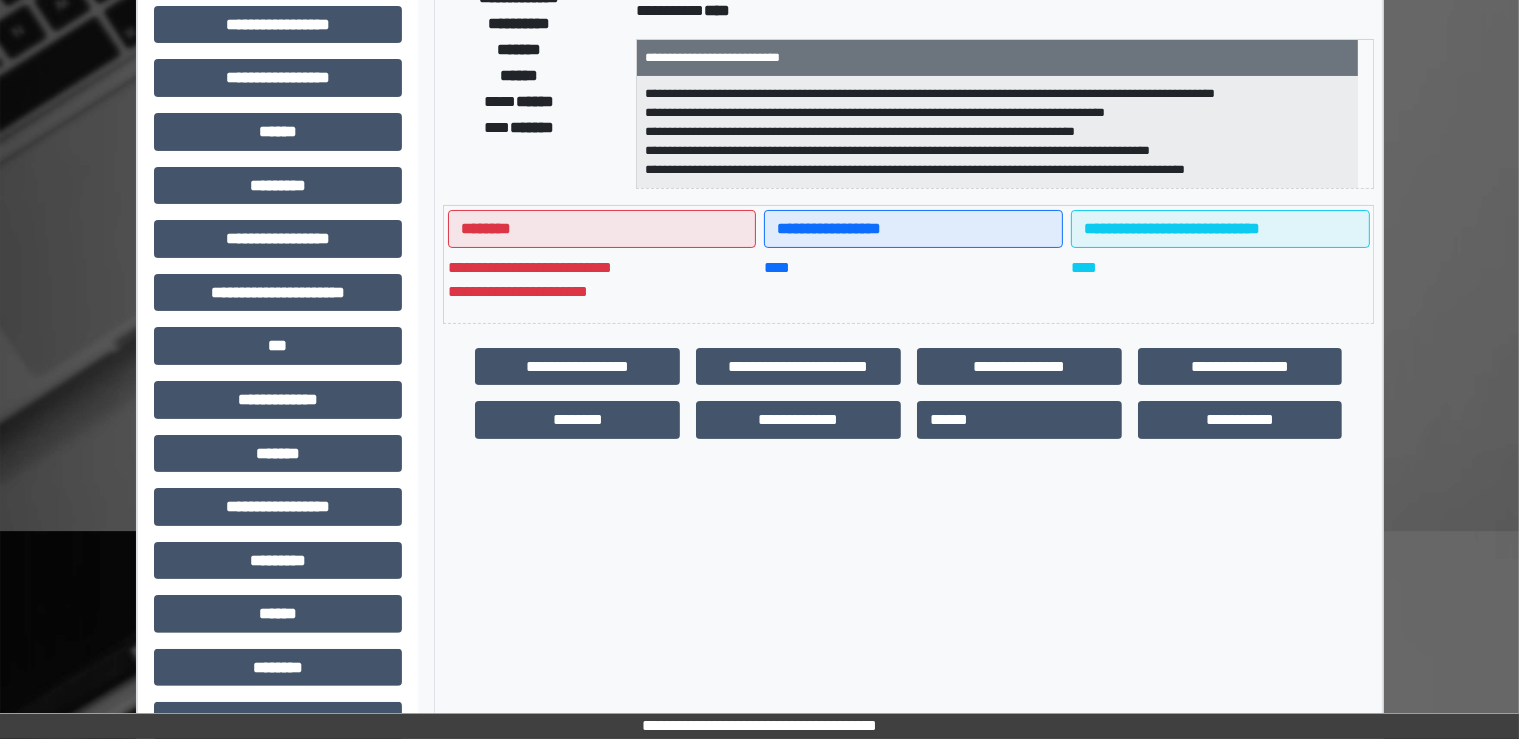 scroll, scrollTop: 328, scrollLeft: 0, axis: vertical 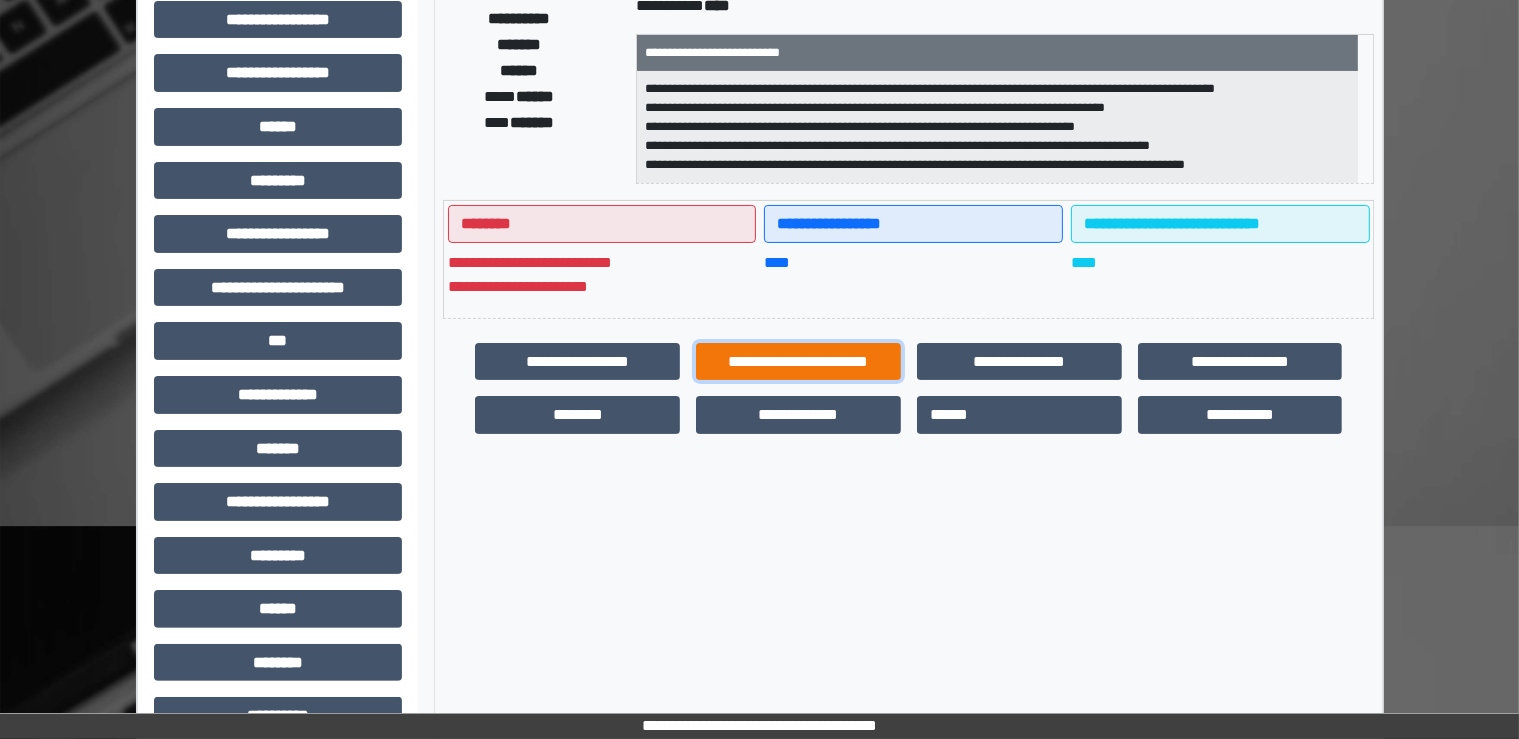 click on "**********" at bounding box center (798, 362) 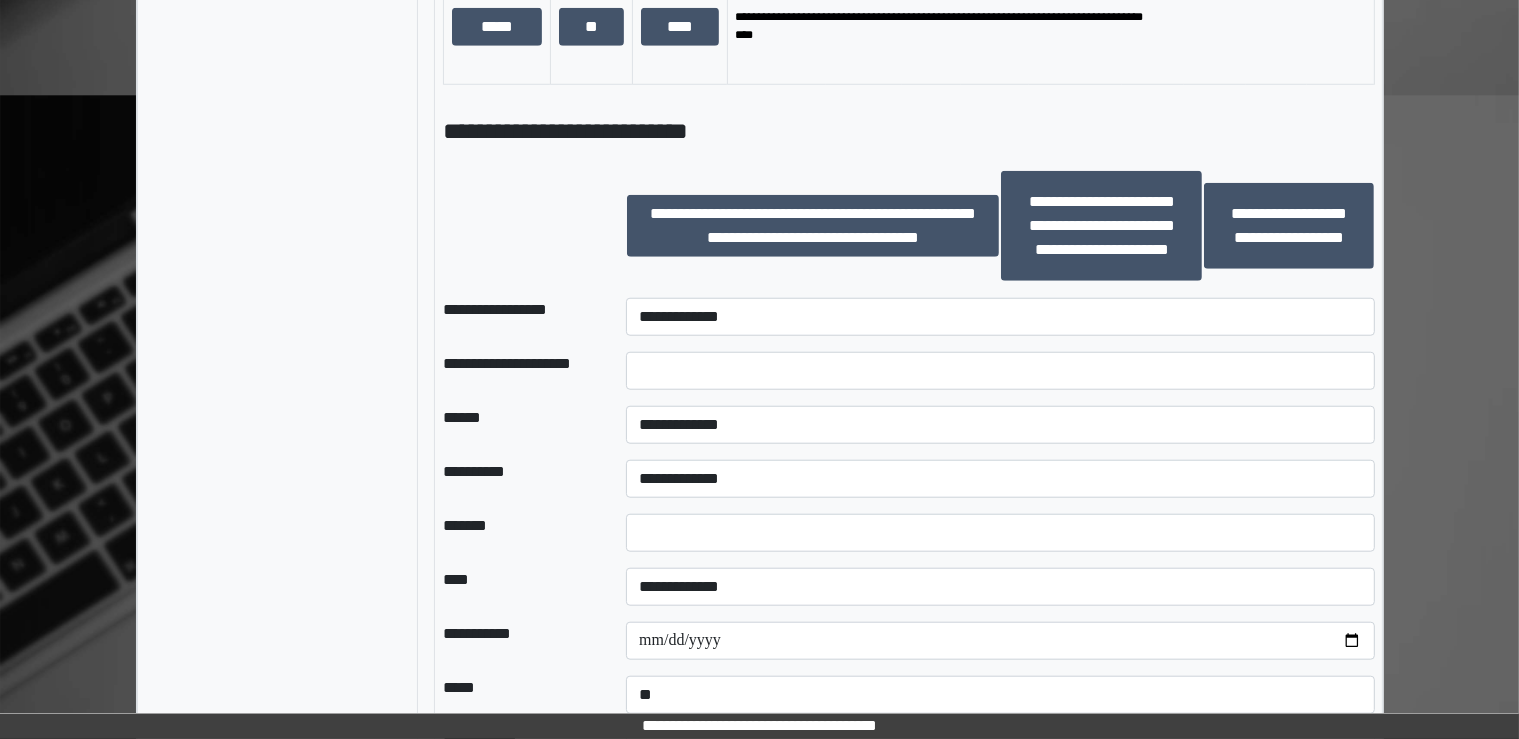 scroll, scrollTop: 1728, scrollLeft: 0, axis: vertical 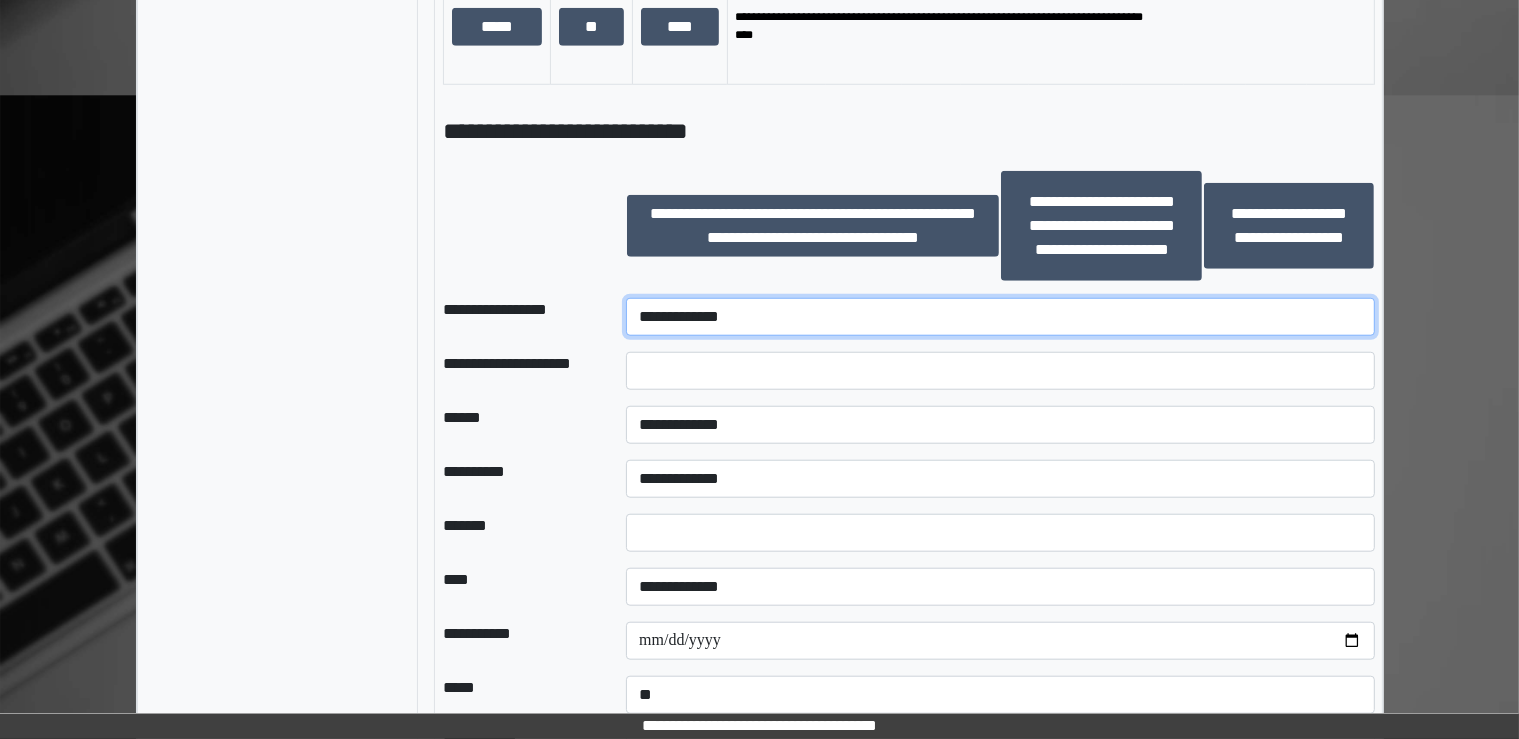 click on "**********" at bounding box center [1000, 317] 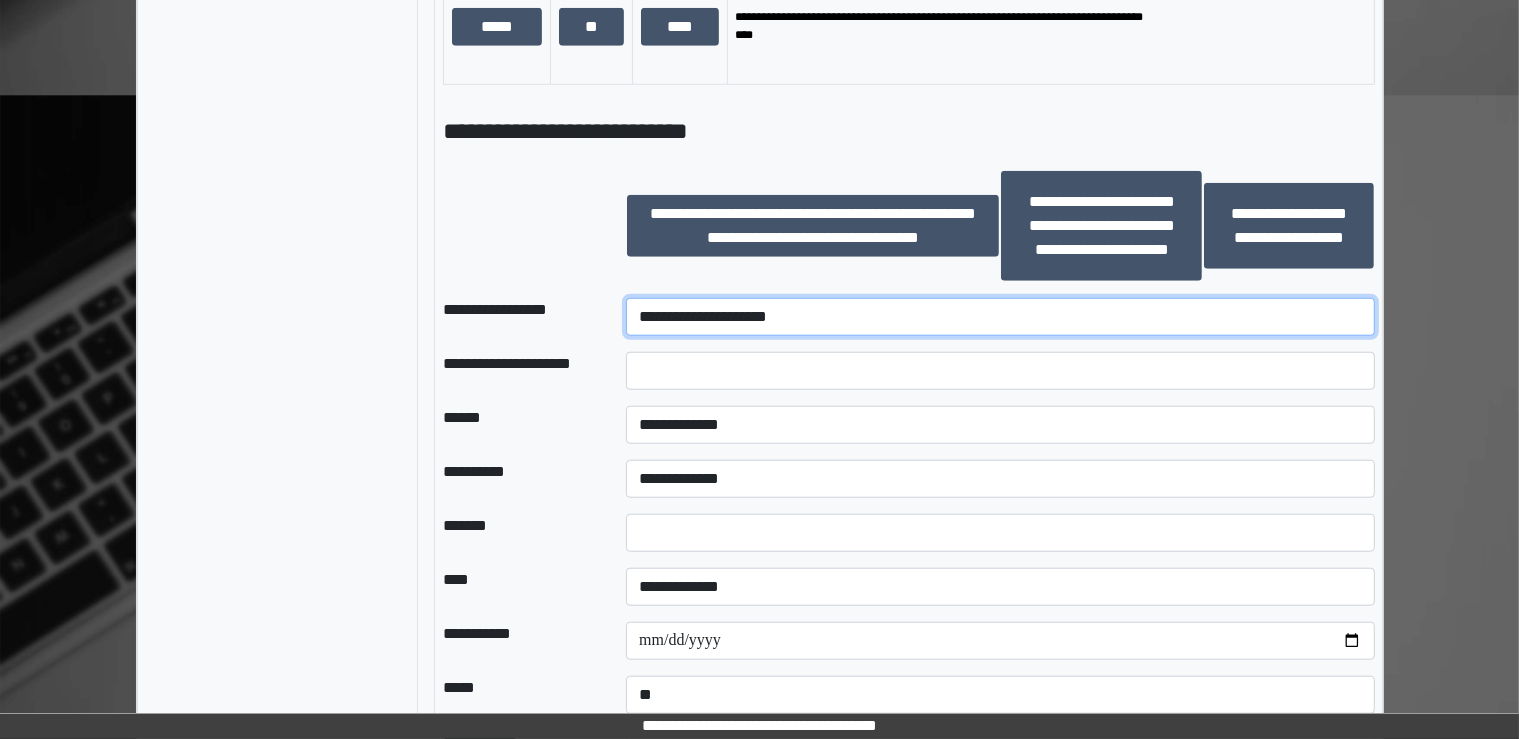 click on "**********" at bounding box center [1000, 317] 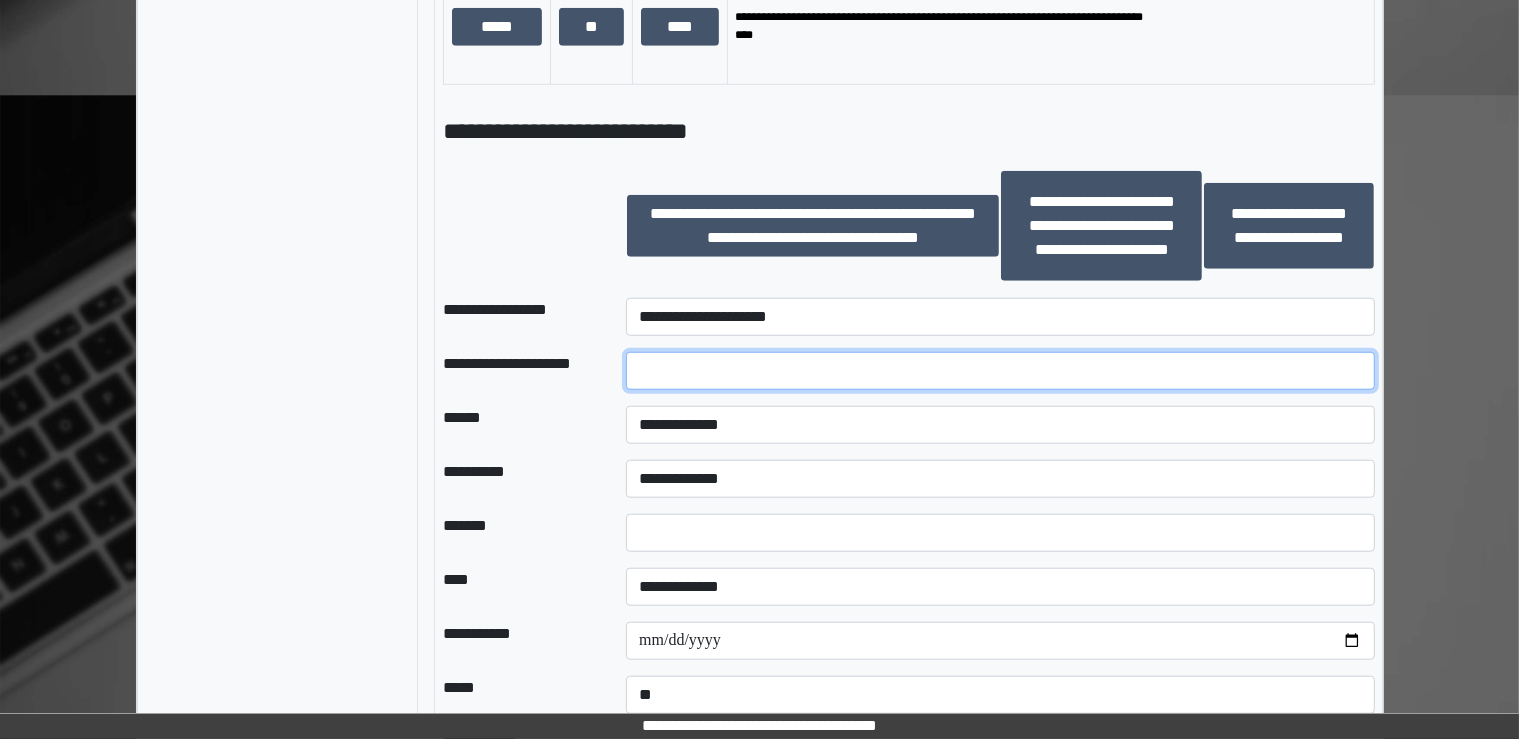 click at bounding box center [1000, 371] 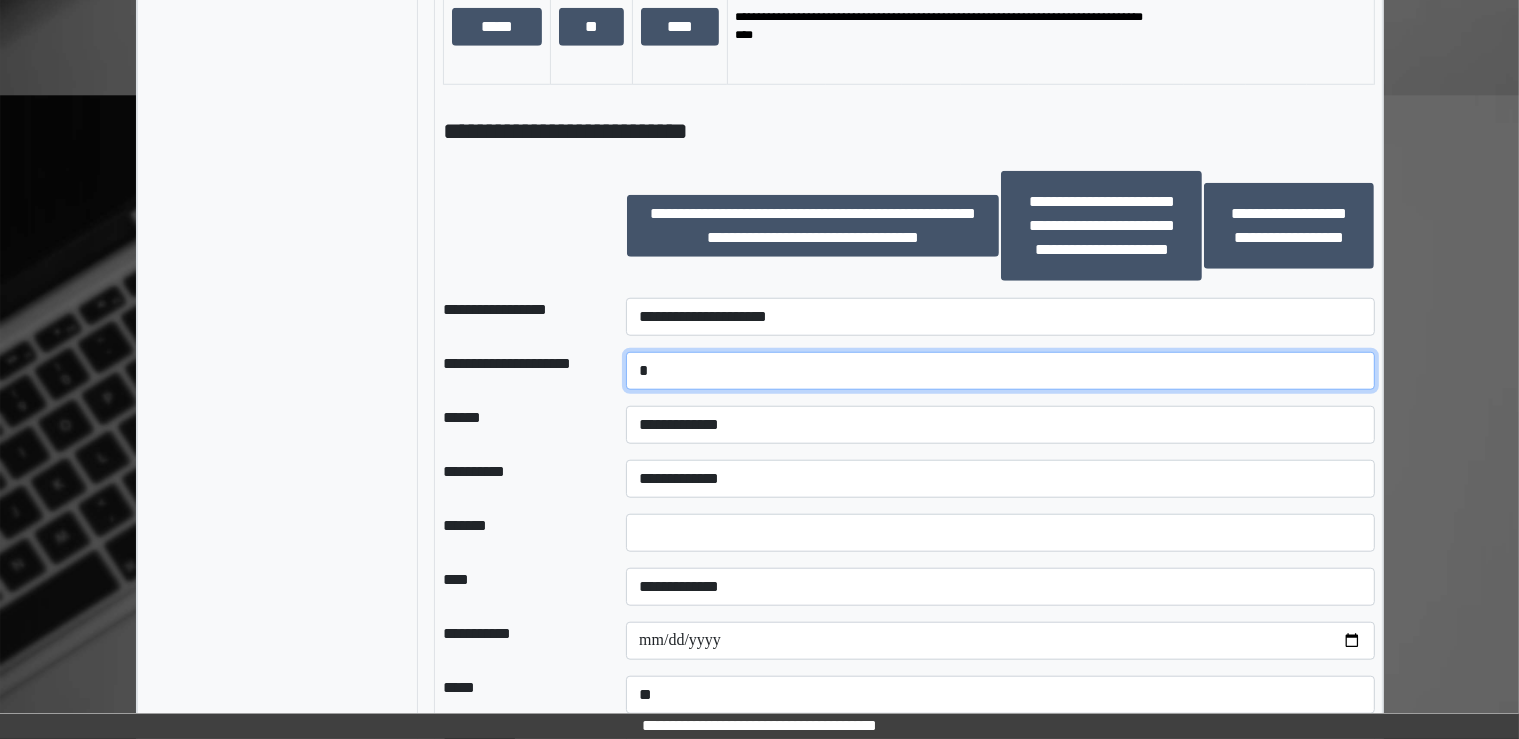 type on "*" 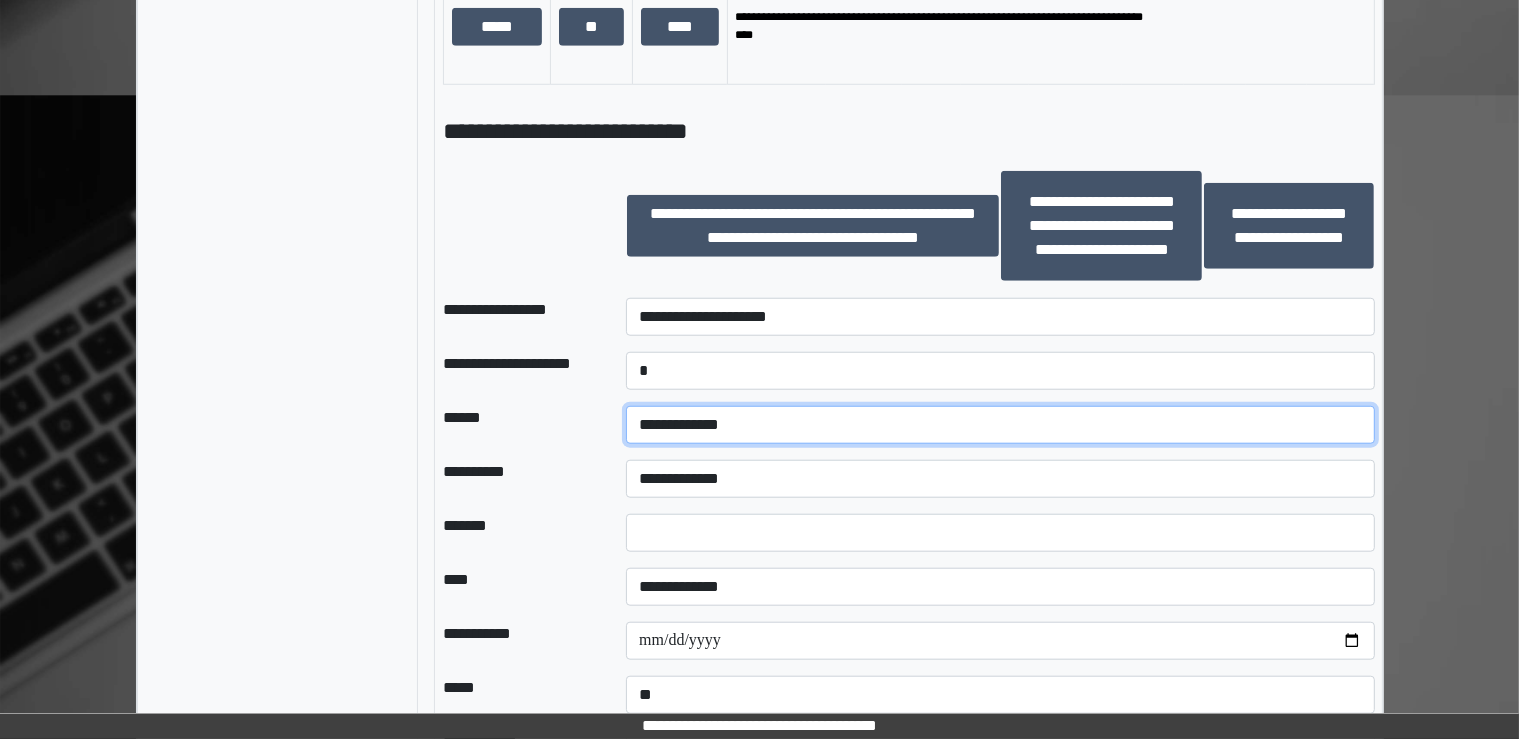 click on "**********" at bounding box center [1000, 425] 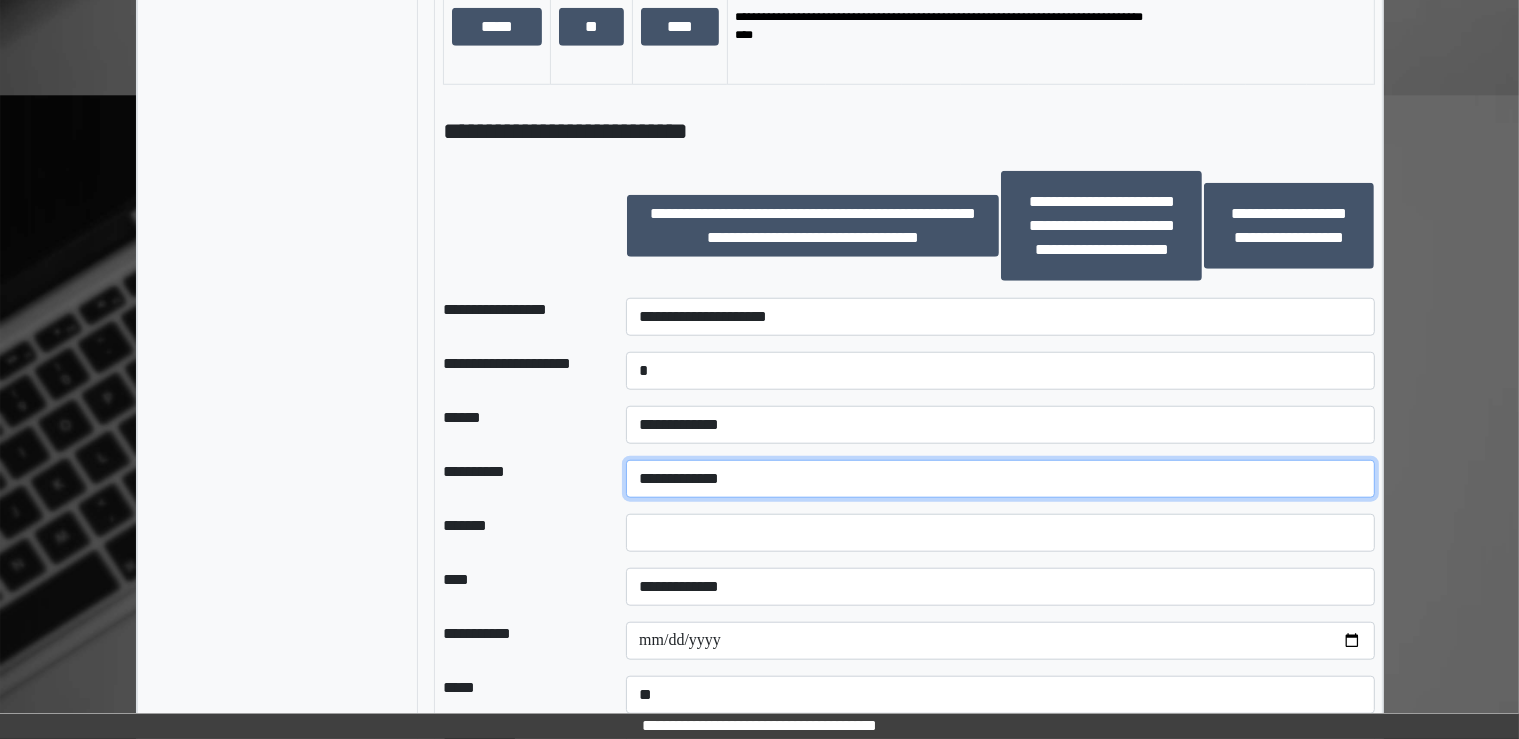 click on "**********" at bounding box center [1000, 479] 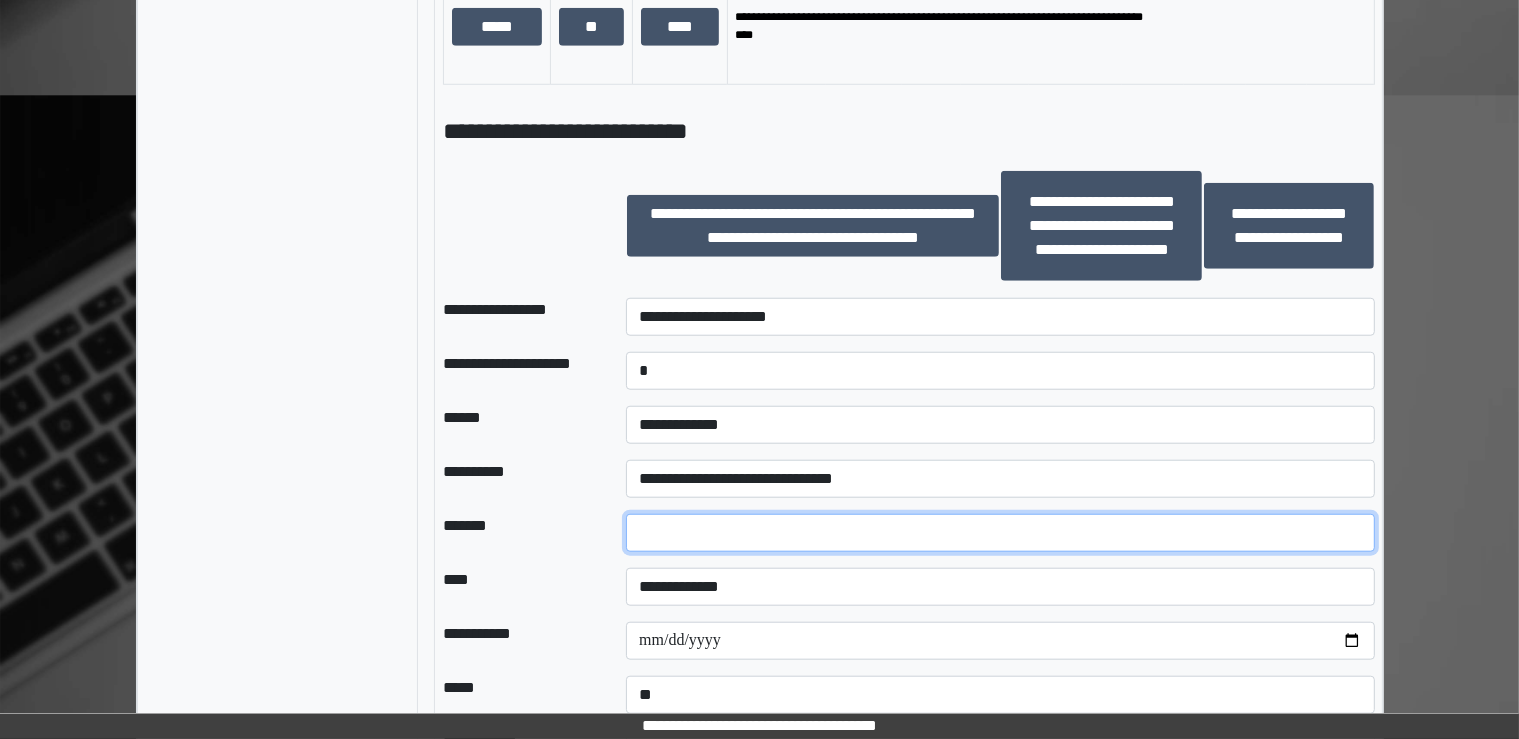 click at bounding box center (1000, 533) 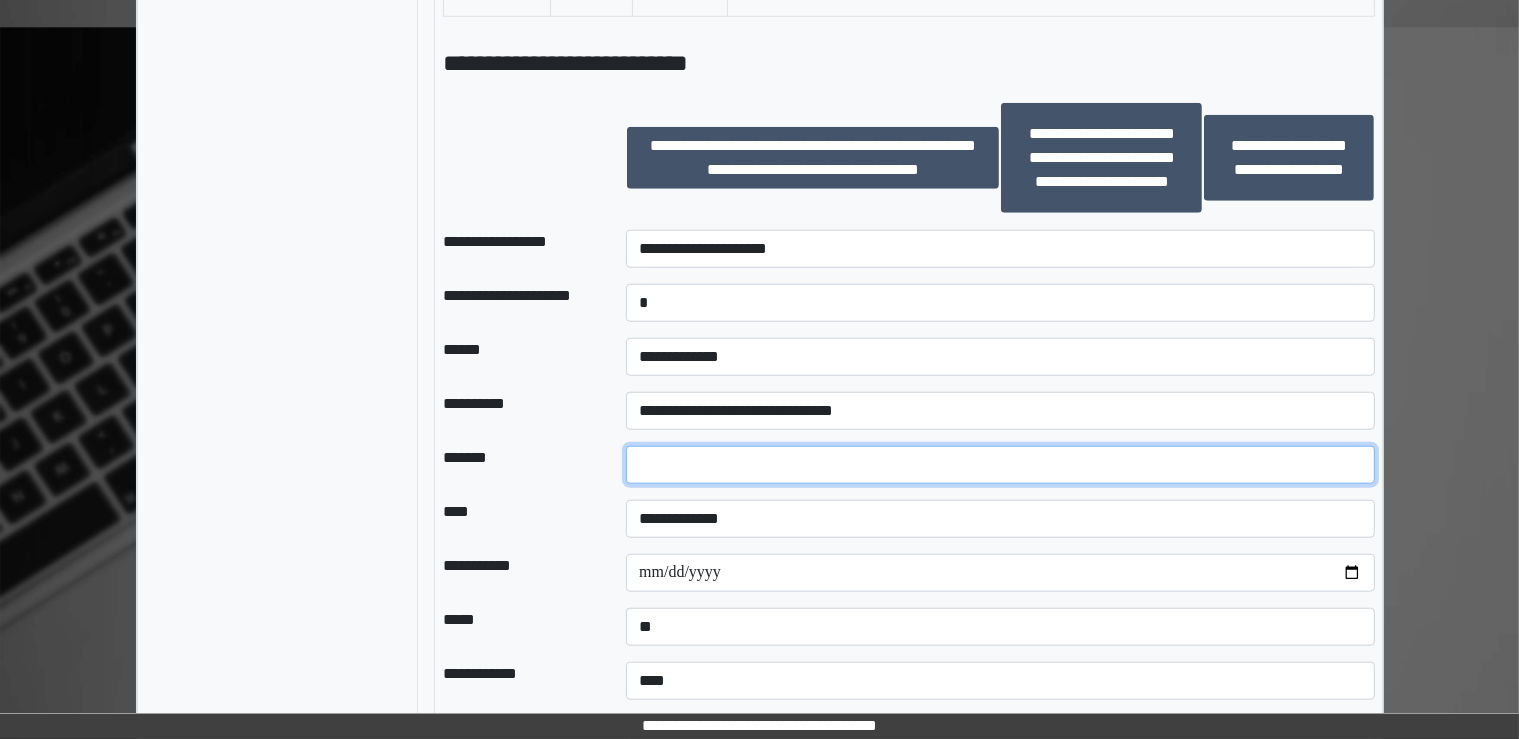 scroll, scrollTop: 1899, scrollLeft: 0, axis: vertical 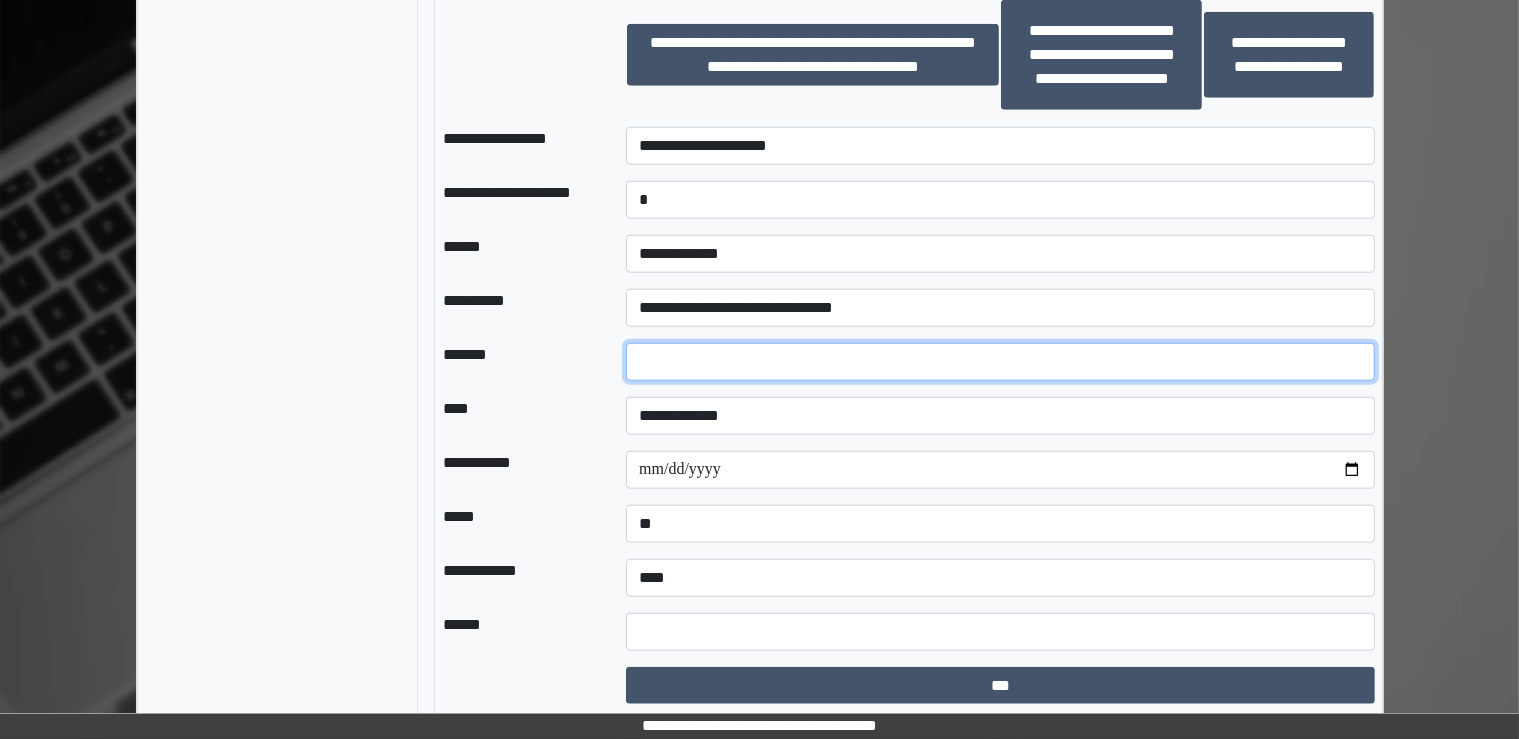 type on "**" 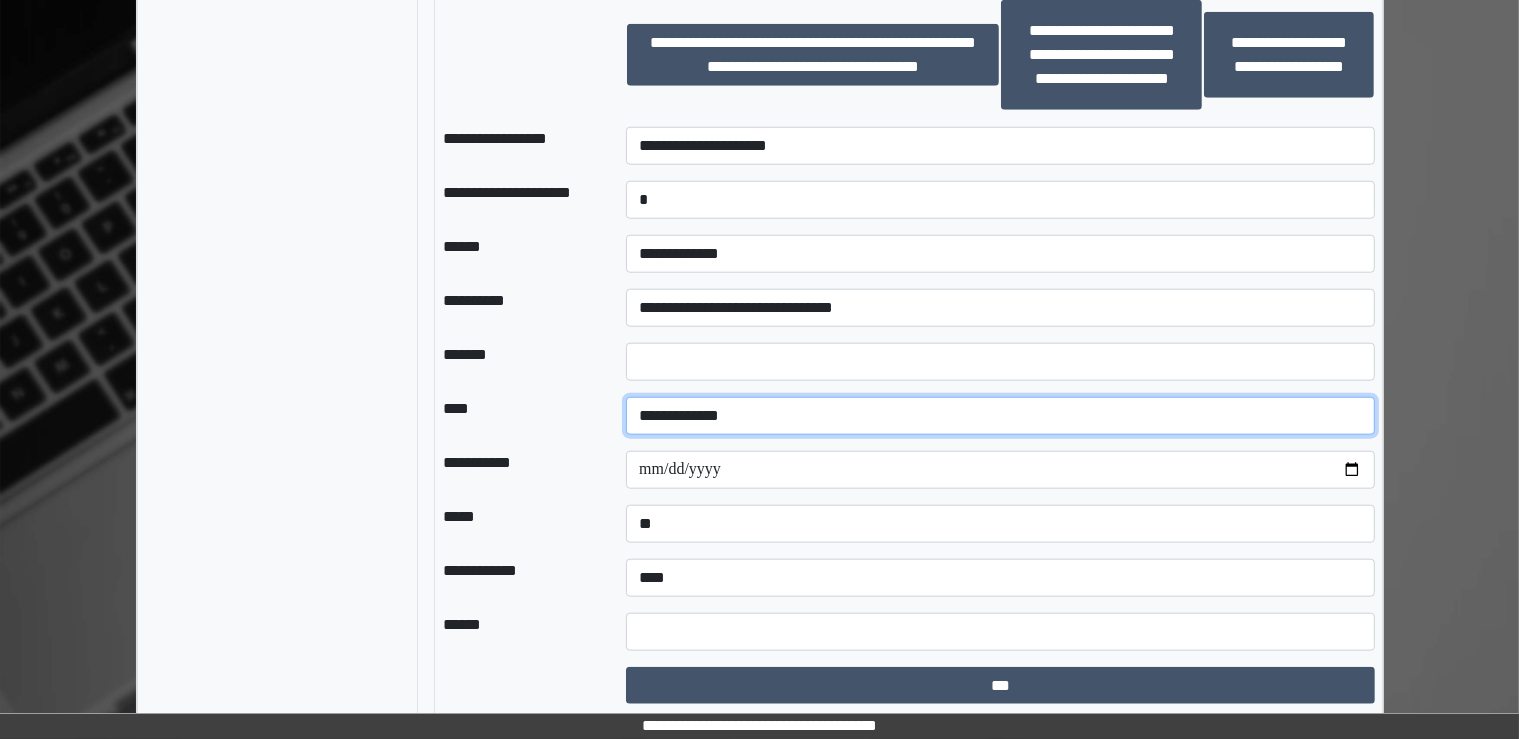 click on "**********" at bounding box center (1000, 416) 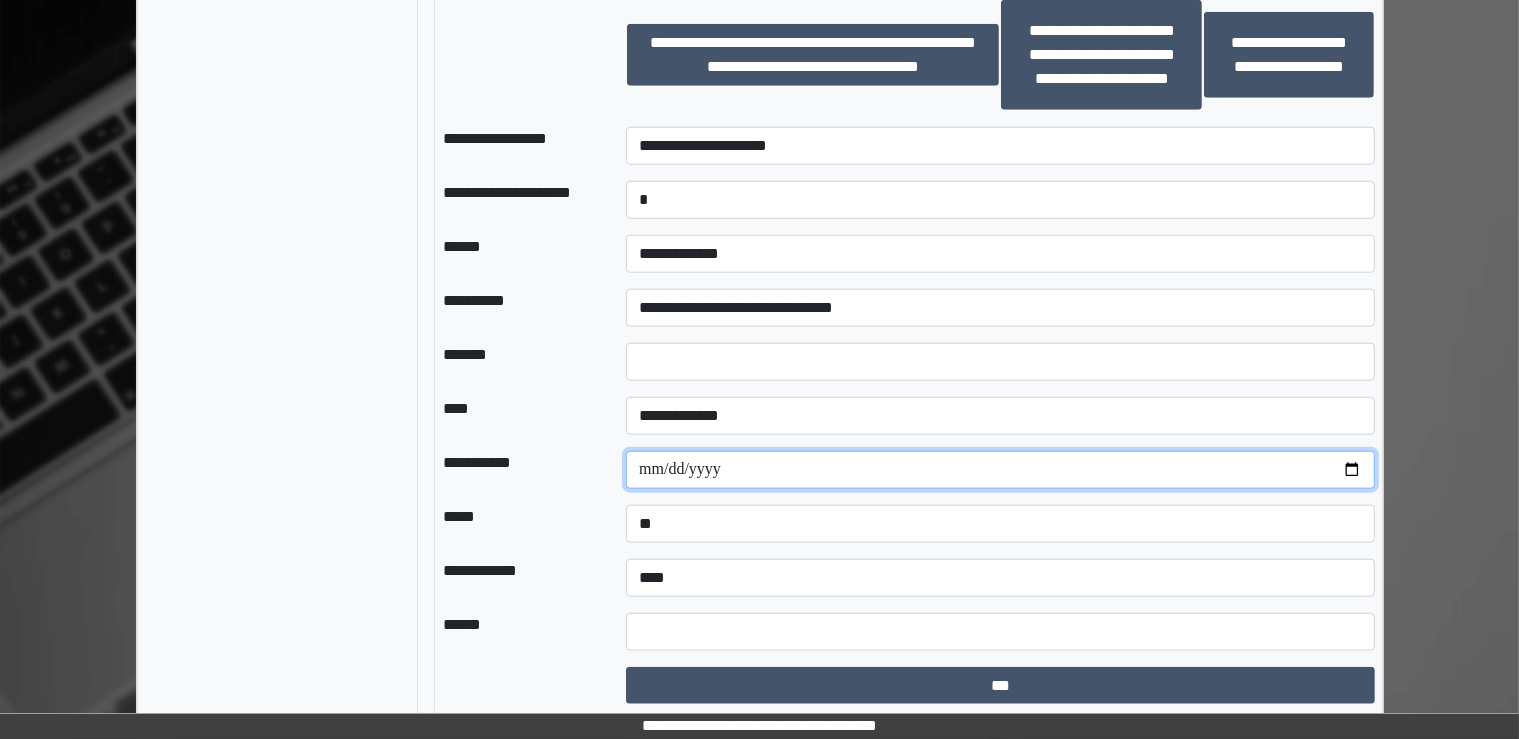 click at bounding box center (1000, 470) 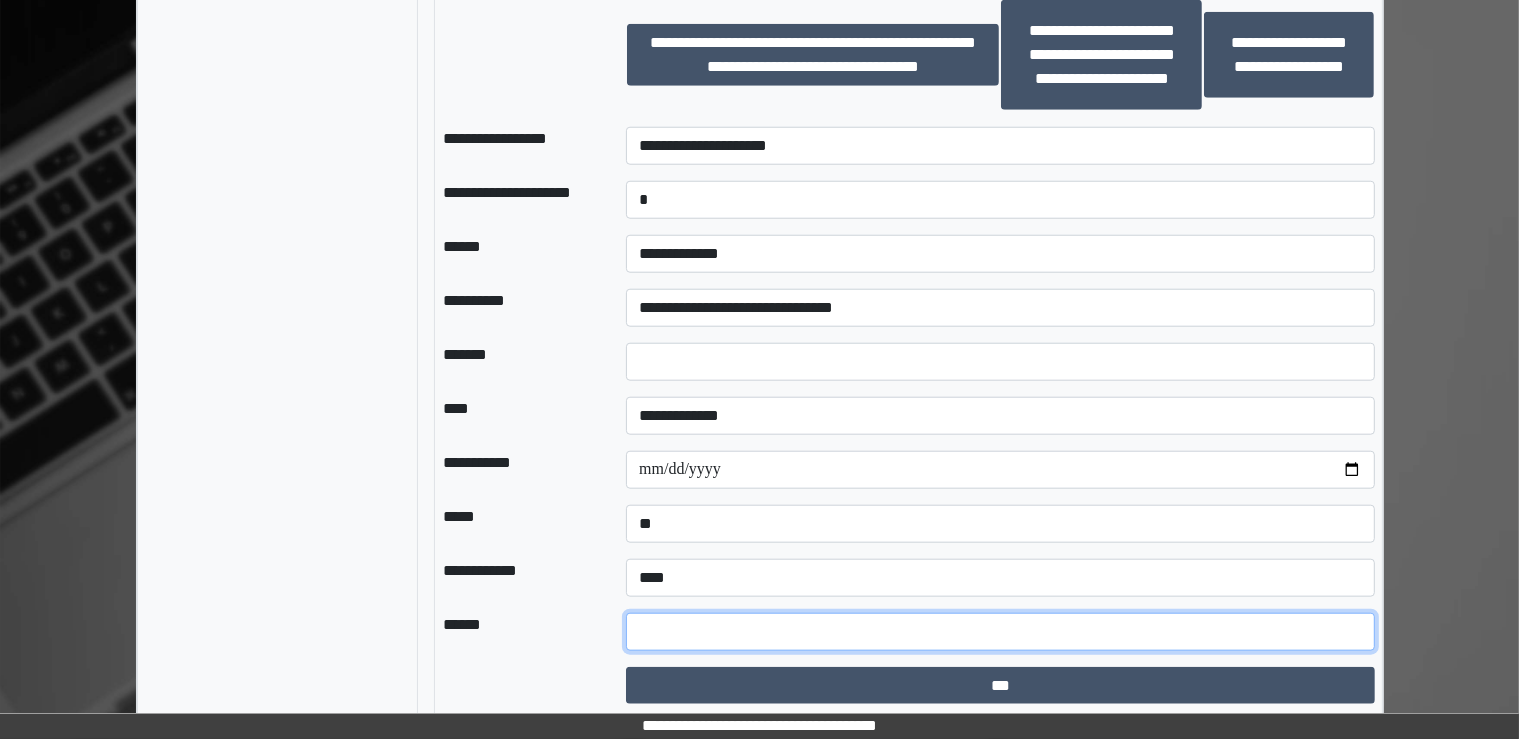 click at bounding box center [1000, 632] 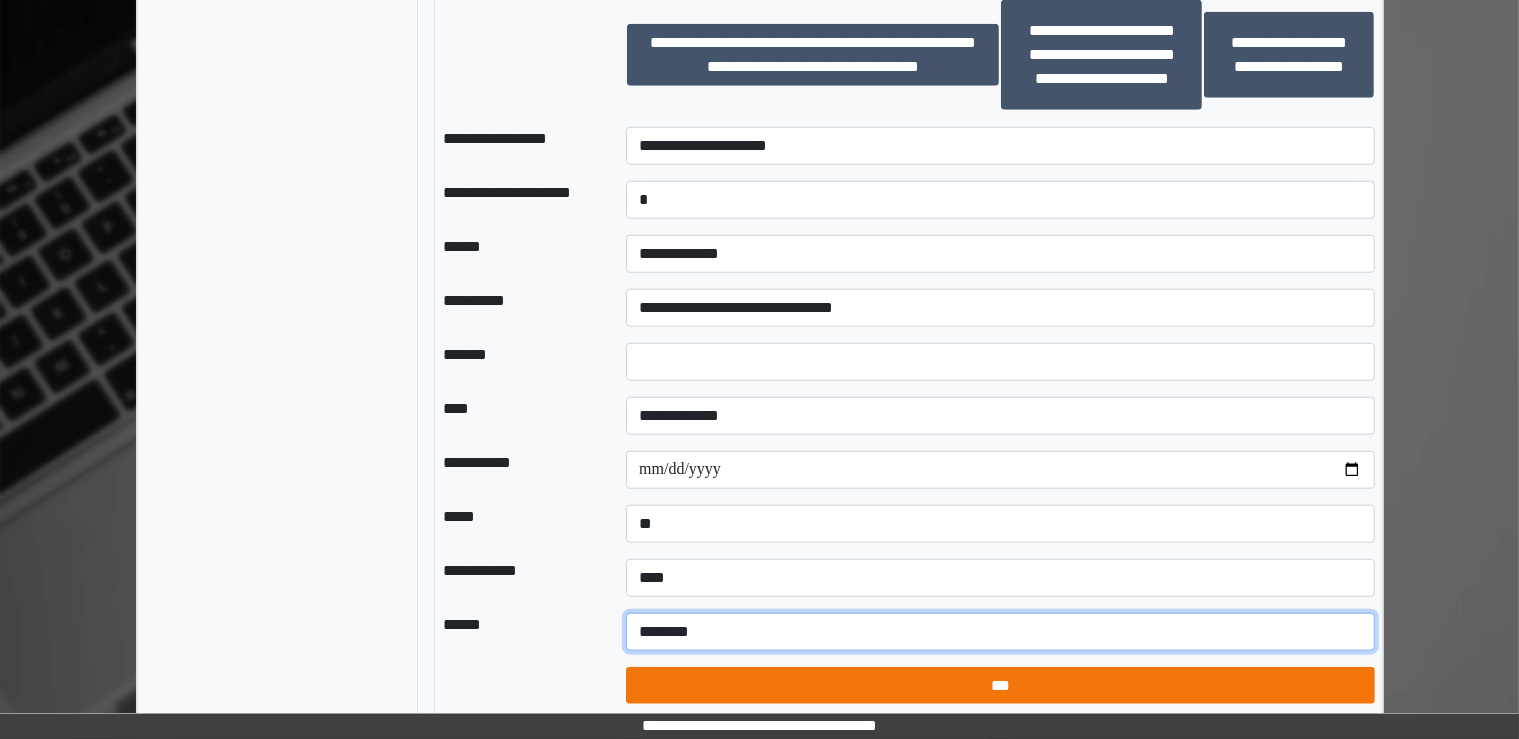 type on "*******" 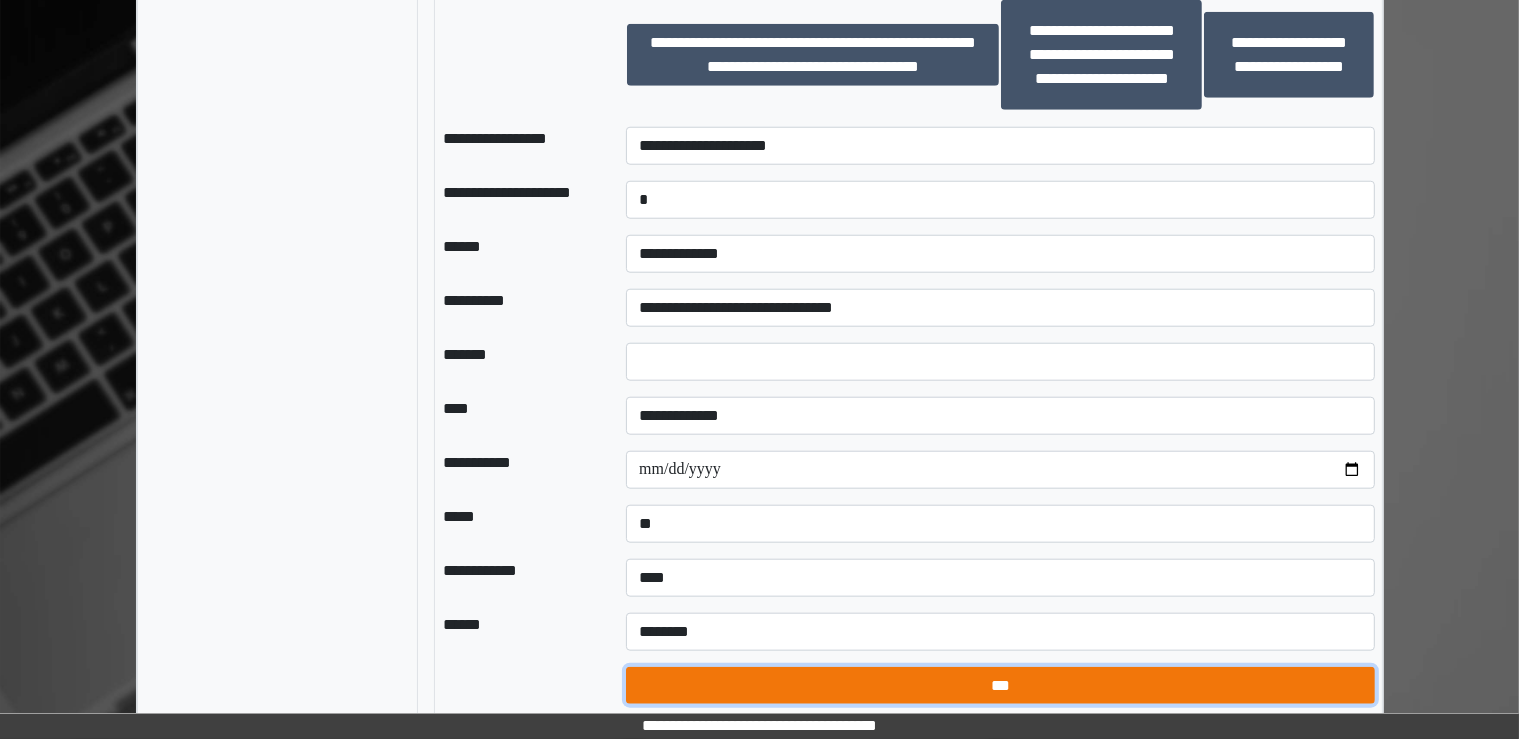 click on "***" at bounding box center (1000, 686) 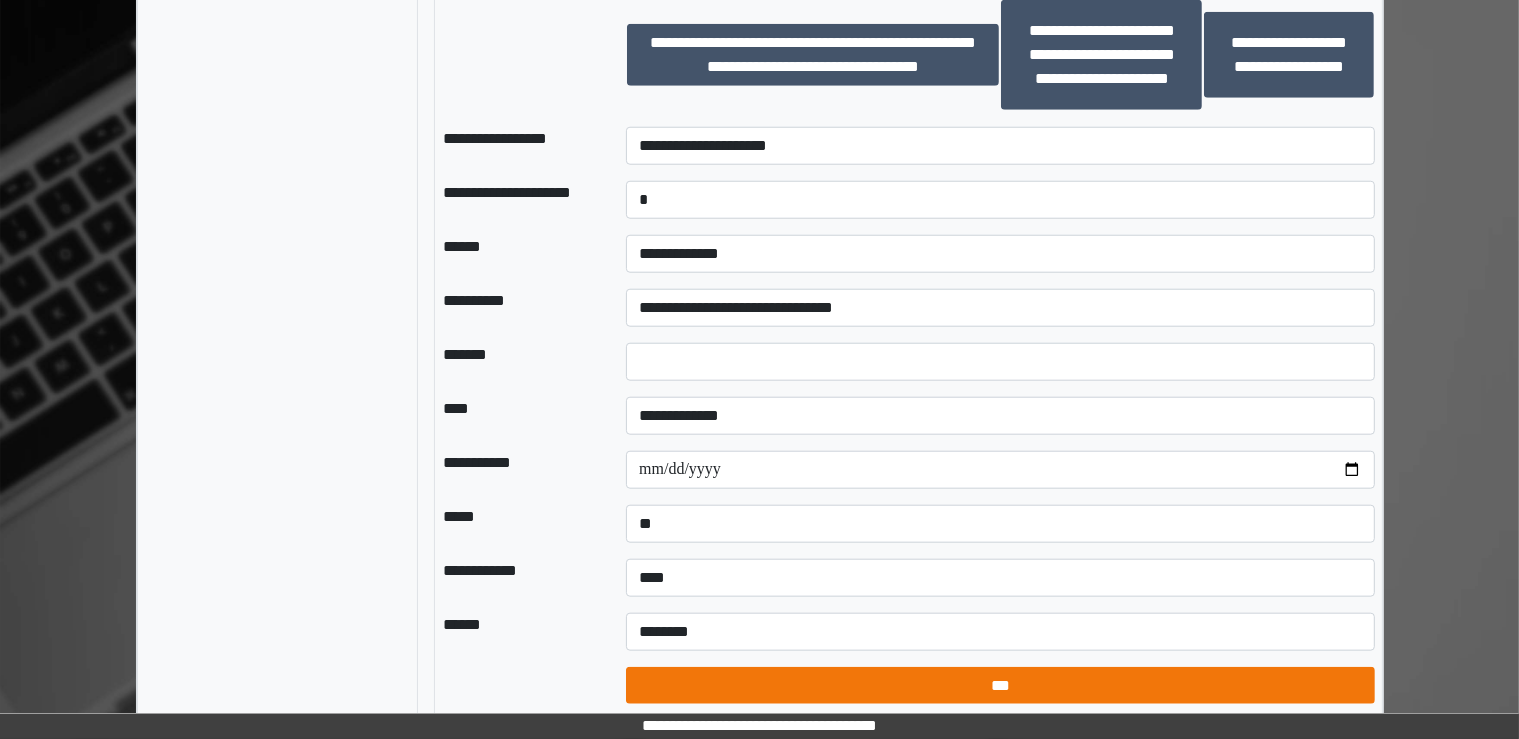 select on "*" 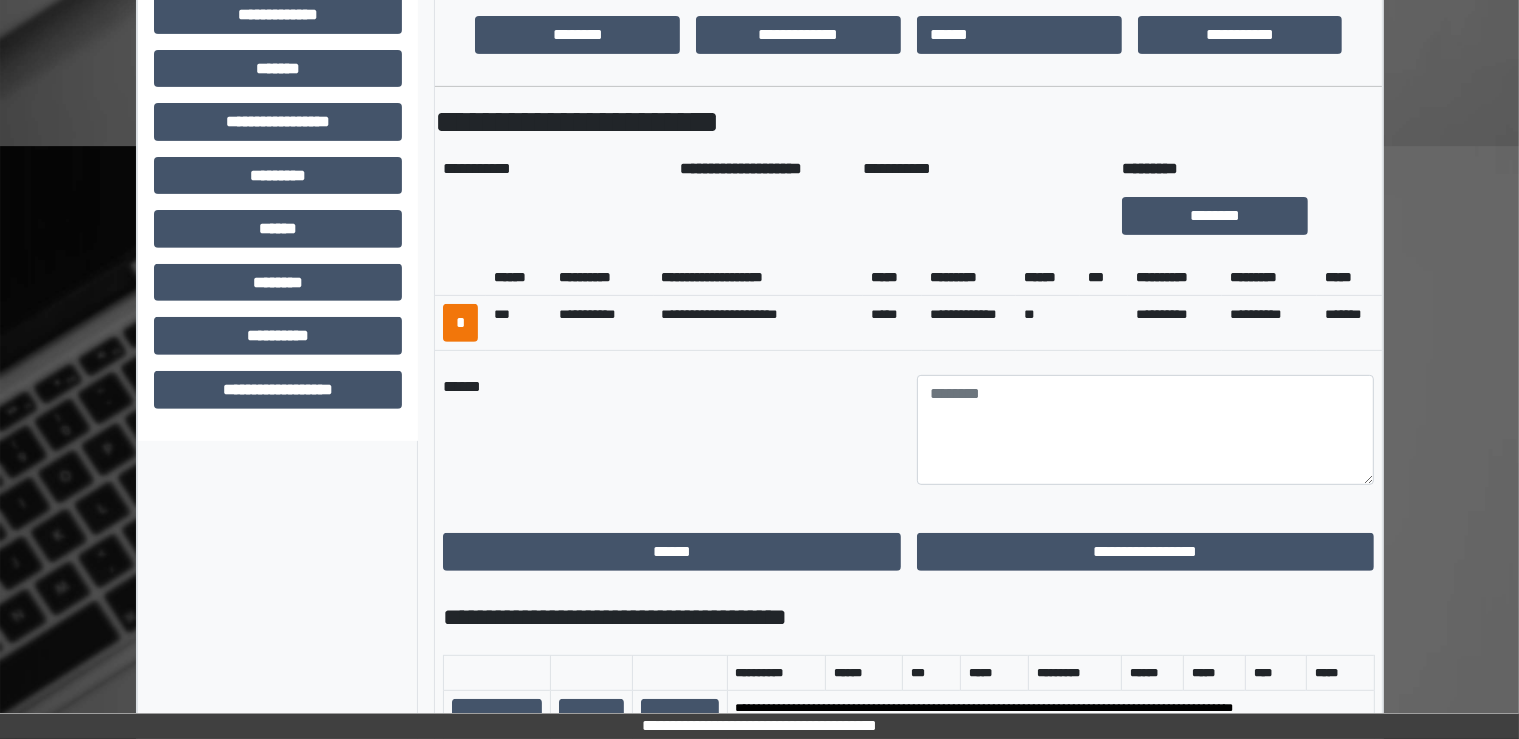 scroll, scrollTop: 706, scrollLeft: 0, axis: vertical 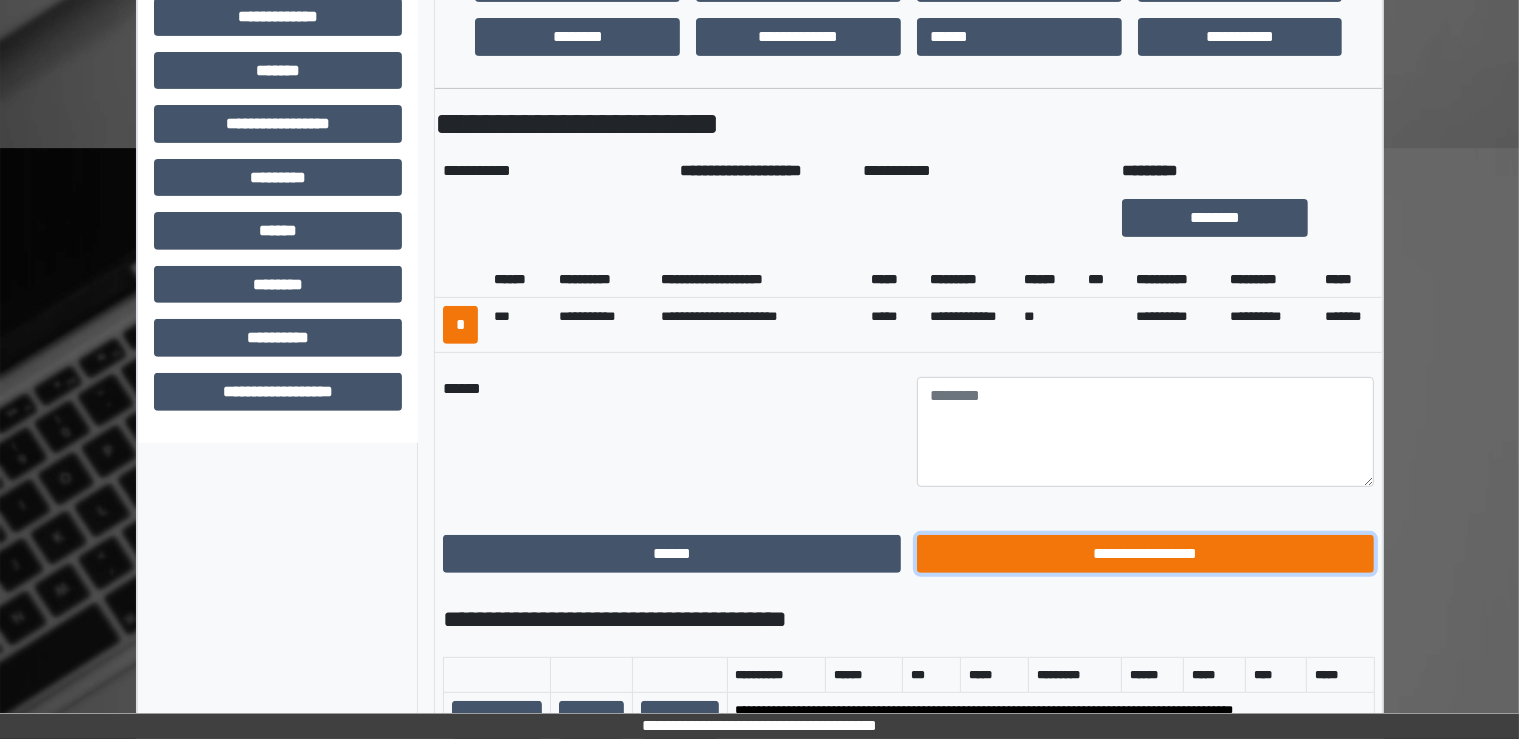 click on "**********" at bounding box center (1146, 554) 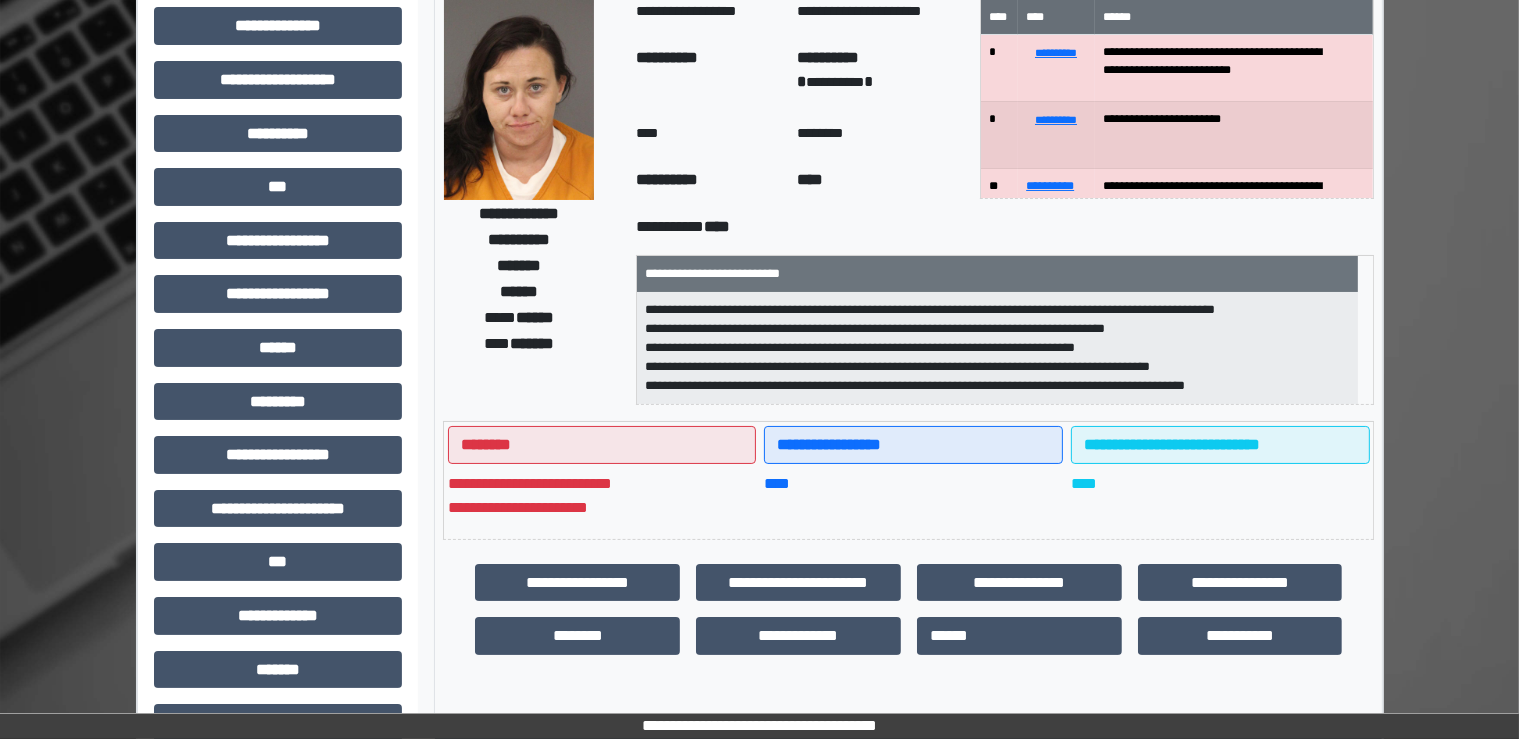 scroll, scrollTop: 0, scrollLeft: 0, axis: both 